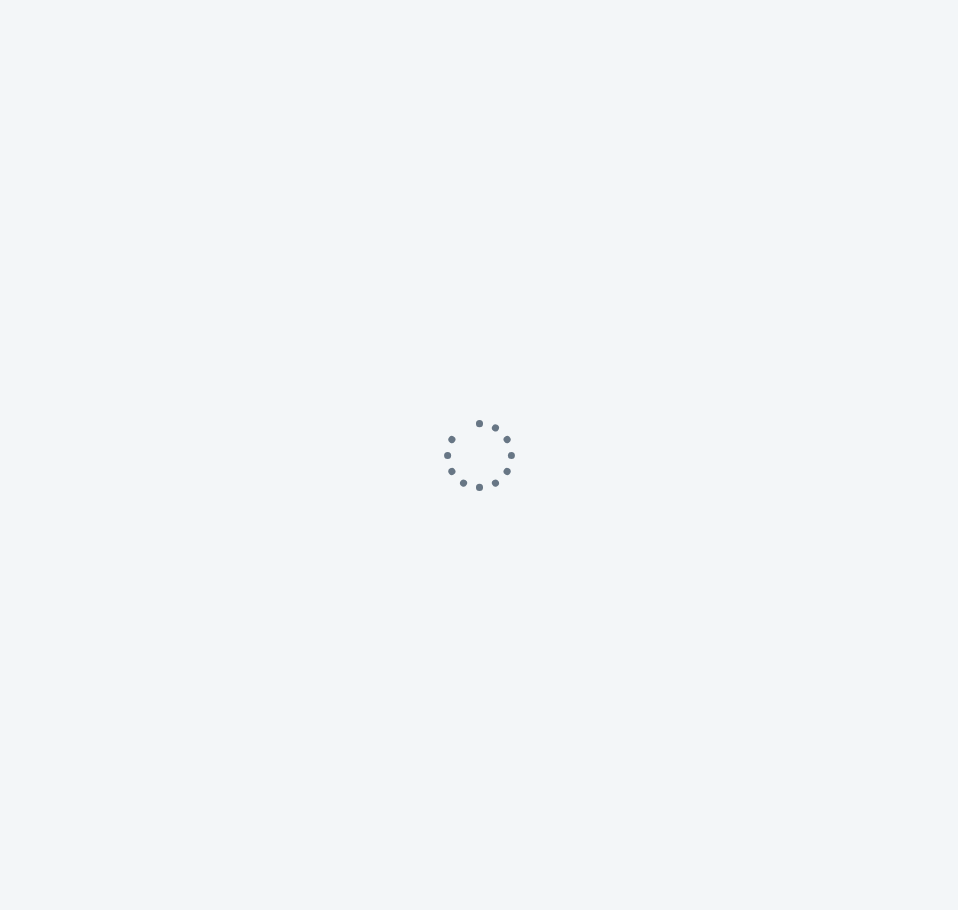 scroll, scrollTop: 0, scrollLeft: 0, axis: both 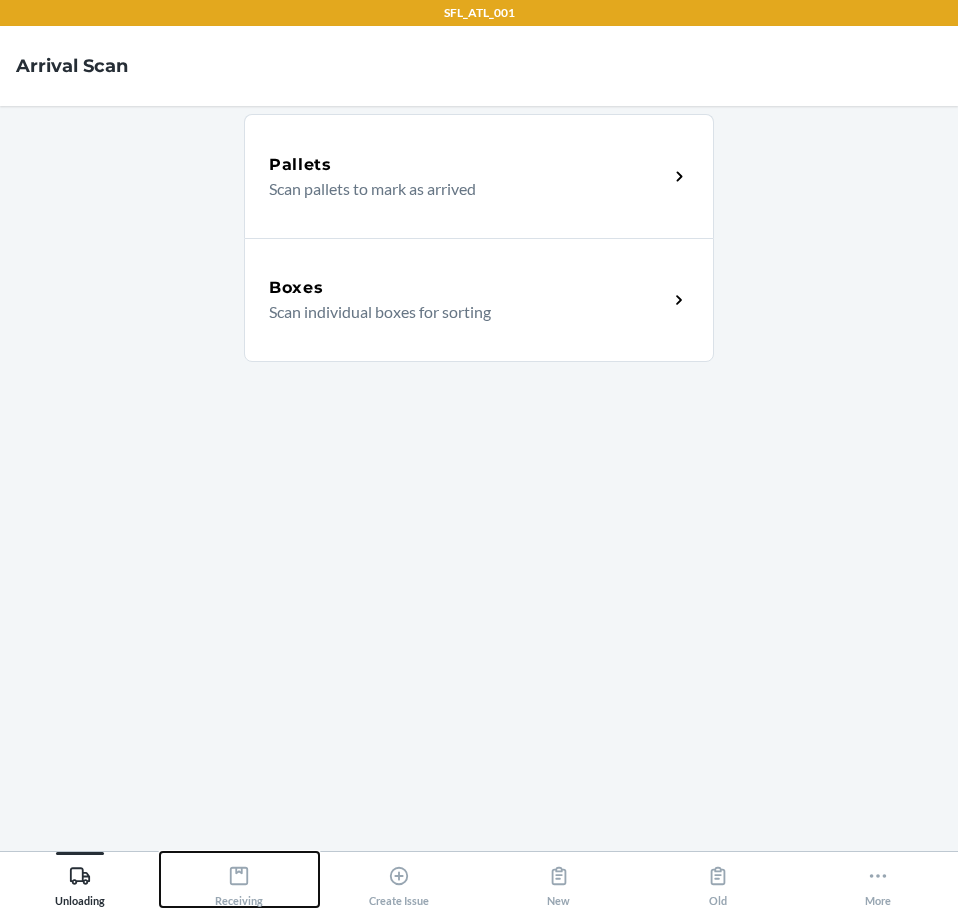 click 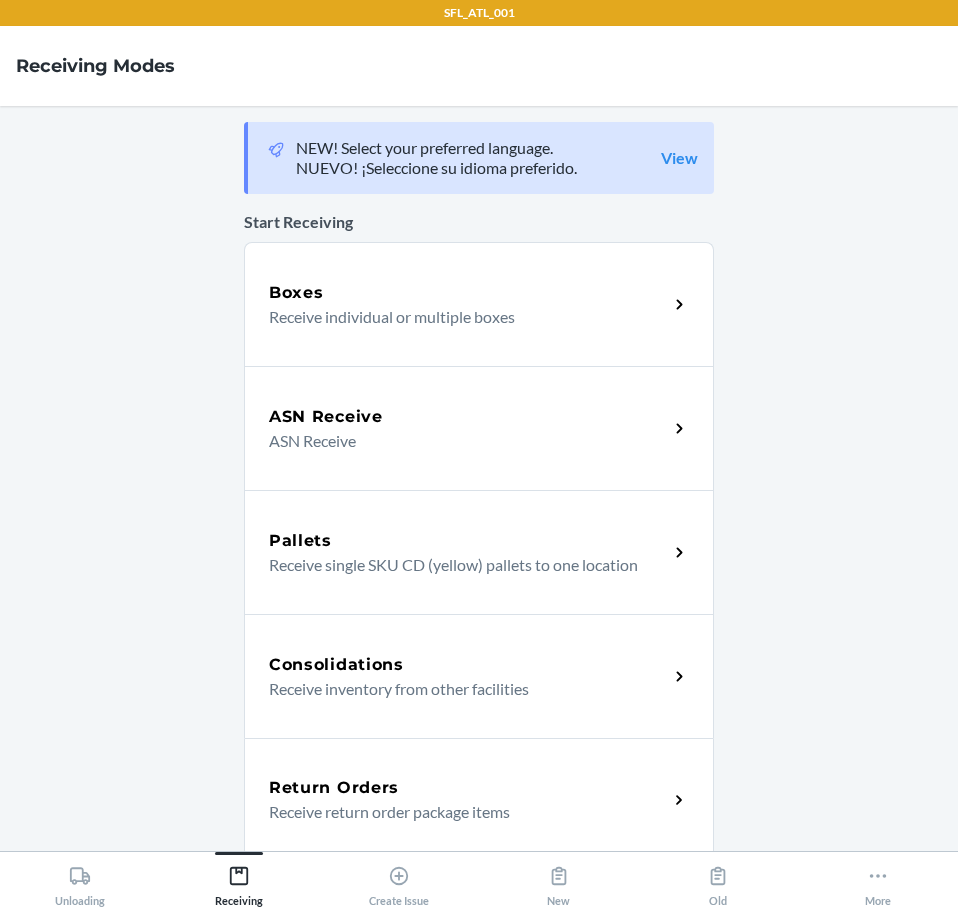 drag, startPoint x: 318, startPoint y: 784, endPoint x: 324, endPoint y: 804, distance: 20.880613 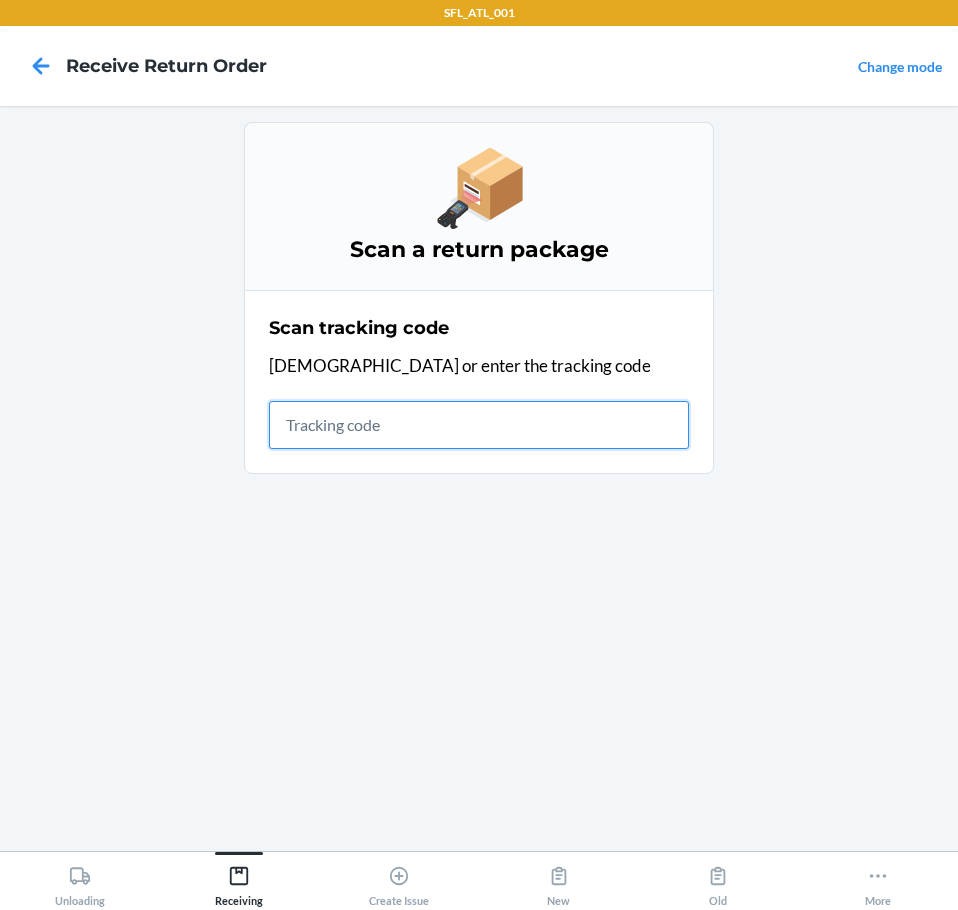 click at bounding box center [479, 425] 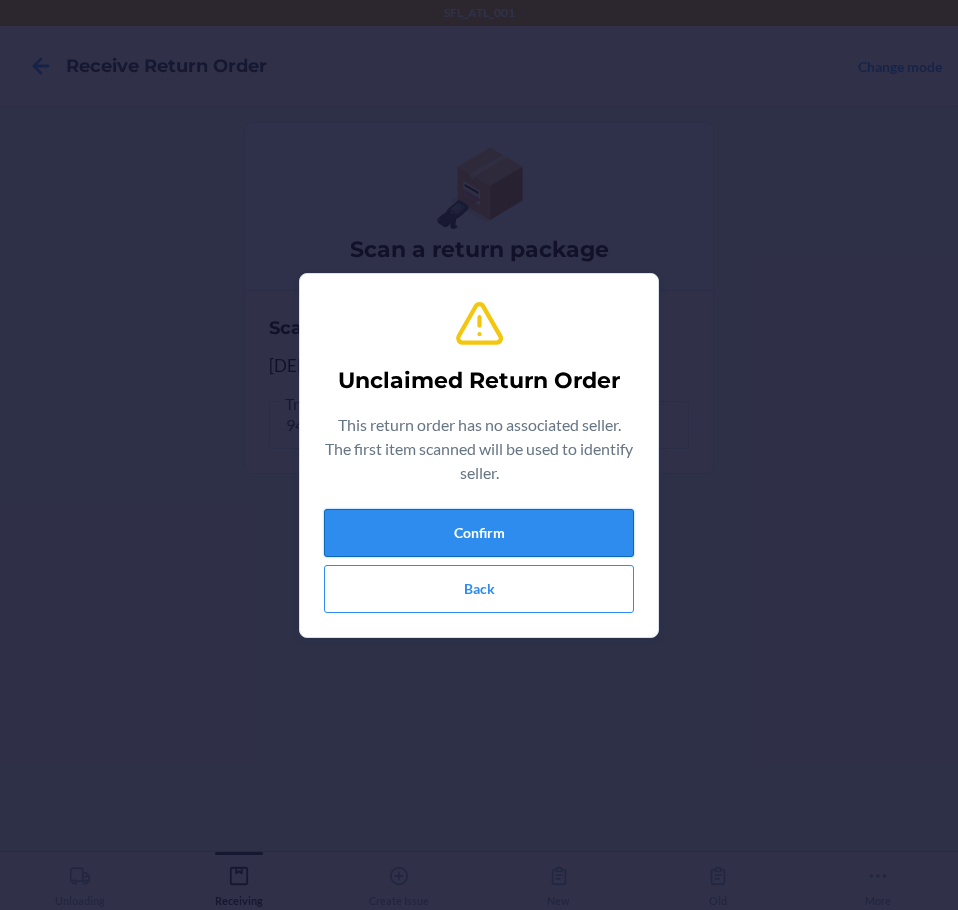 click on "Confirm" at bounding box center [479, 533] 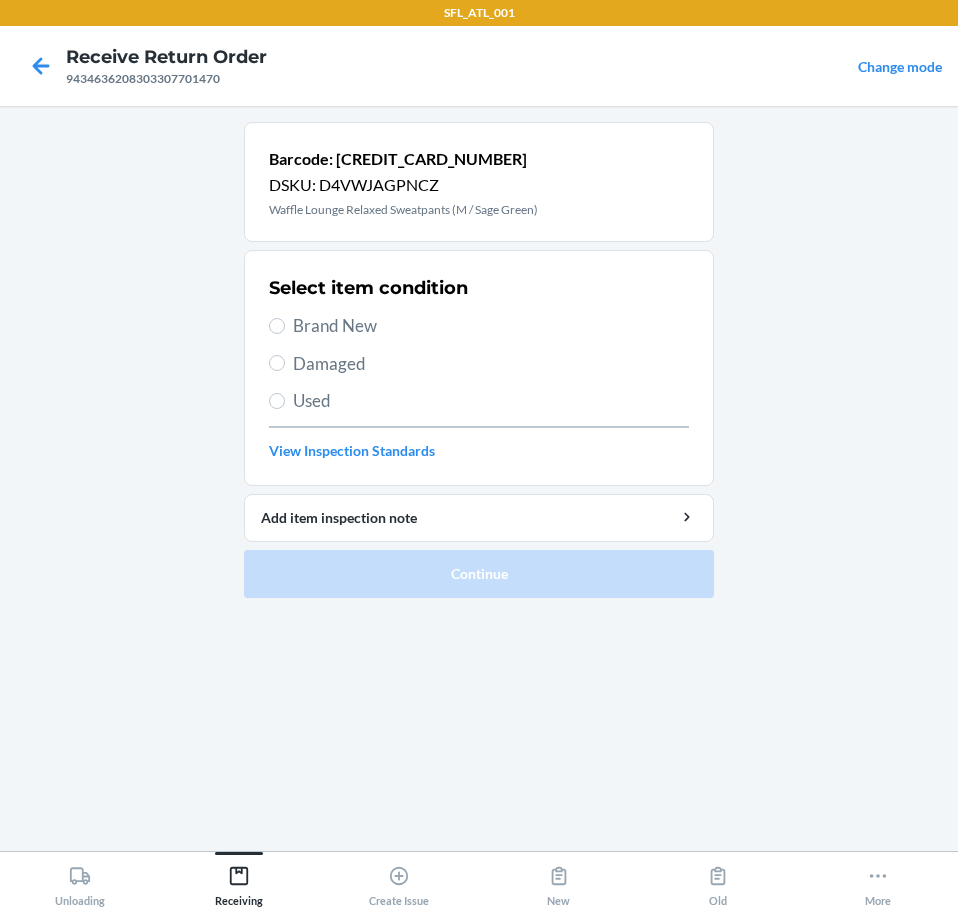click on "Brand New" at bounding box center (491, 326) 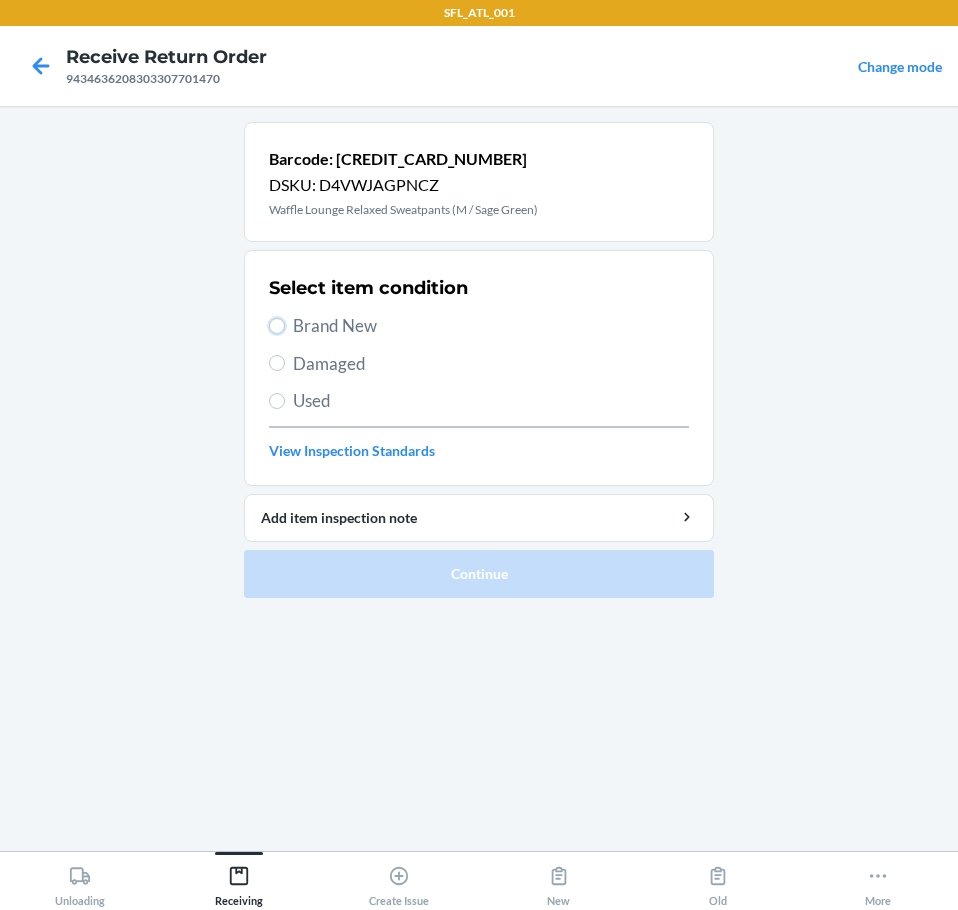 click on "Brand New" at bounding box center (277, 326) 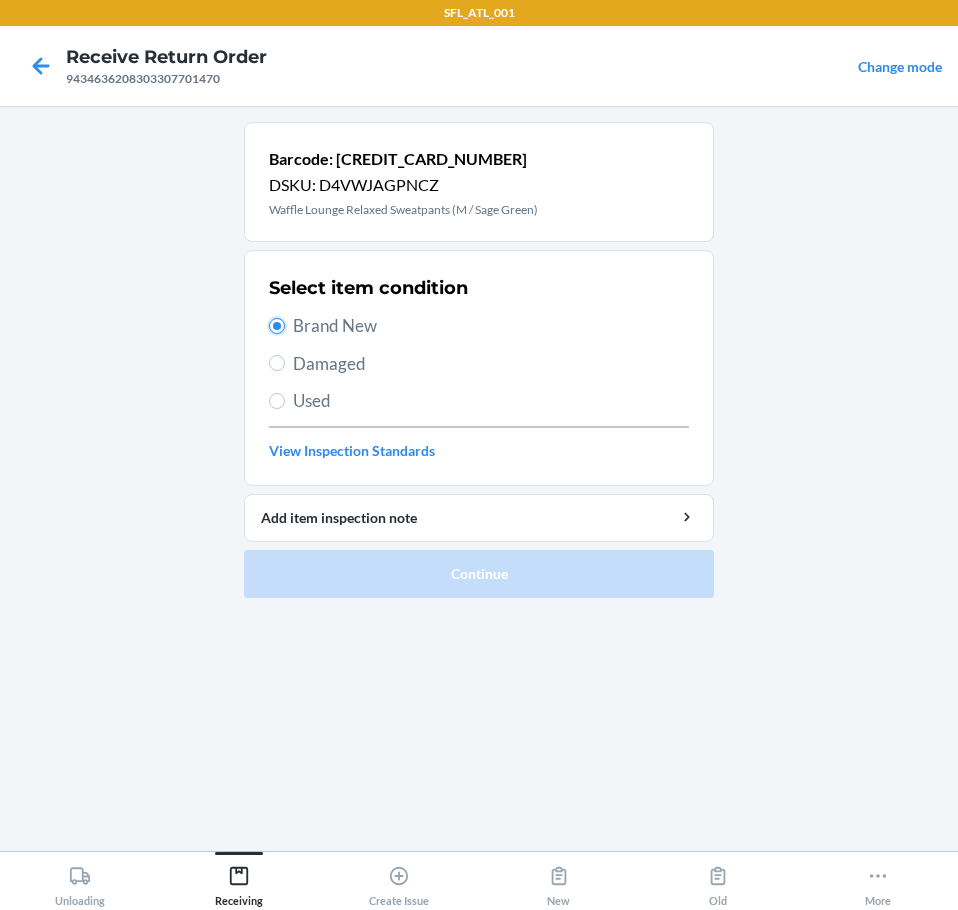 radio on "true" 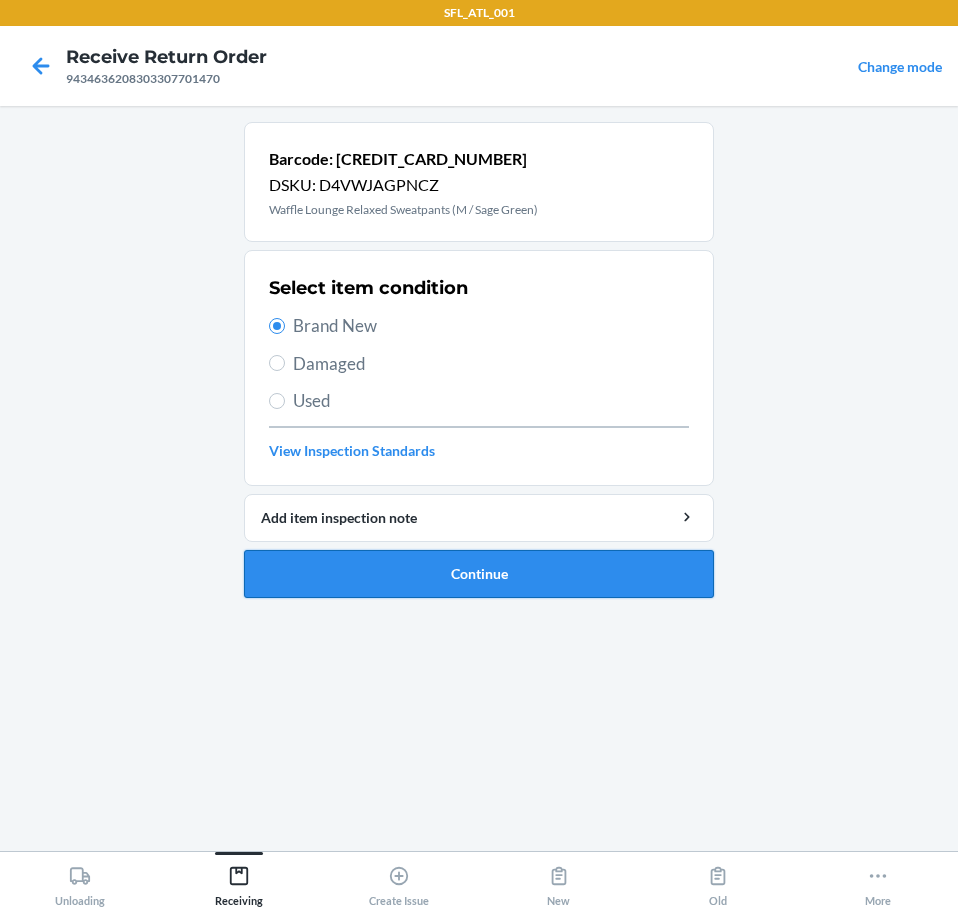 click on "Continue" at bounding box center (479, 574) 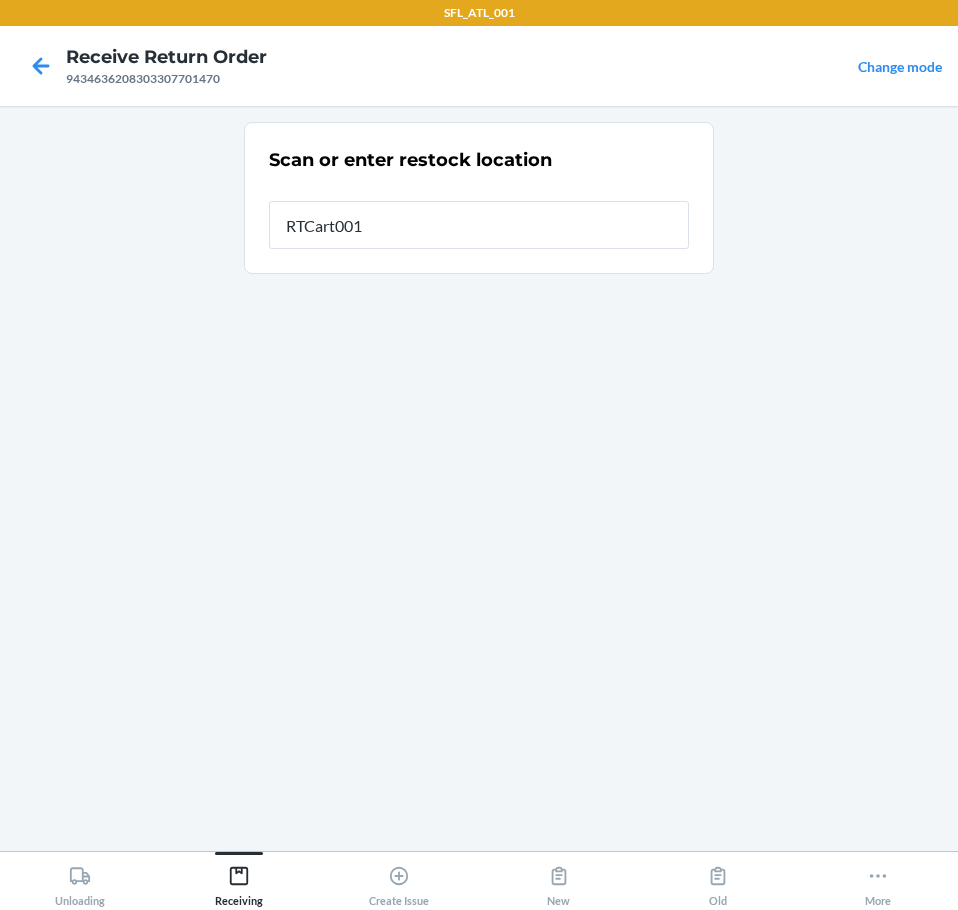 type on "RTCart001" 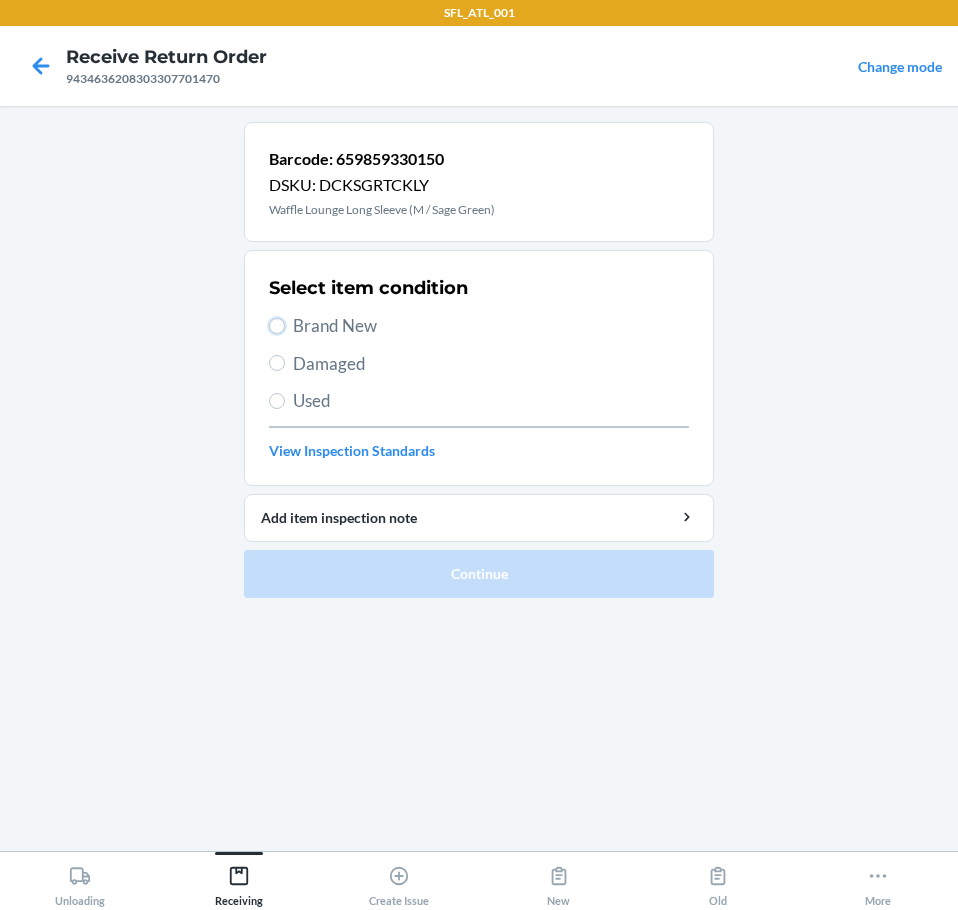 click on "Brand New" at bounding box center (479, 326) 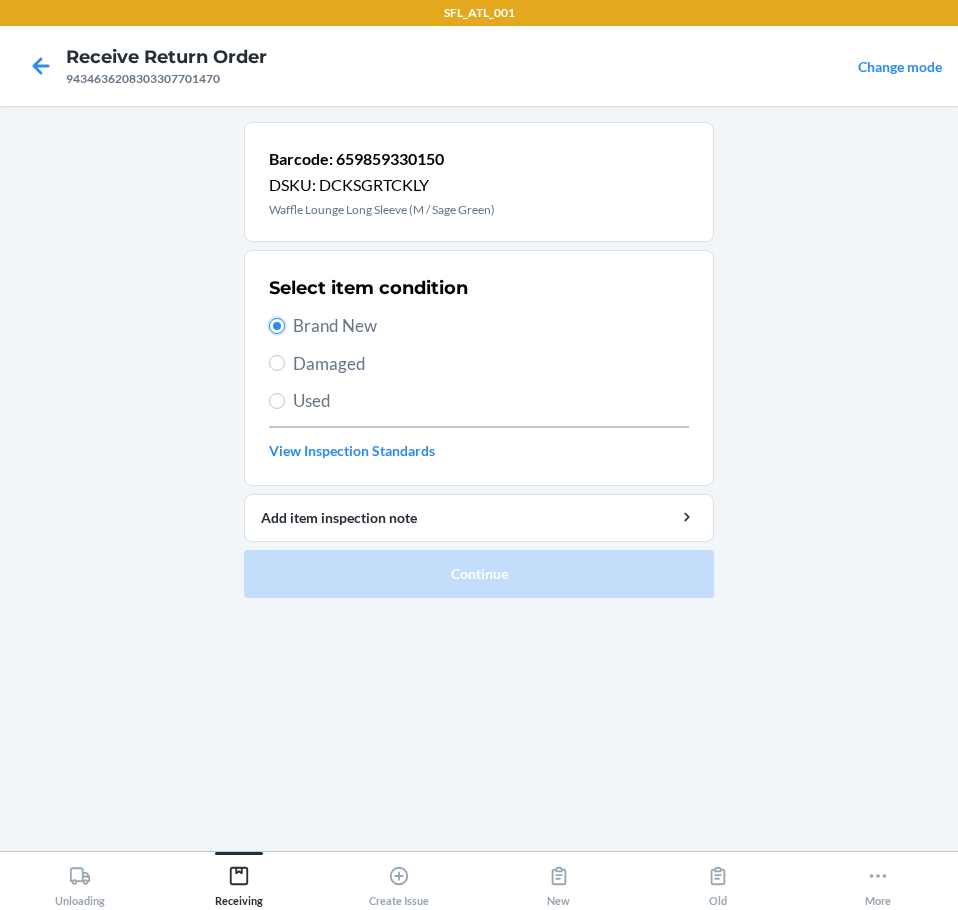 radio on "true" 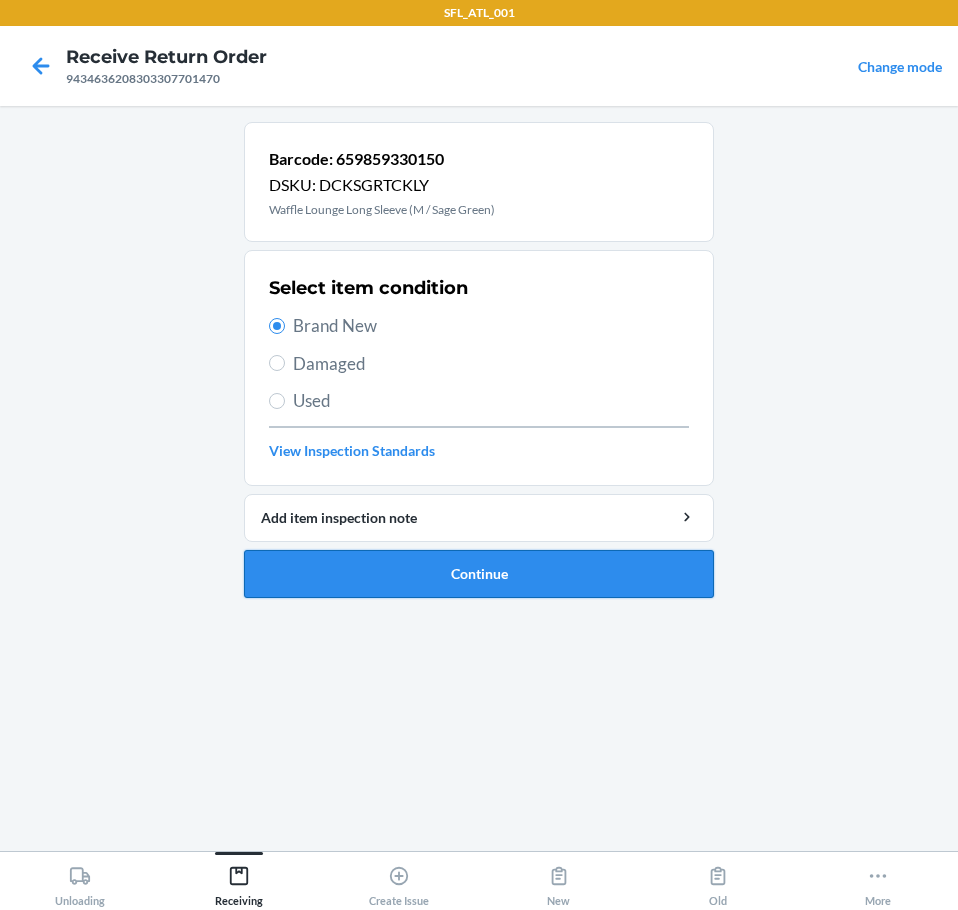 click on "Continue" at bounding box center (479, 574) 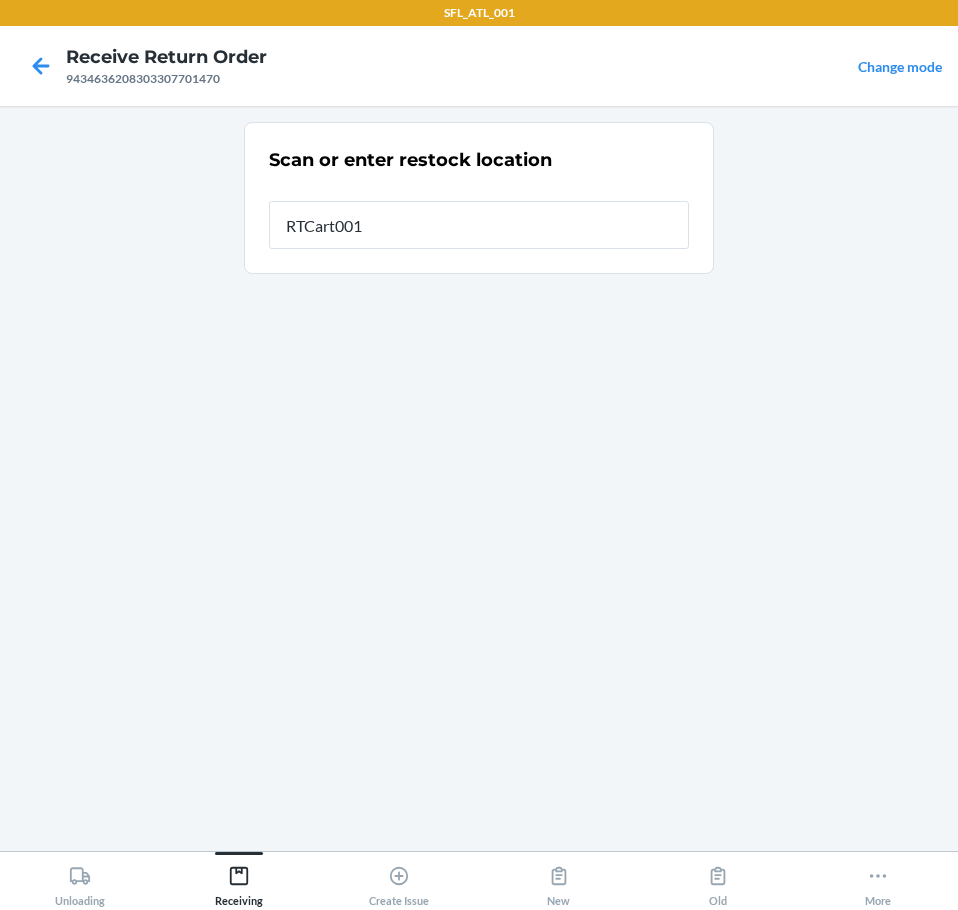 type on "RTCart001" 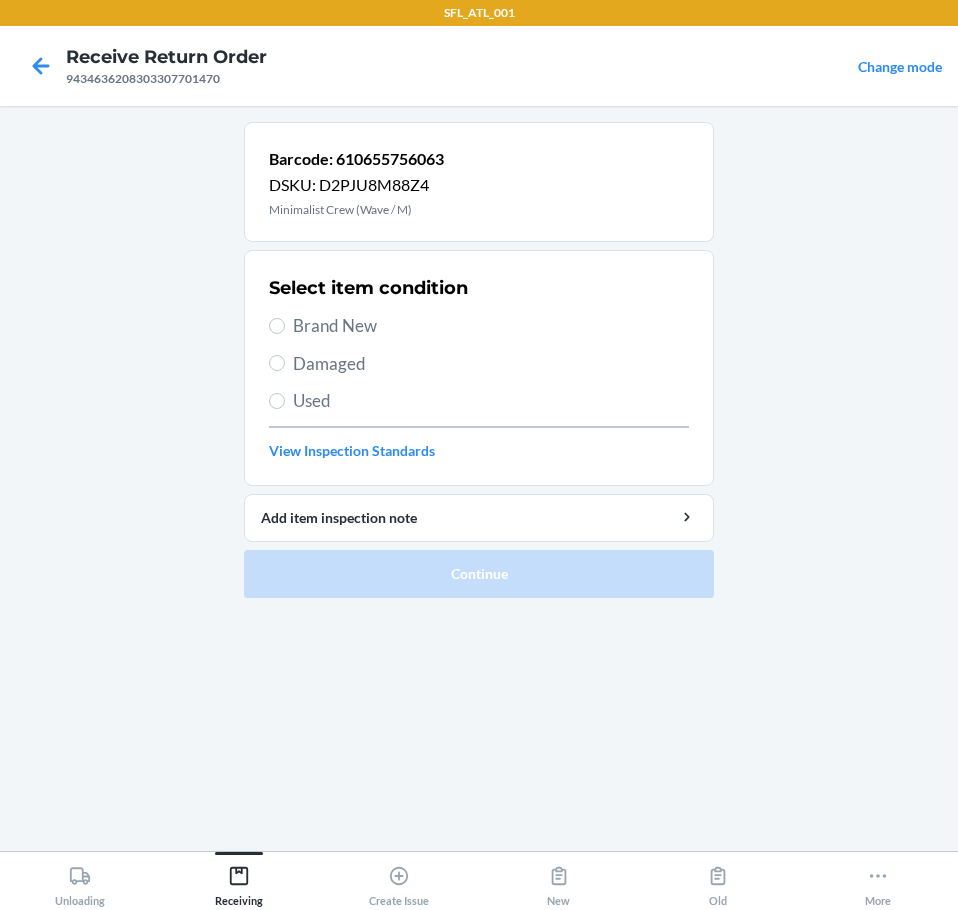 click on "Brand New" at bounding box center [491, 326] 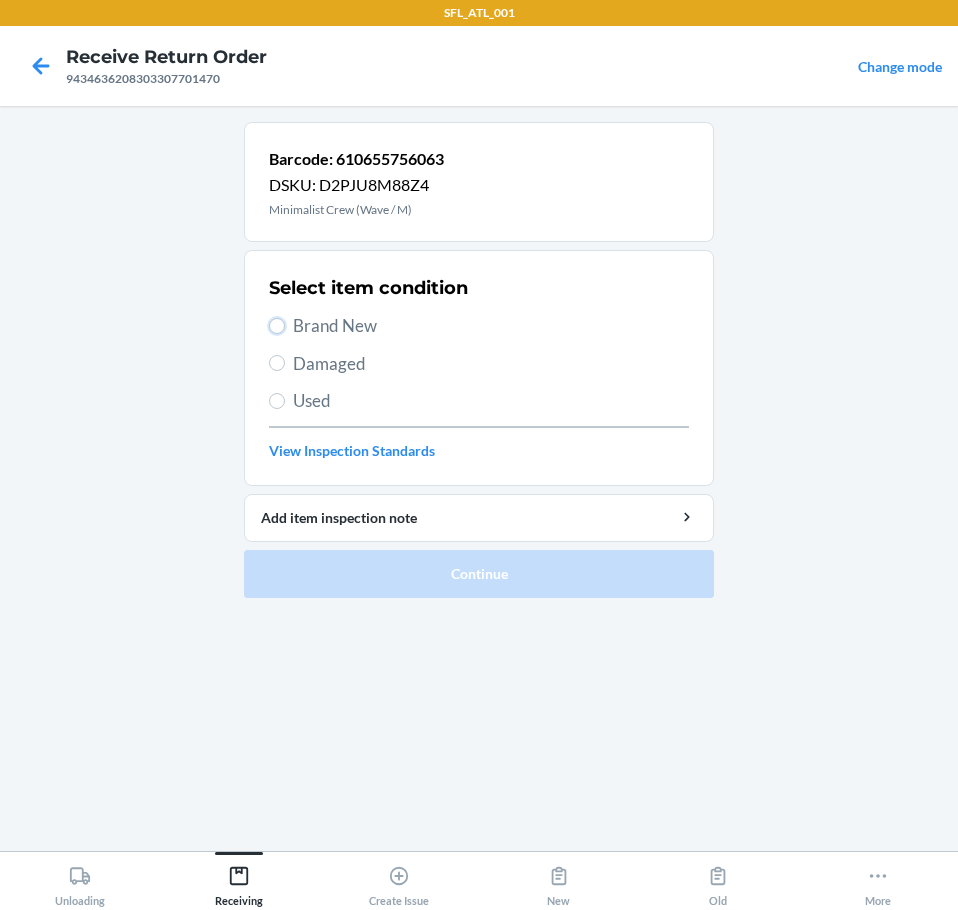 click on "Brand New" at bounding box center [277, 326] 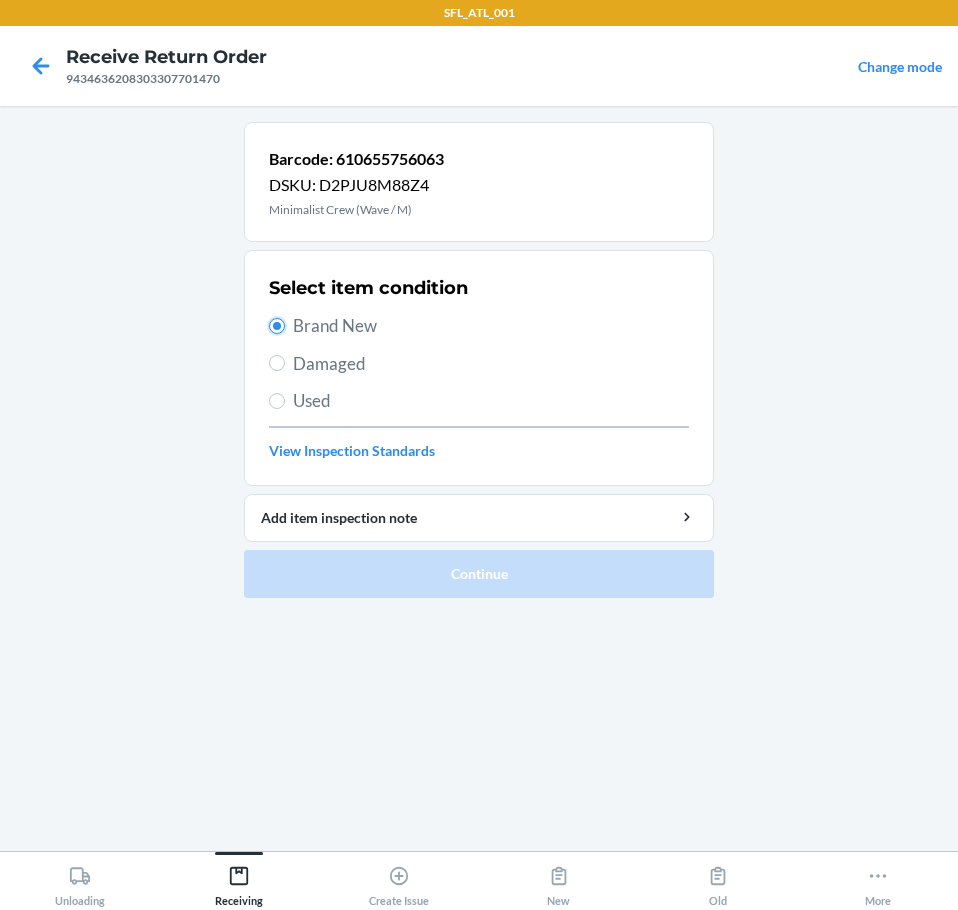 radio on "true" 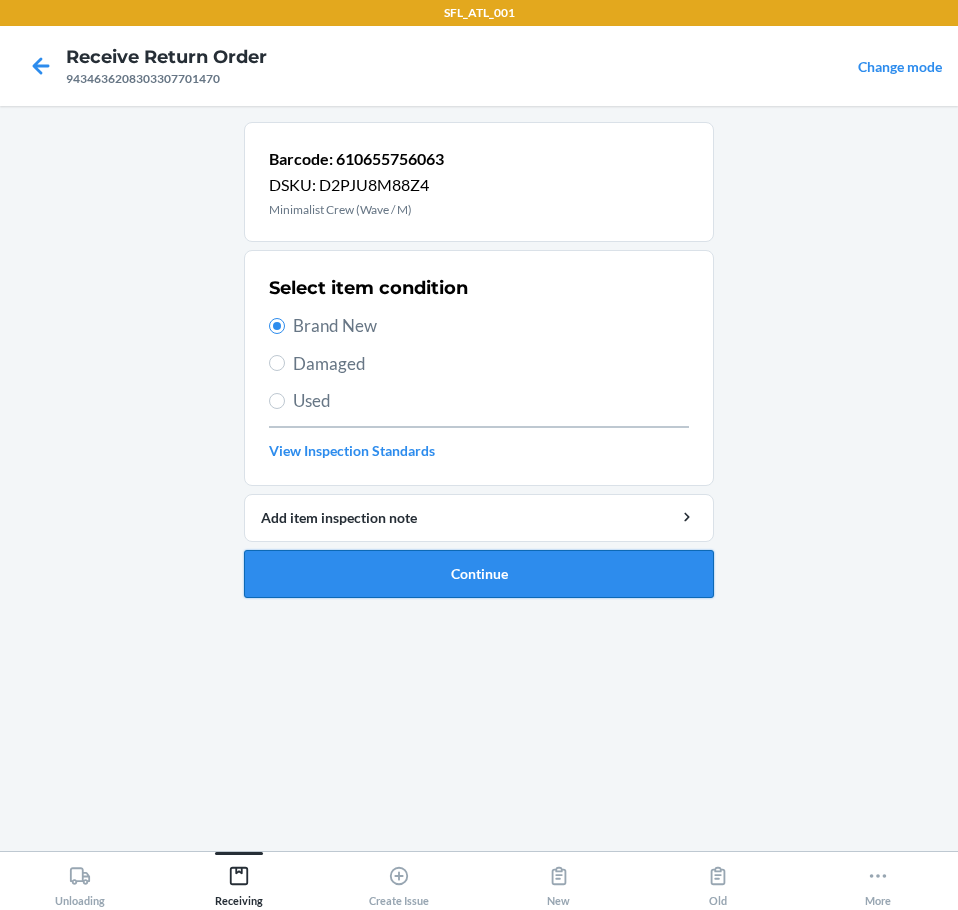 drag, startPoint x: 315, startPoint y: 580, endPoint x: 331, endPoint y: 586, distance: 17.088007 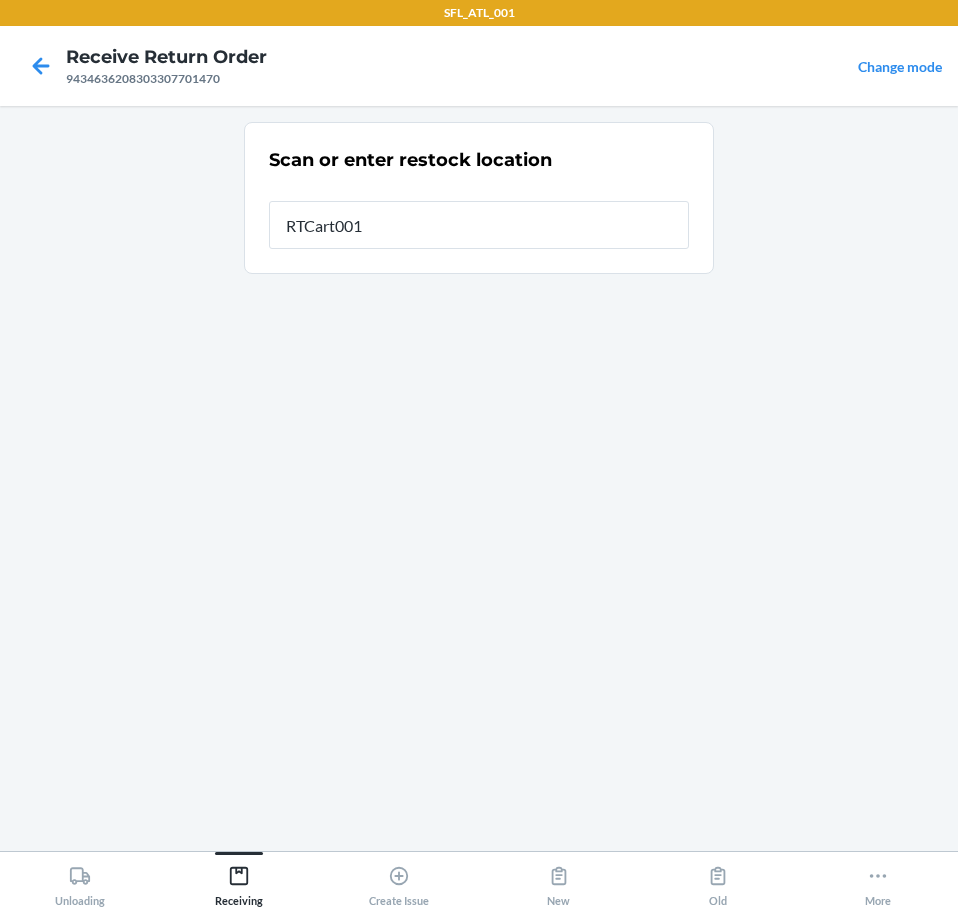 type on "RTCart001" 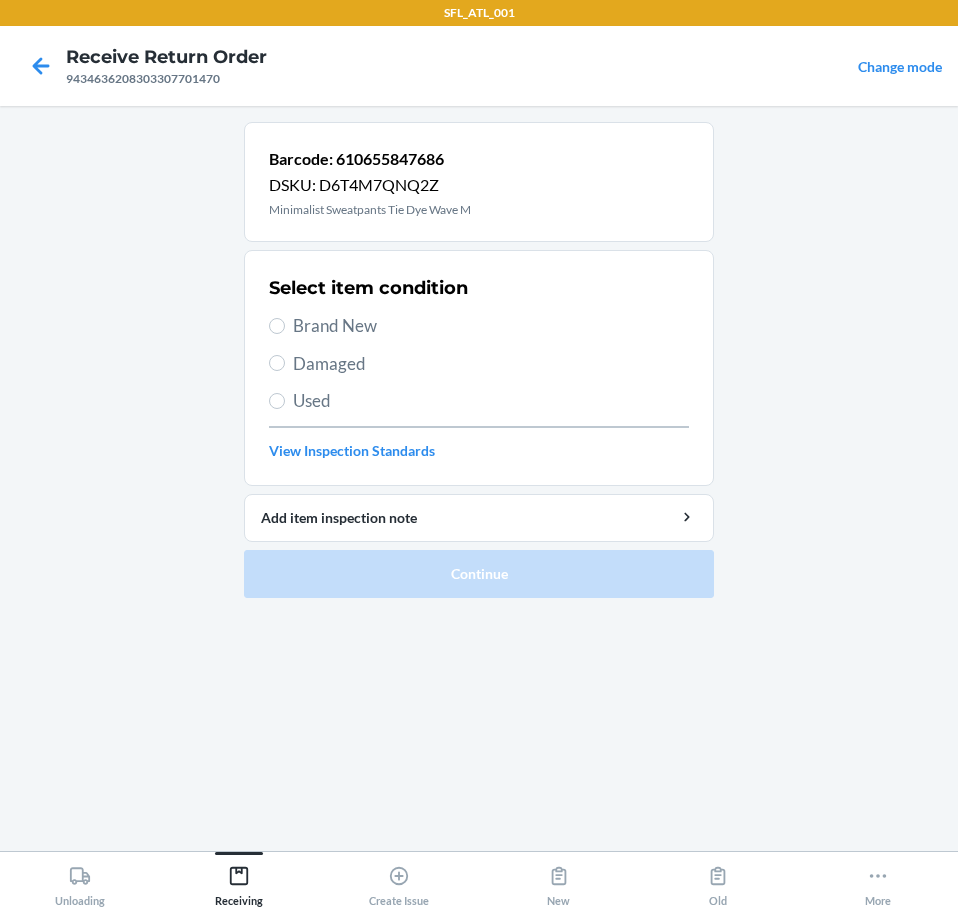 click on "Brand New" at bounding box center [491, 326] 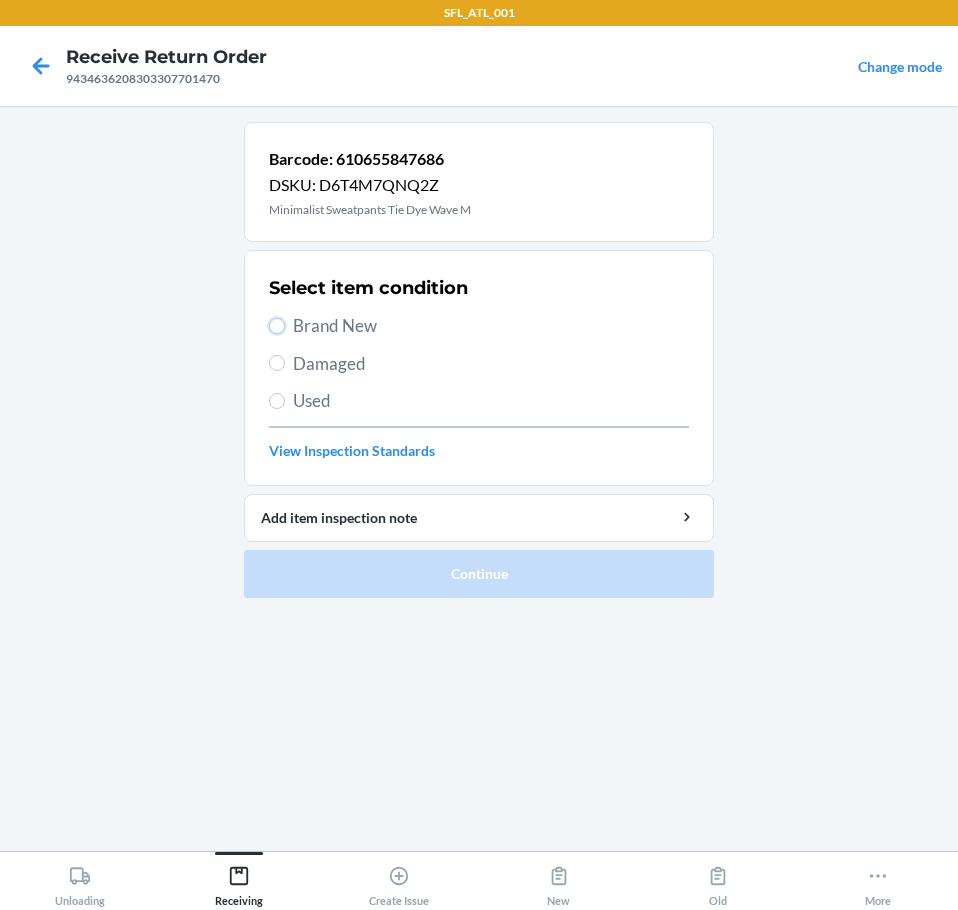 click on "Brand New" at bounding box center [277, 326] 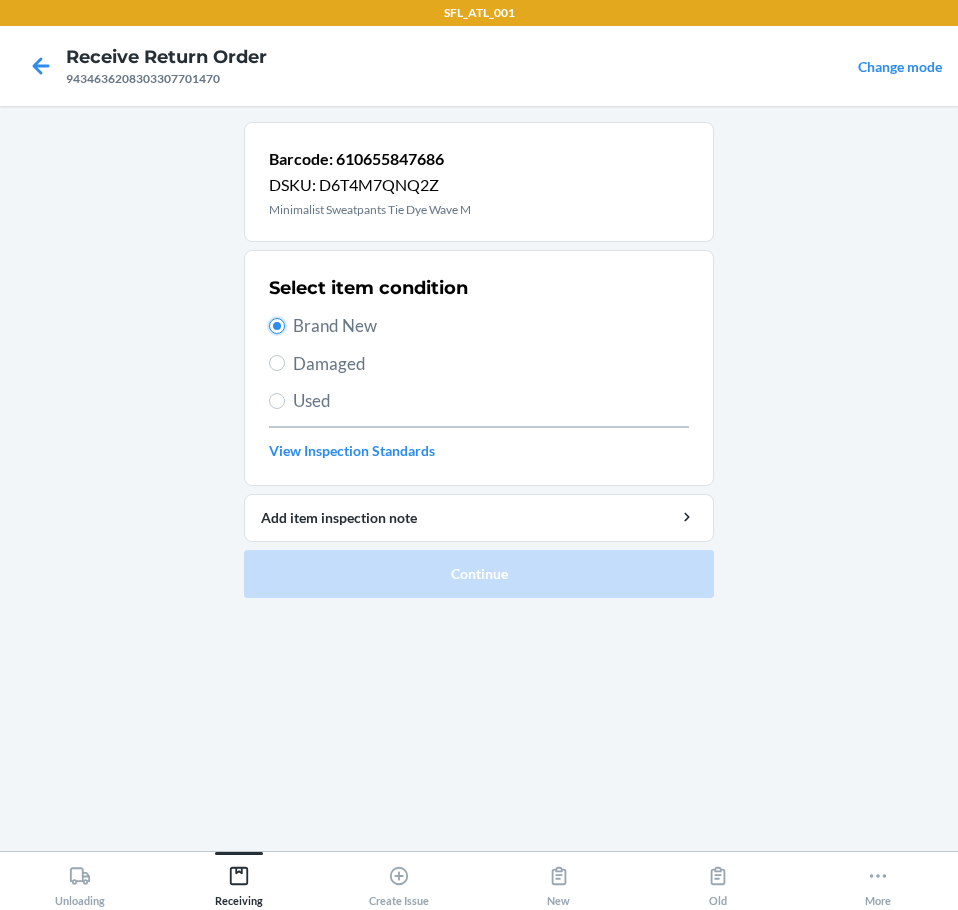 radio on "true" 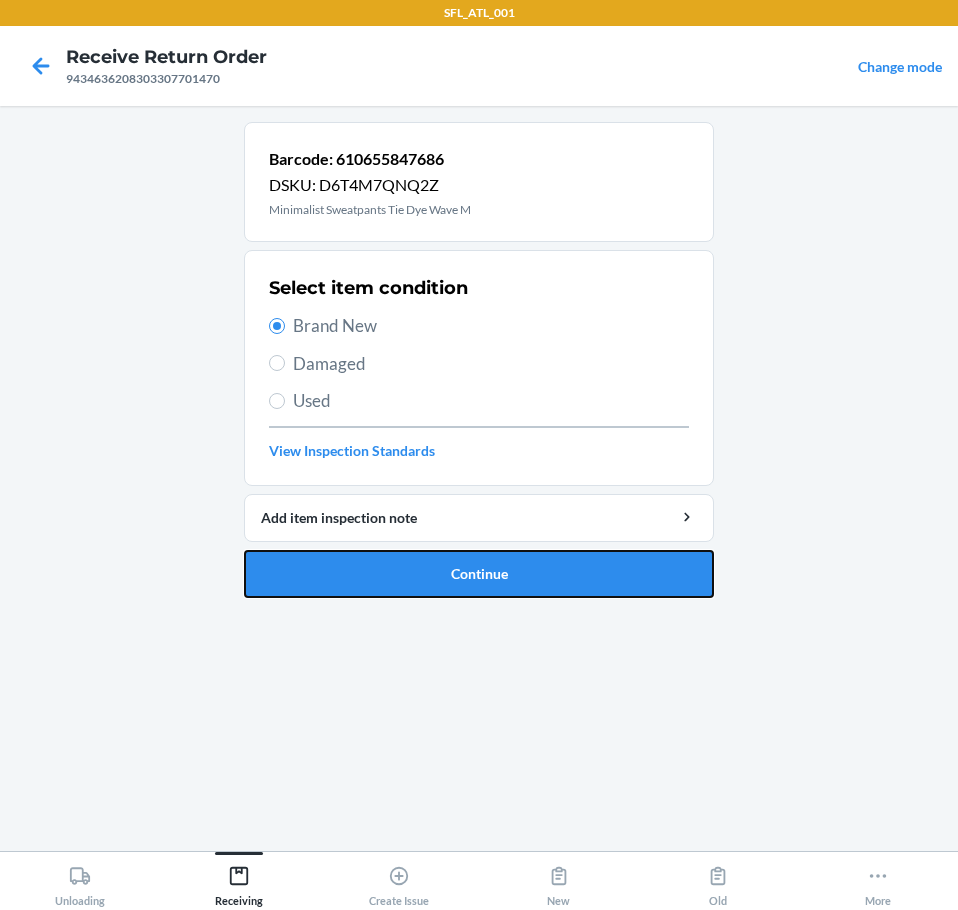 drag, startPoint x: 366, startPoint y: 575, endPoint x: 375, endPoint y: 580, distance: 10.29563 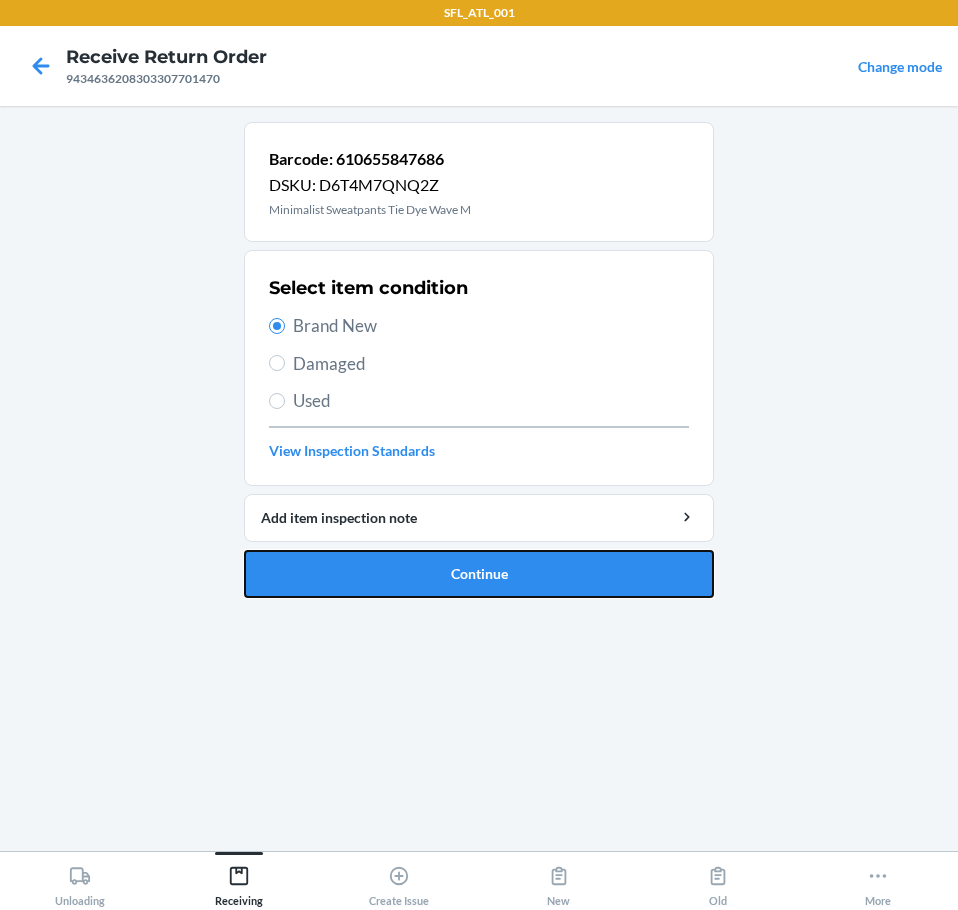 click on "Continue" at bounding box center [479, 574] 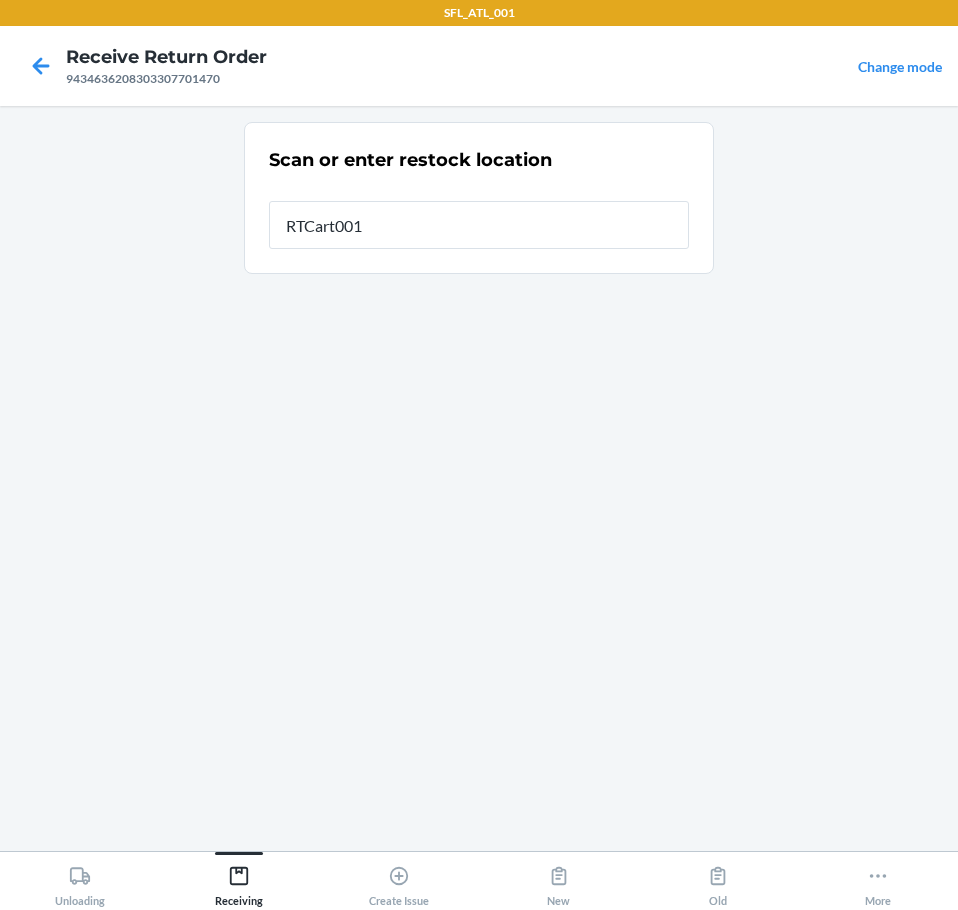type on "RTCart001" 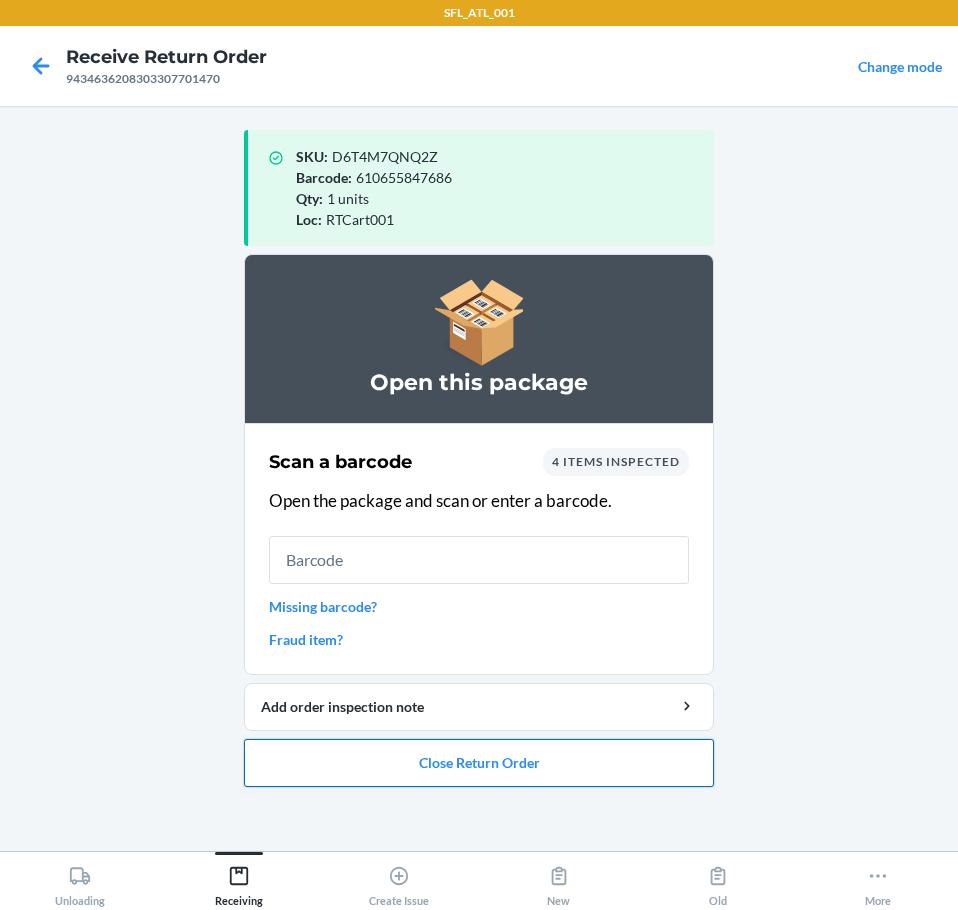 click on "Close Return Order" at bounding box center [479, 763] 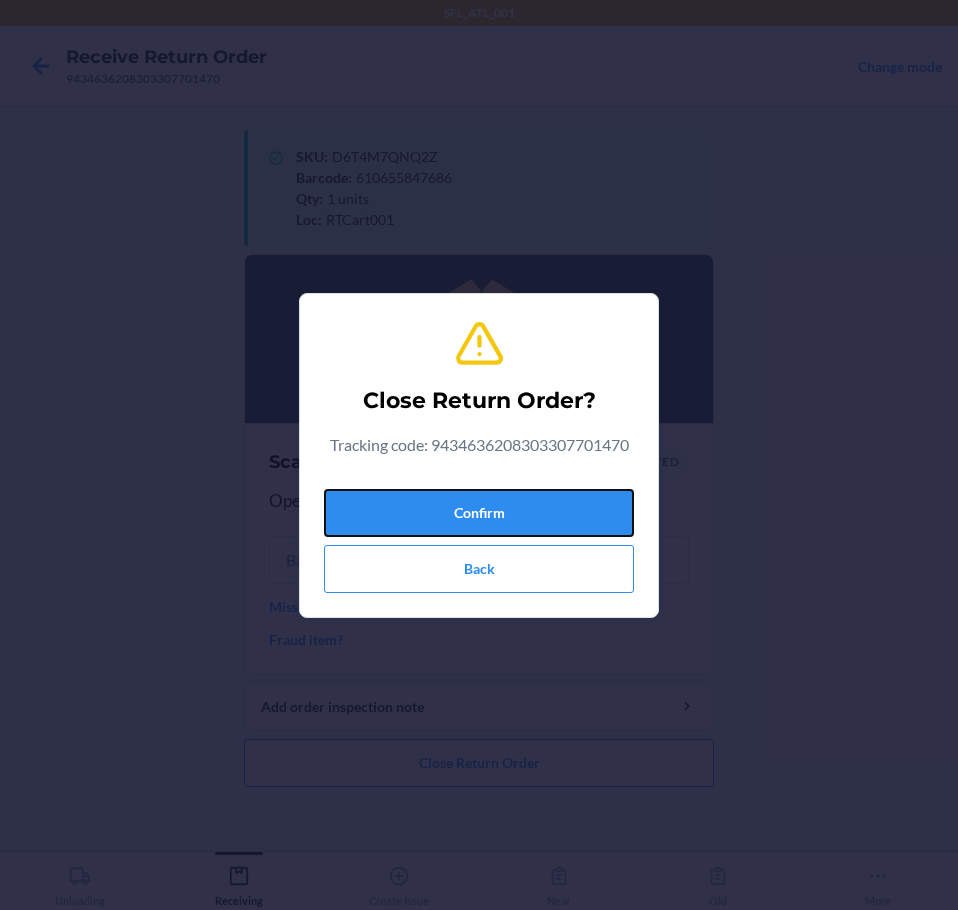 drag, startPoint x: 499, startPoint y: 525, endPoint x: 59, endPoint y: 570, distance: 442.29514 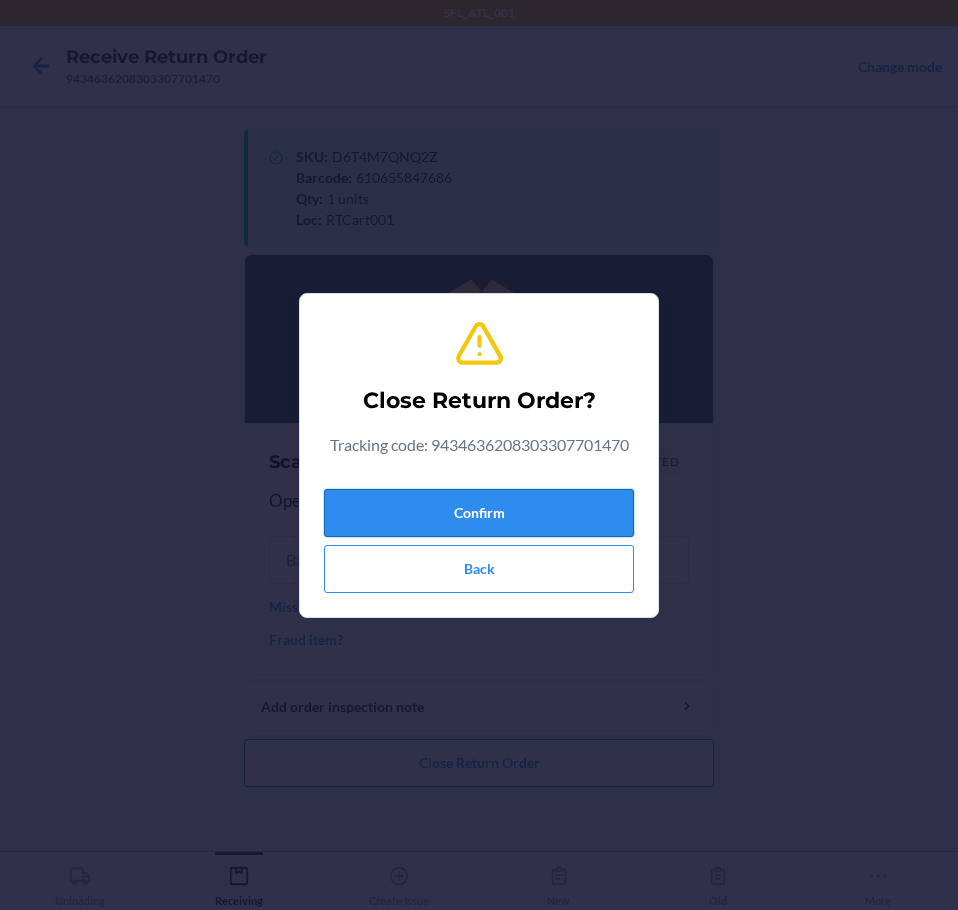 click on "Confirm" at bounding box center (479, 513) 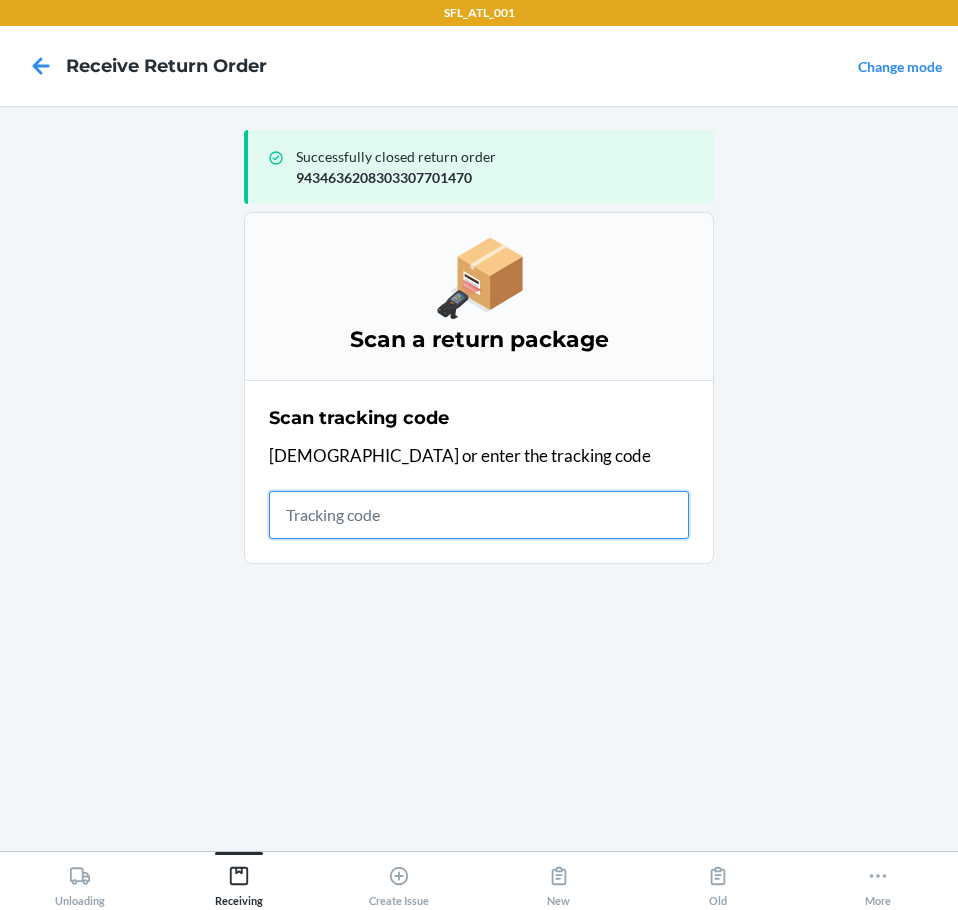 drag, startPoint x: 433, startPoint y: 509, endPoint x: 414, endPoint y: 538, distance: 34.669872 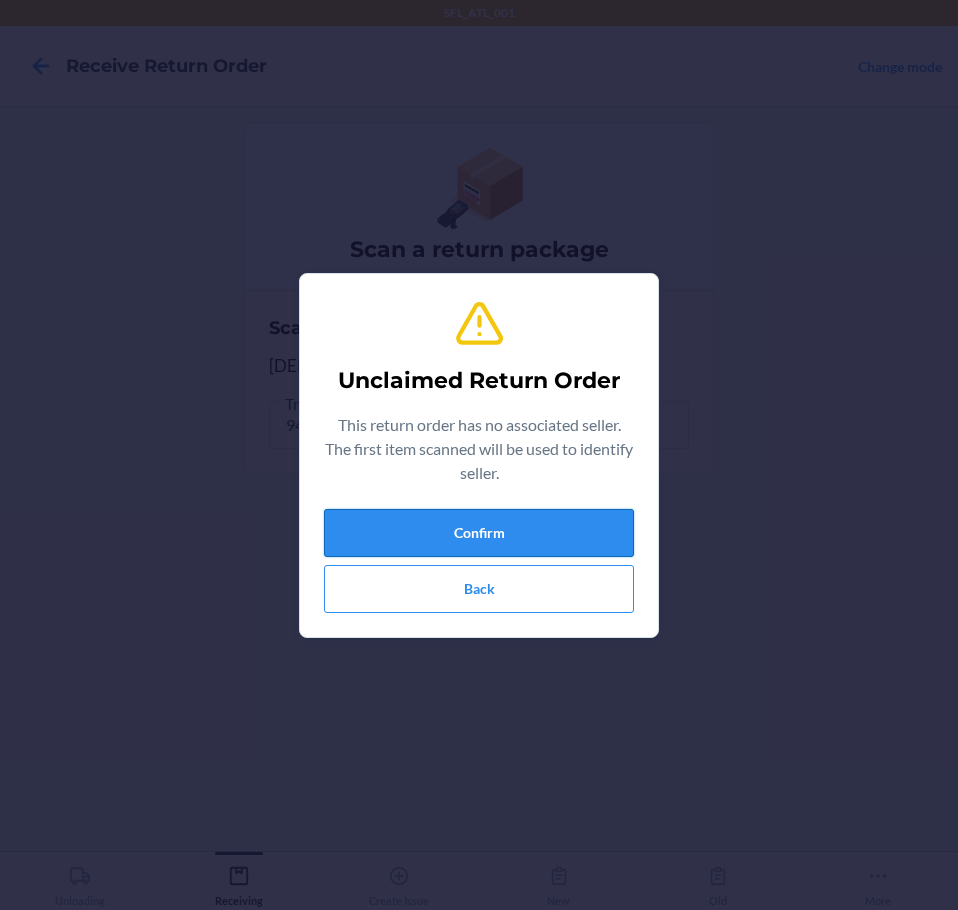 click on "Confirm" at bounding box center (479, 533) 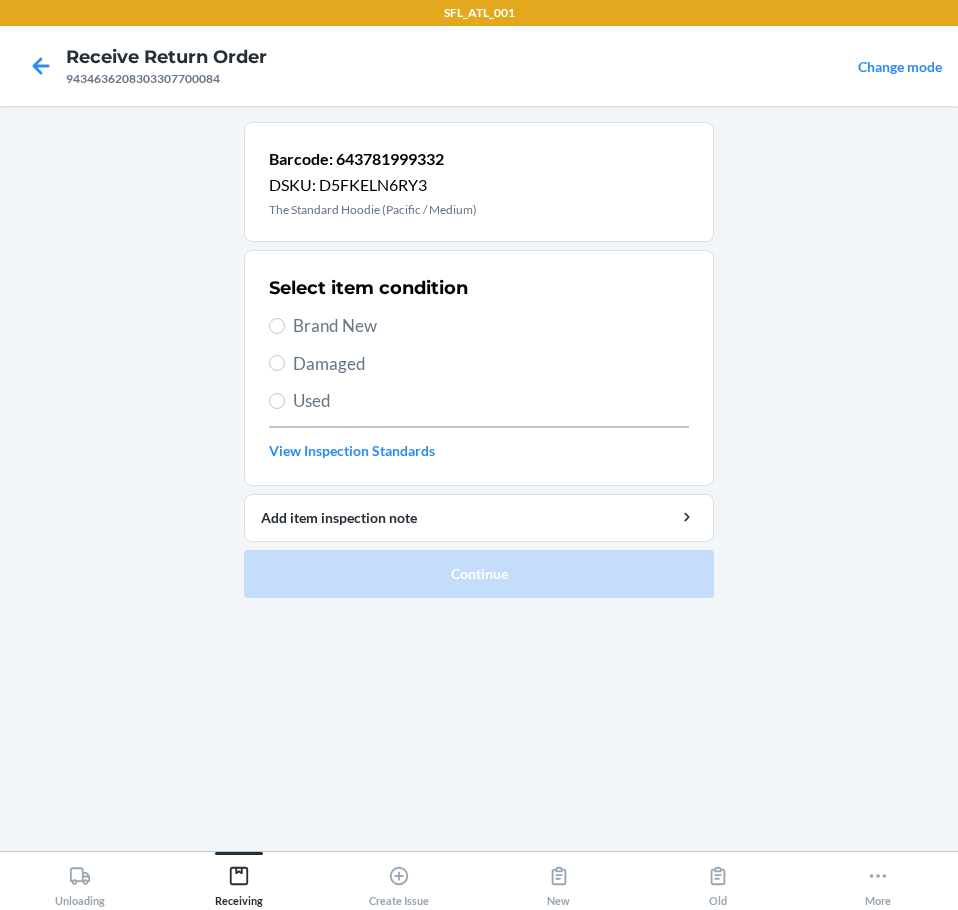 click on "Damaged" at bounding box center [491, 364] 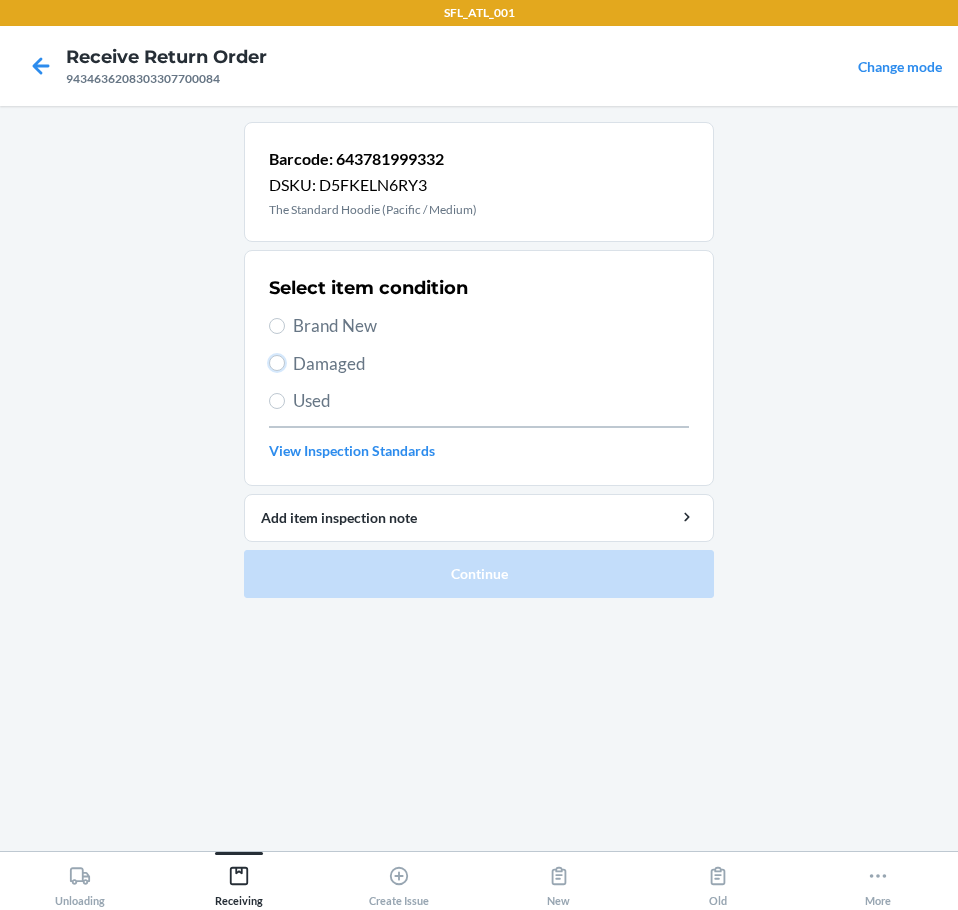 click on "Damaged" at bounding box center (277, 363) 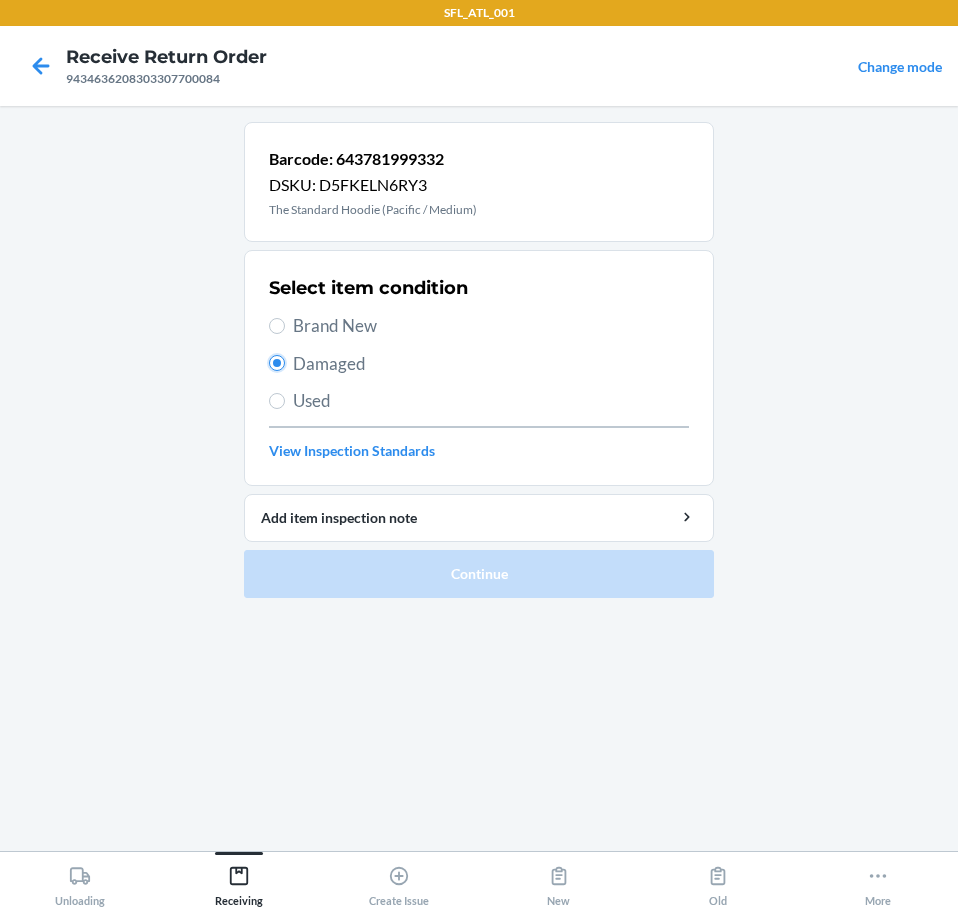 radio on "true" 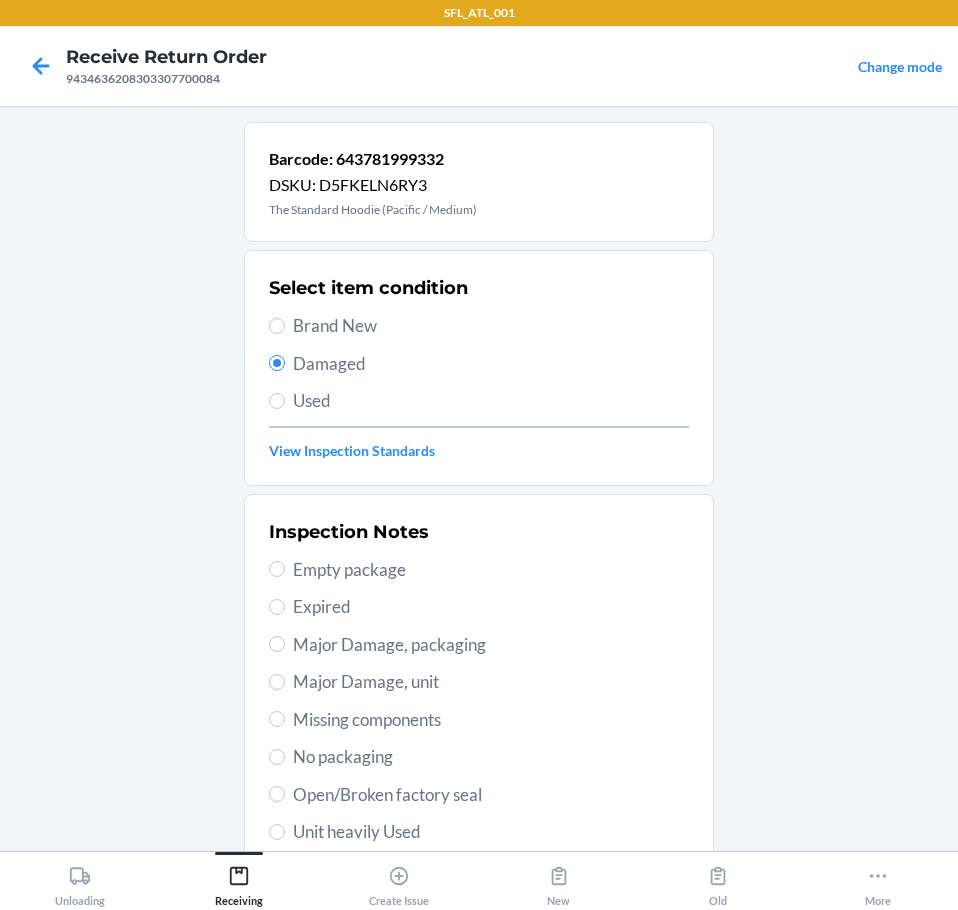 click on "Major Damage, packaging" at bounding box center (491, 645) 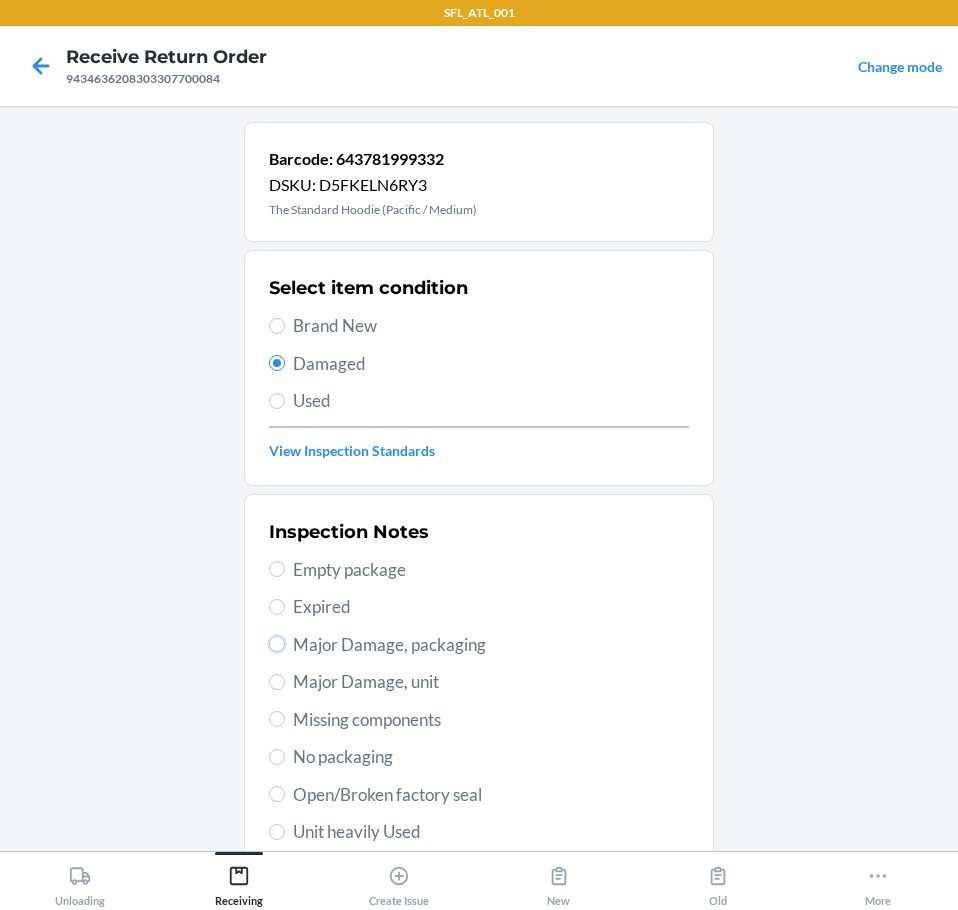 click on "Major Damage, packaging" at bounding box center [277, 644] 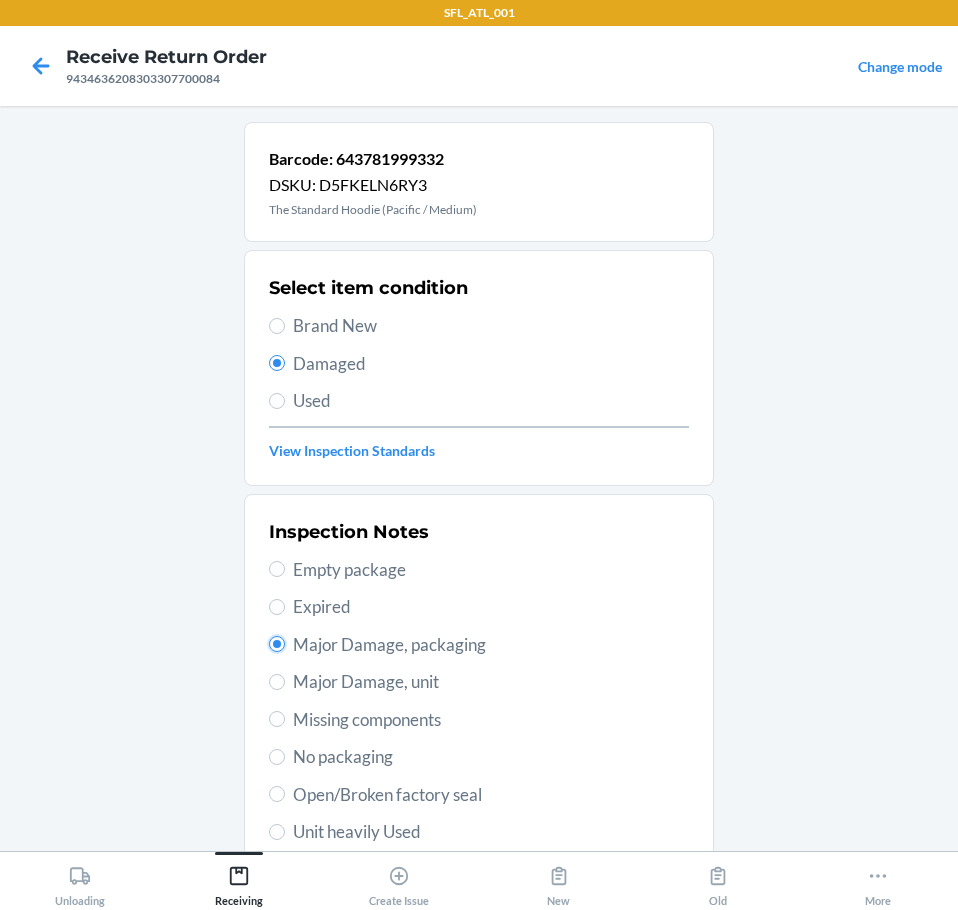 radio on "true" 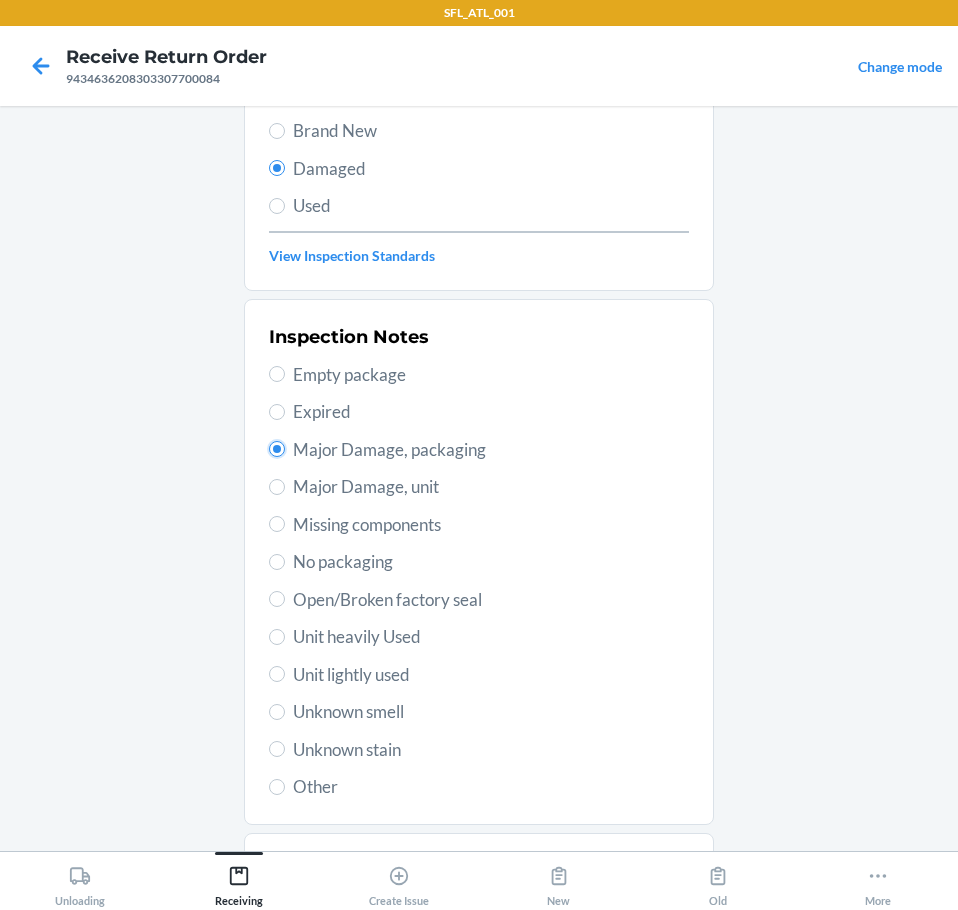 scroll, scrollTop: 297, scrollLeft: 0, axis: vertical 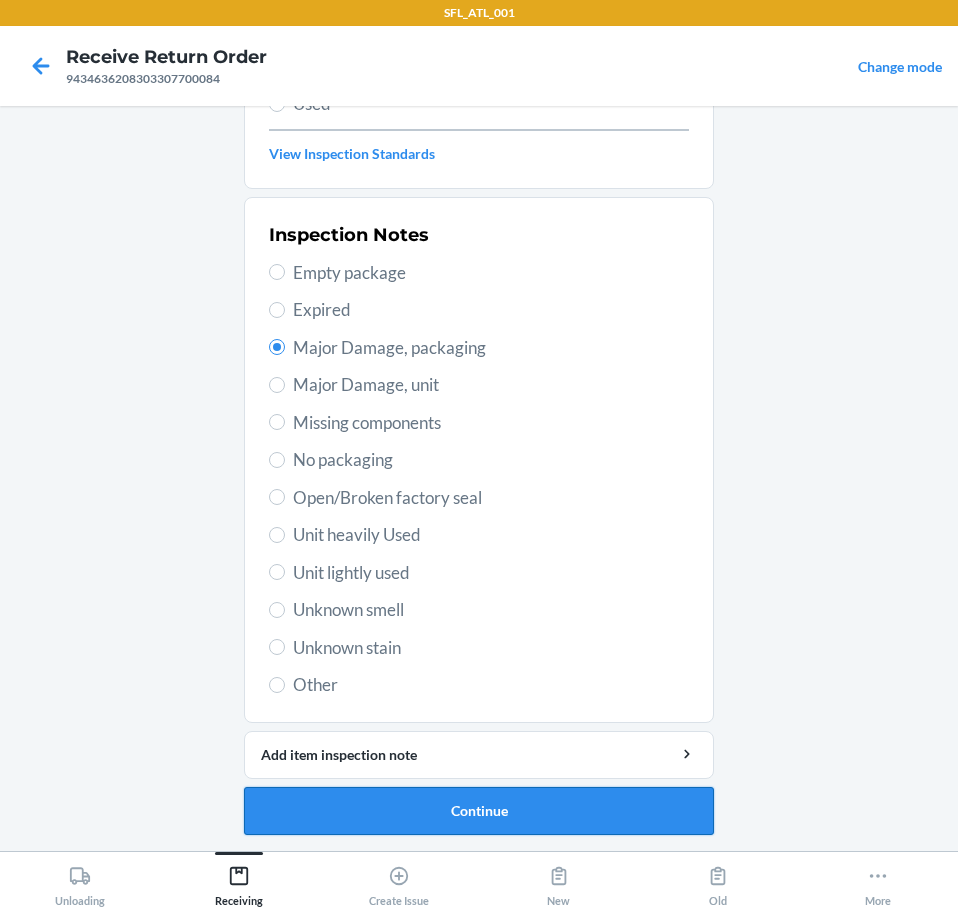 click on "Continue" at bounding box center (479, 811) 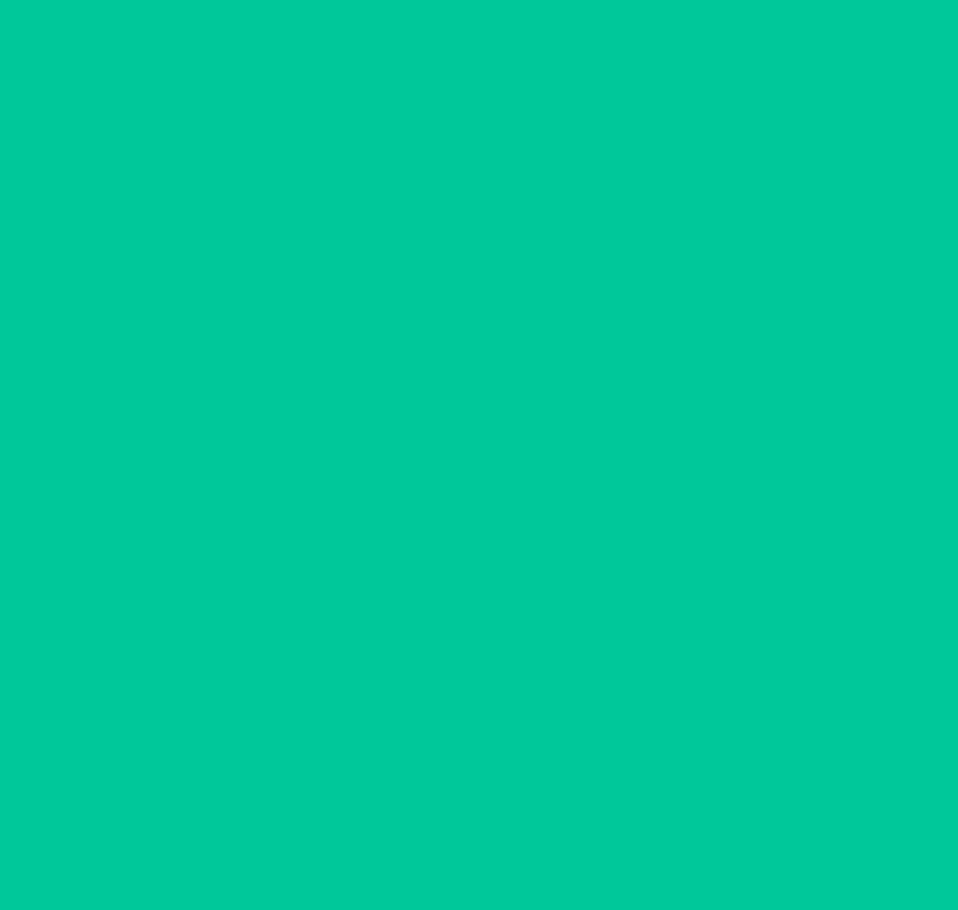 scroll, scrollTop: 120, scrollLeft: 0, axis: vertical 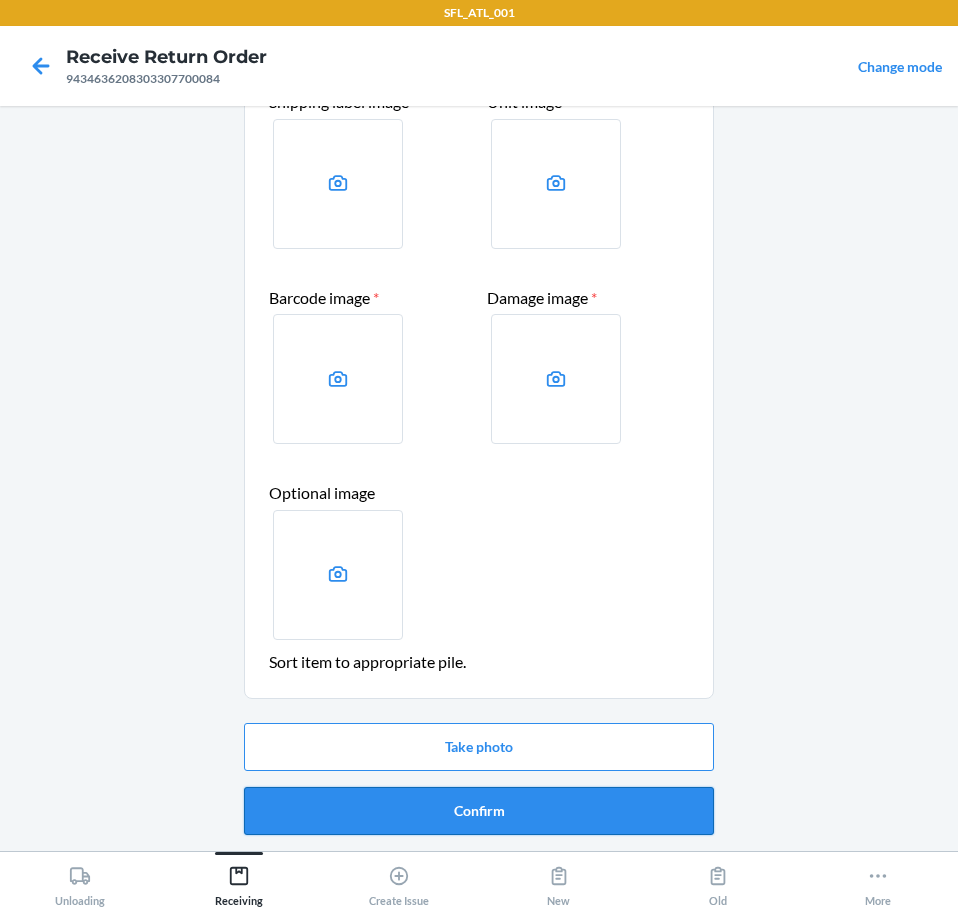 click on "Confirm" at bounding box center (479, 811) 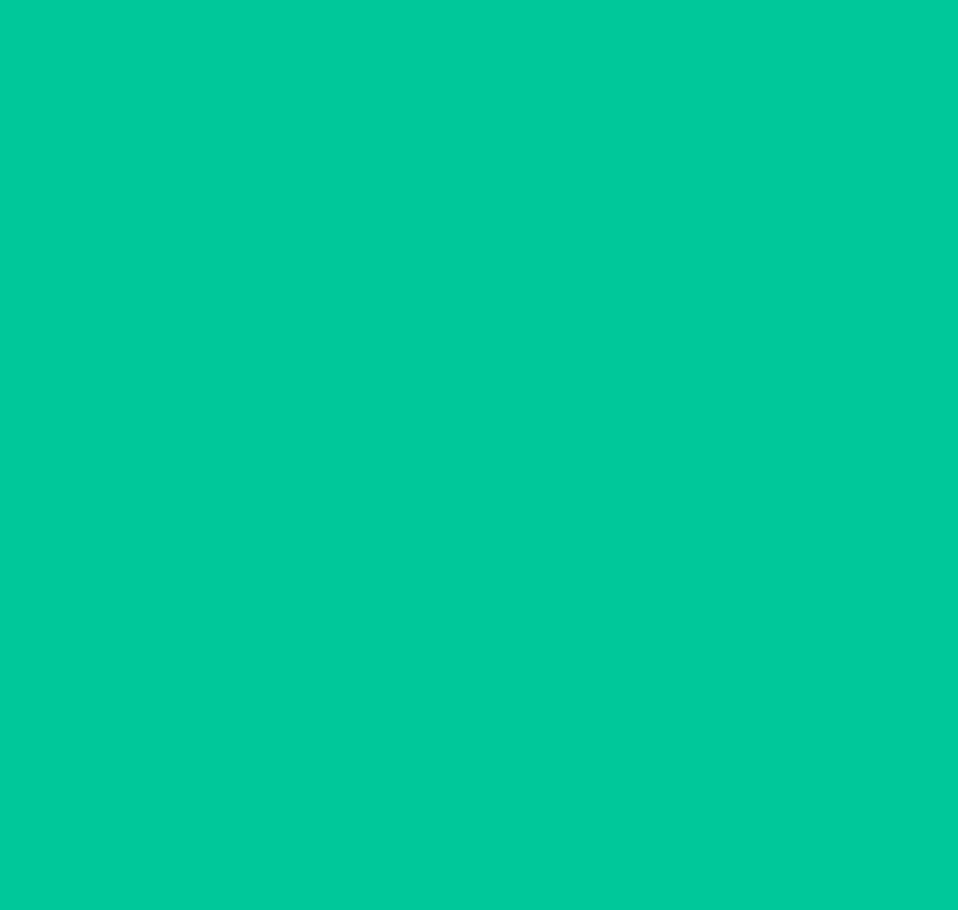 scroll, scrollTop: 0, scrollLeft: 0, axis: both 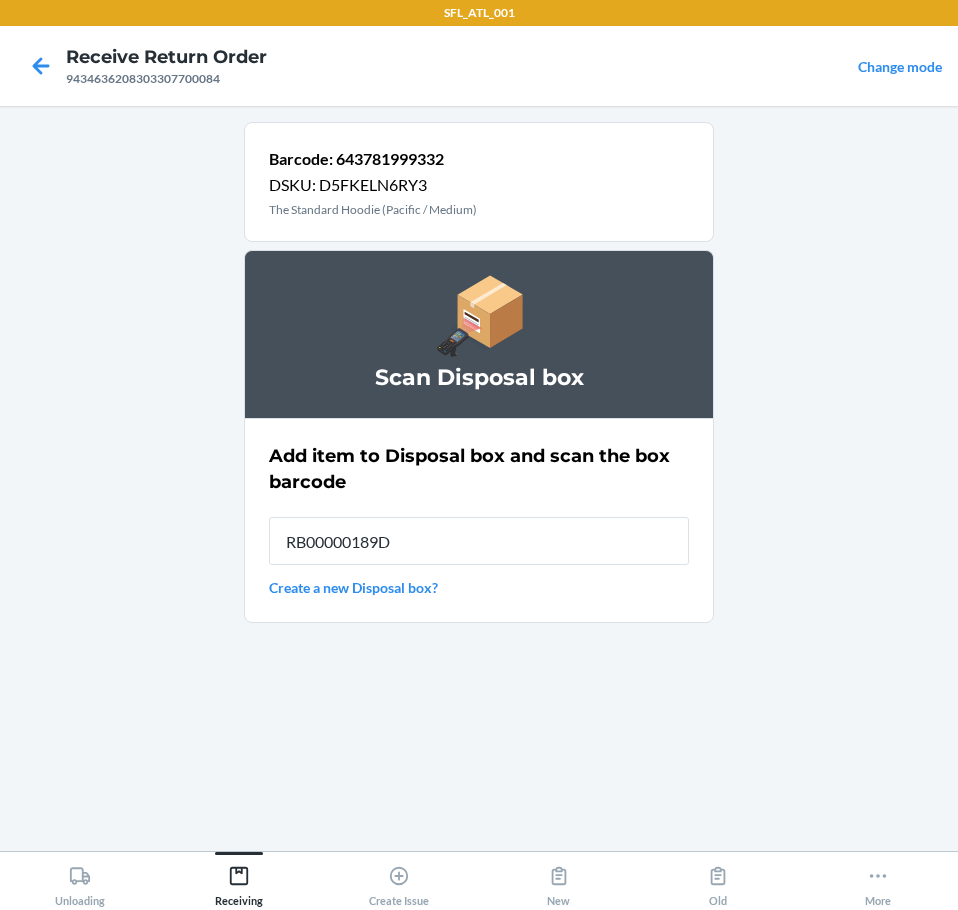 type on "RB00000189D" 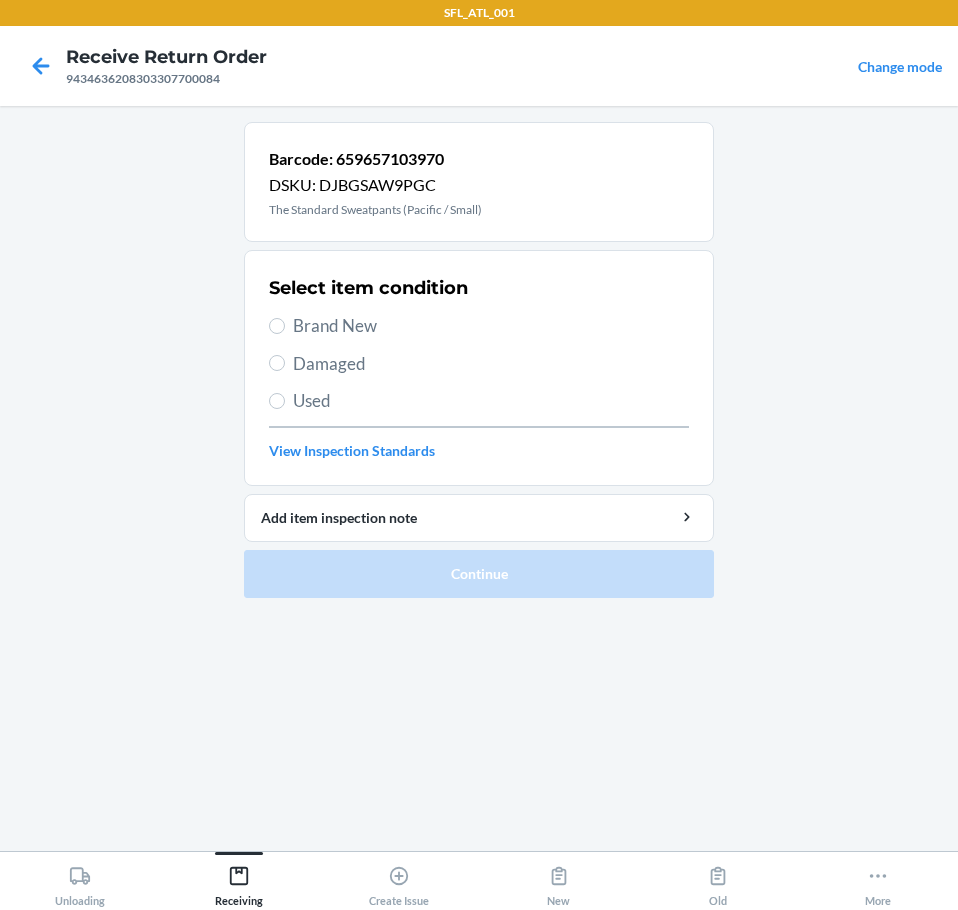 click on "Brand New" at bounding box center (491, 326) 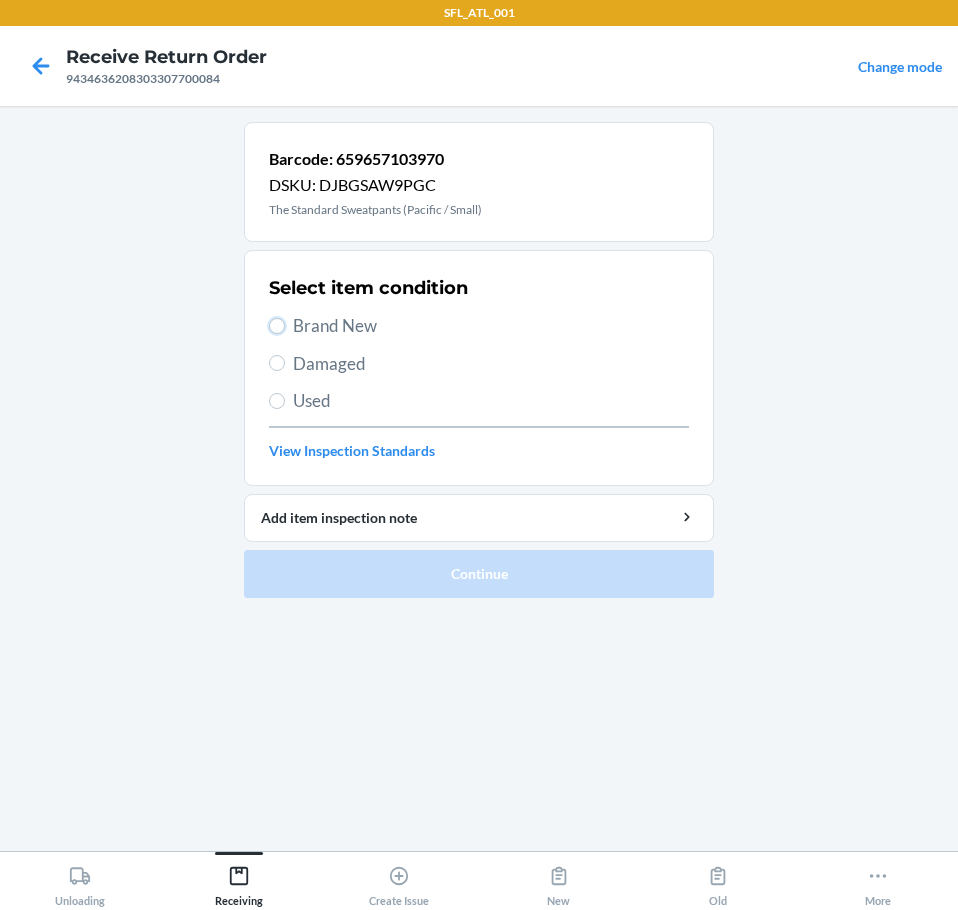 click on "Brand New" at bounding box center (277, 326) 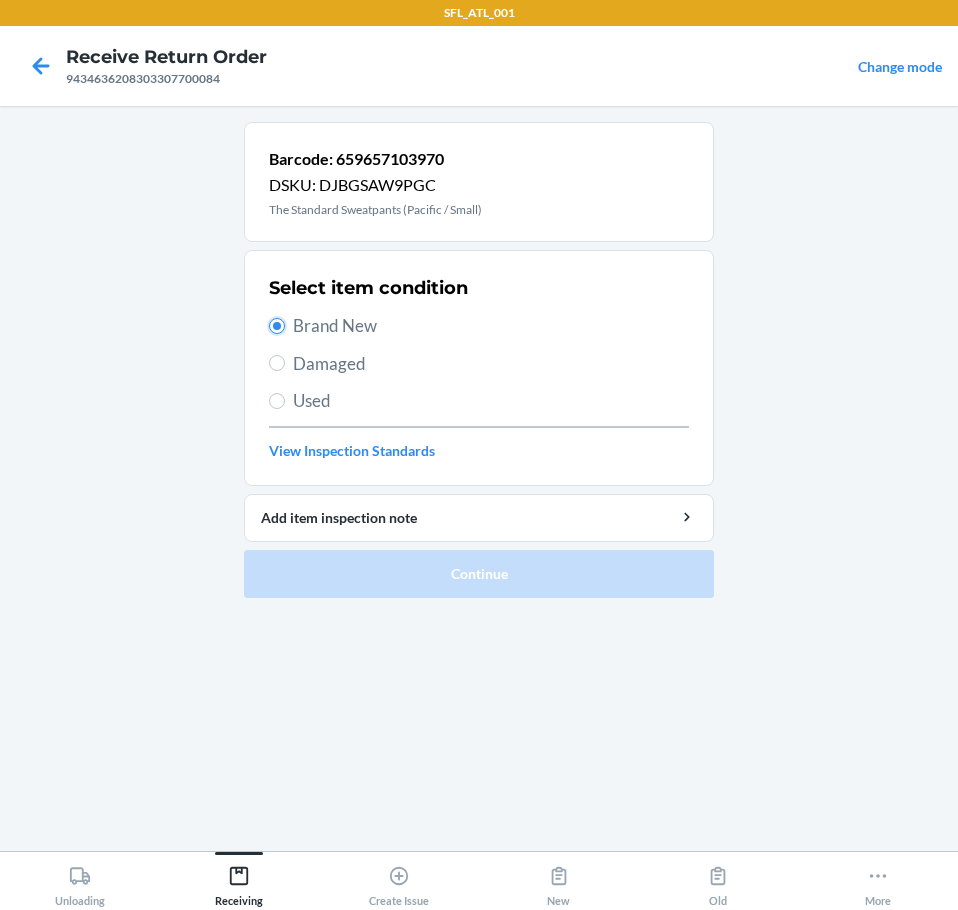 radio on "true" 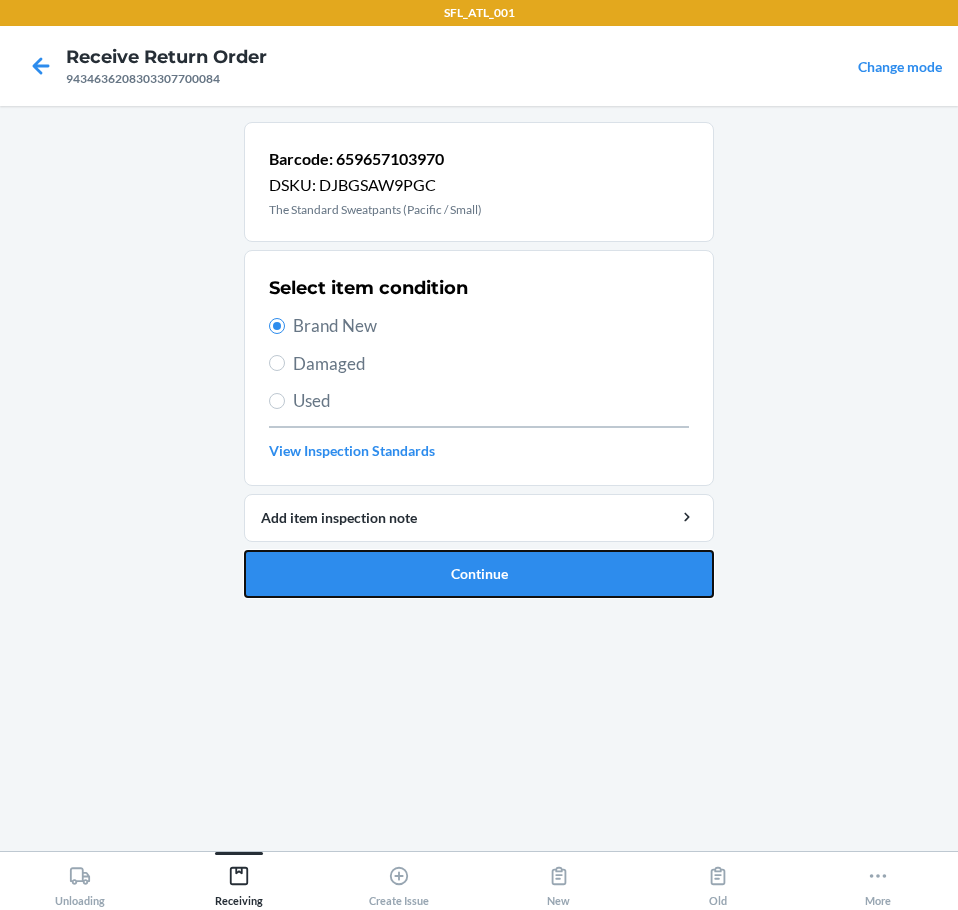 drag, startPoint x: 451, startPoint y: 564, endPoint x: 427, endPoint y: 575, distance: 26.400757 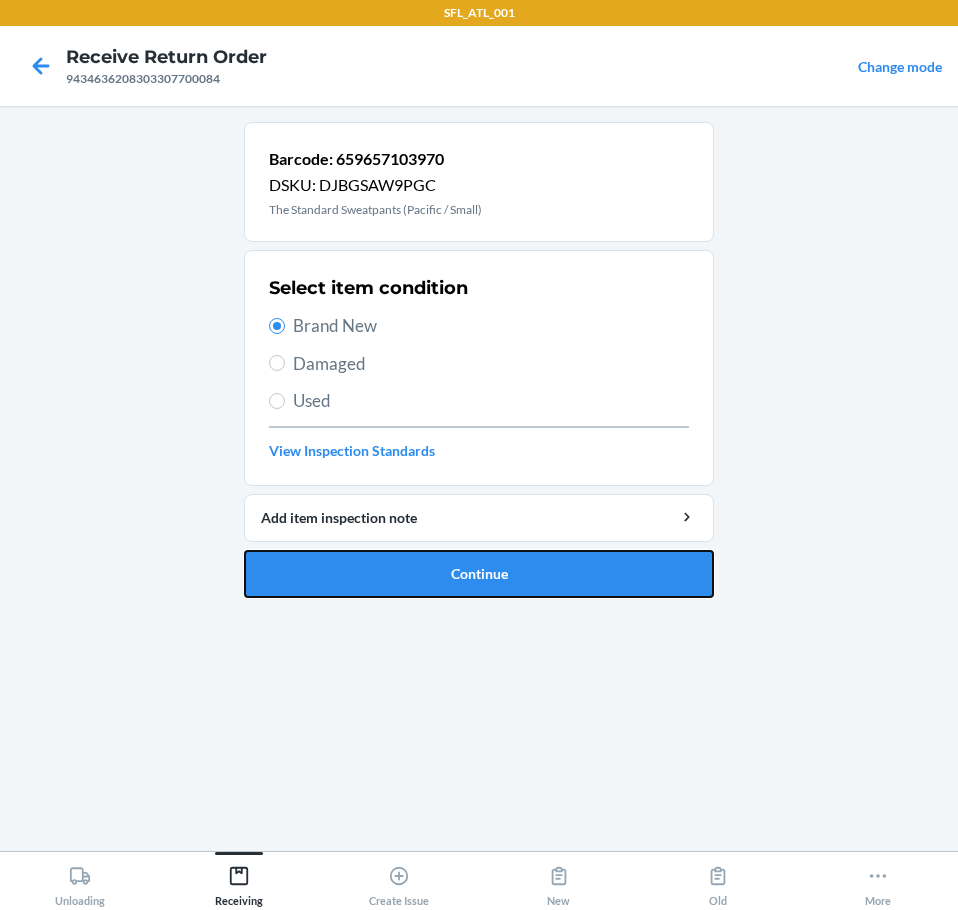 click on "Continue" at bounding box center (479, 574) 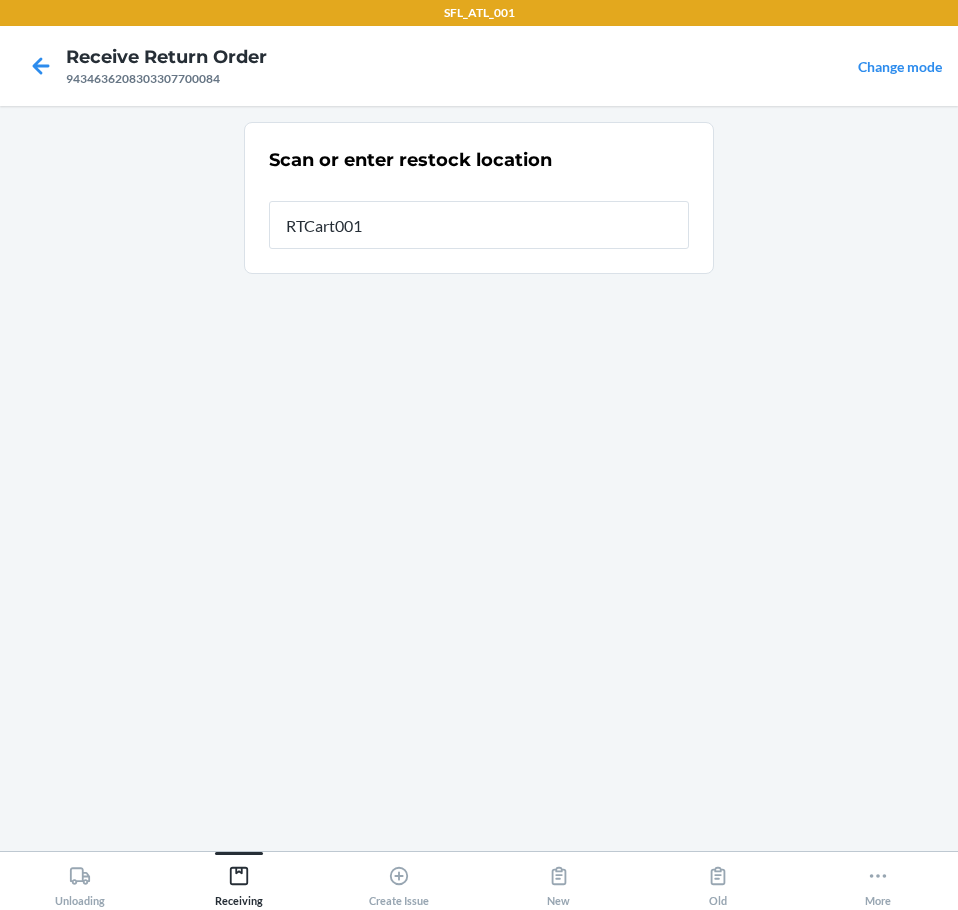 type on "RTCart001" 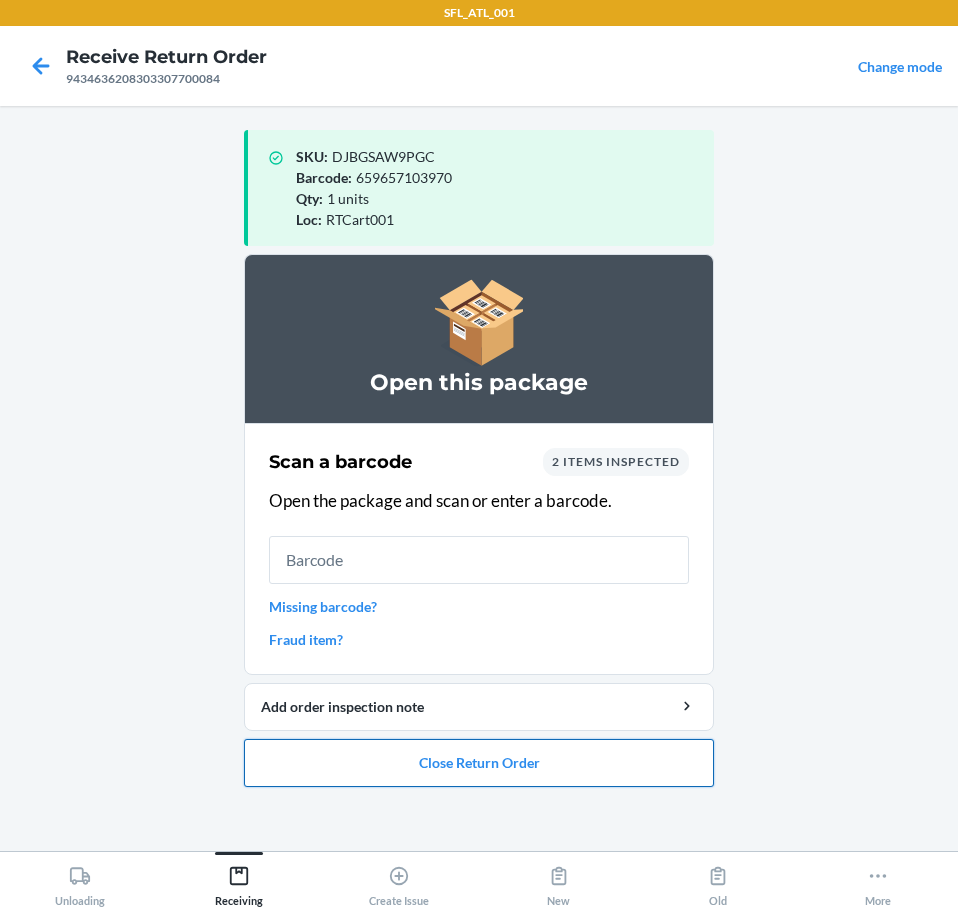 click on "Close Return Order" at bounding box center (479, 763) 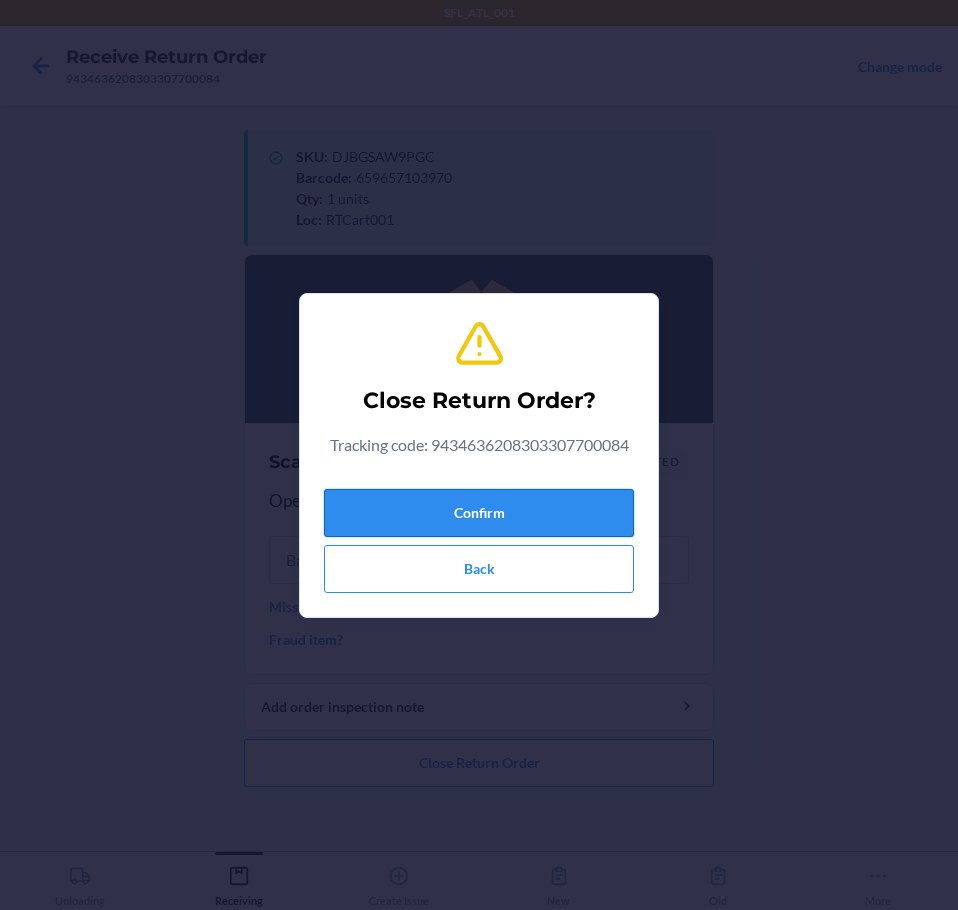 drag, startPoint x: 586, startPoint y: 522, endPoint x: 494, endPoint y: 536, distance: 93.05912 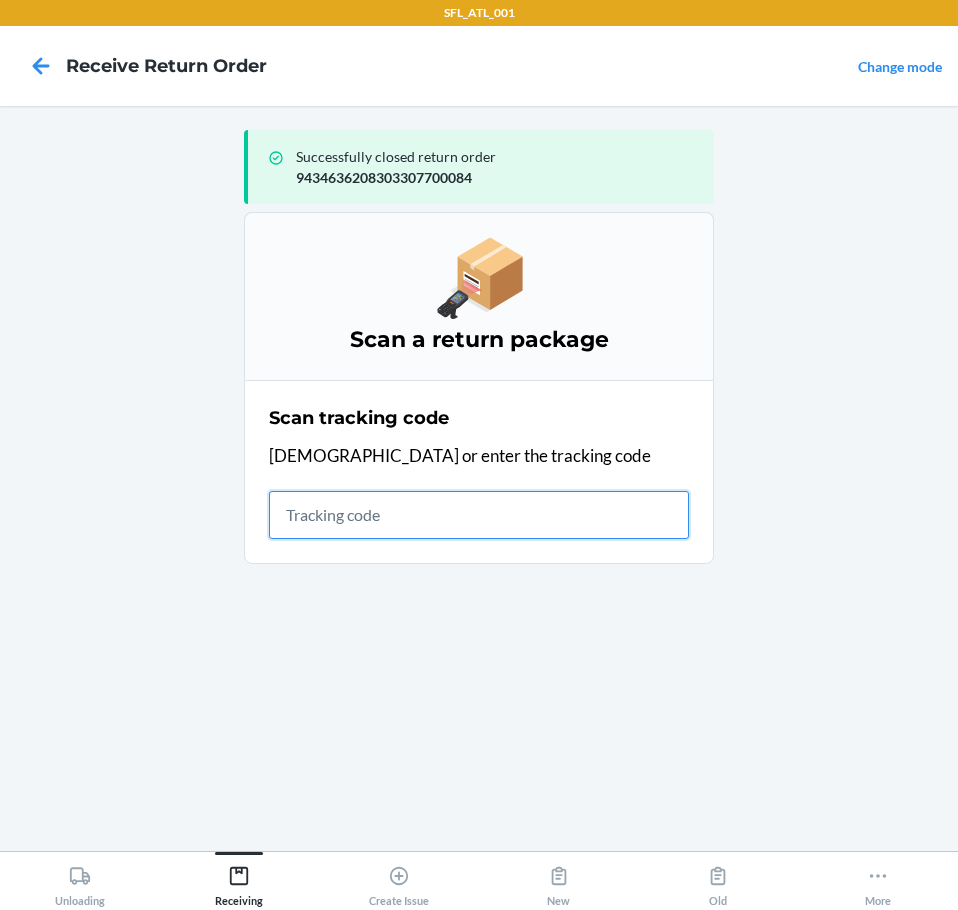 click at bounding box center [479, 515] 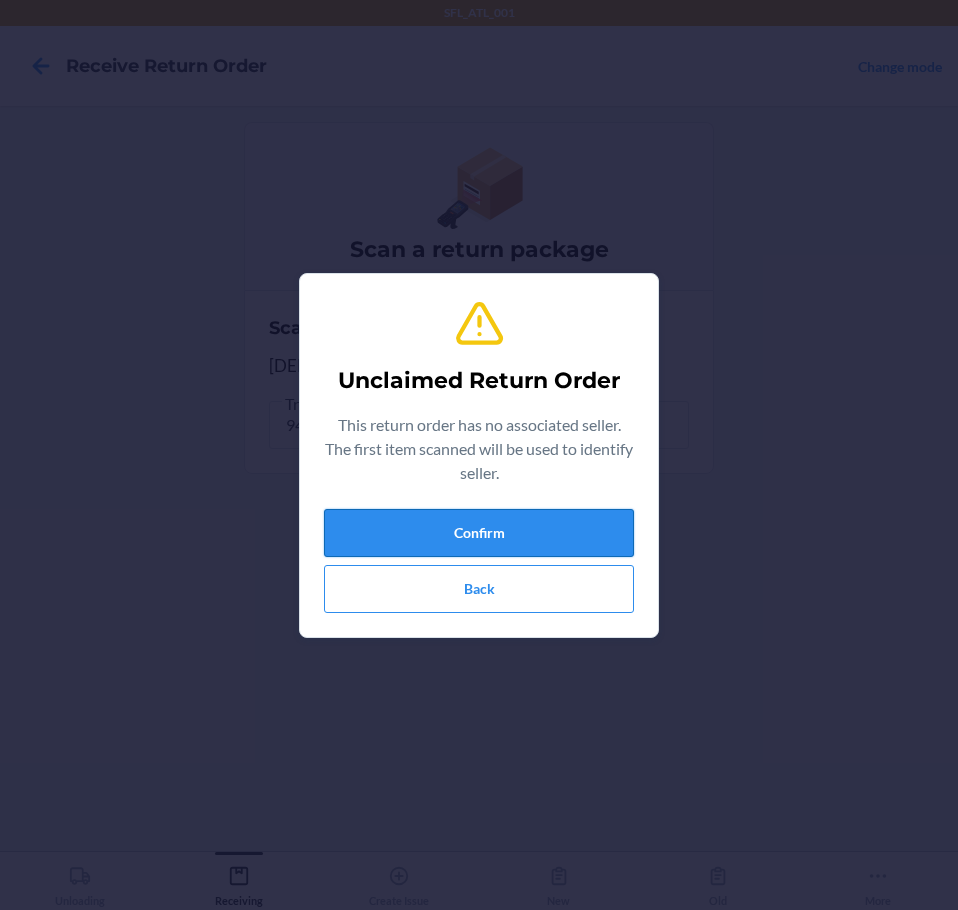 click on "Confirm" at bounding box center [479, 533] 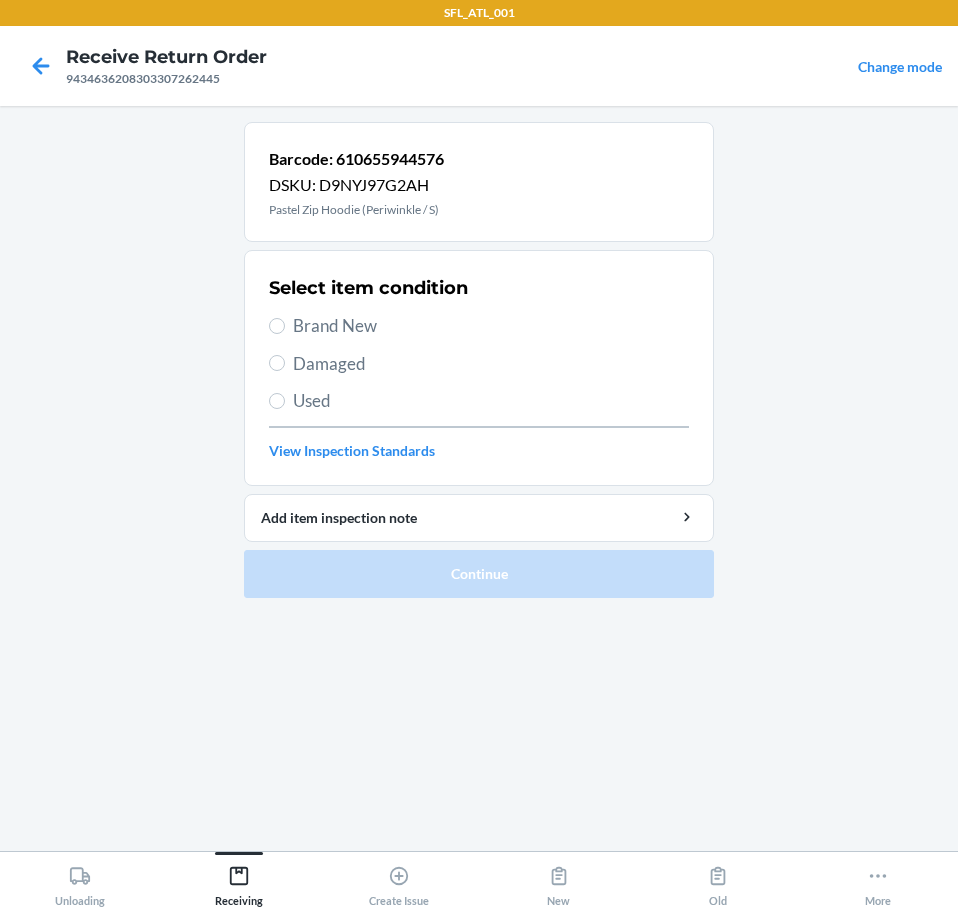 click on "Brand New" at bounding box center [491, 326] 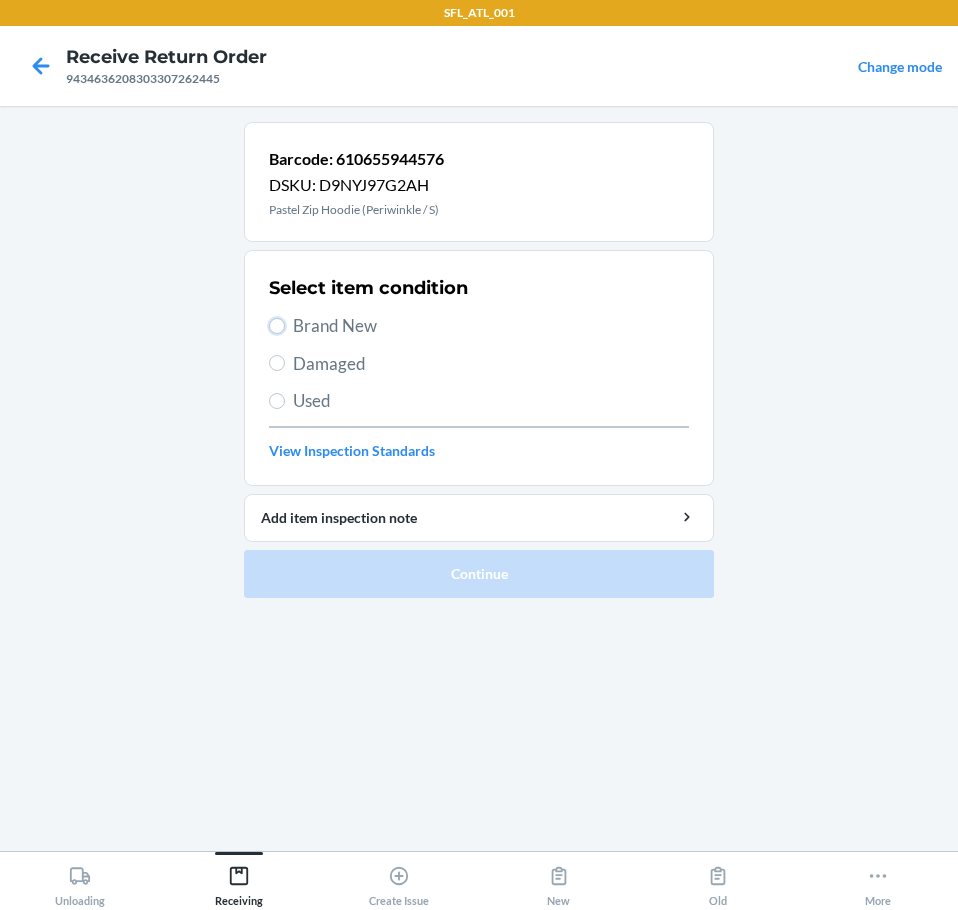click on "Brand New" at bounding box center [277, 326] 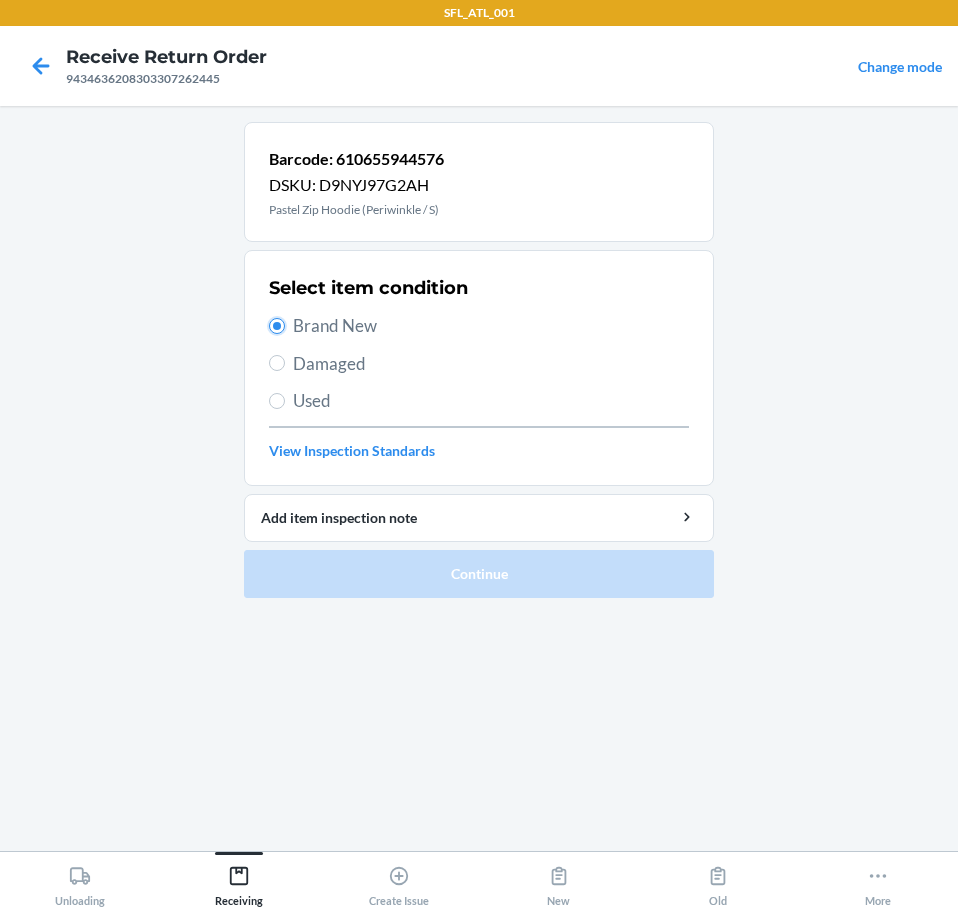 radio on "true" 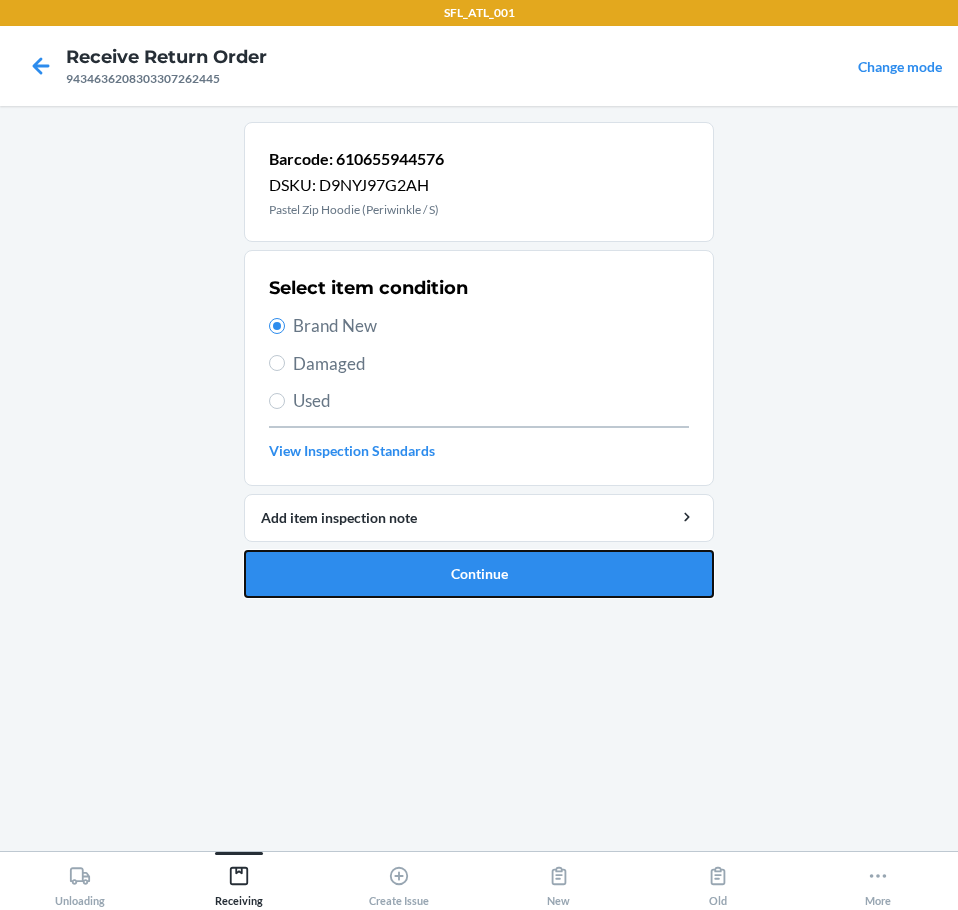 drag, startPoint x: 406, startPoint y: 574, endPoint x: 357, endPoint y: 585, distance: 50.219517 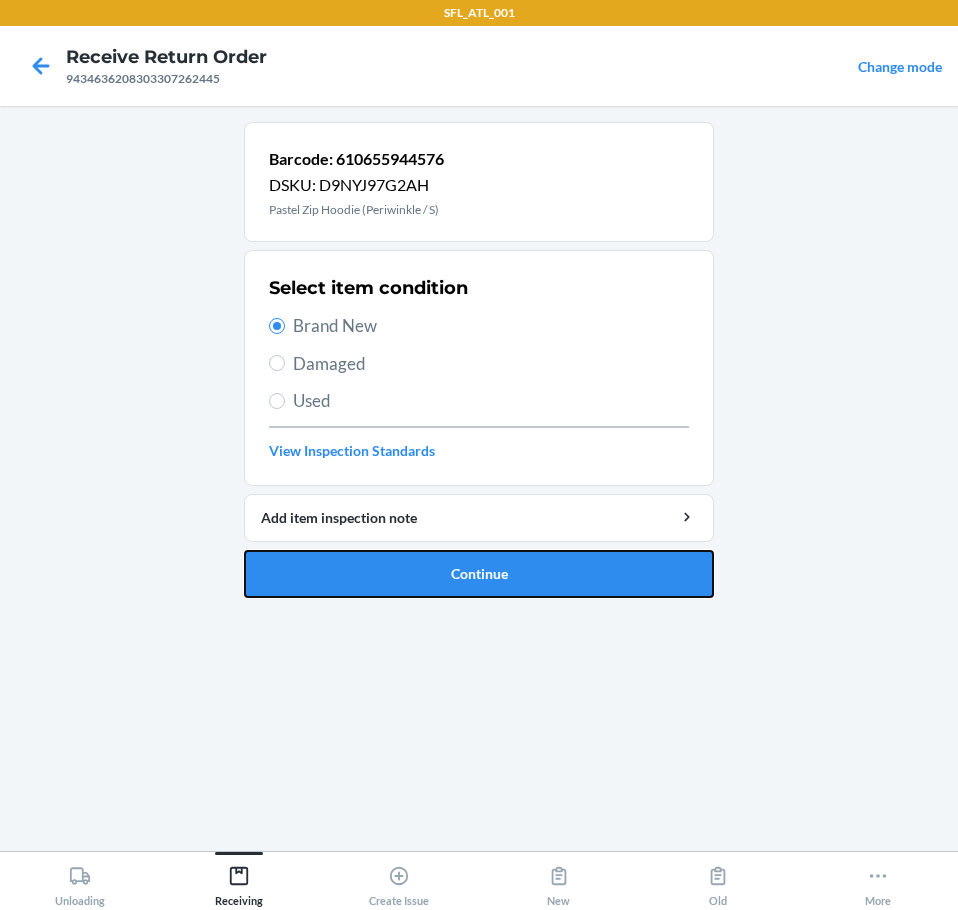 click on "Continue" at bounding box center [479, 574] 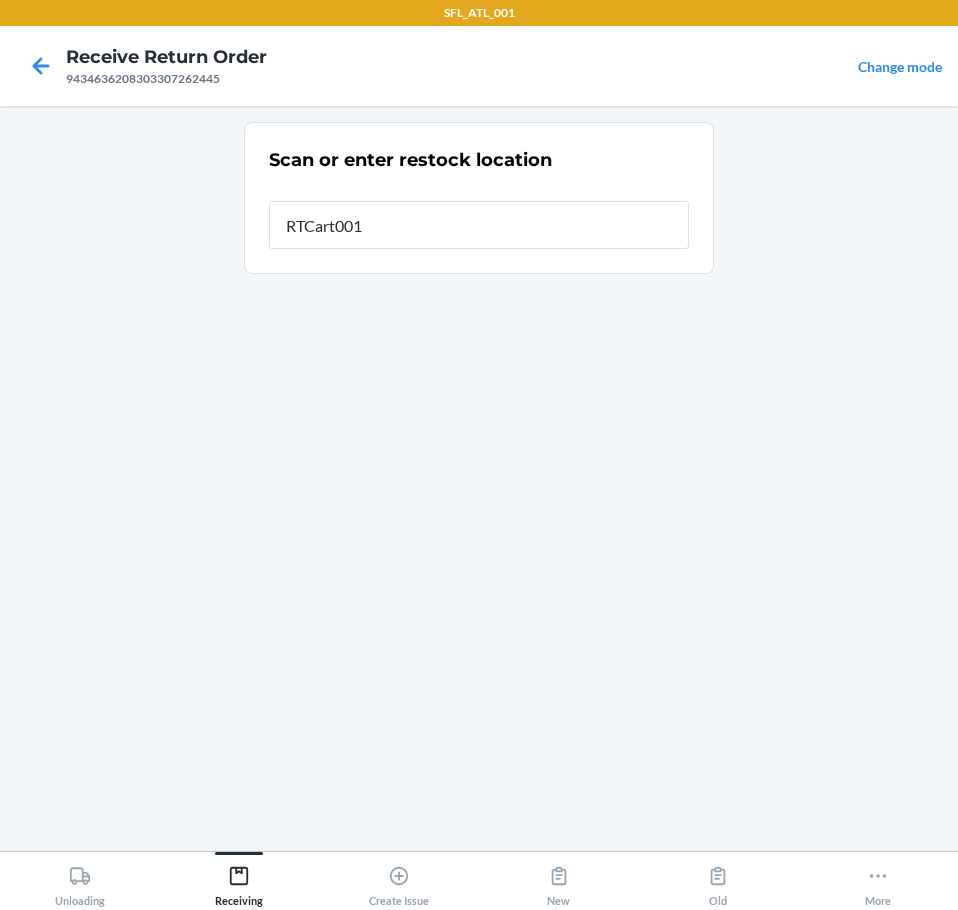 type on "RTCart001" 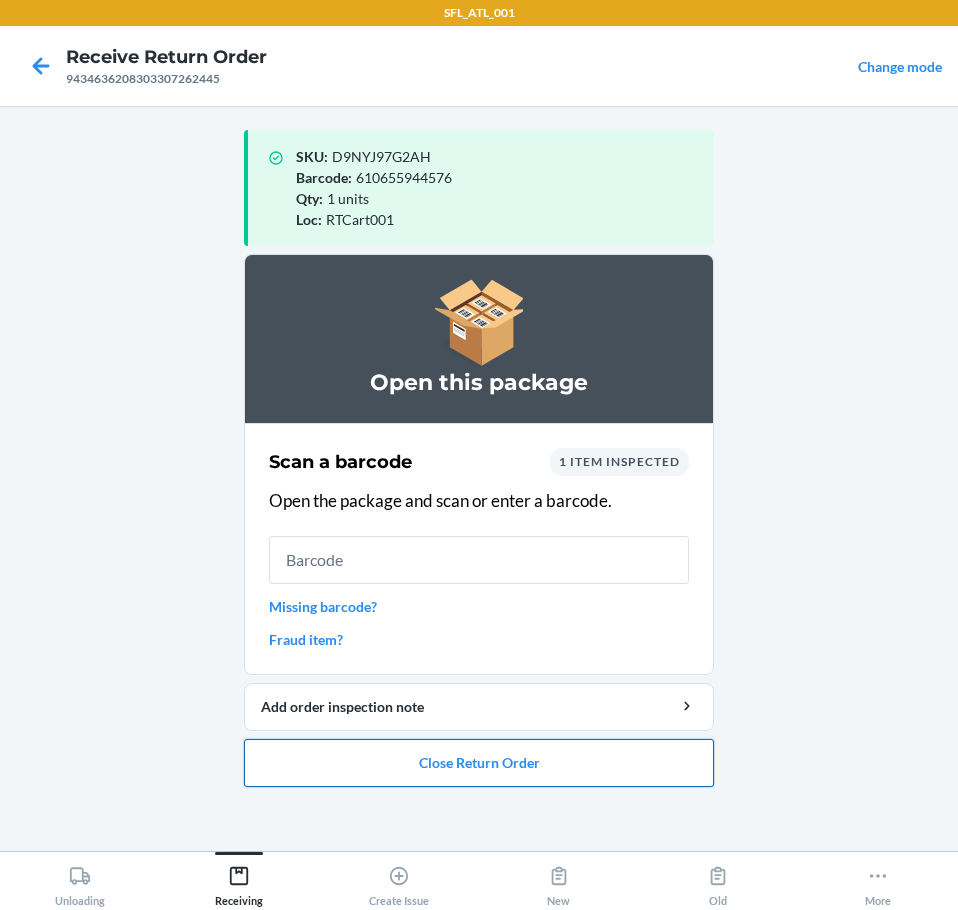 click on "Close Return Order" at bounding box center (479, 763) 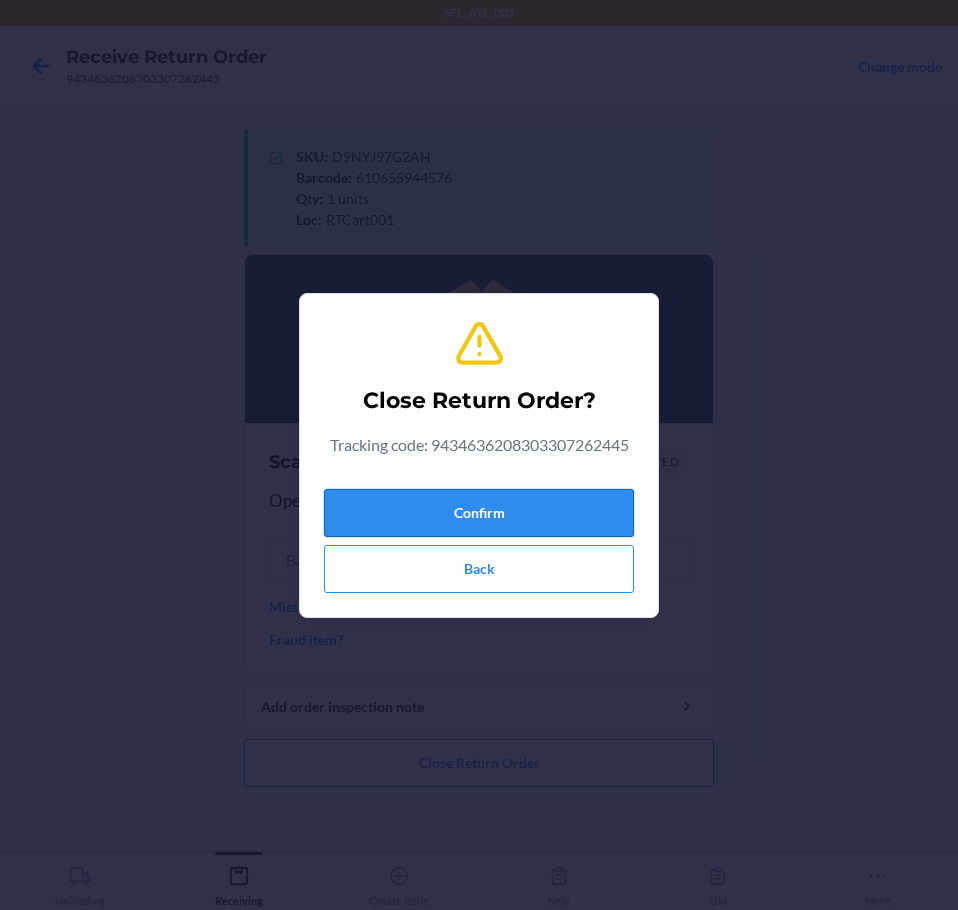 drag, startPoint x: 596, startPoint y: 503, endPoint x: 529, endPoint y: 508, distance: 67.18631 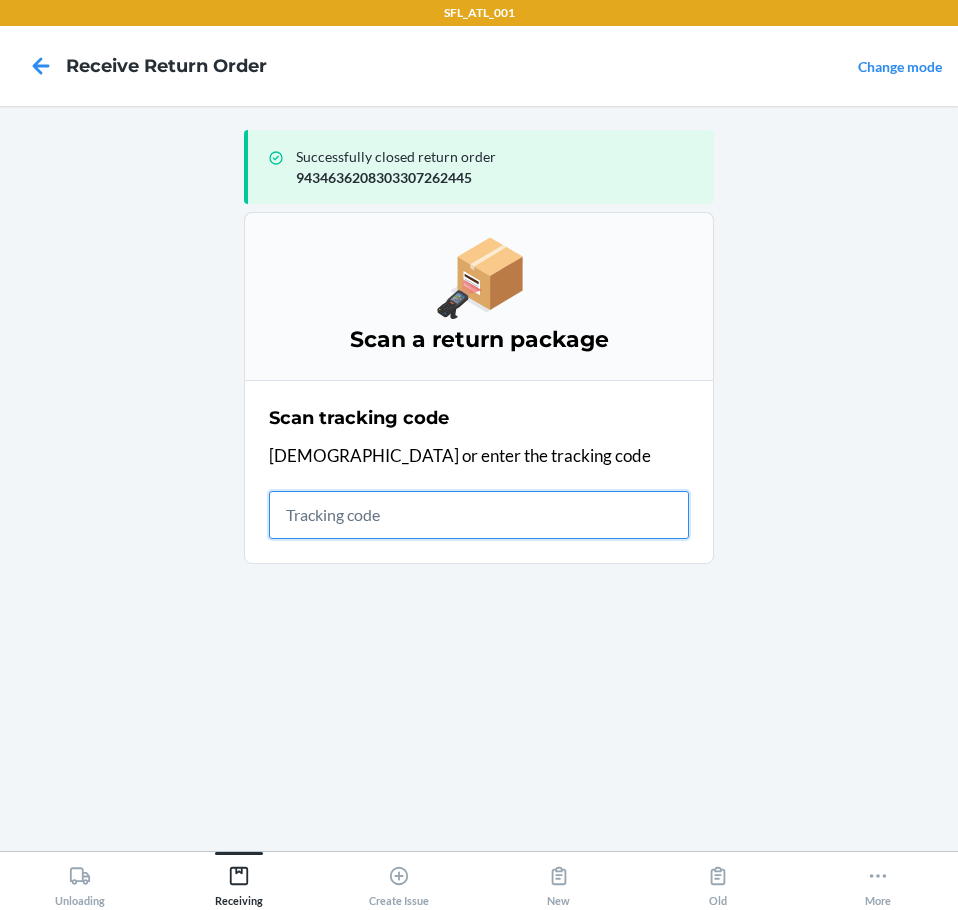 click at bounding box center (479, 515) 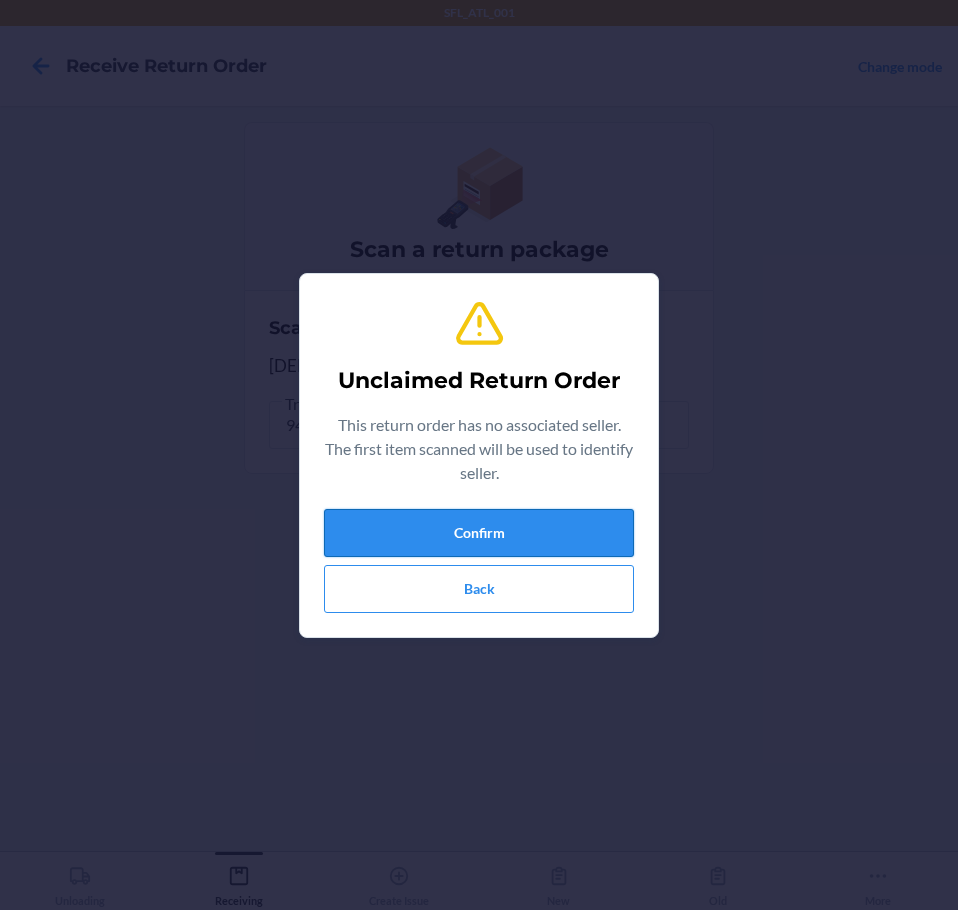 click on "Confirm" at bounding box center [479, 533] 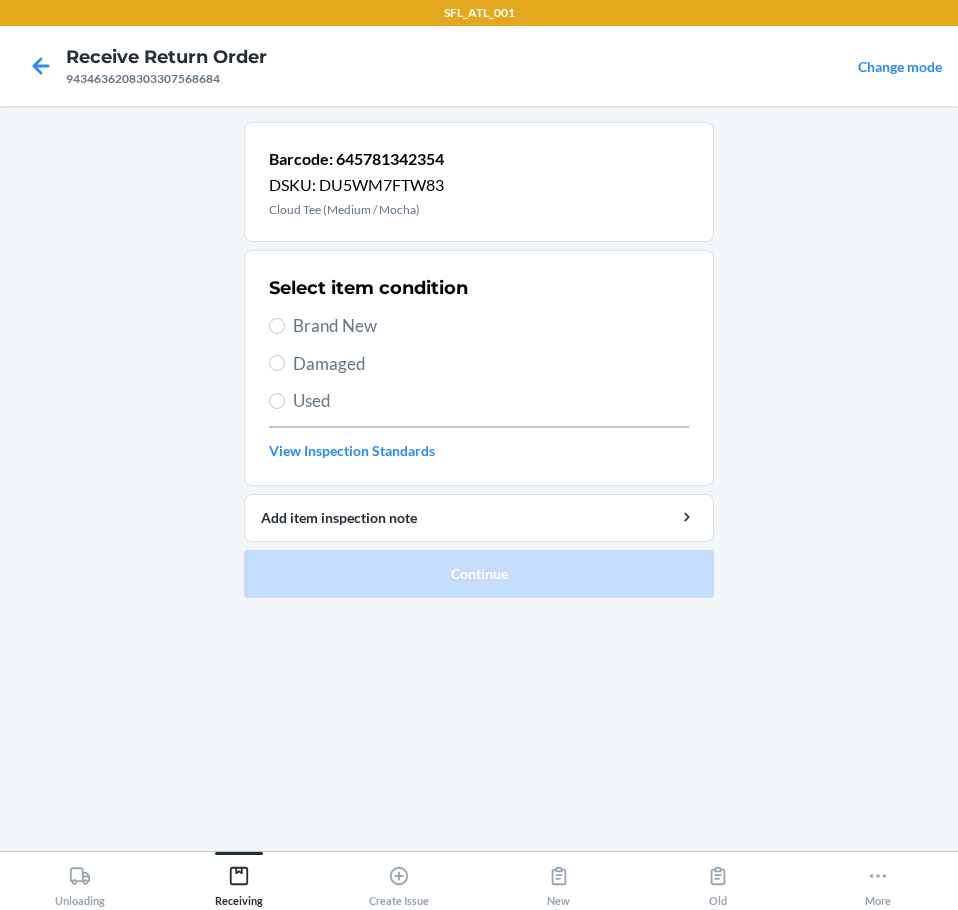 click on "Brand New" at bounding box center (491, 326) 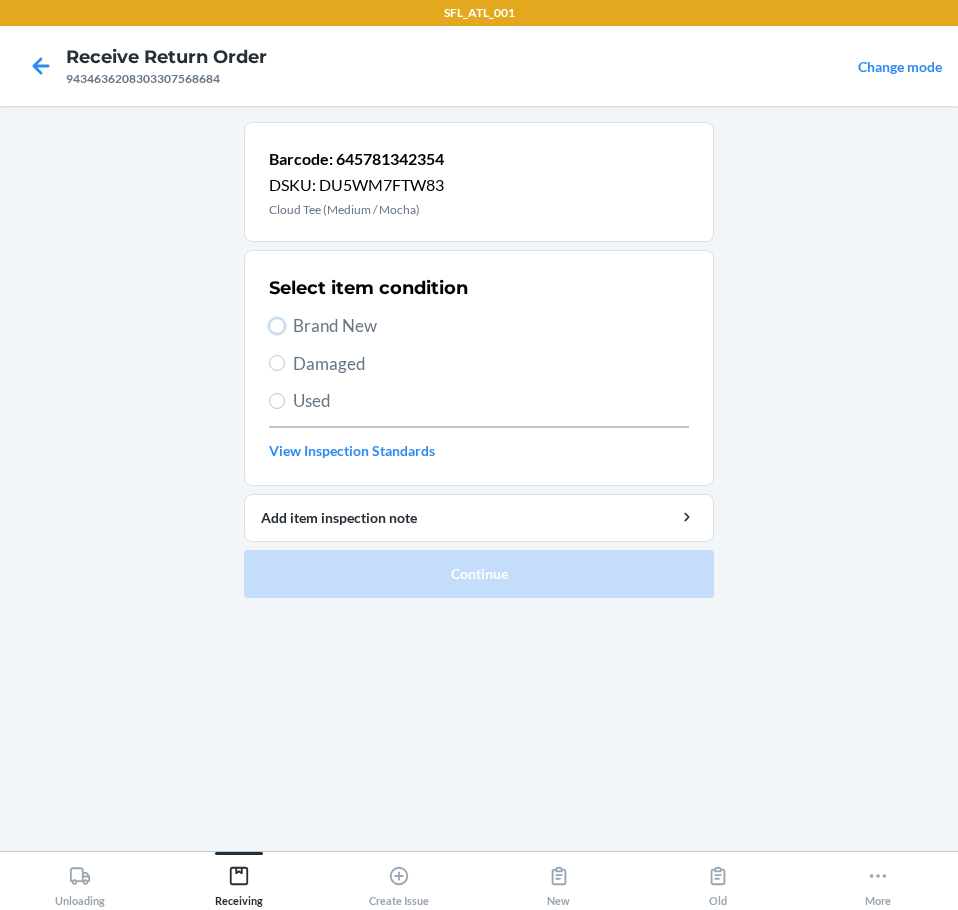click on "Brand New" at bounding box center (277, 326) 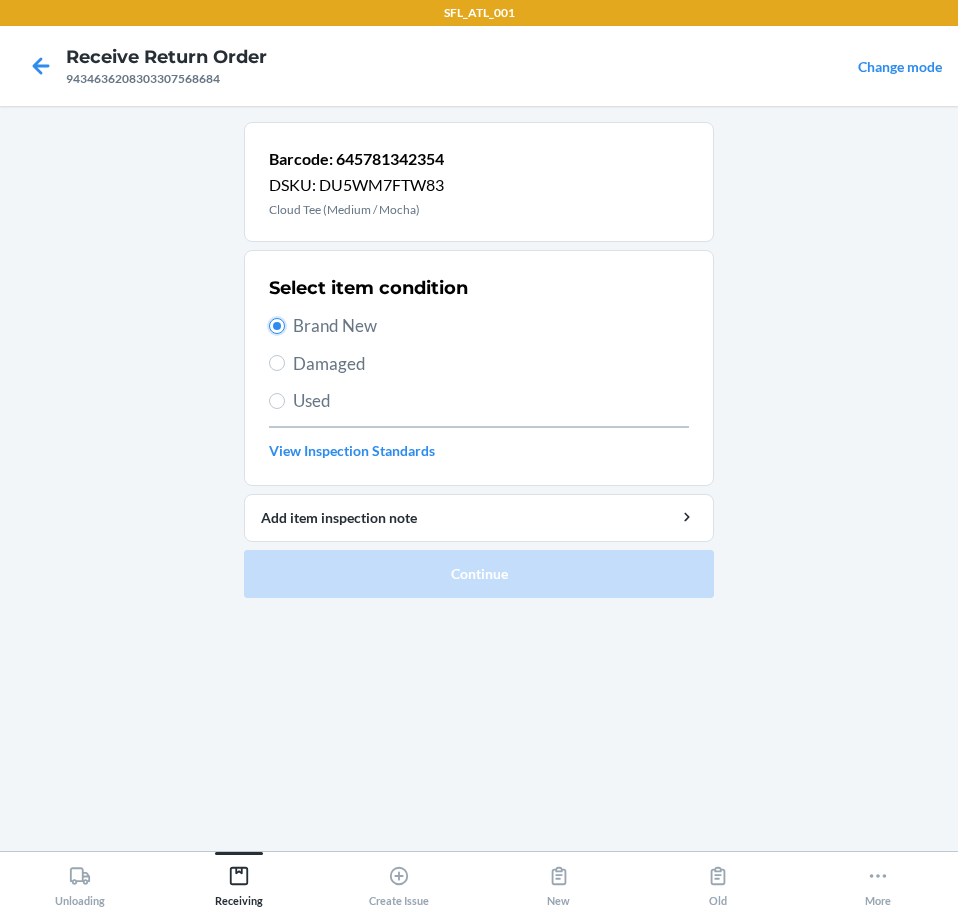 radio on "true" 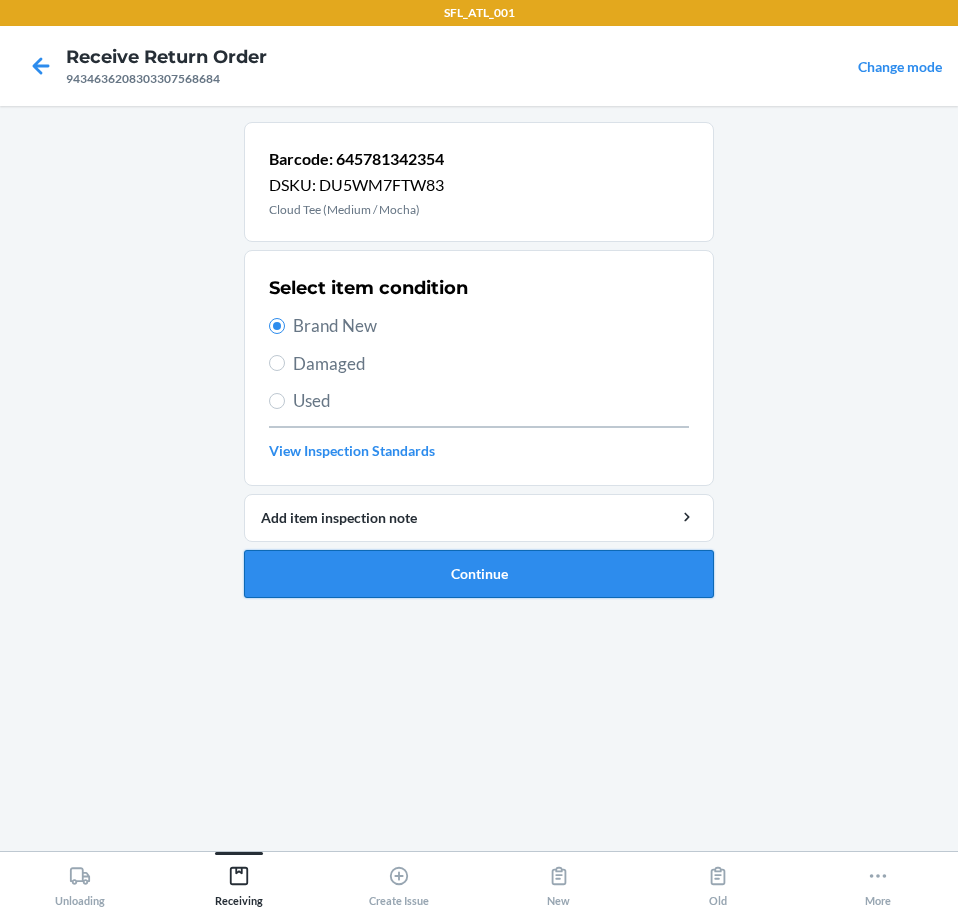 click on "Continue" at bounding box center [479, 574] 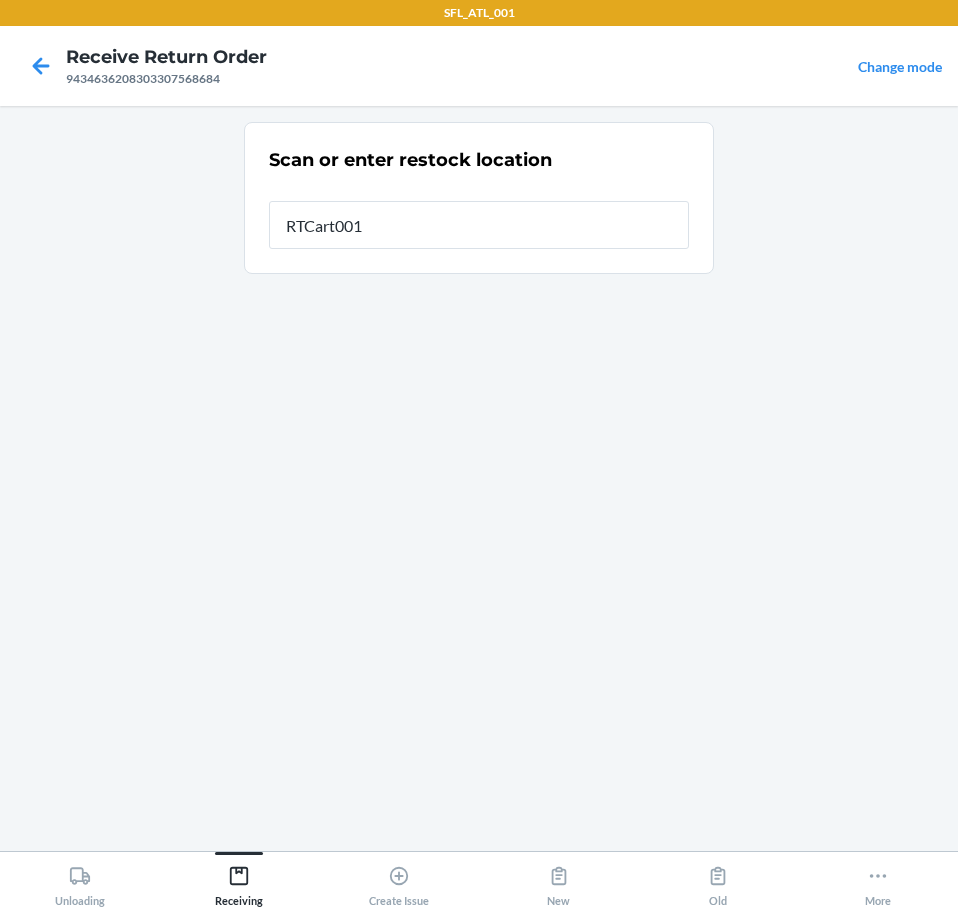 type on "RTCart001" 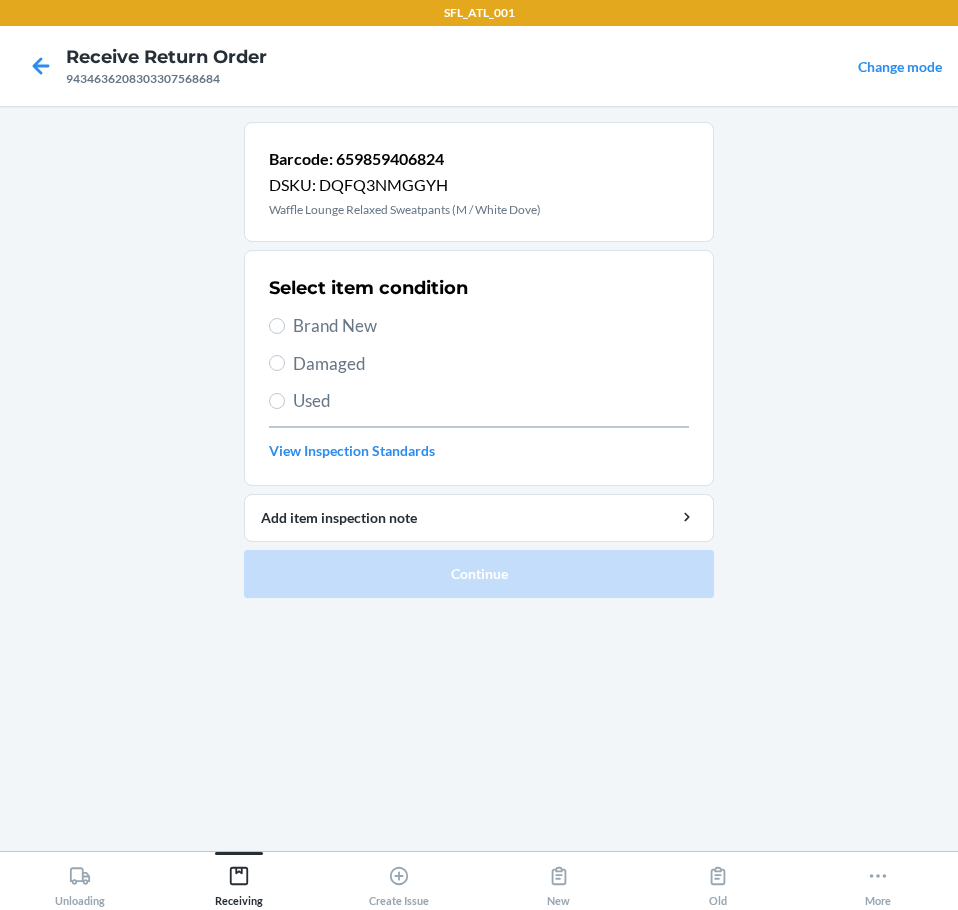 click on "Brand New" at bounding box center (491, 326) 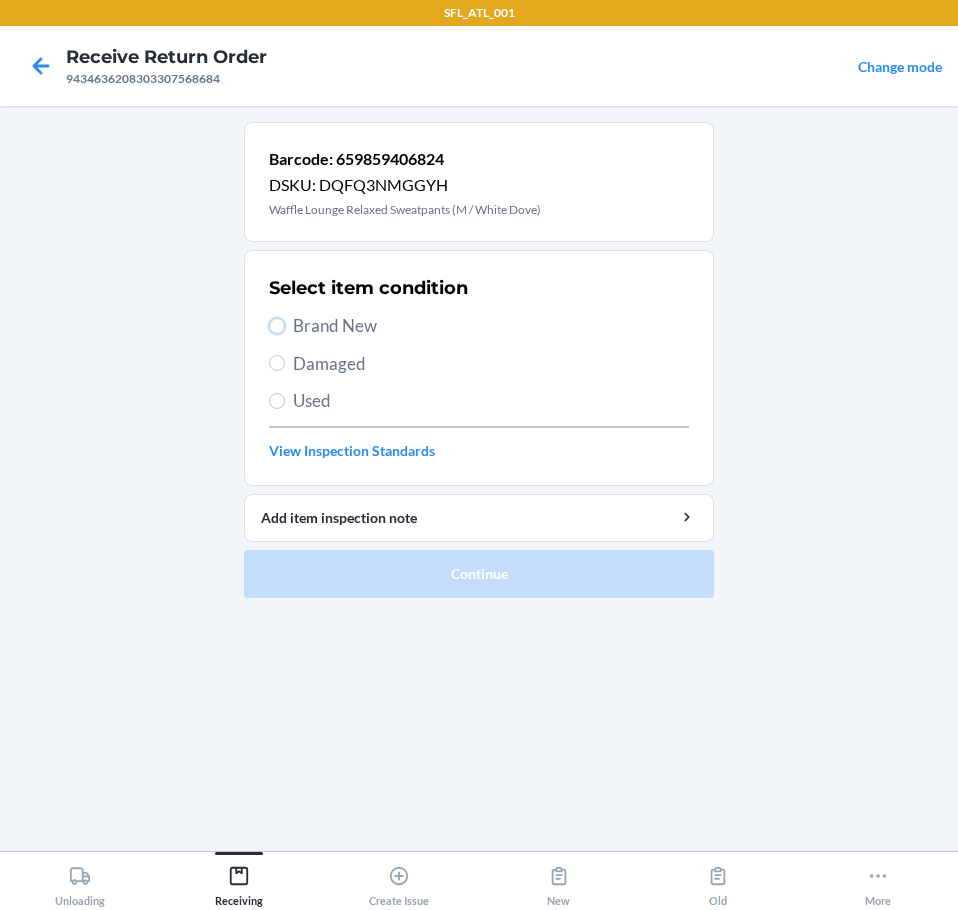 click on "Brand New" at bounding box center (277, 326) 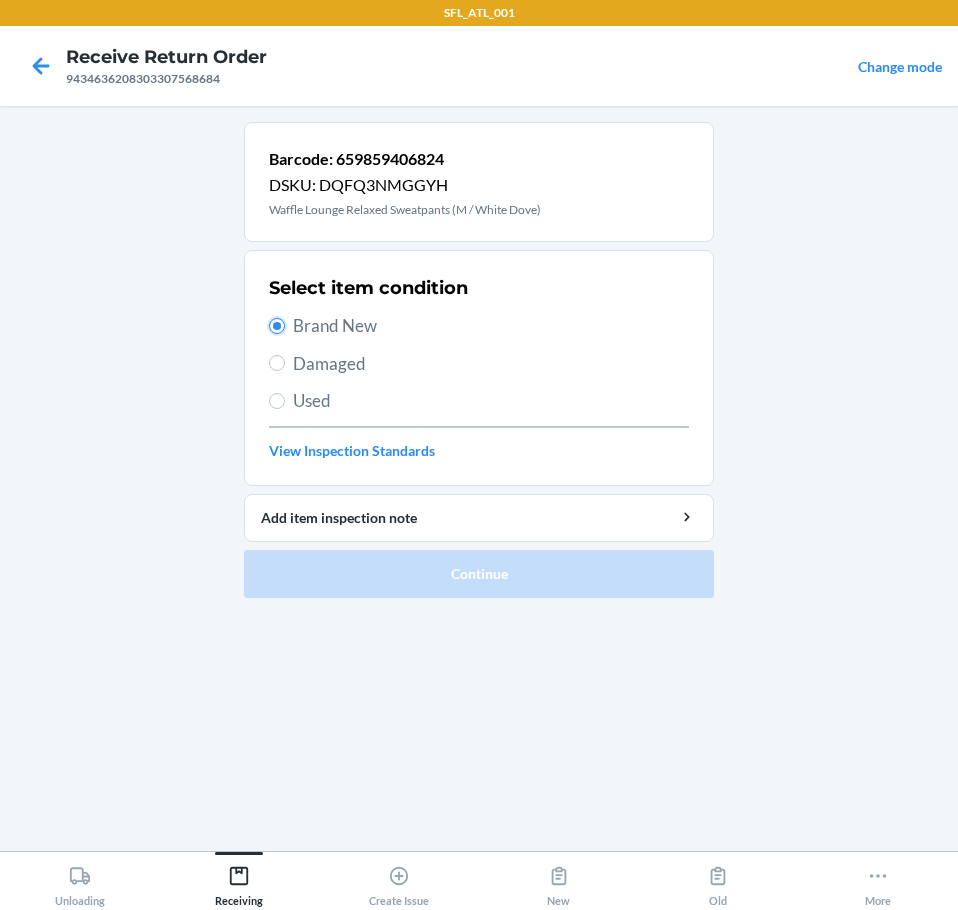 radio on "true" 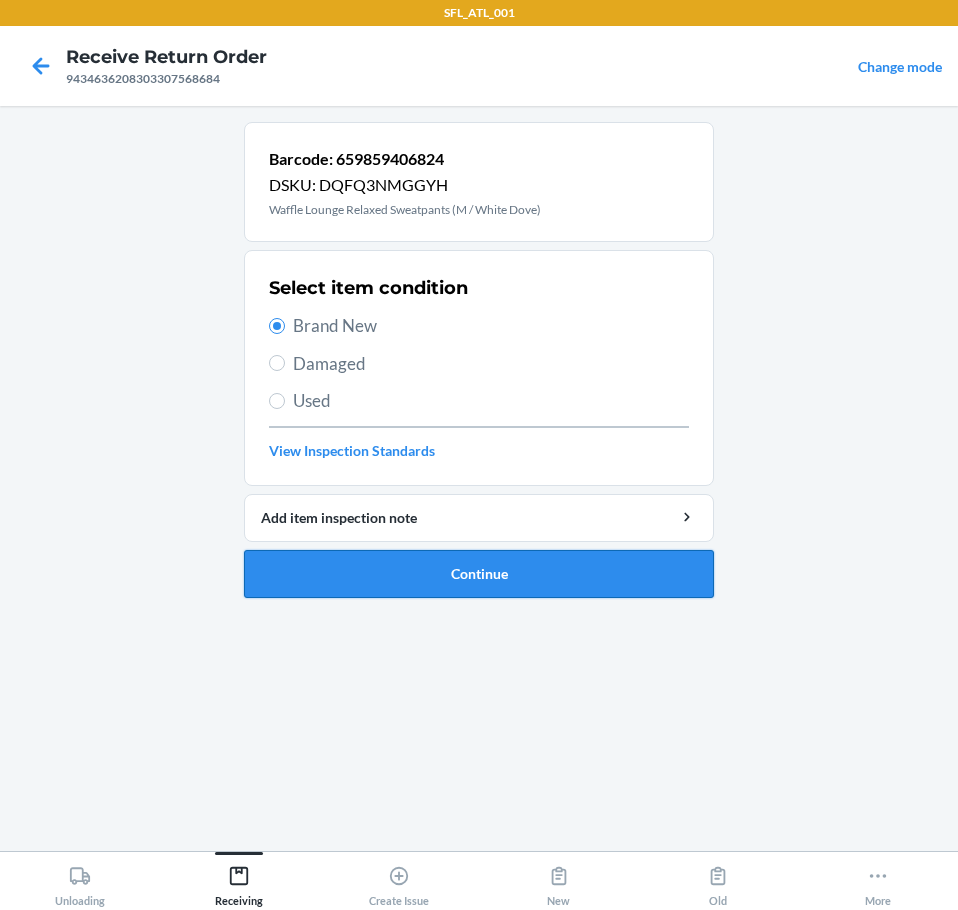 click on "Continue" at bounding box center (479, 574) 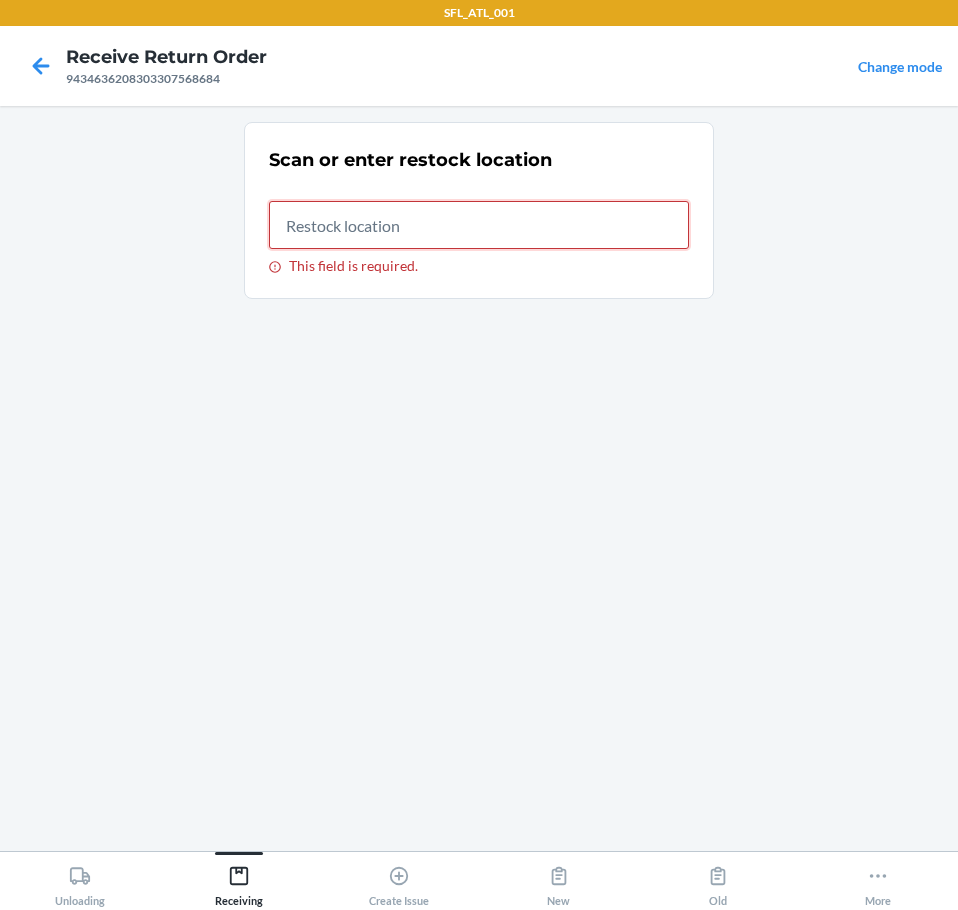 drag, startPoint x: 557, startPoint y: 227, endPoint x: 568, endPoint y: 230, distance: 11.401754 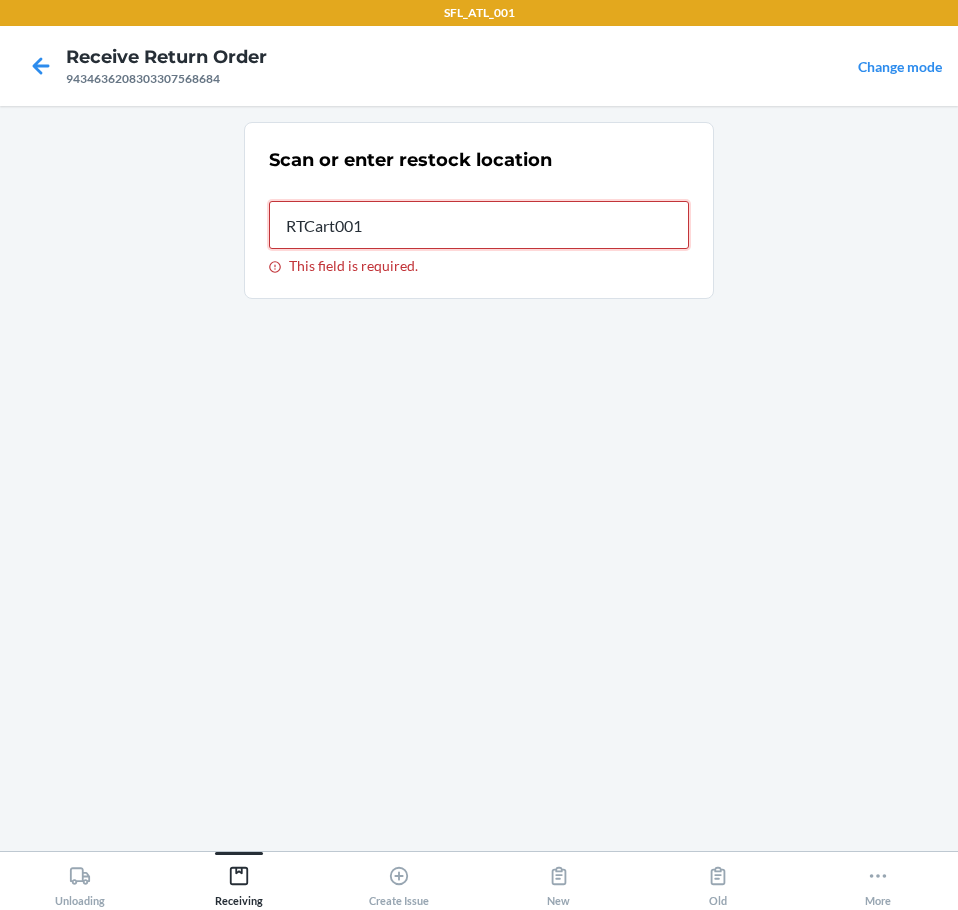 type on "RTCart001" 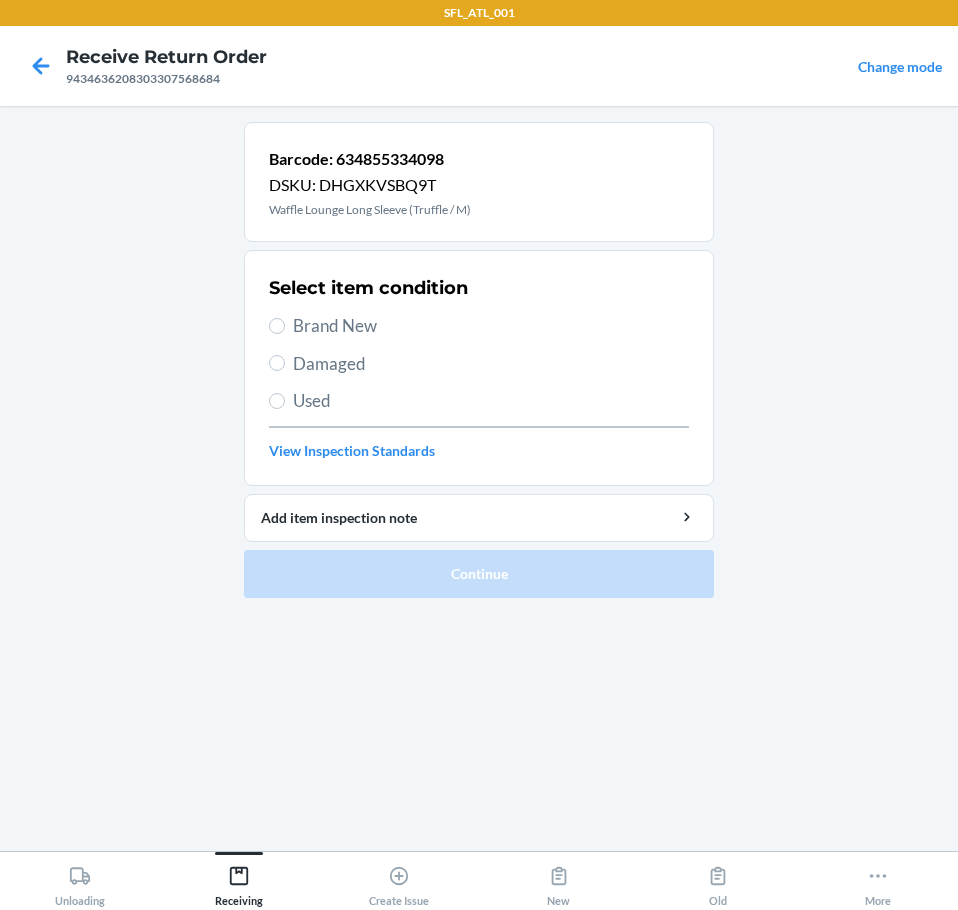 click on "Brand New" at bounding box center [491, 326] 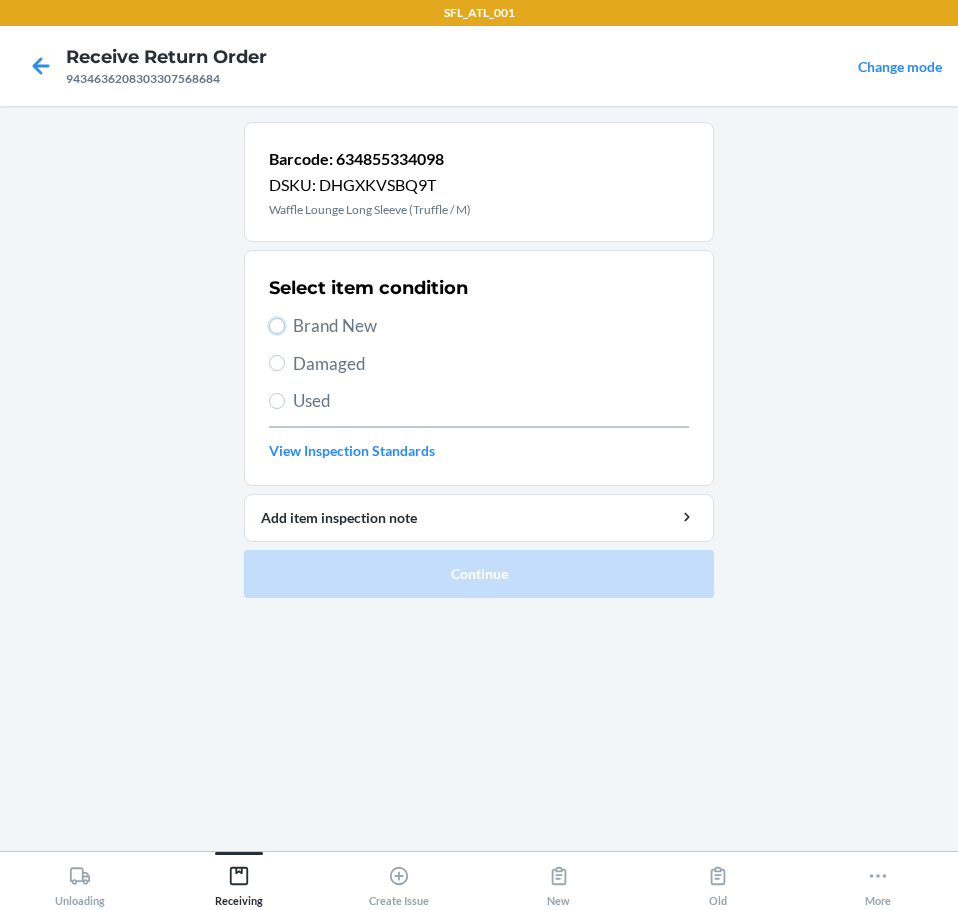click on "Brand New" at bounding box center [277, 326] 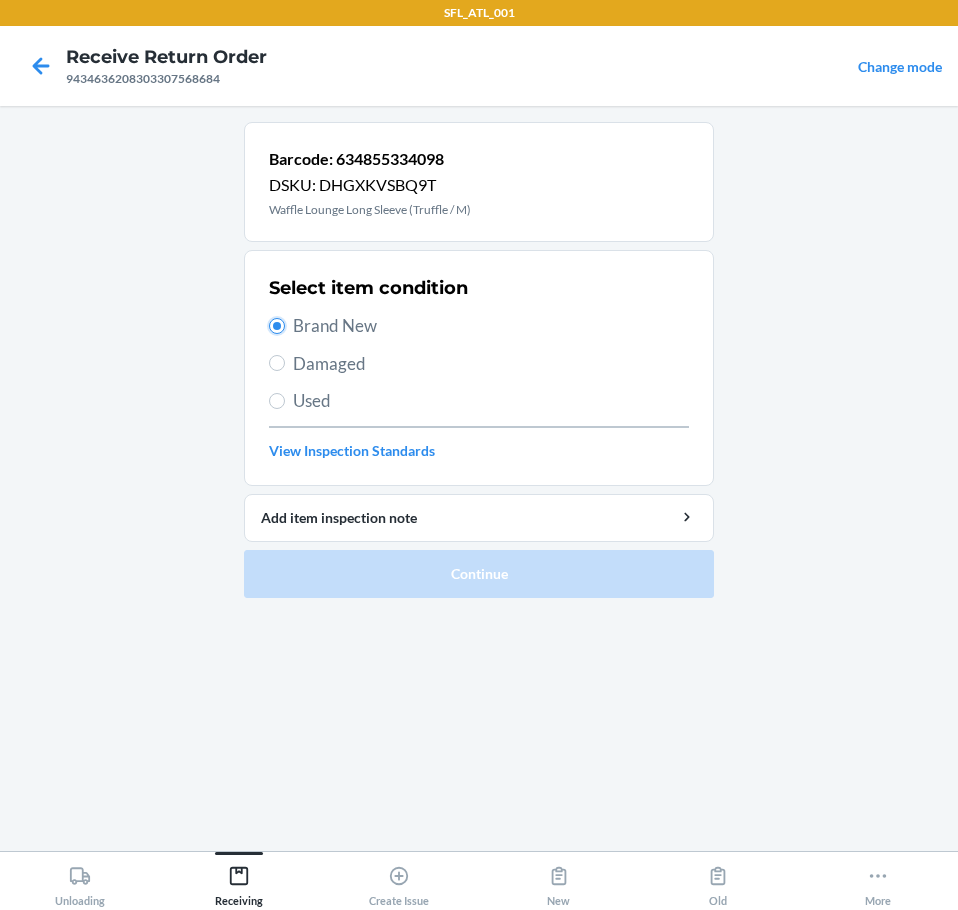 radio on "true" 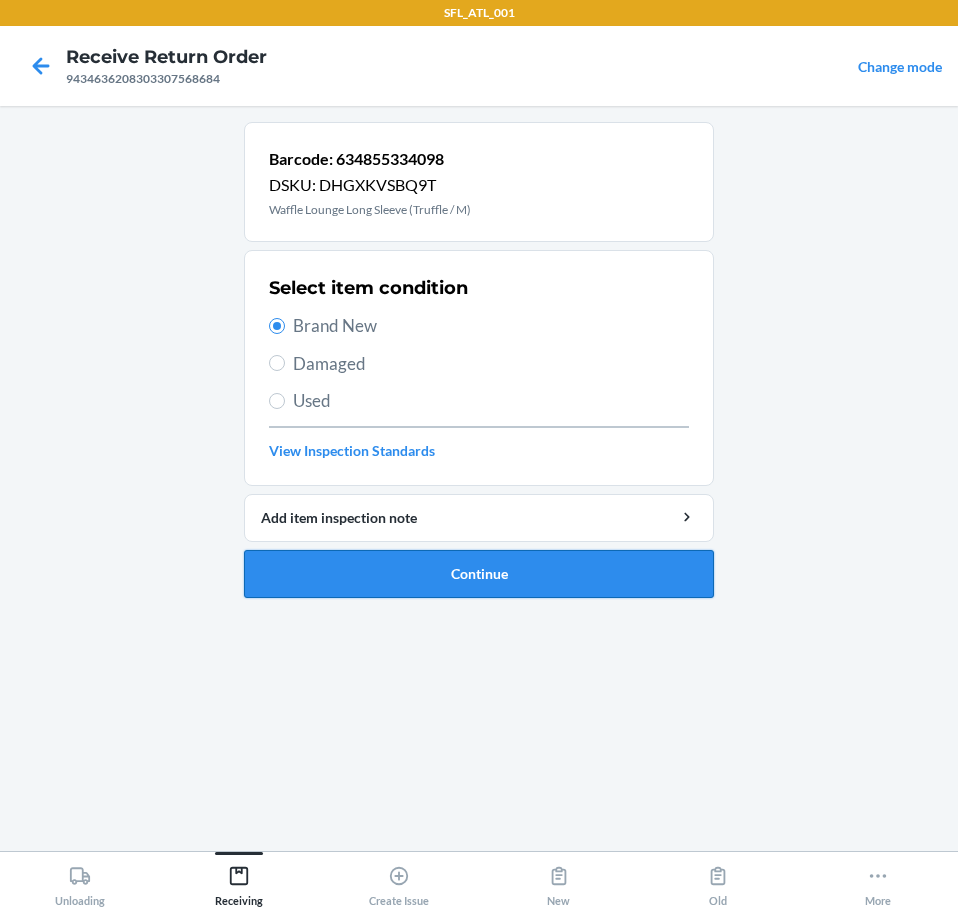 click on "Continue" at bounding box center (479, 574) 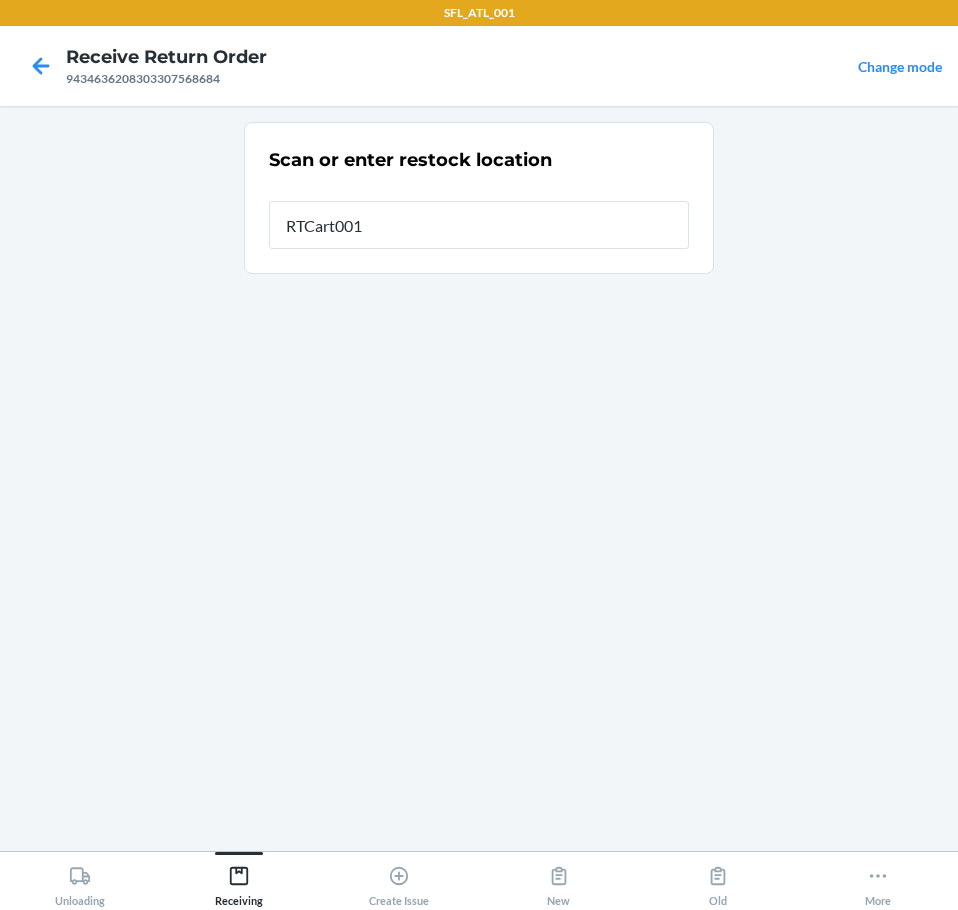 type on "RTCart001" 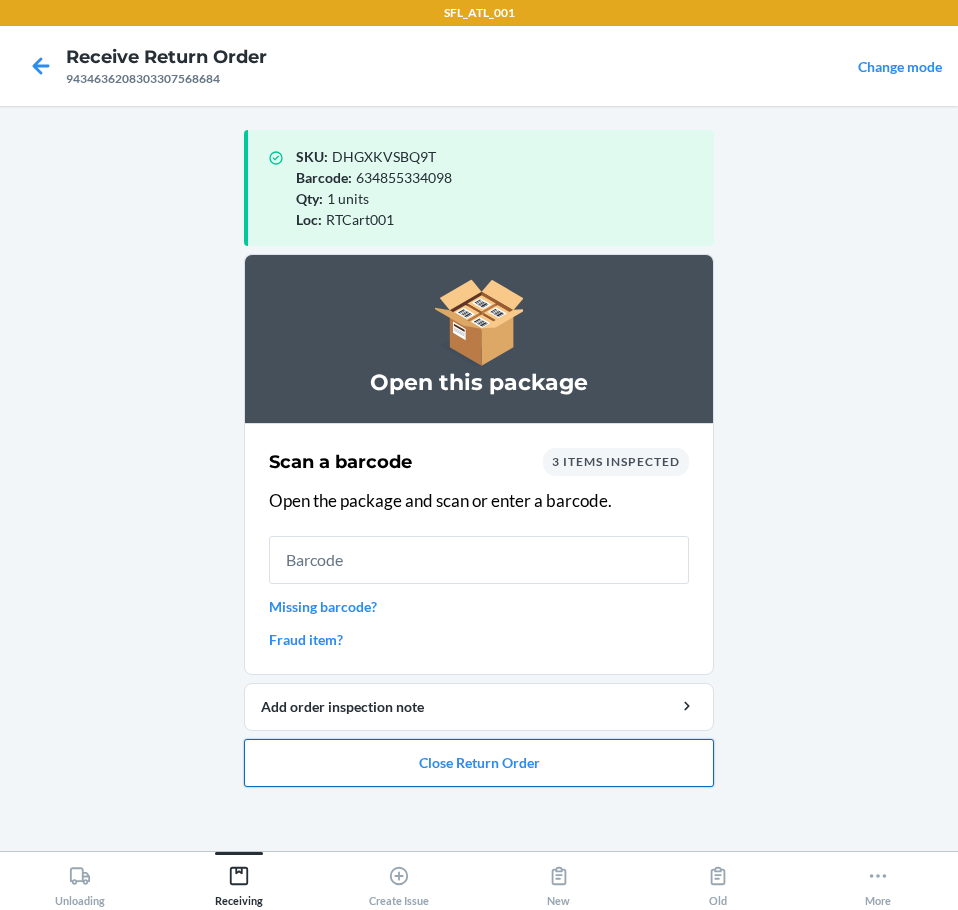 drag, startPoint x: 497, startPoint y: 757, endPoint x: 493, endPoint y: 747, distance: 10.770329 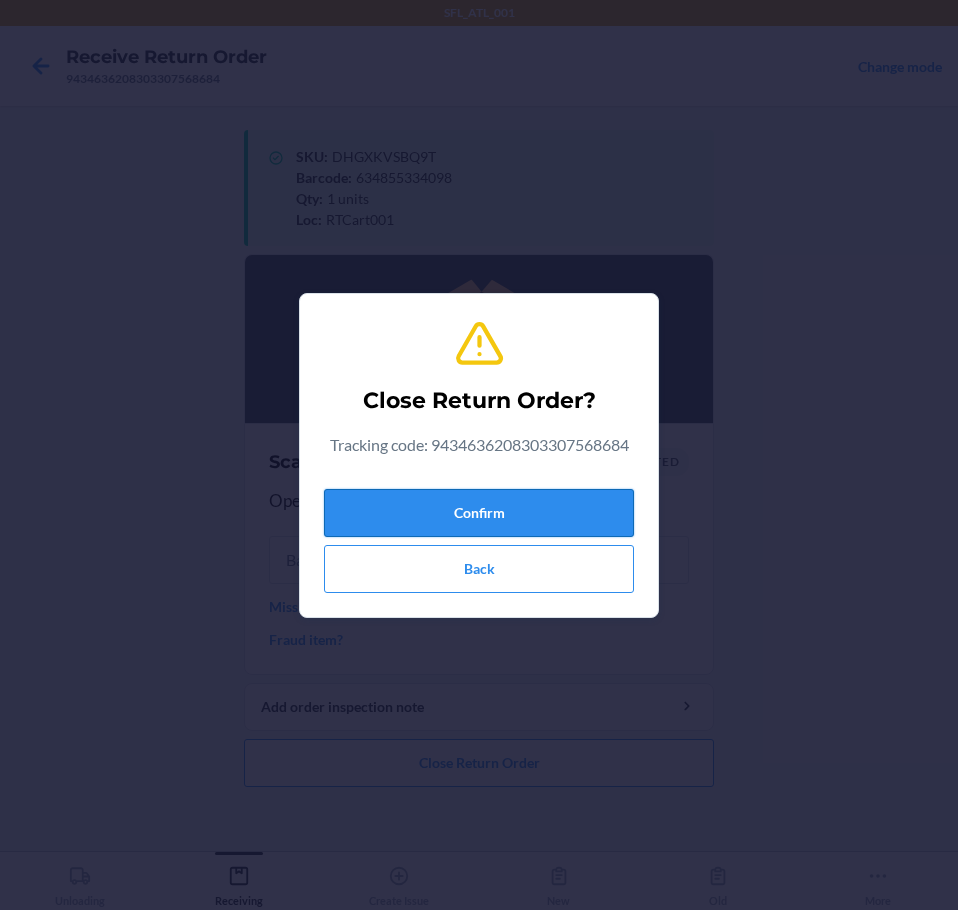click on "Confirm" at bounding box center [479, 513] 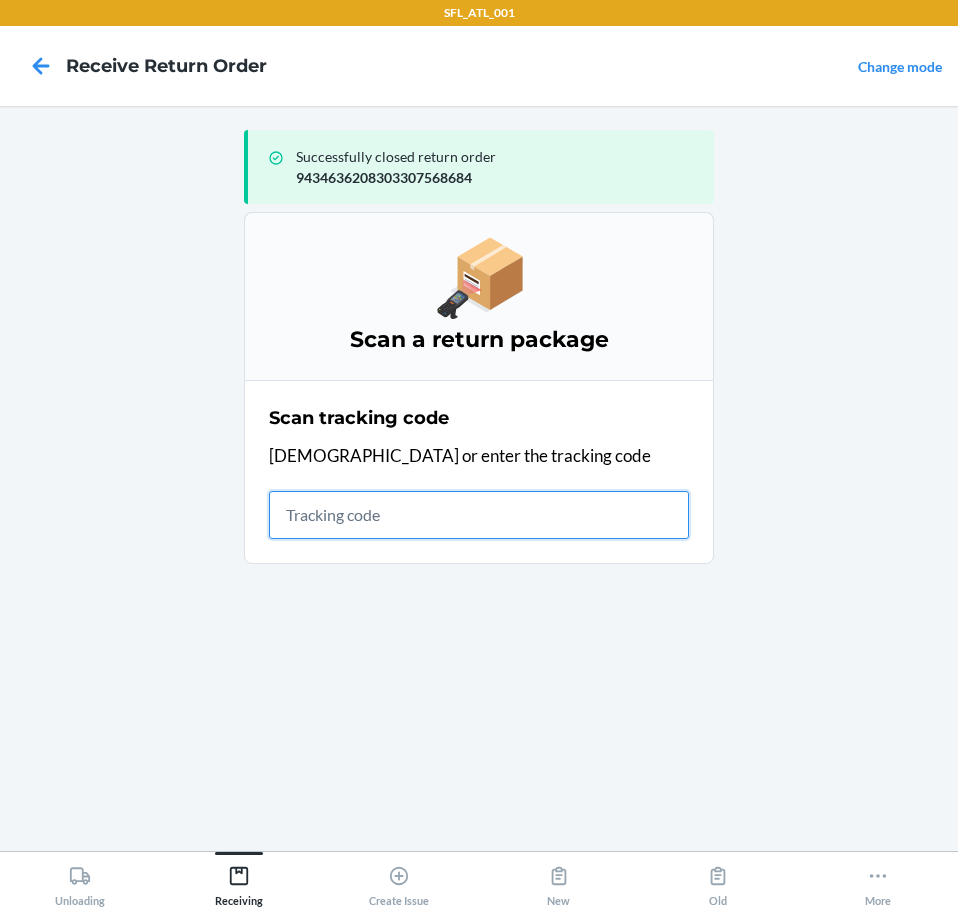 drag, startPoint x: 352, startPoint y: 528, endPoint x: 357, endPoint y: 541, distance: 13.928389 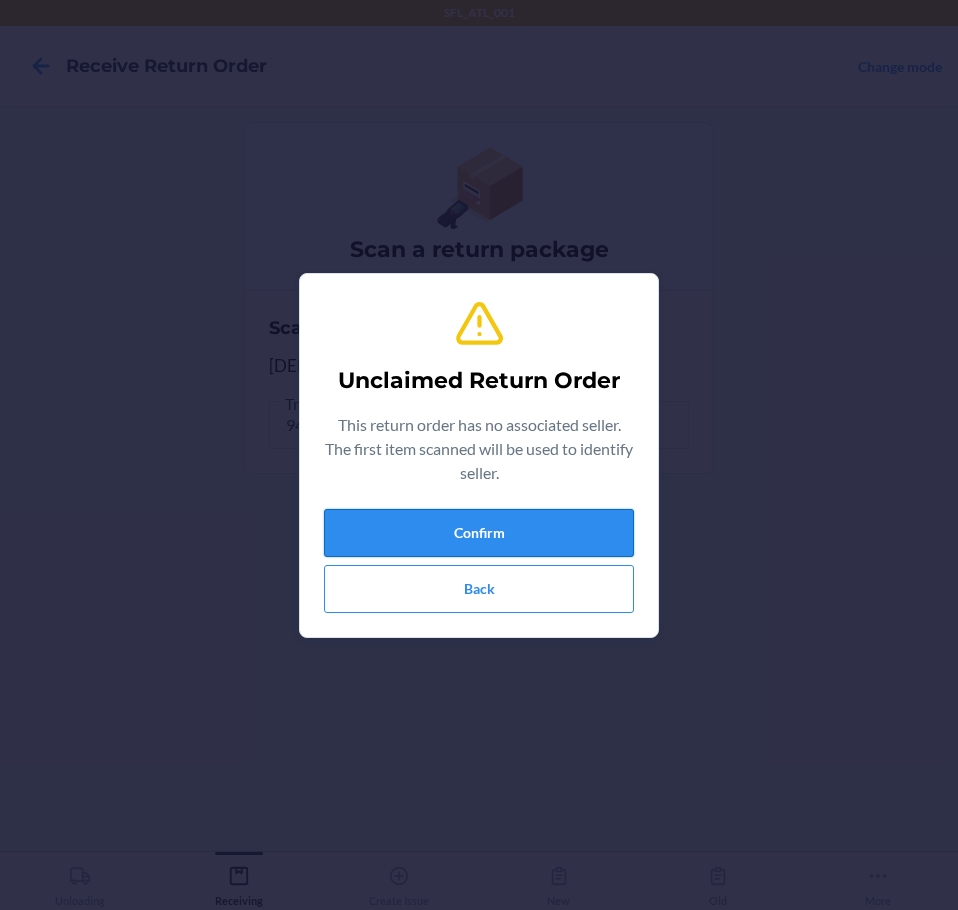 click on "Confirm" at bounding box center [479, 533] 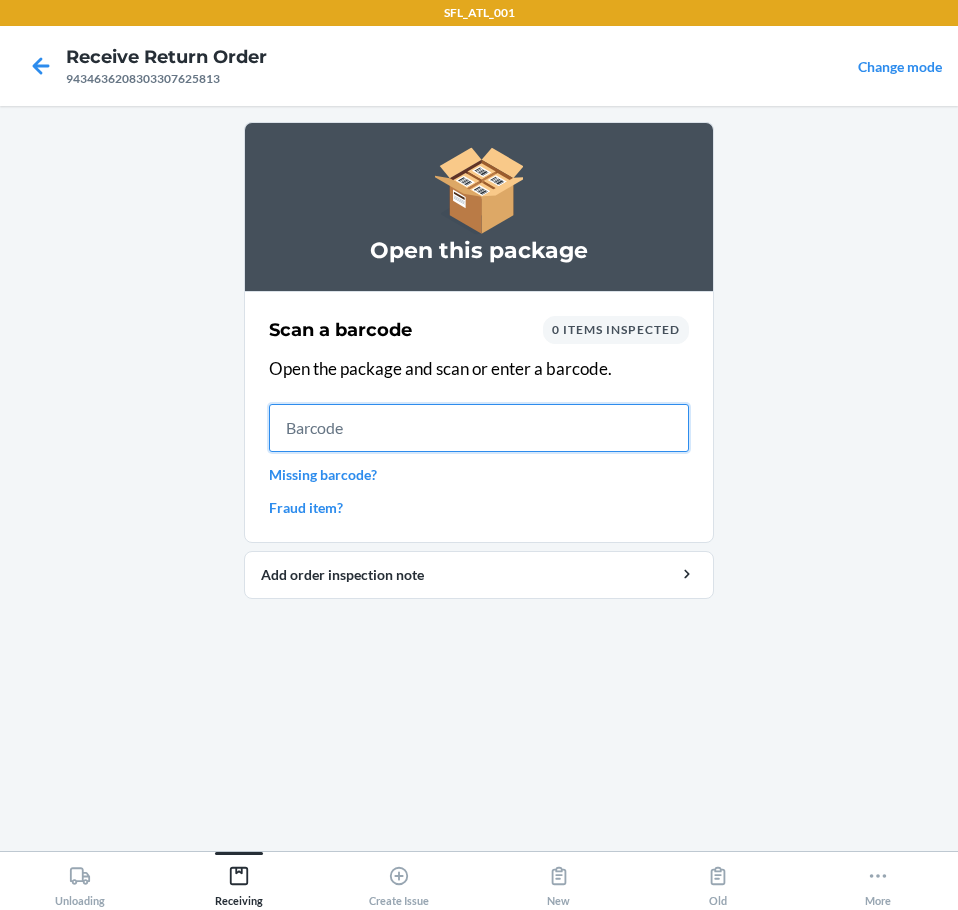 drag, startPoint x: 410, startPoint y: 439, endPoint x: 451, endPoint y: 440, distance: 41.01219 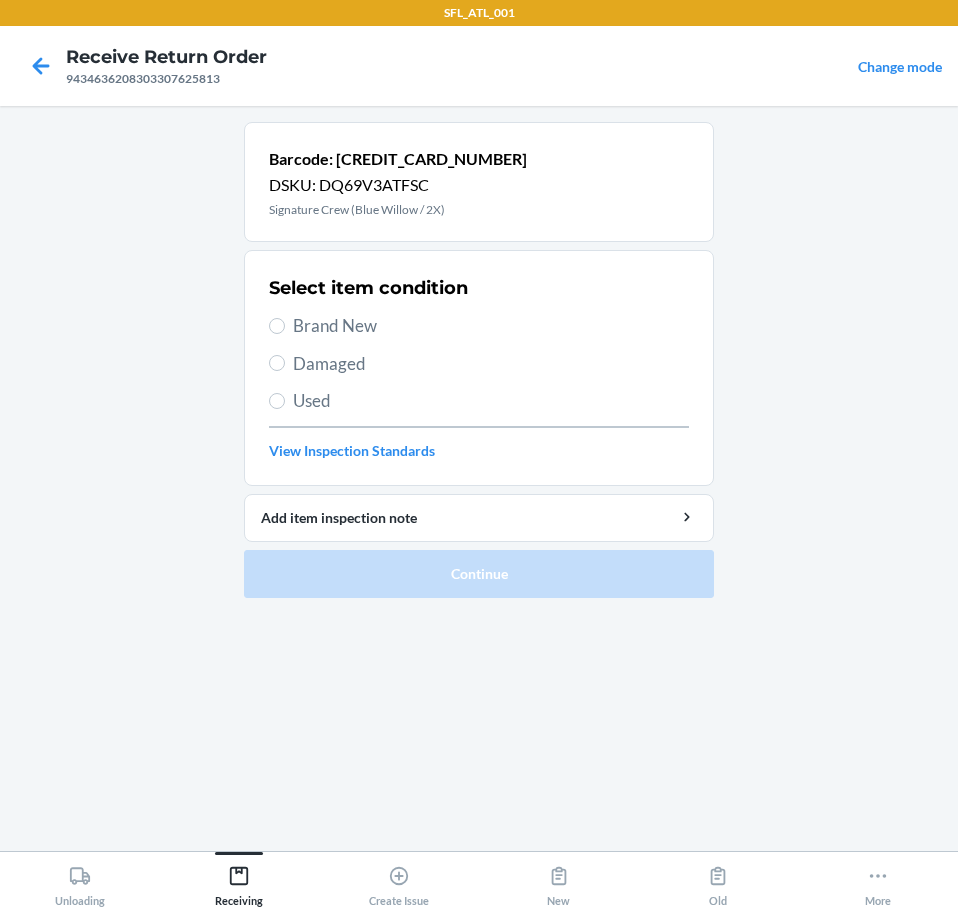click on "Brand New" at bounding box center (491, 326) 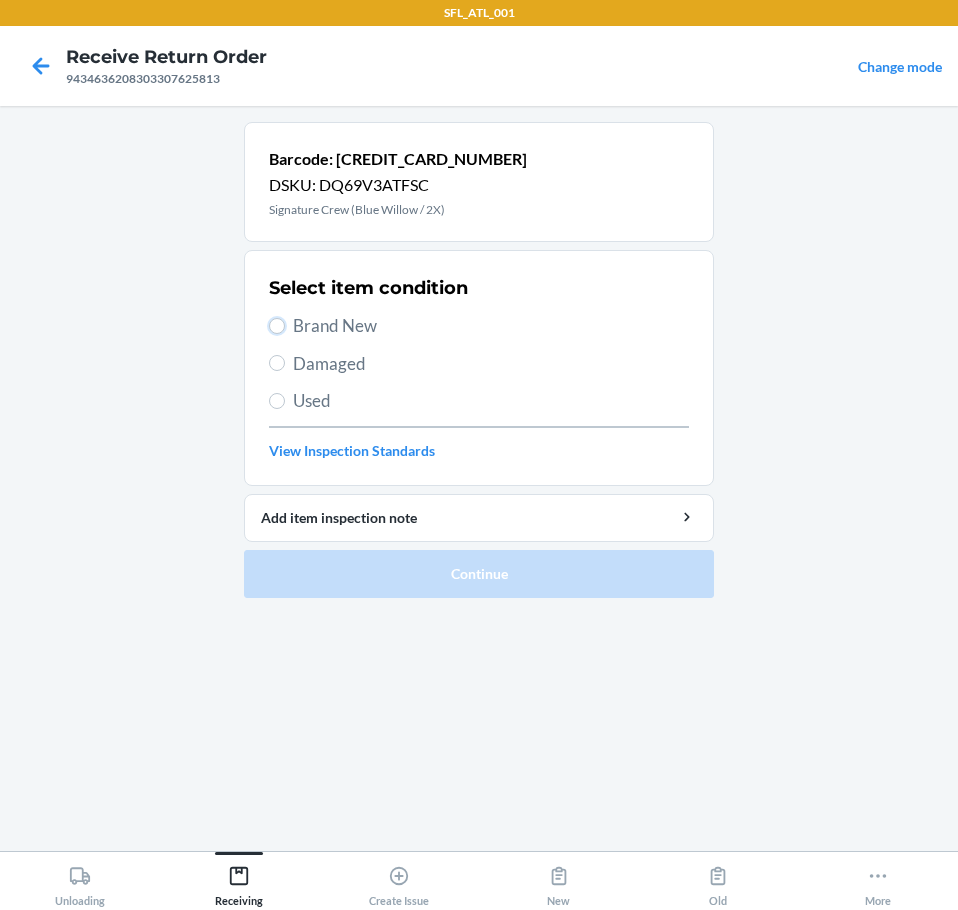 click on "Brand New" at bounding box center (277, 326) 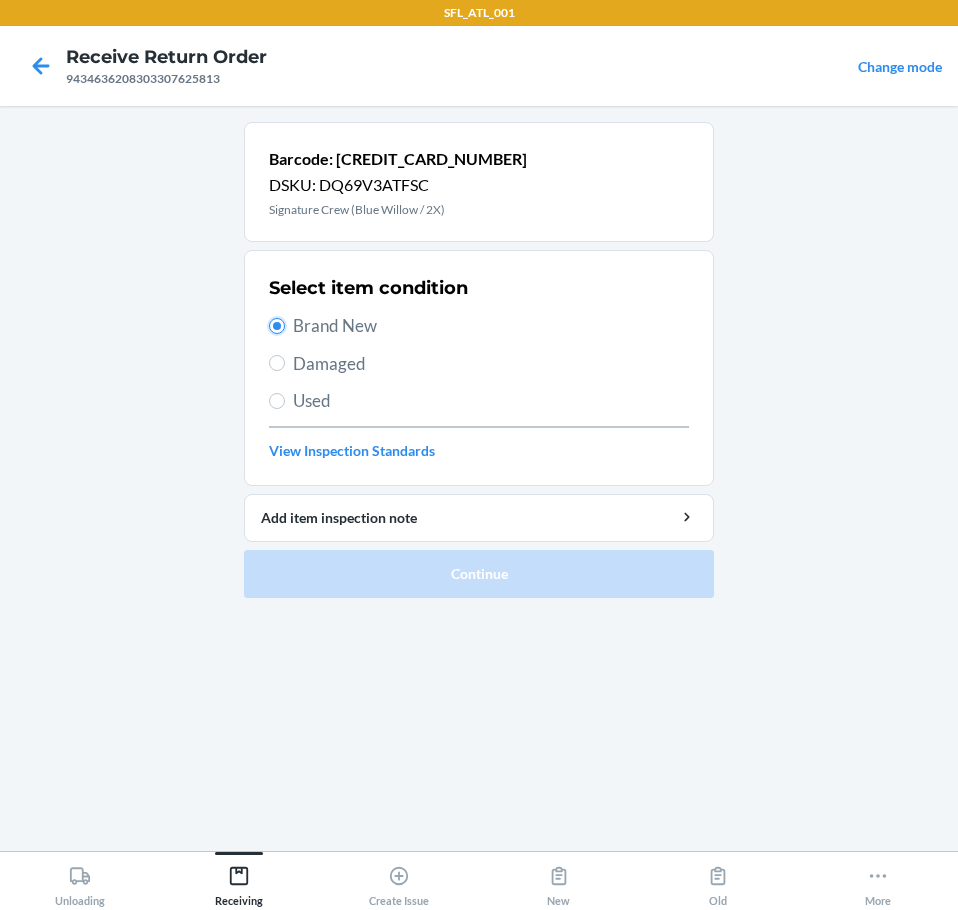 radio on "true" 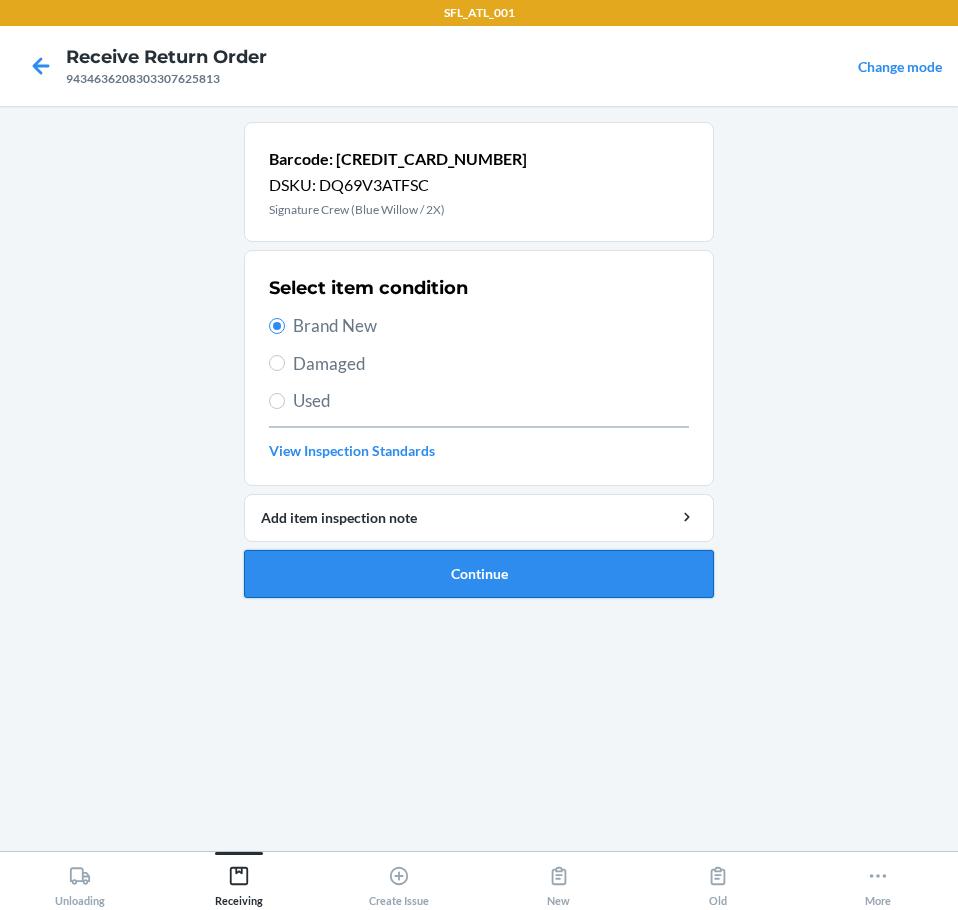 drag, startPoint x: 327, startPoint y: 563, endPoint x: 347, endPoint y: 572, distance: 21.931713 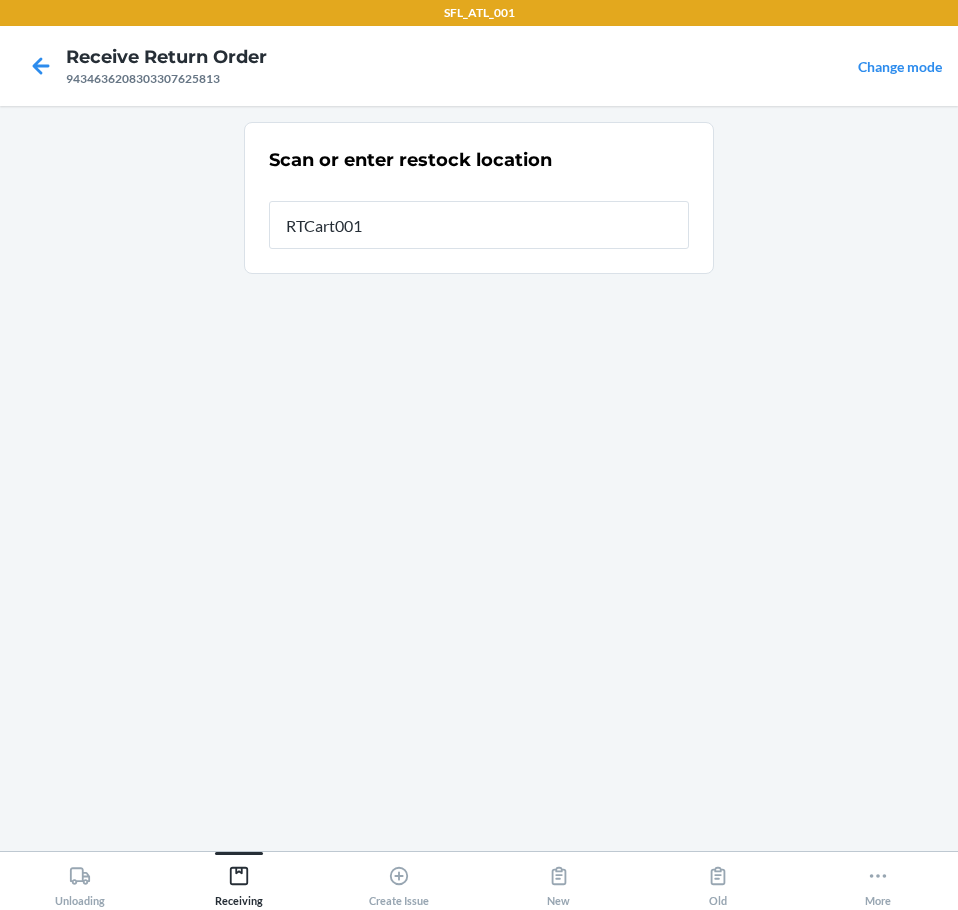 type on "RTCart001" 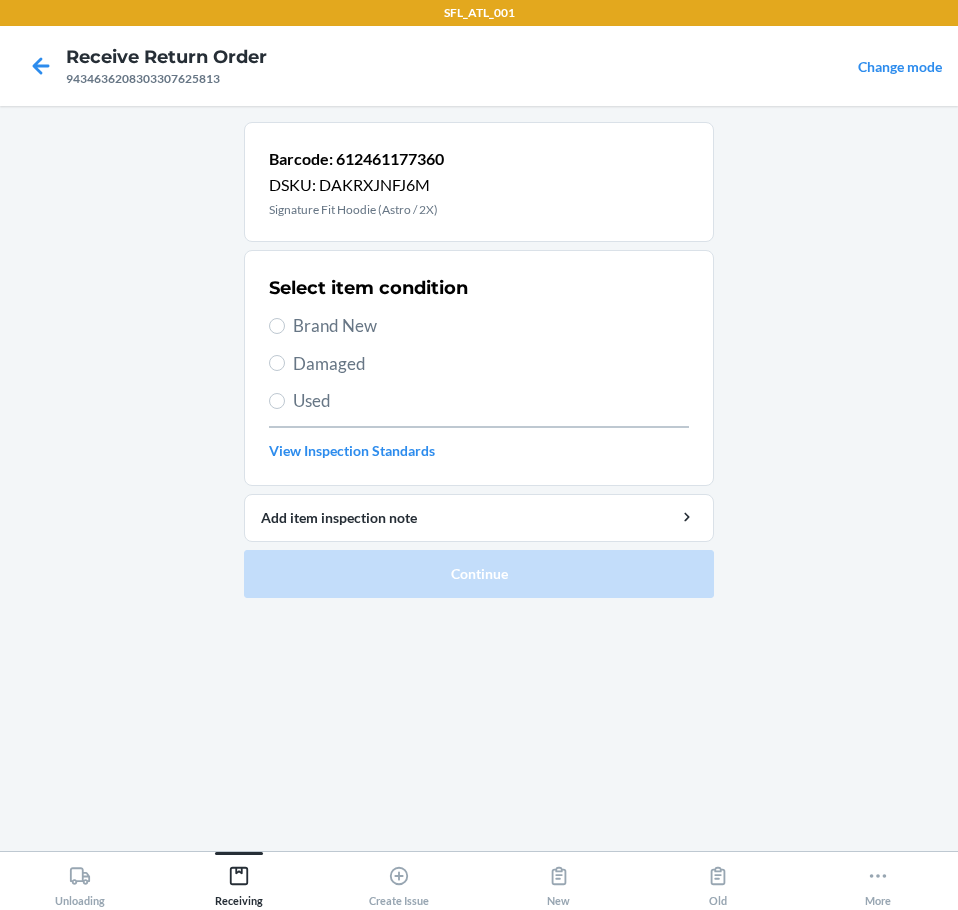 click on "Brand New" at bounding box center (491, 326) 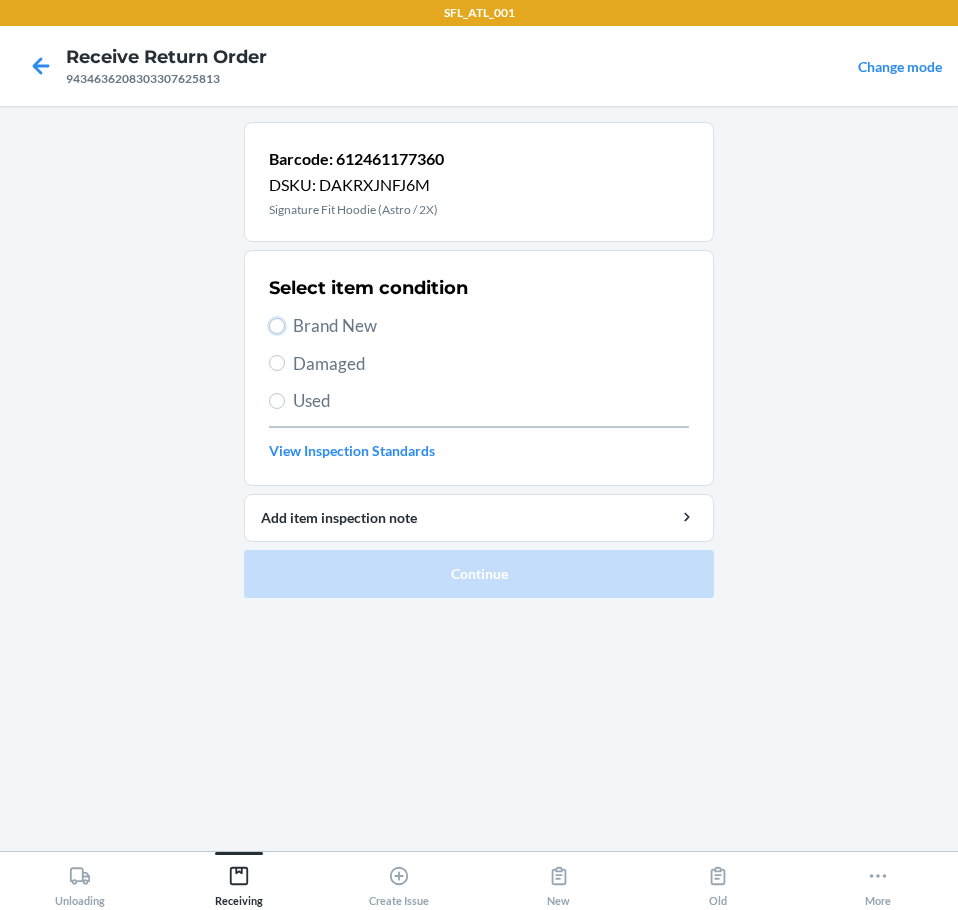click on "Brand New" at bounding box center [277, 326] 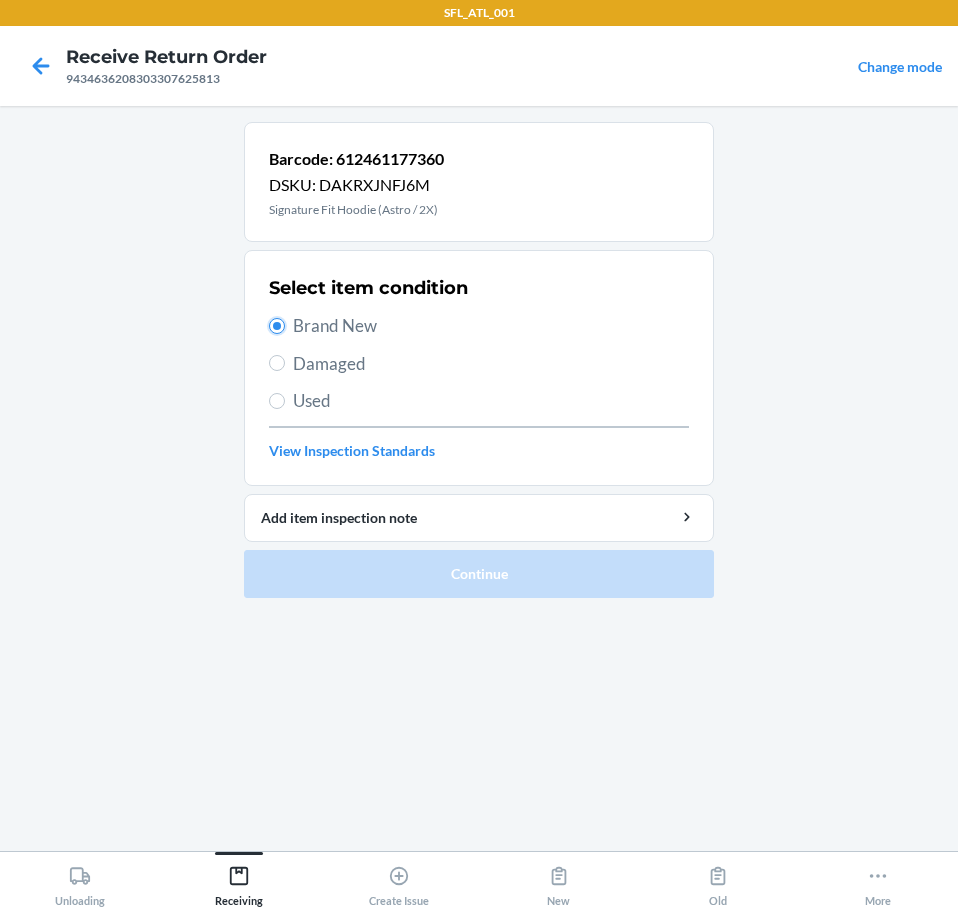 radio on "true" 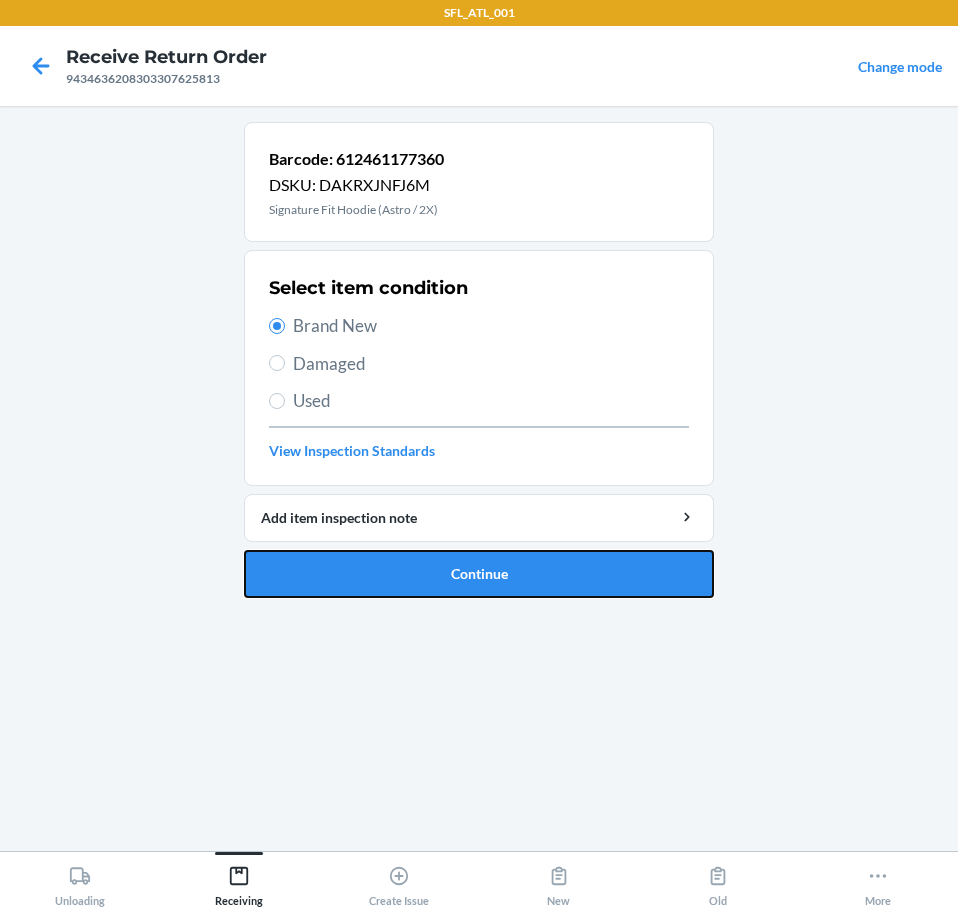 drag, startPoint x: 369, startPoint y: 567, endPoint x: 378, endPoint y: 573, distance: 10.816654 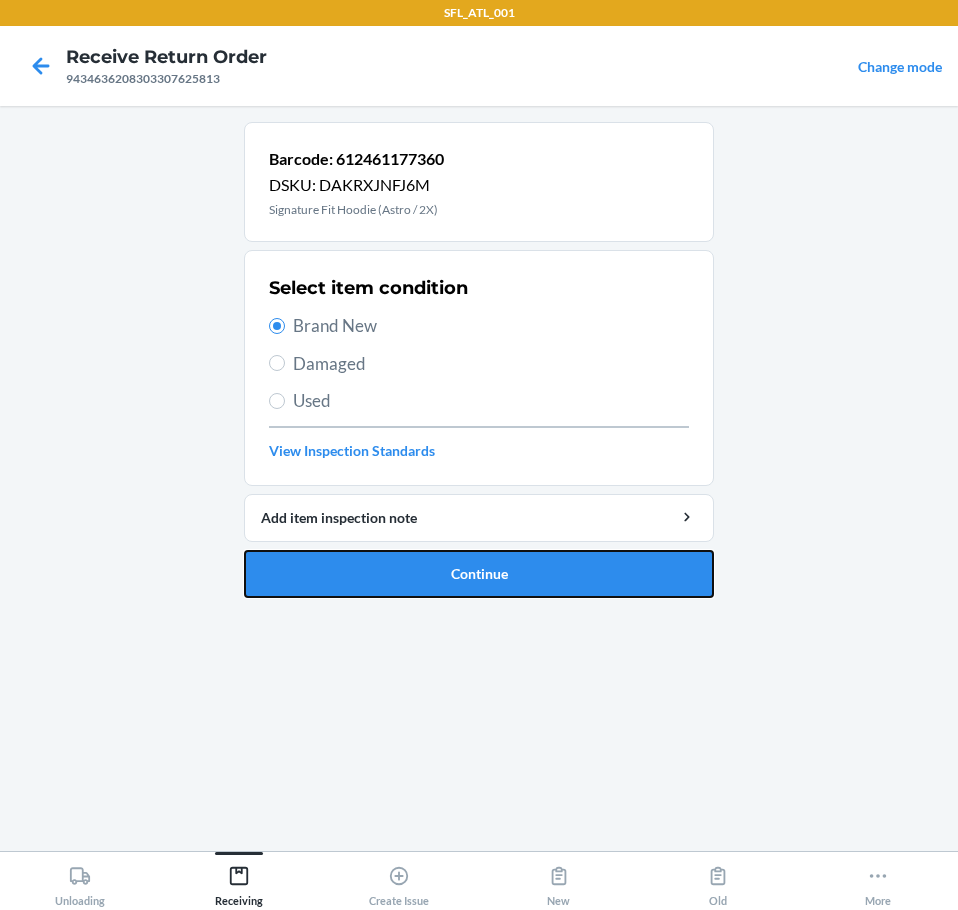 click on "Continue" at bounding box center (479, 574) 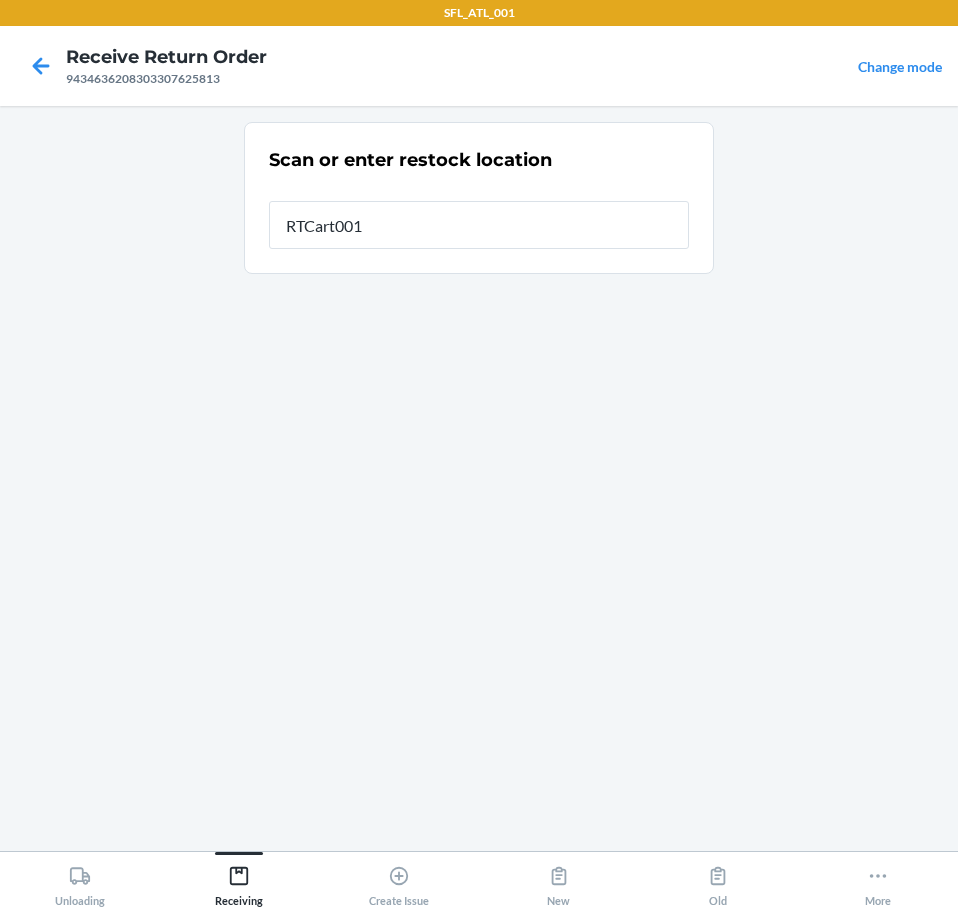 type on "RTCart001" 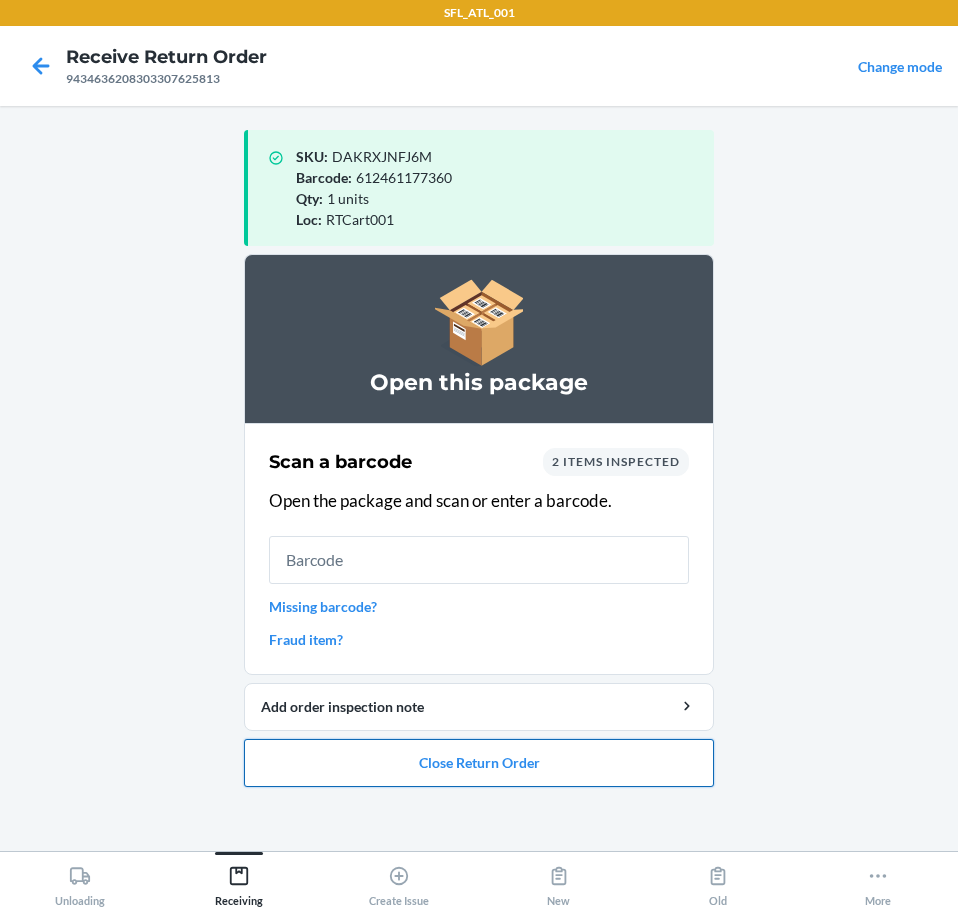 click on "Close Return Order" at bounding box center [479, 763] 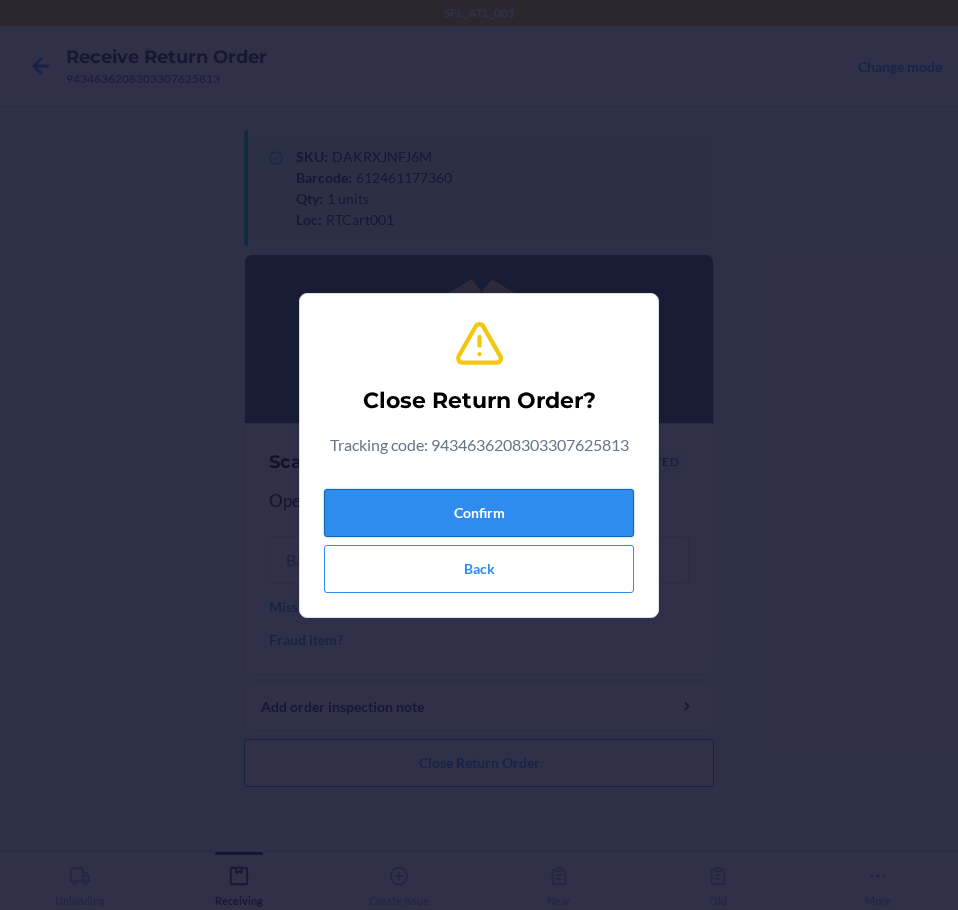 click on "Confirm" at bounding box center (479, 513) 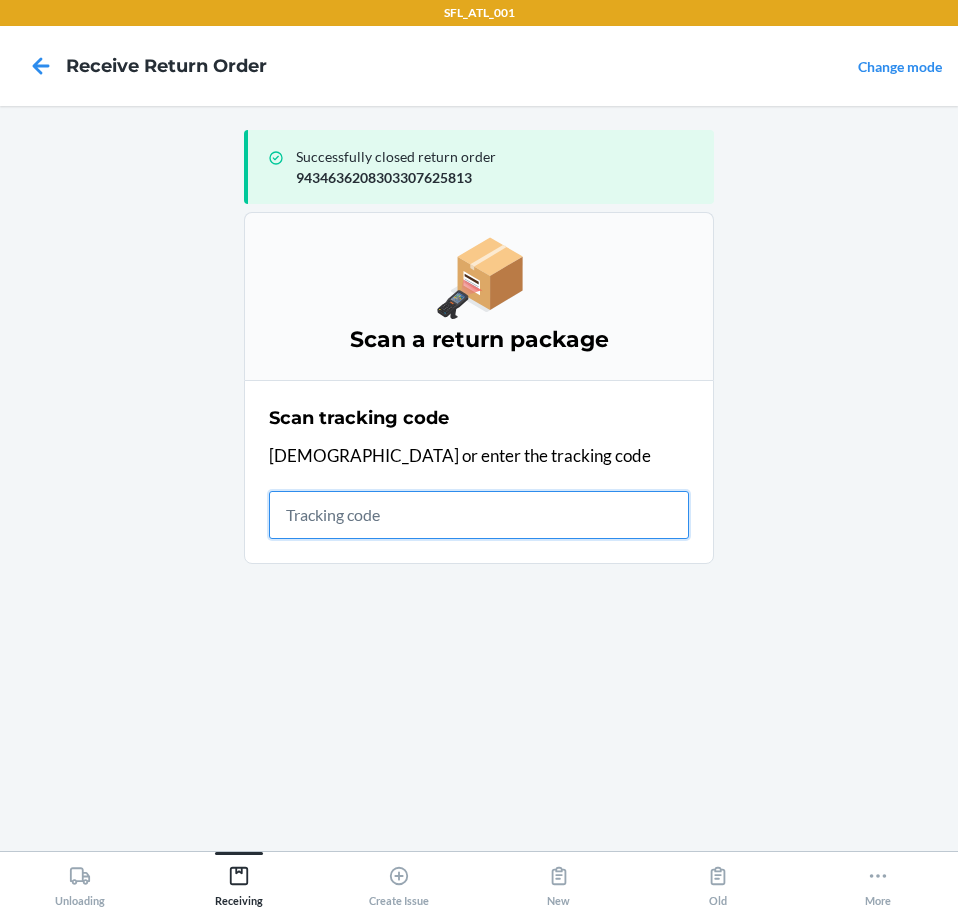 click at bounding box center [479, 515] 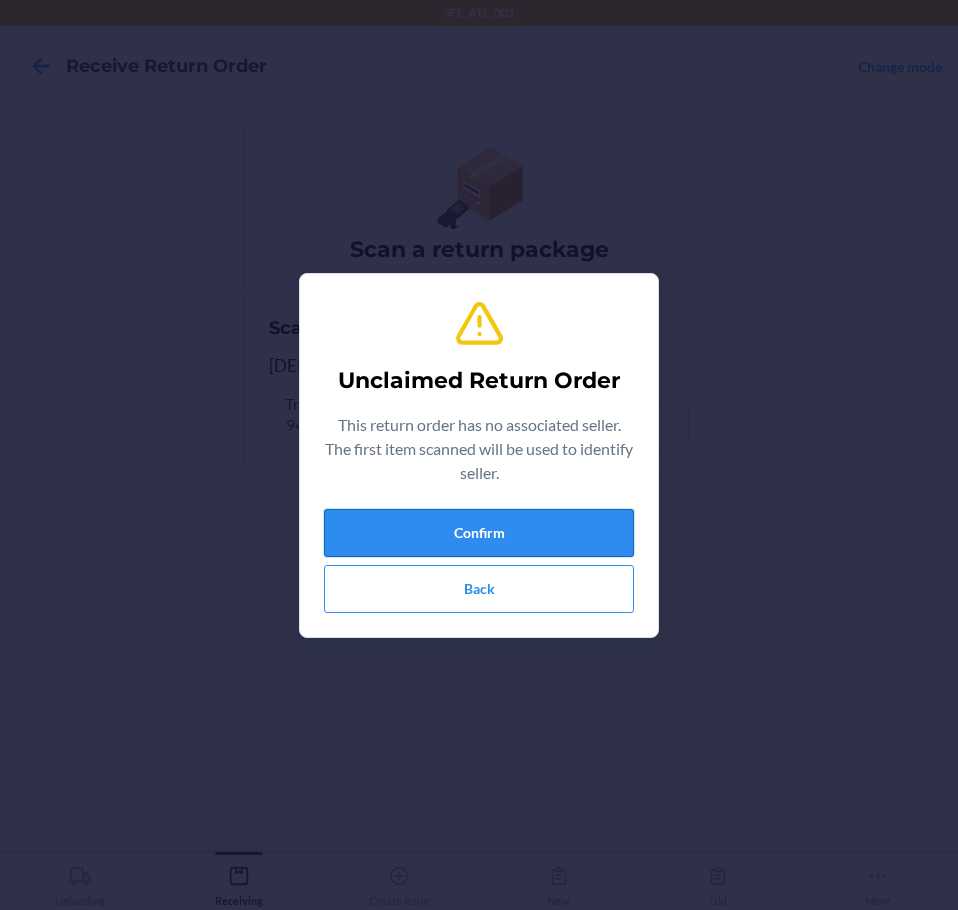 click on "Confirm" at bounding box center [479, 533] 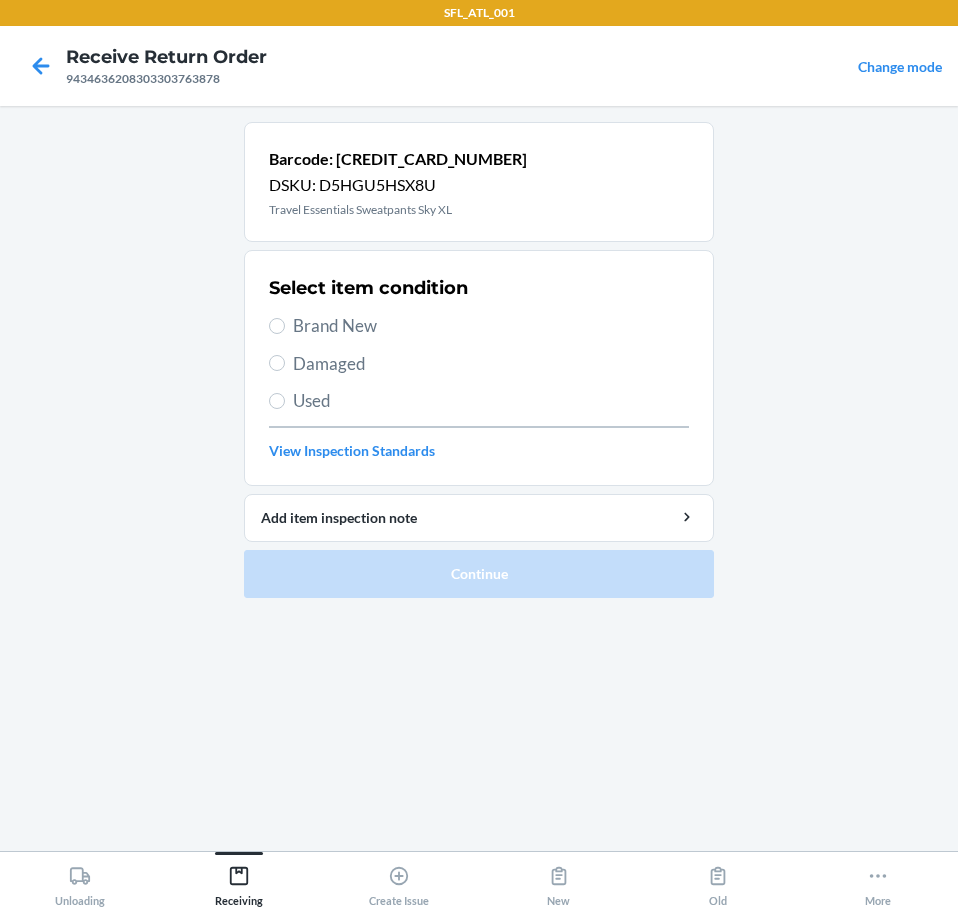 click on "Brand New" at bounding box center [491, 326] 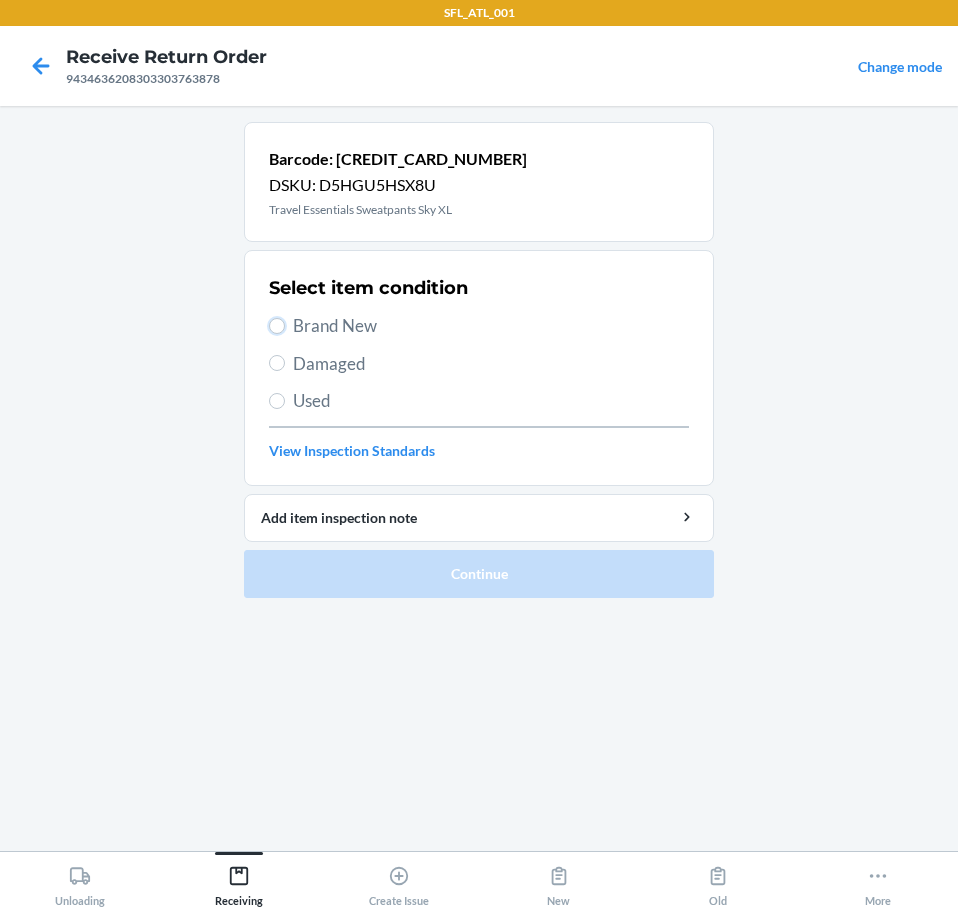 click on "Brand New" at bounding box center (277, 326) 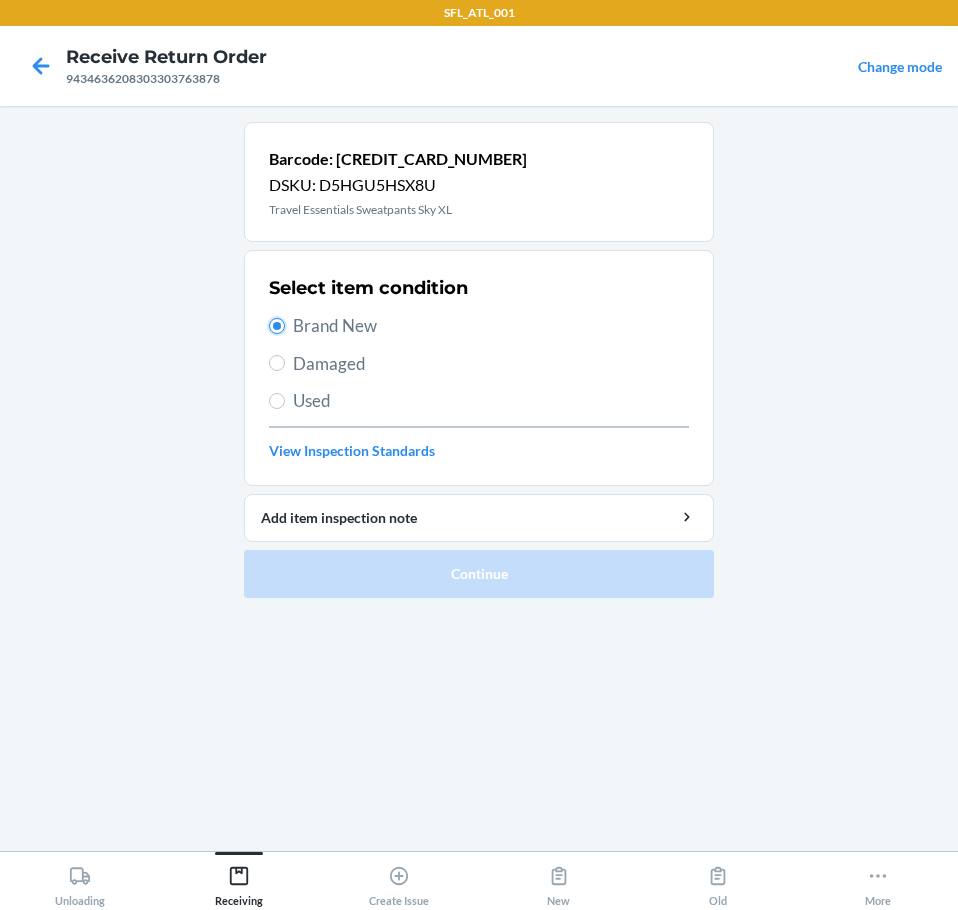 radio on "true" 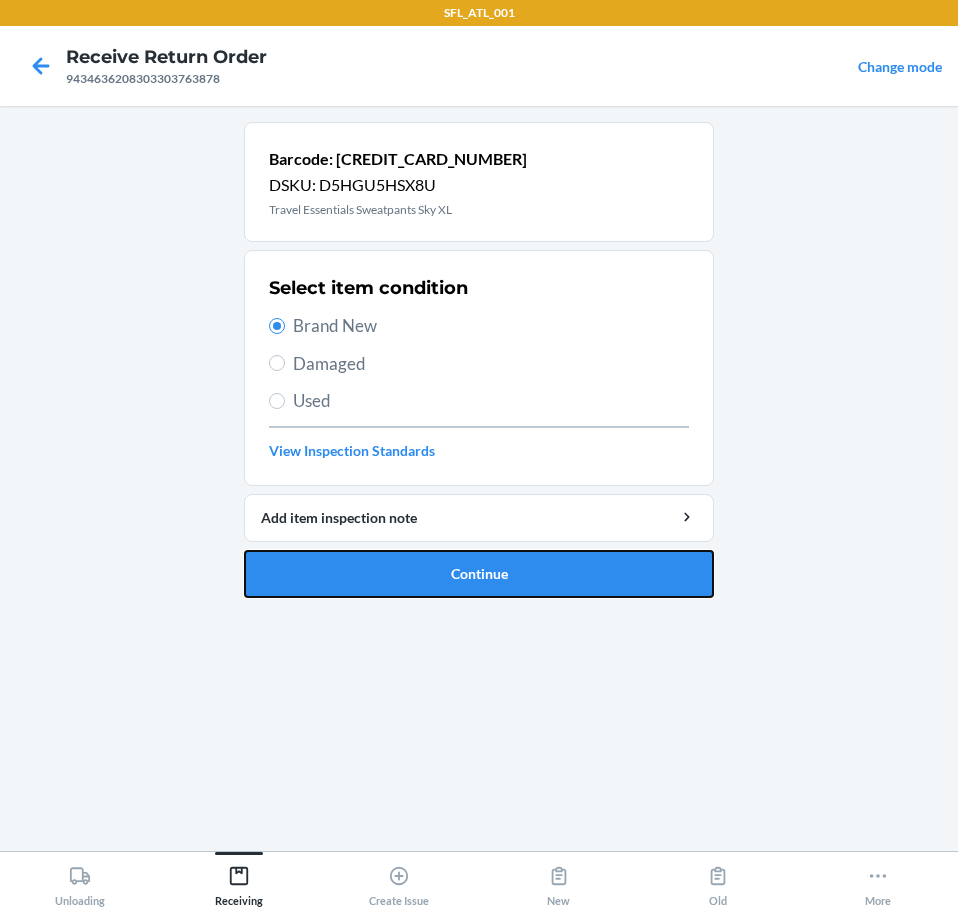 click on "Continue" at bounding box center (479, 574) 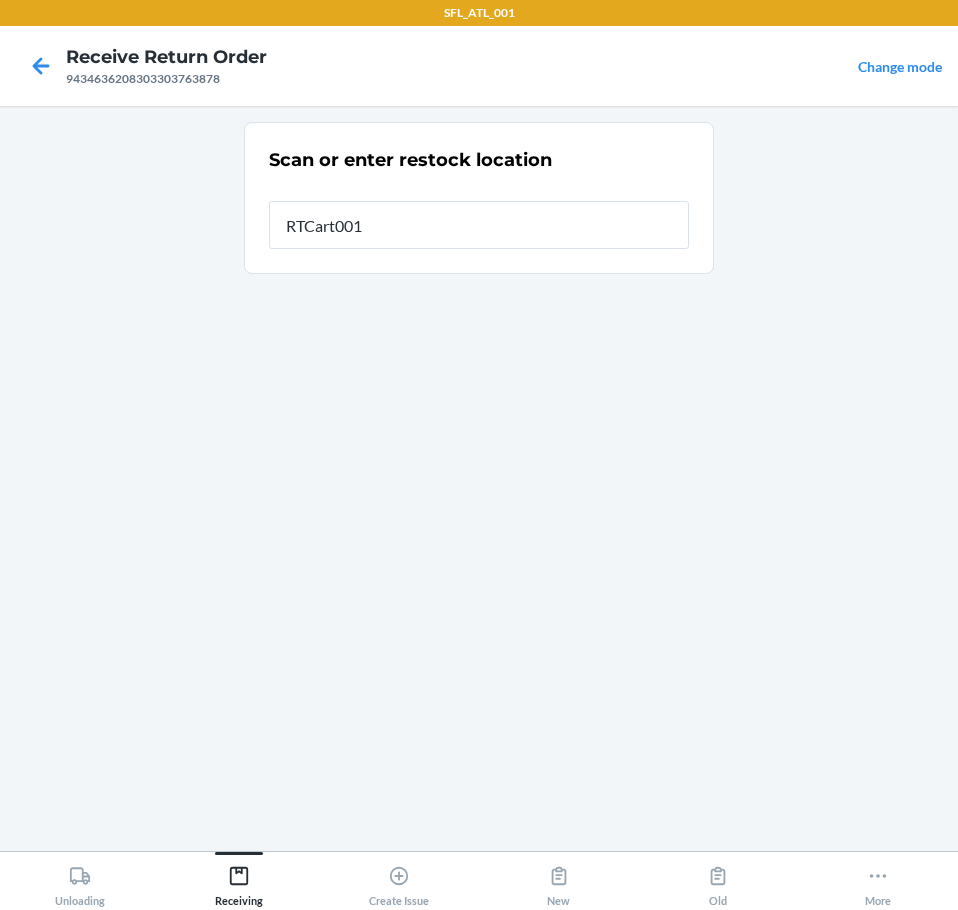 type on "RTCart001" 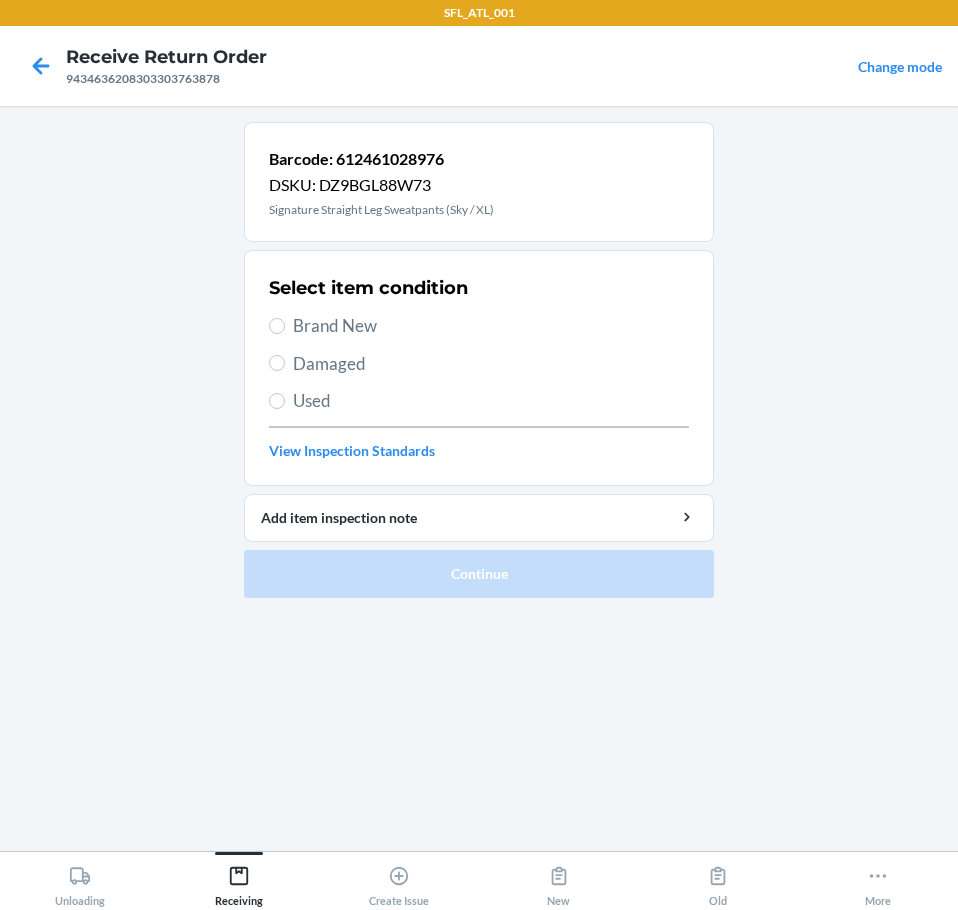 click on "Brand New" at bounding box center (491, 326) 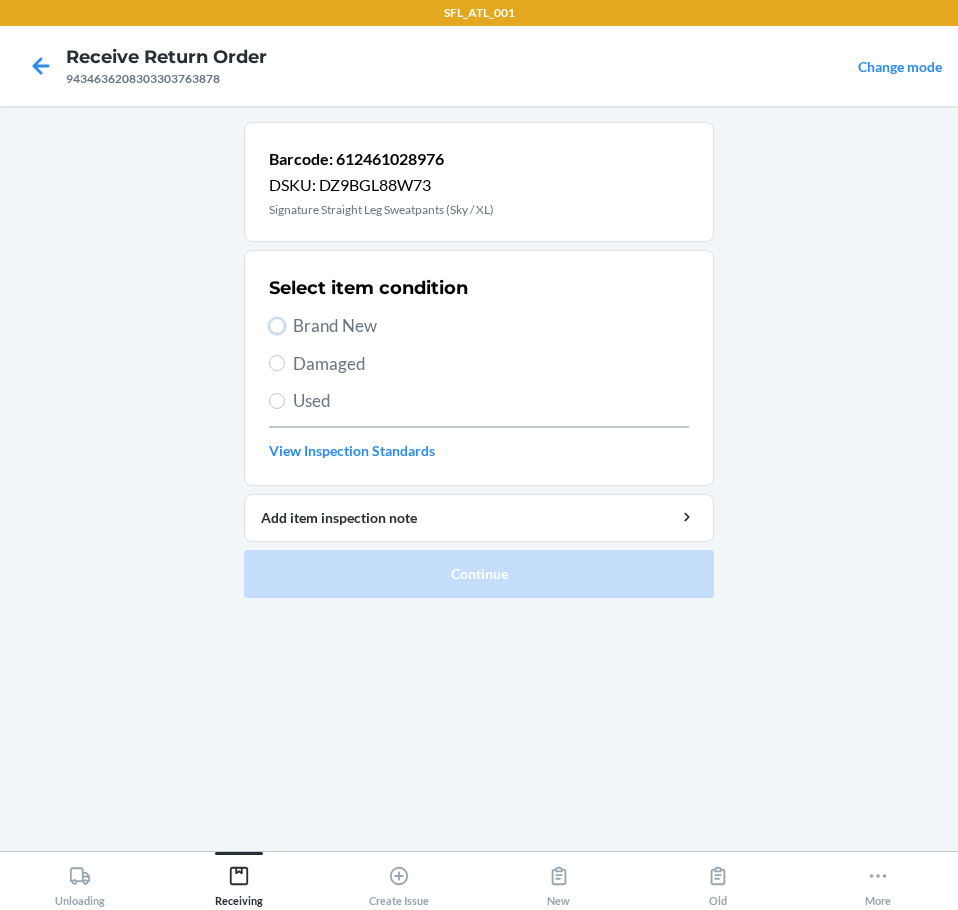 click on "Brand New" at bounding box center (277, 326) 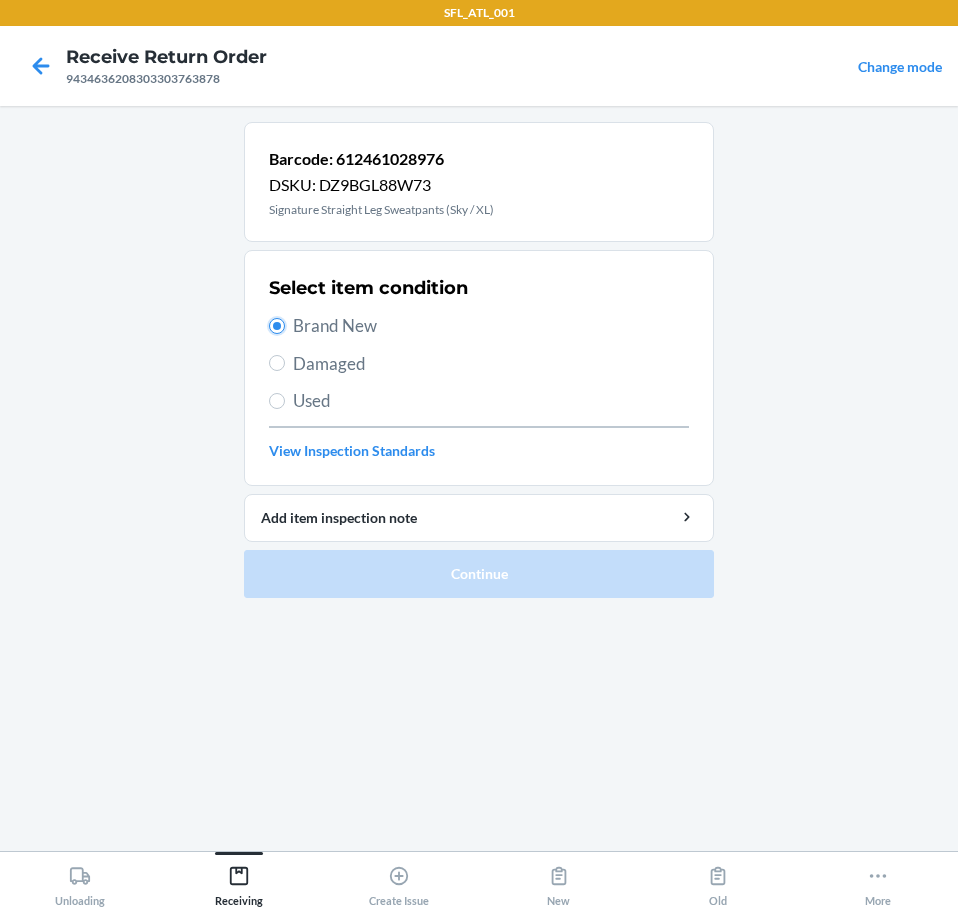 radio on "true" 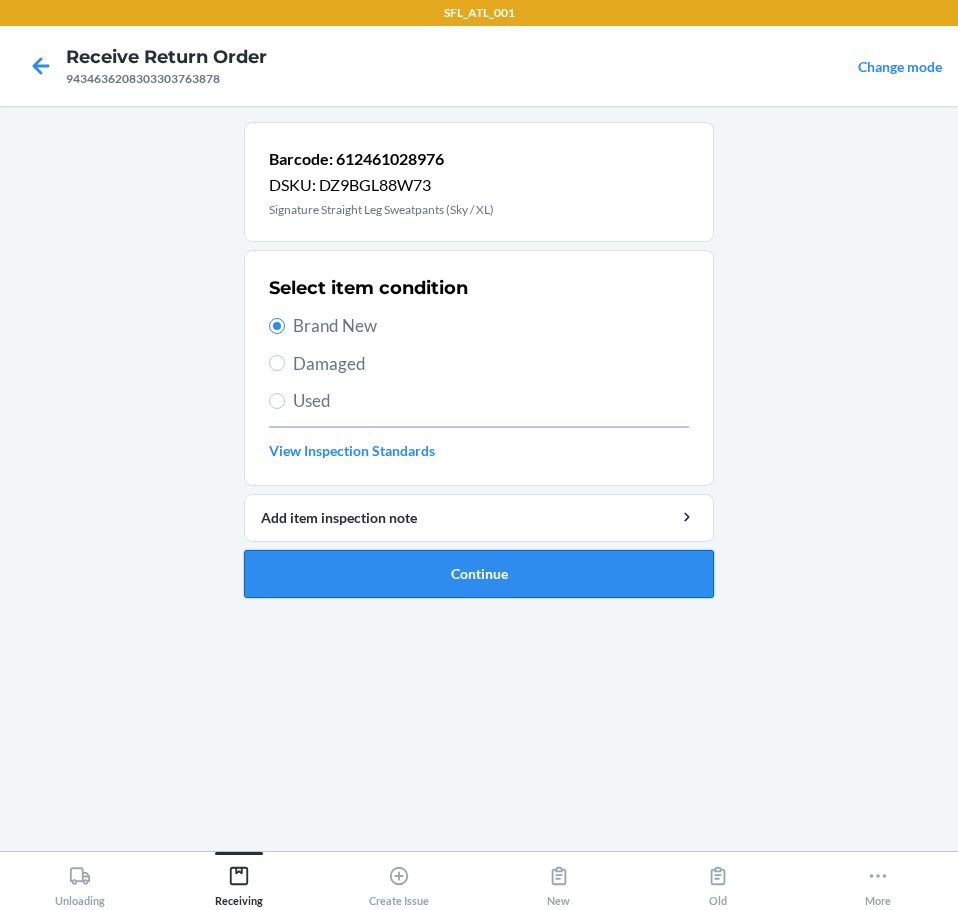 click on "Continue" at bounding box center [479, 574] 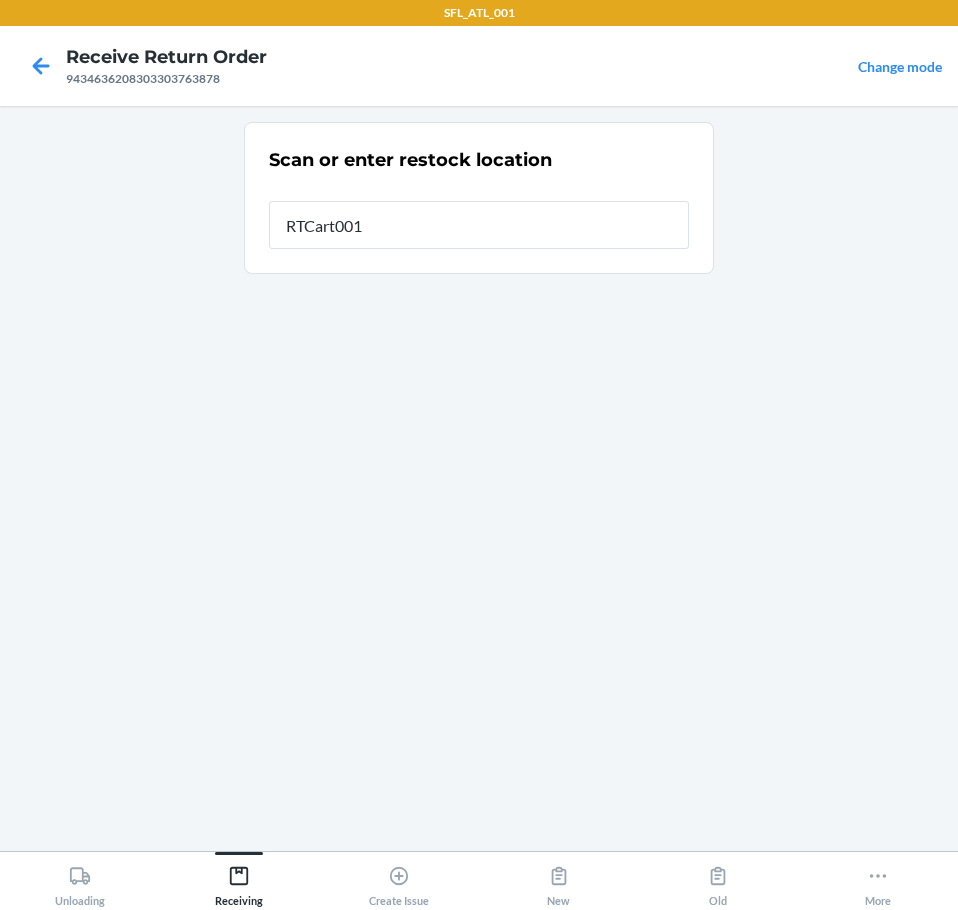 type on "RTCart001" 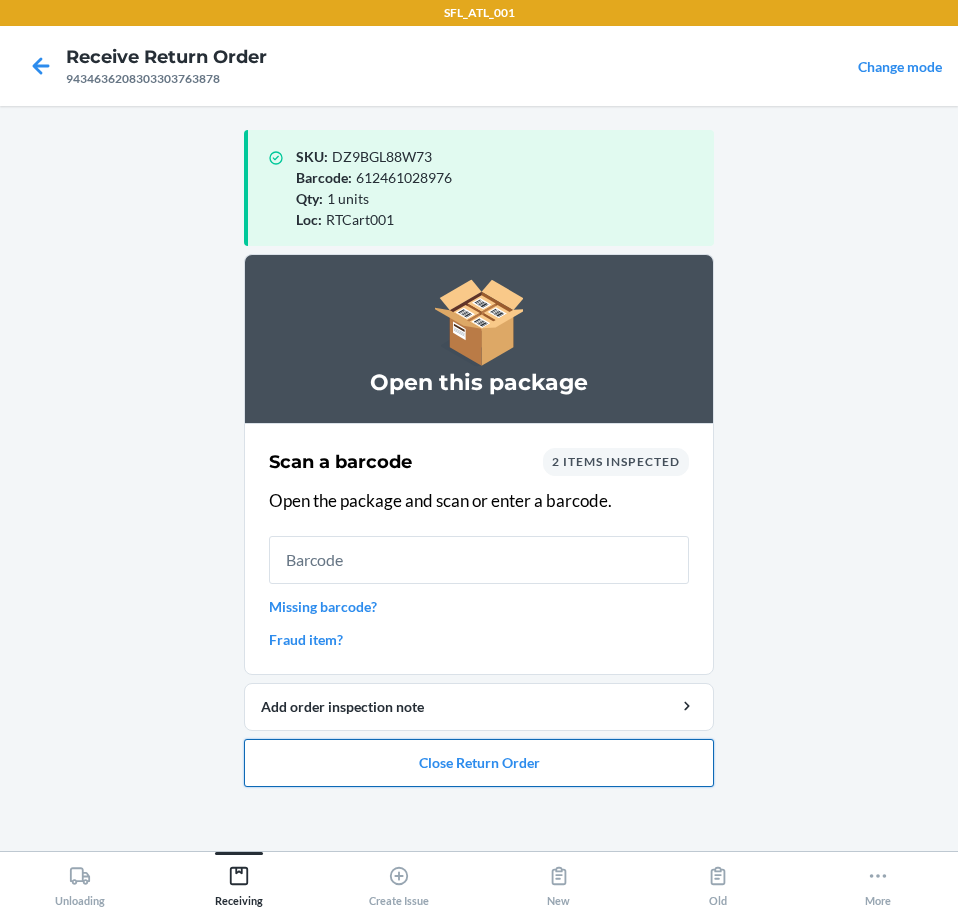drag, startPoint x: 555, startPoint y: 764, endPoint x: 542, endPoint y: 764, distance: 13 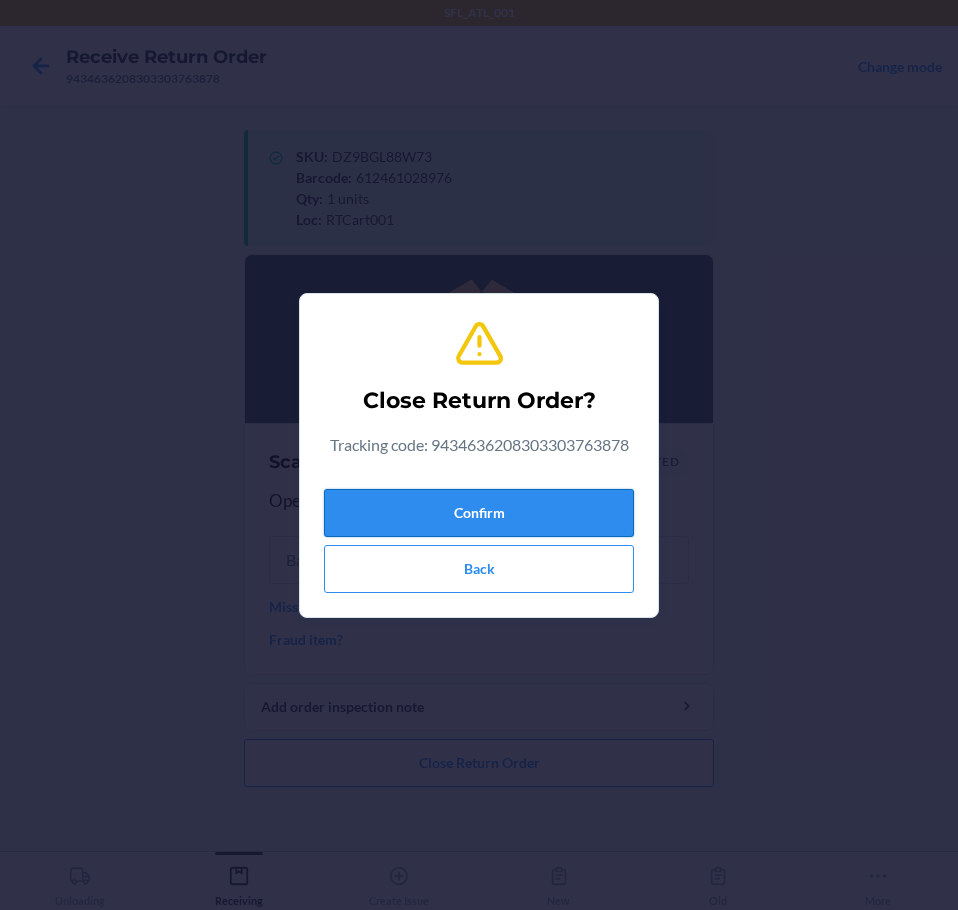 click on "Confirm" at bounding box center [479, 513] 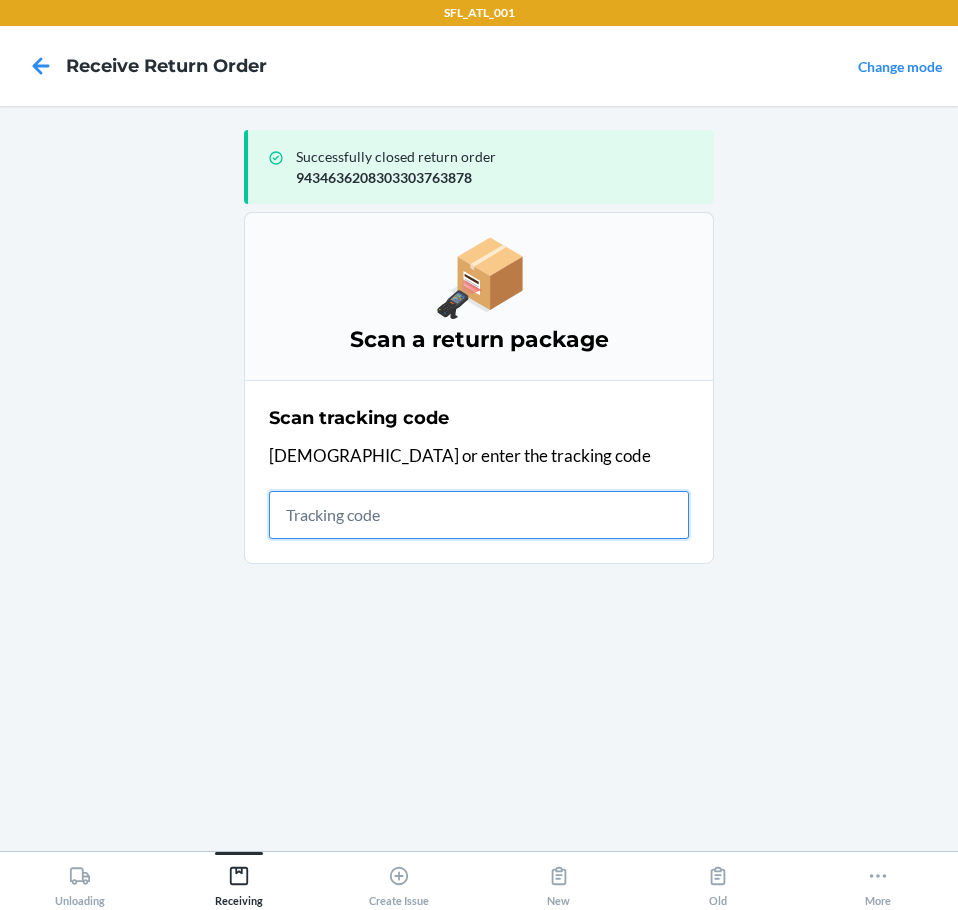click at bounding box center (479, 515) 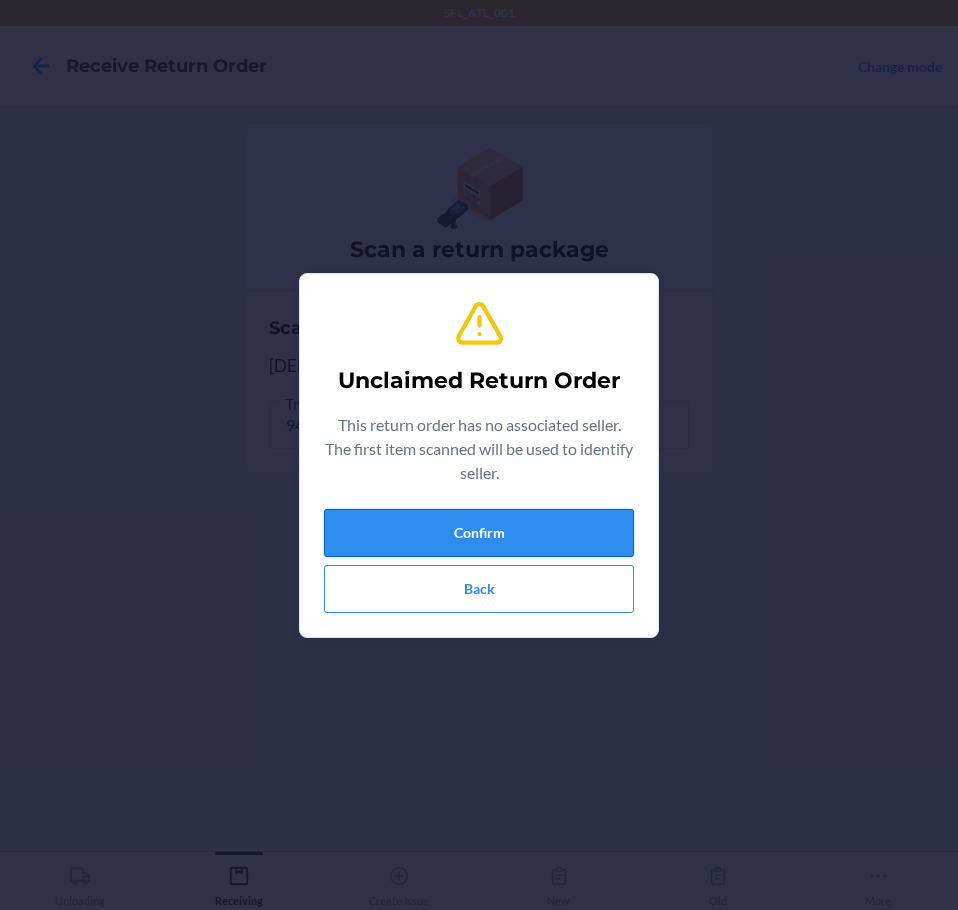 click on "Confirm" at bounding box center [479, 533] 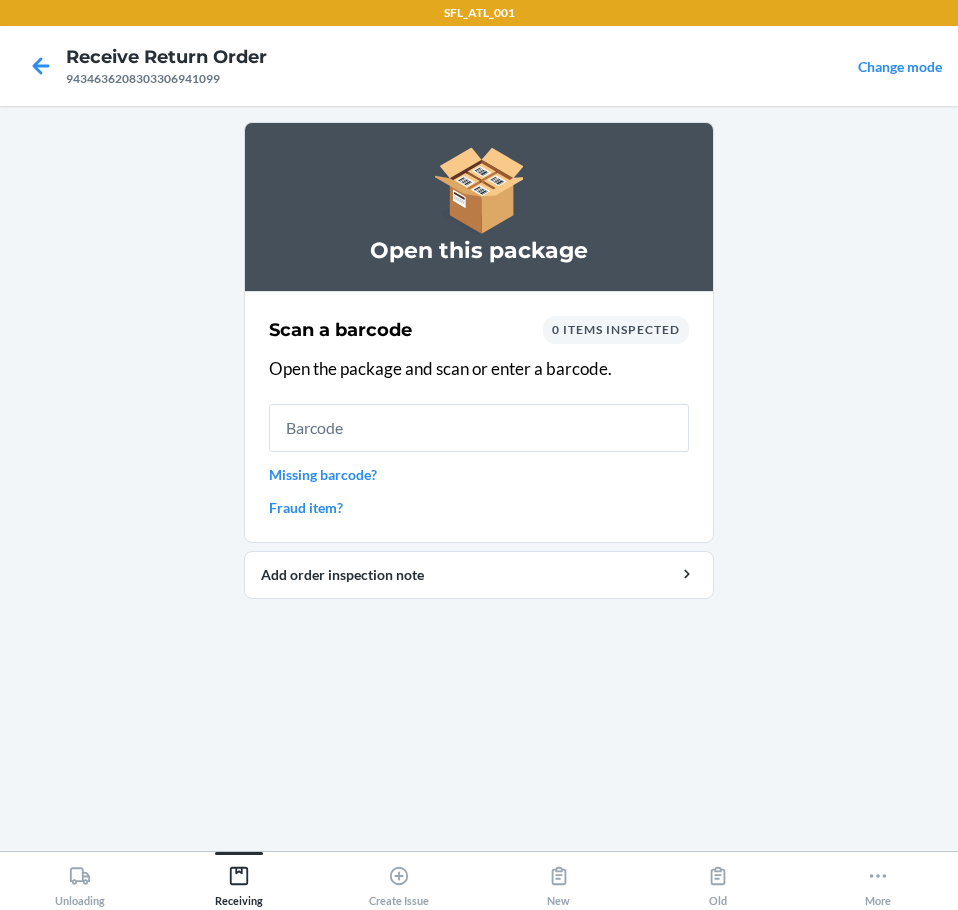 click on "Missing barcode?" at bounding box center [479, 474] 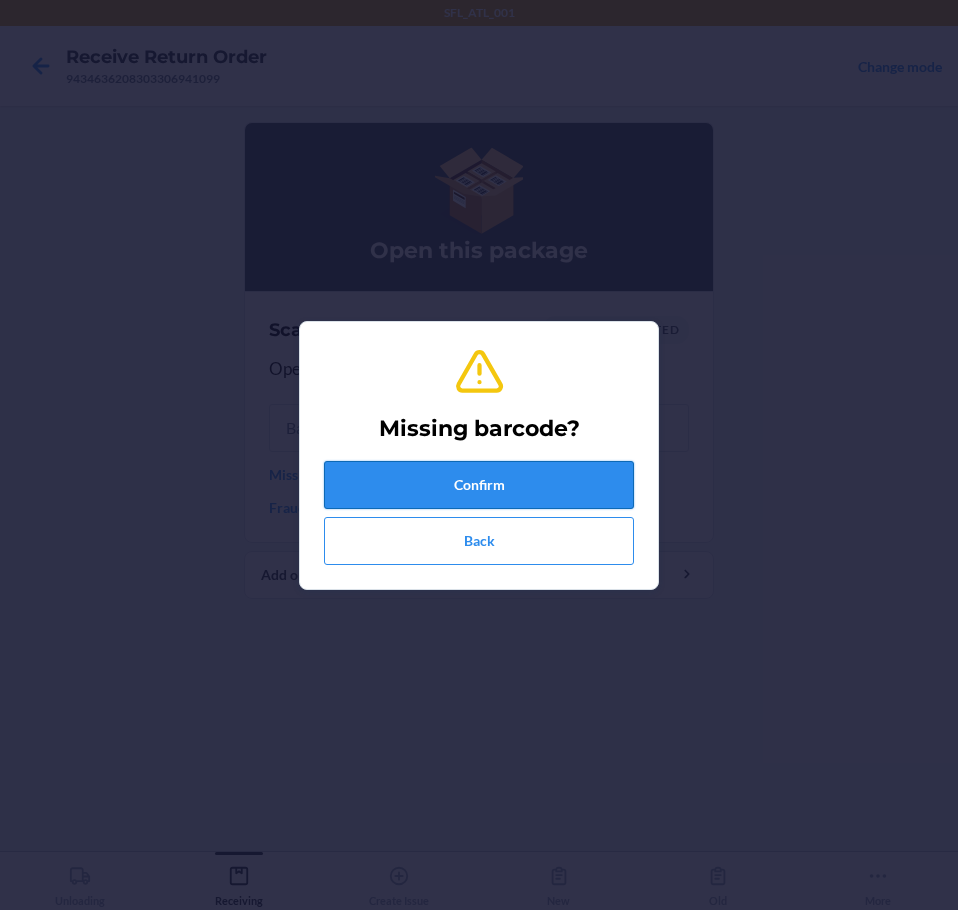 click on "Confirm" at bounding box center (479, 485) 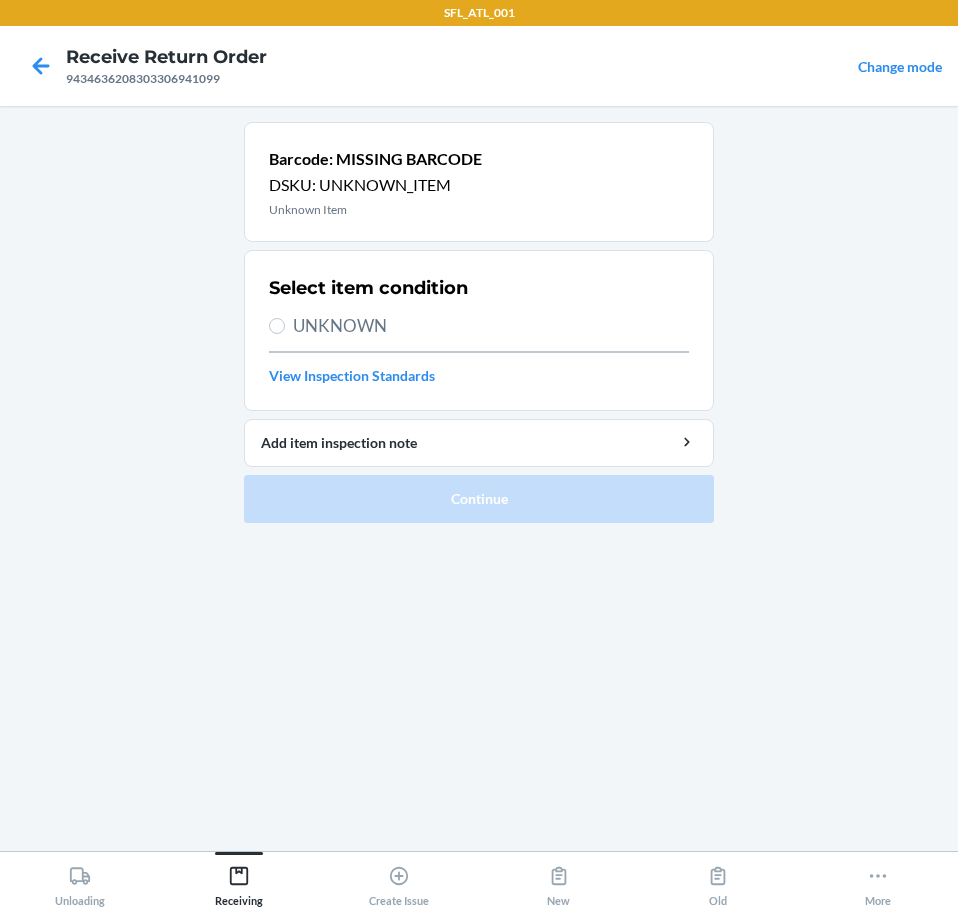 click on "UNKNOWN" at bounding box center [491, 326] 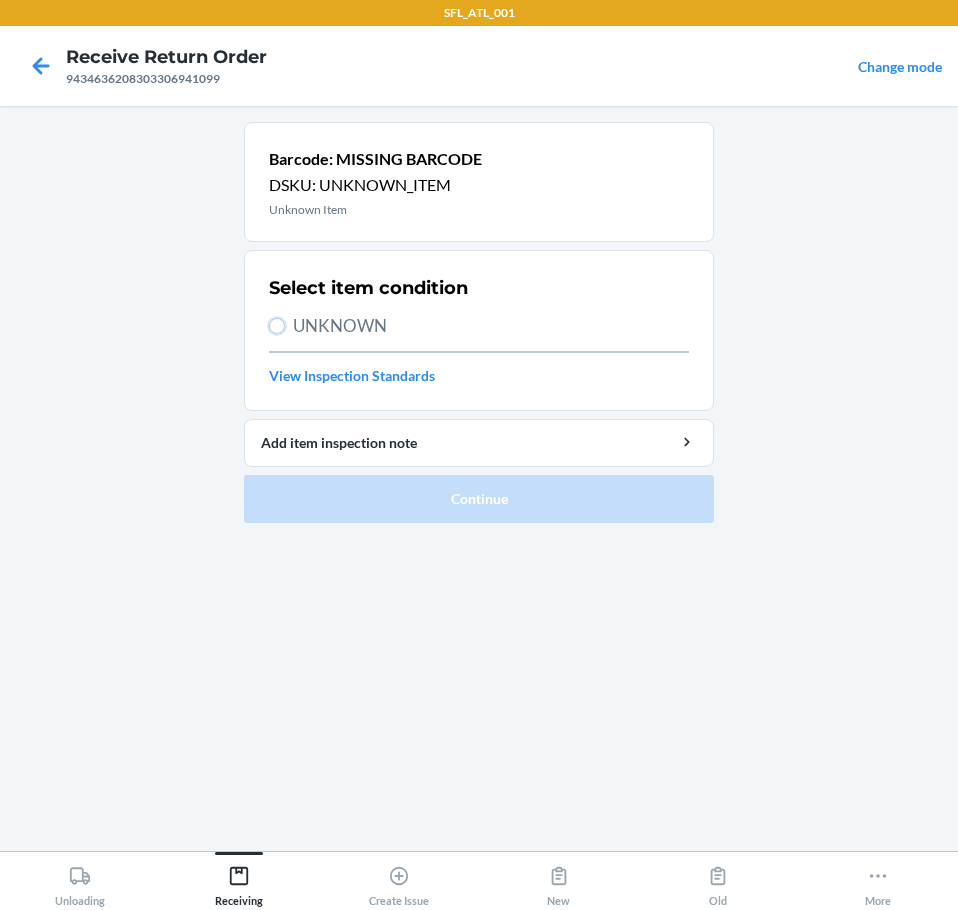 click on "UNKNOWN" at bounding box center [277, 326] 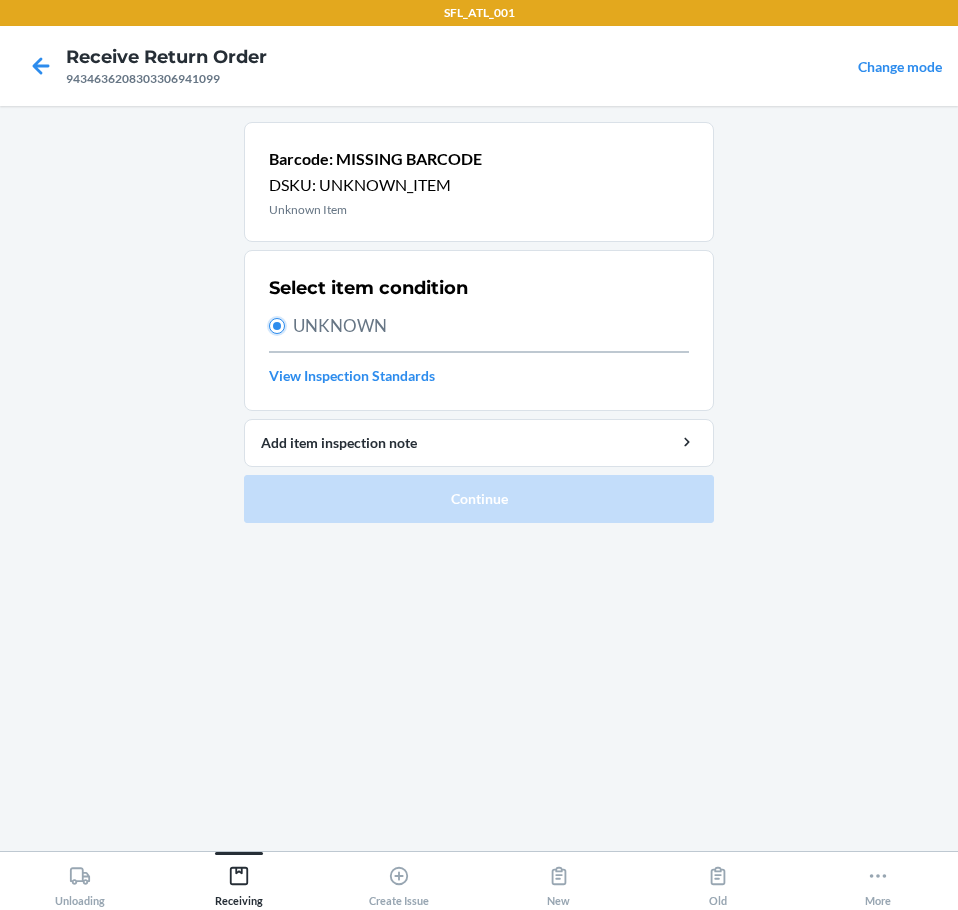 radio on "true" 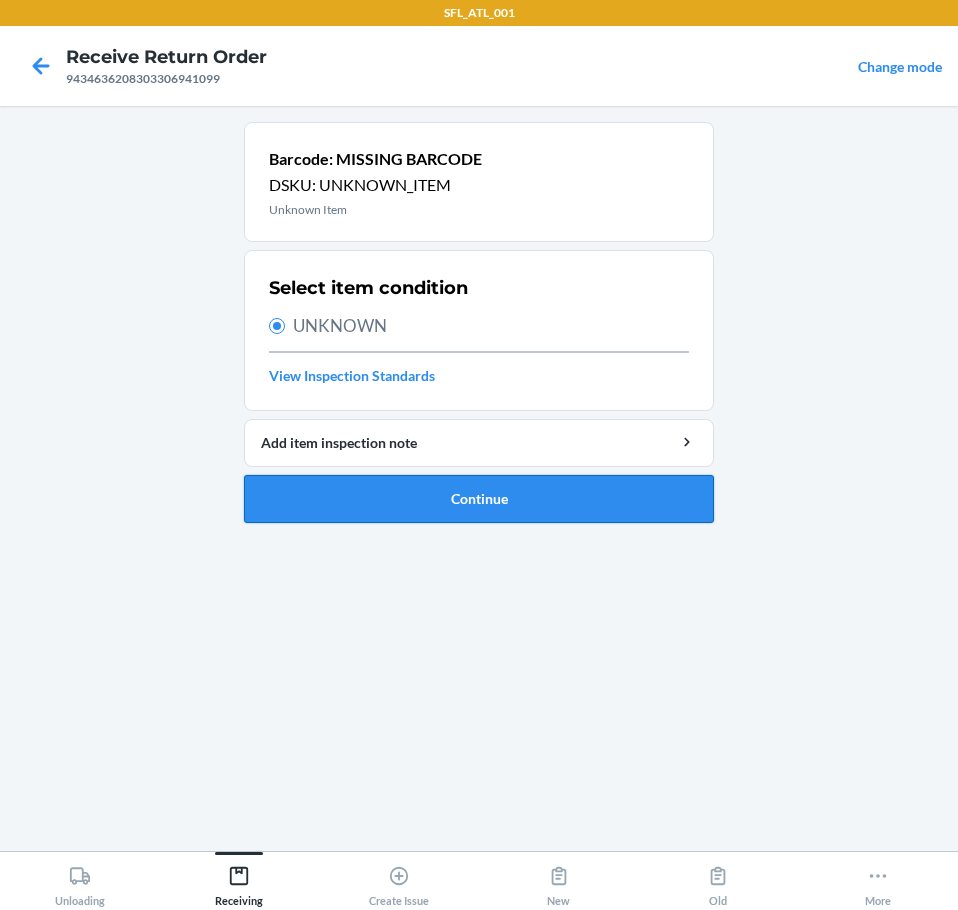 click on "Continue" at bounding box center (479, 499) 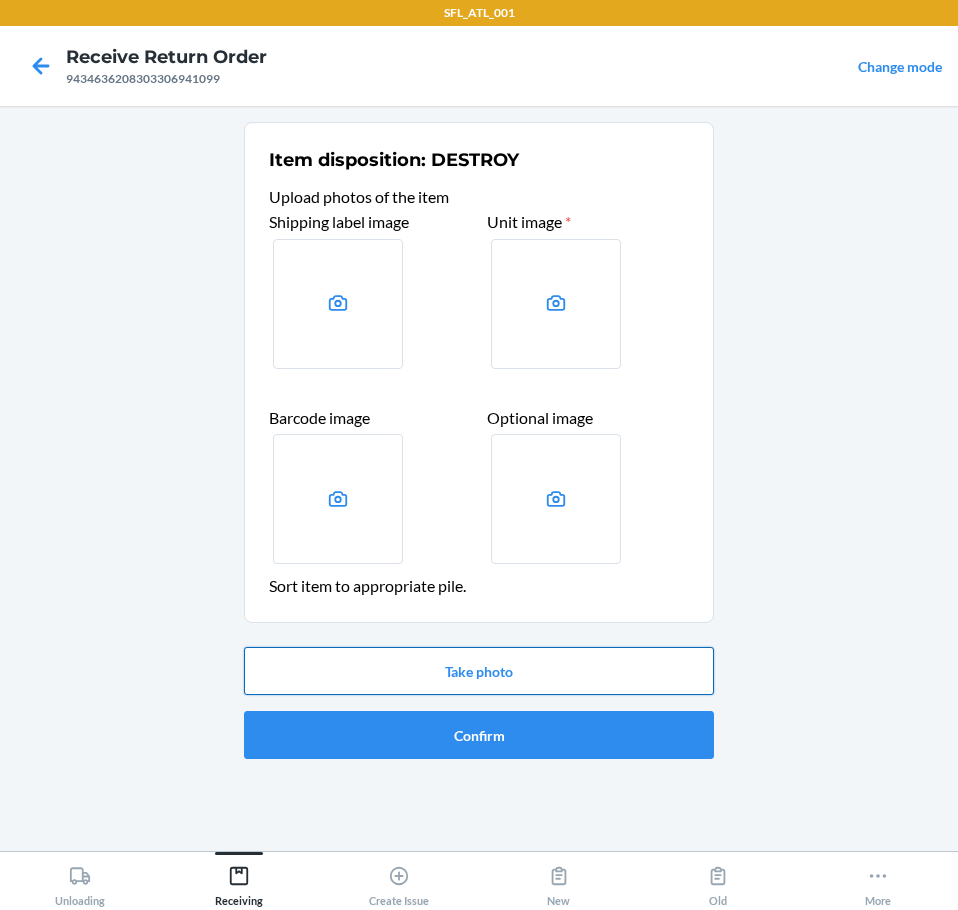 click on "Take photo" at bounding box center (479, 671) 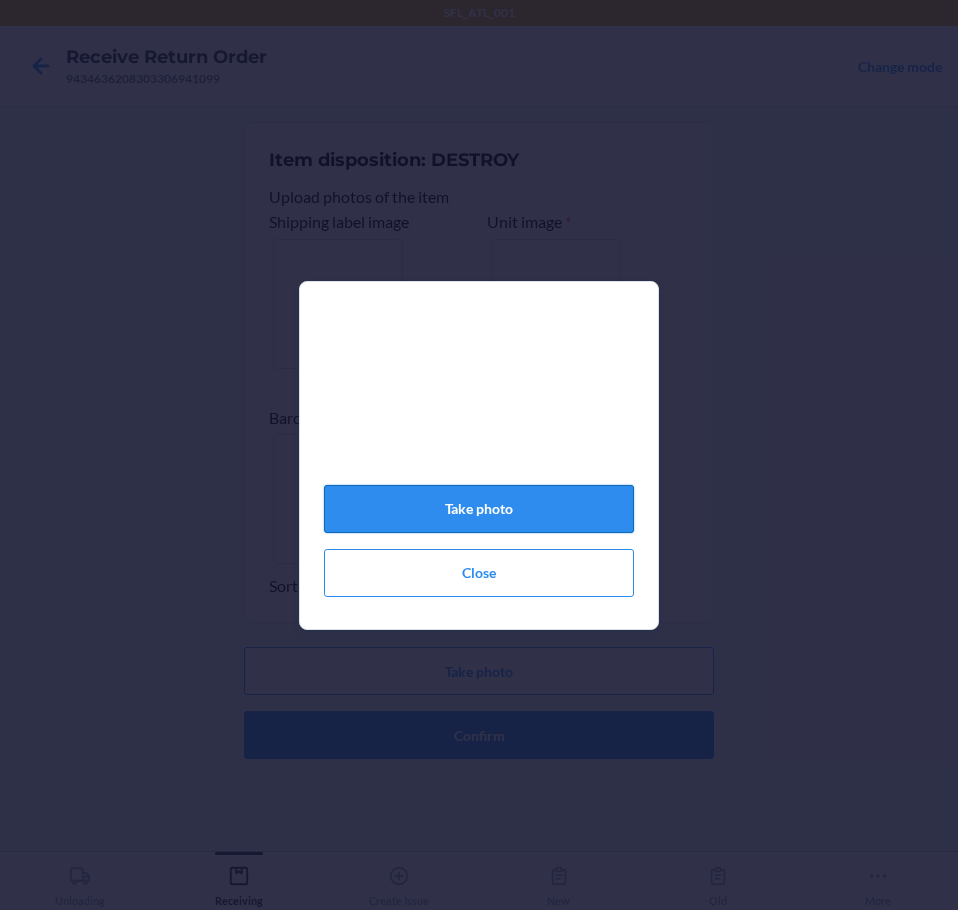 click on "Take photo" 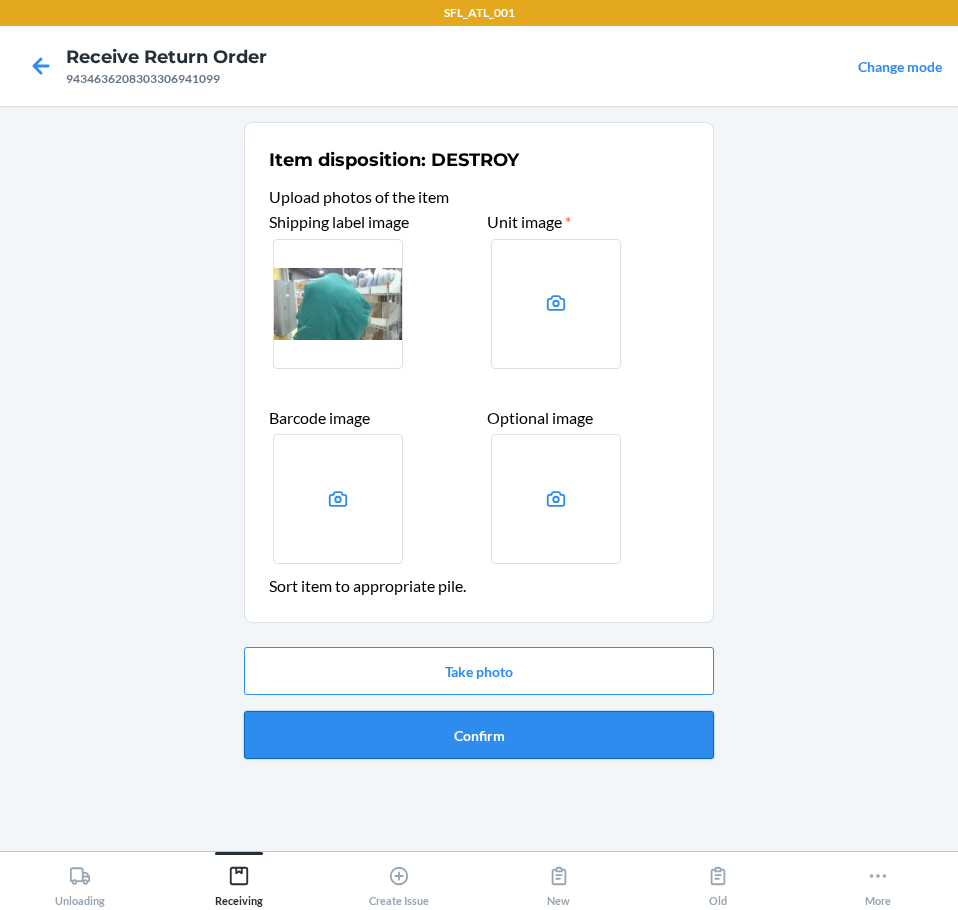 click on "Confirm" at bounding box center [479, 735] 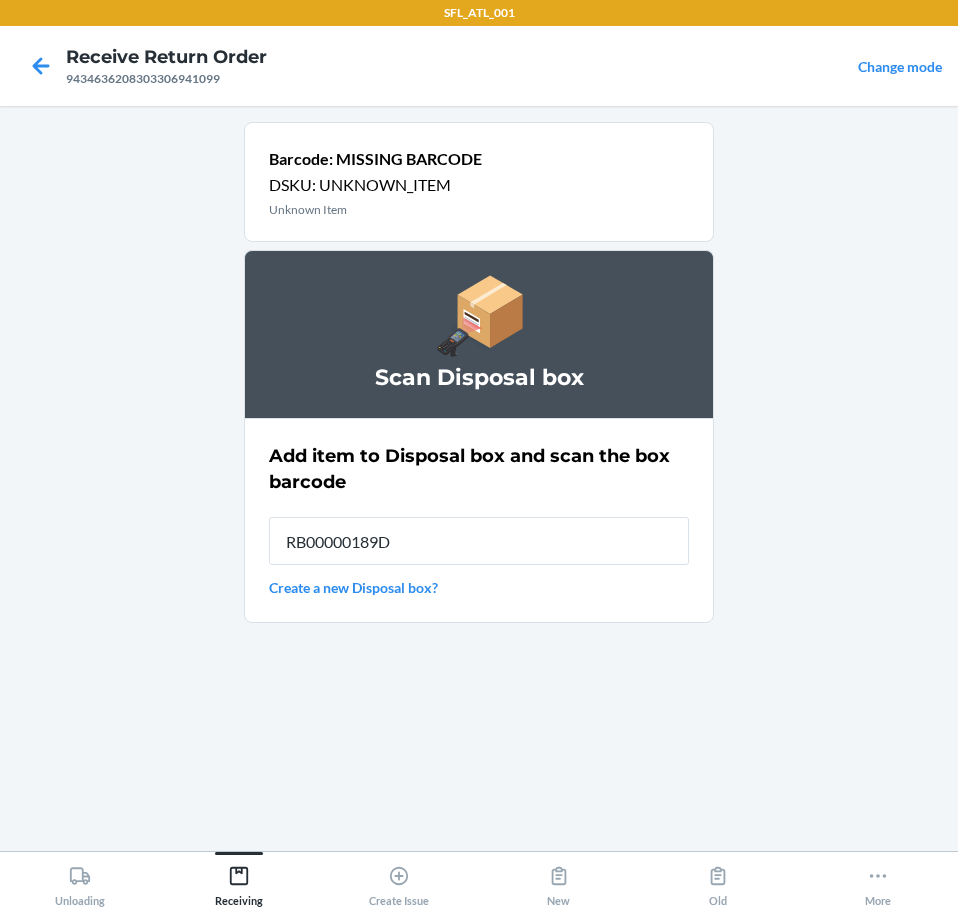 type on "RB00000189D" 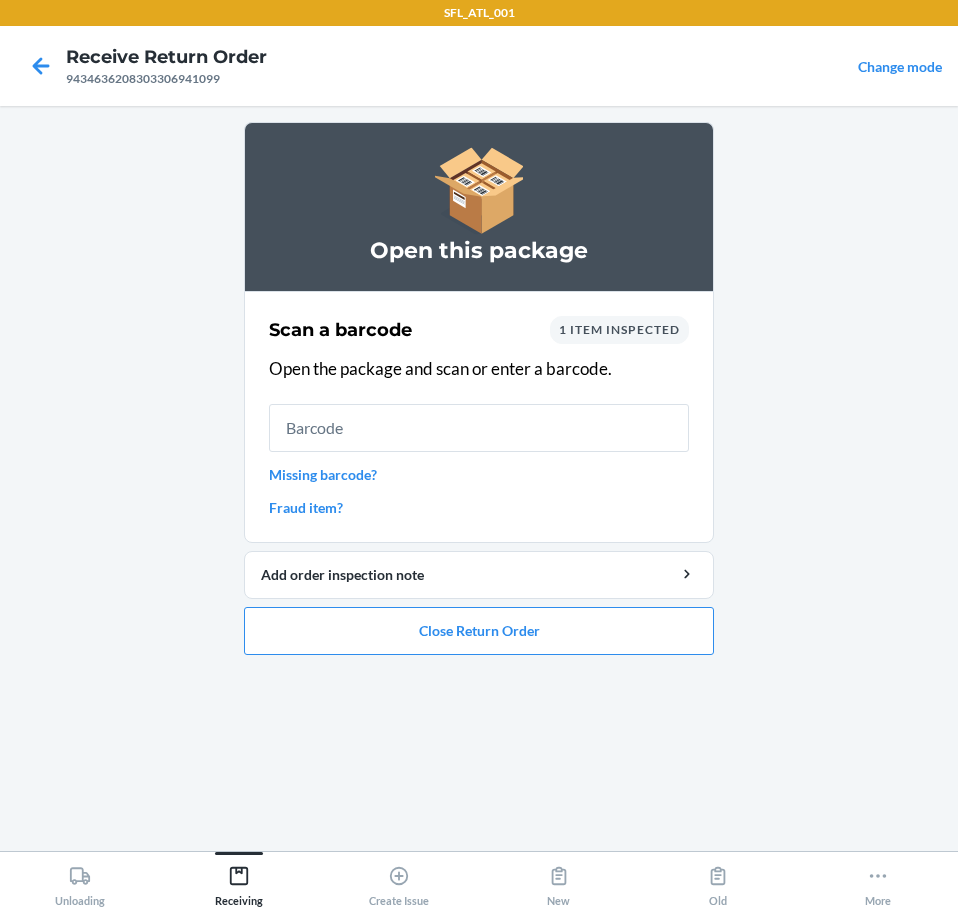 click on "Missing barcode?" at bounding box center [479, 474] 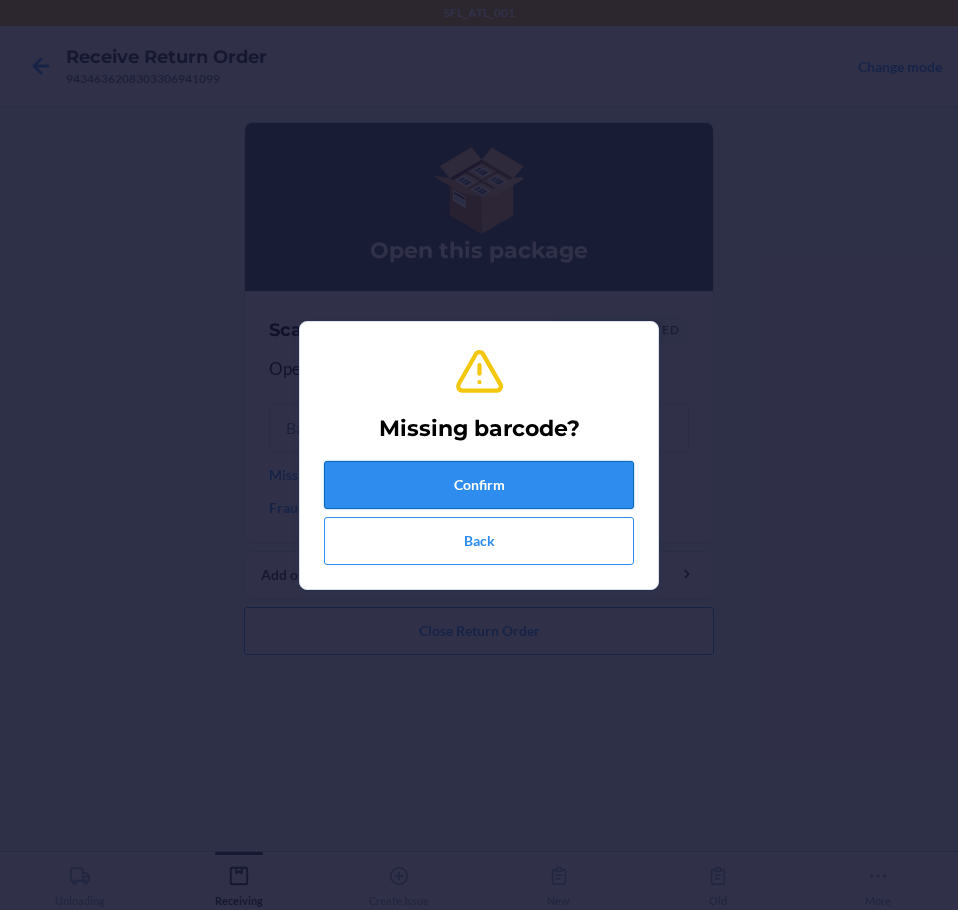 click on "Confirm" at bounding box center (479, 485) 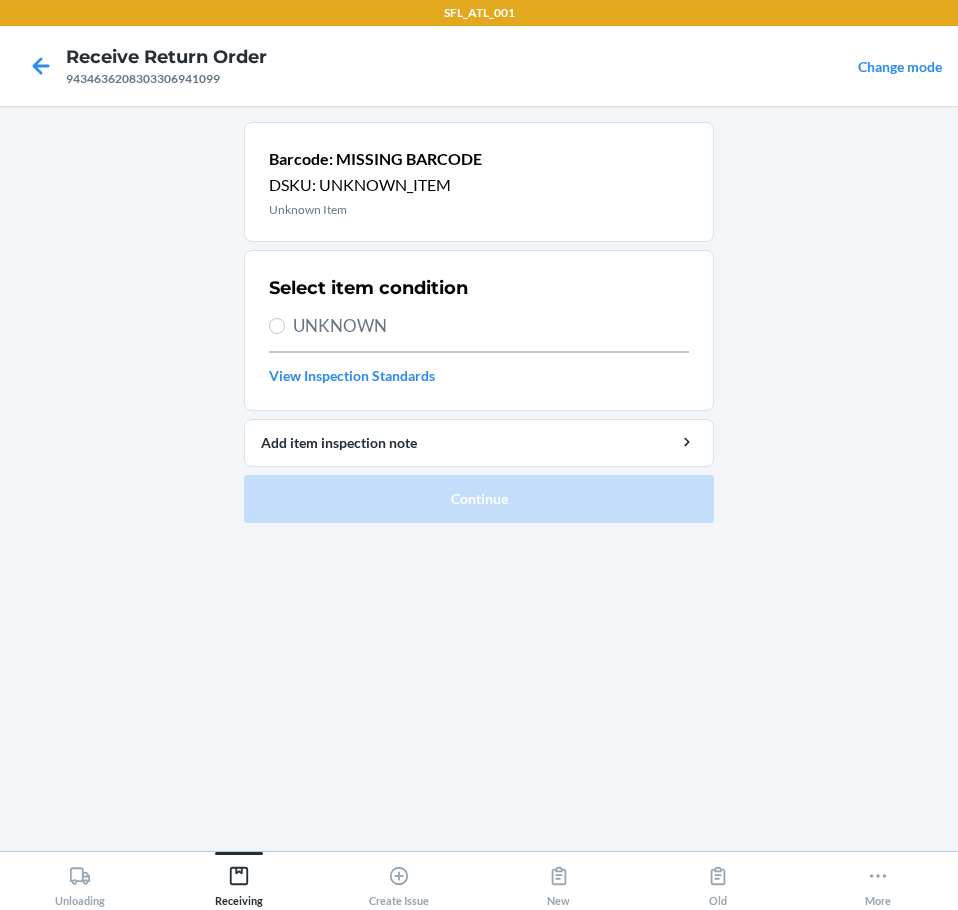 click on "UNKNOWN" at bounding box center (491, 326) 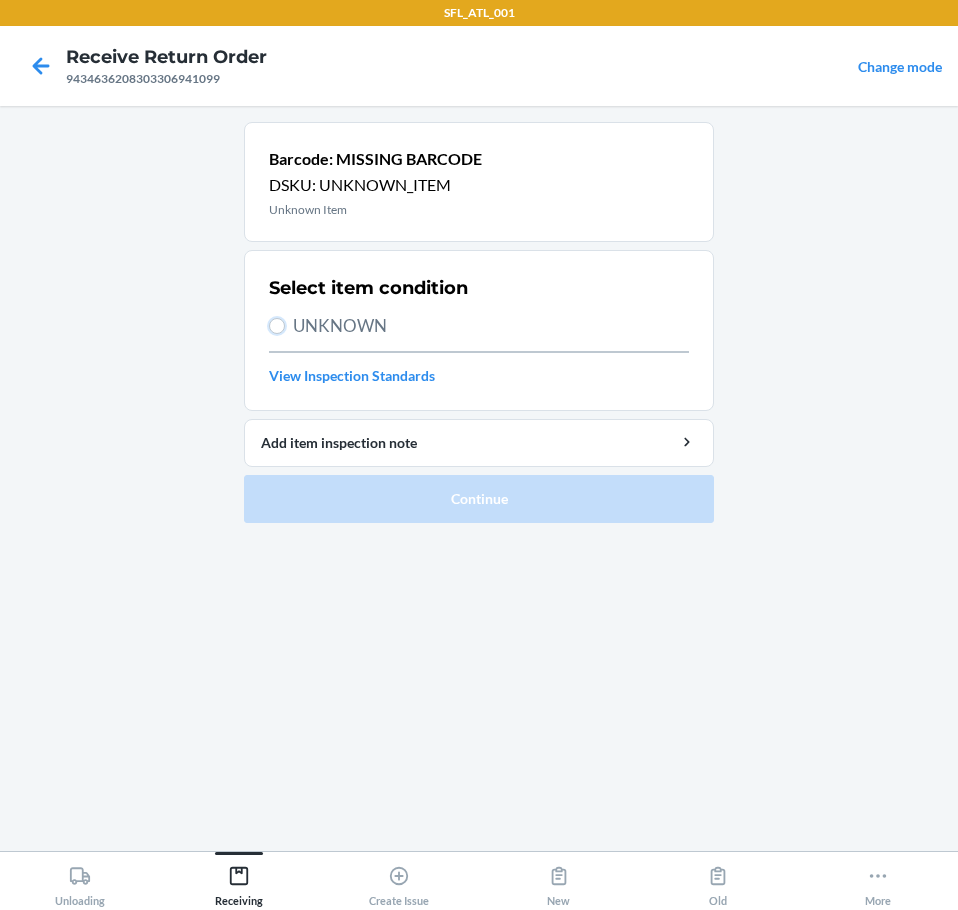 click on "UNKNOWN" at bounding box center (277, 326) 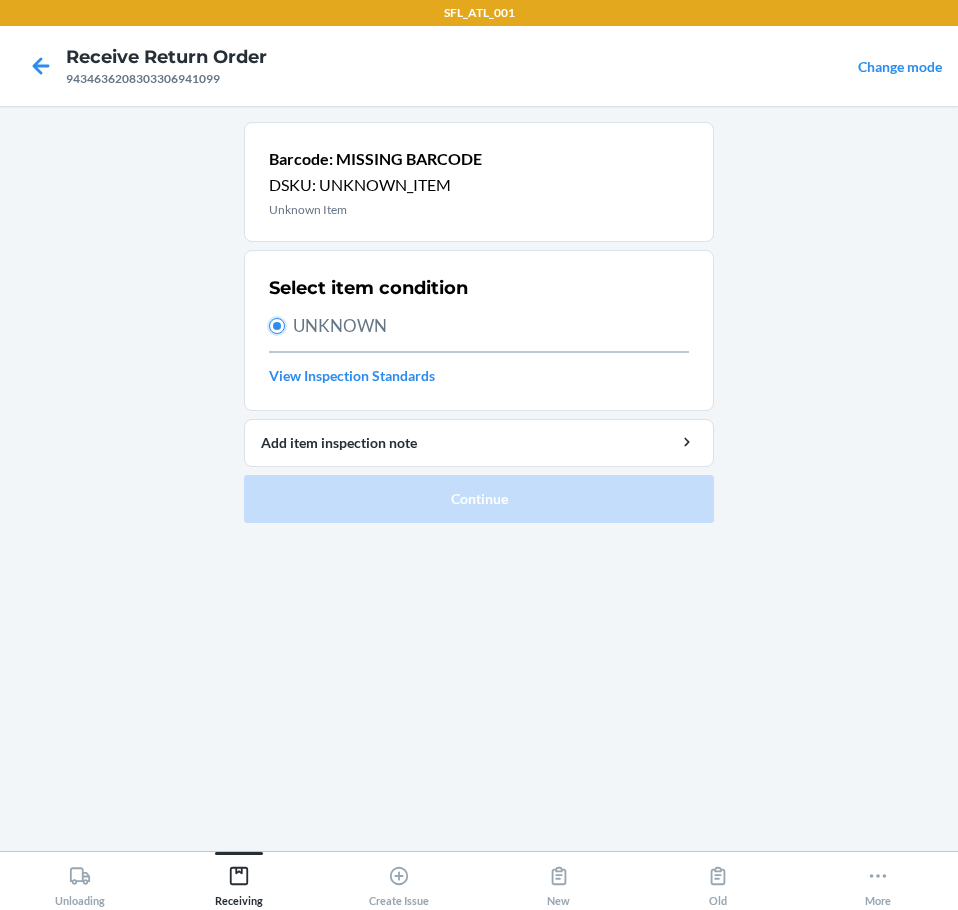 radio on "true" 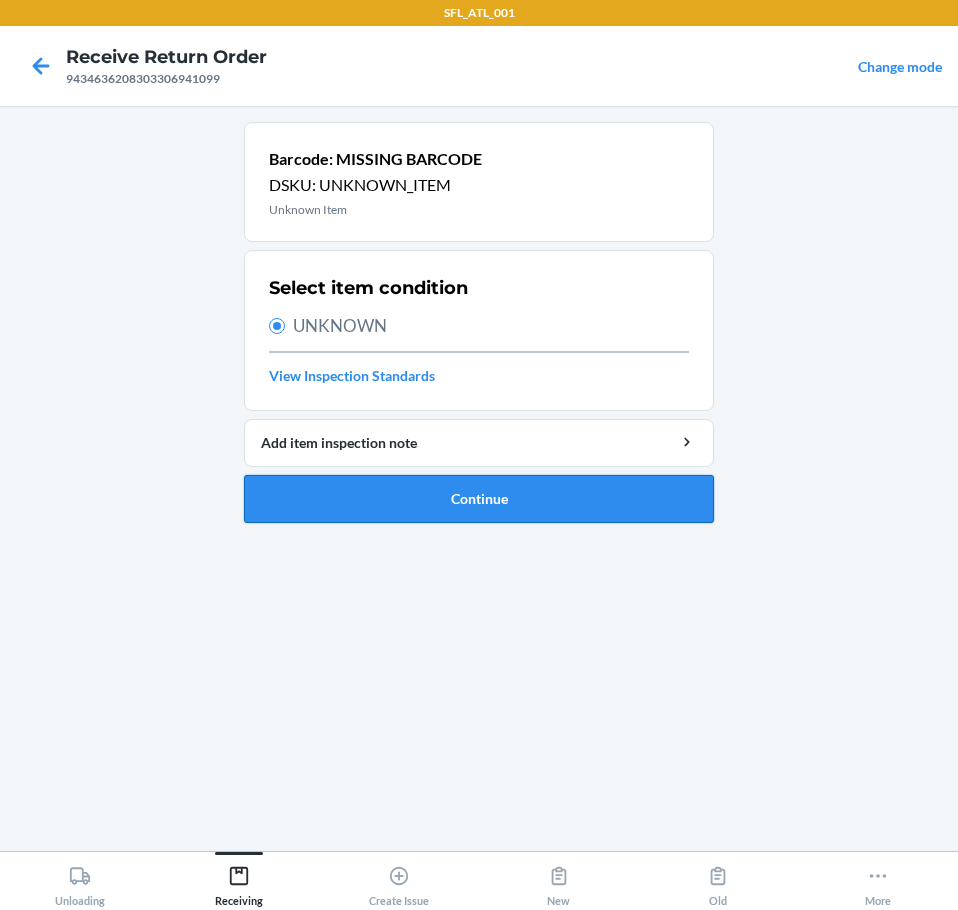 click on "Continue" at bounding box center (479, 499) 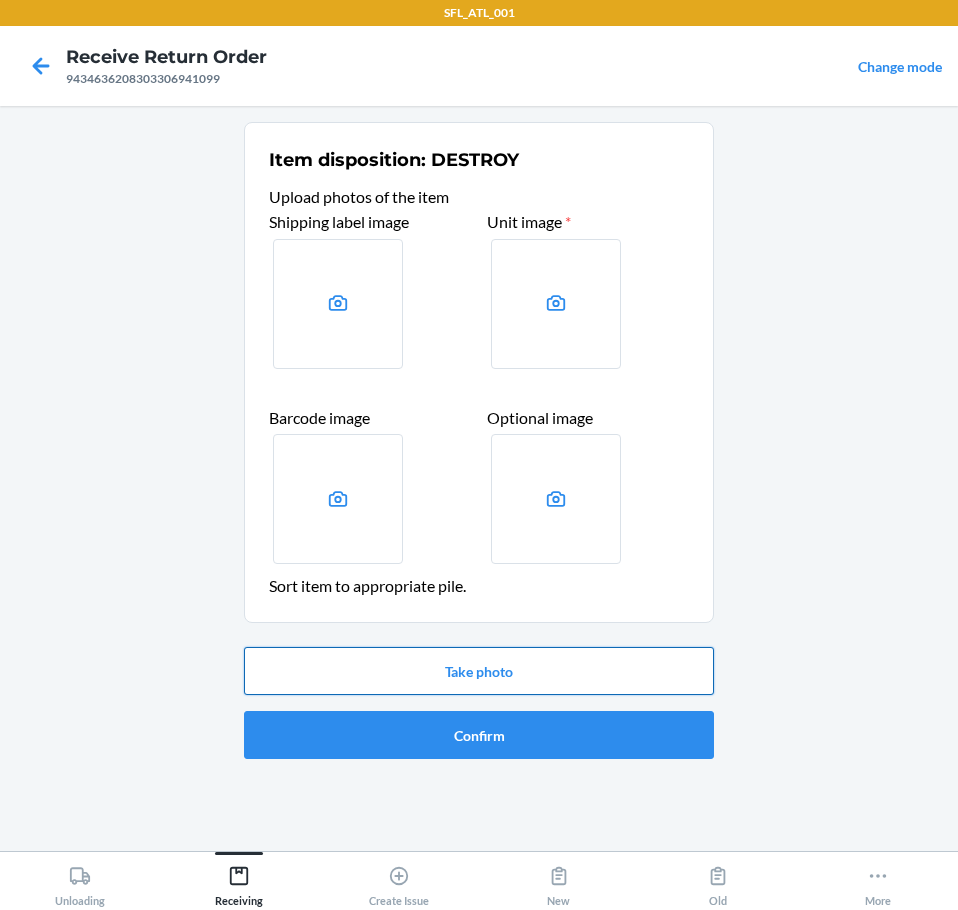 click on "Take photo" at bounding box center [479, 671] 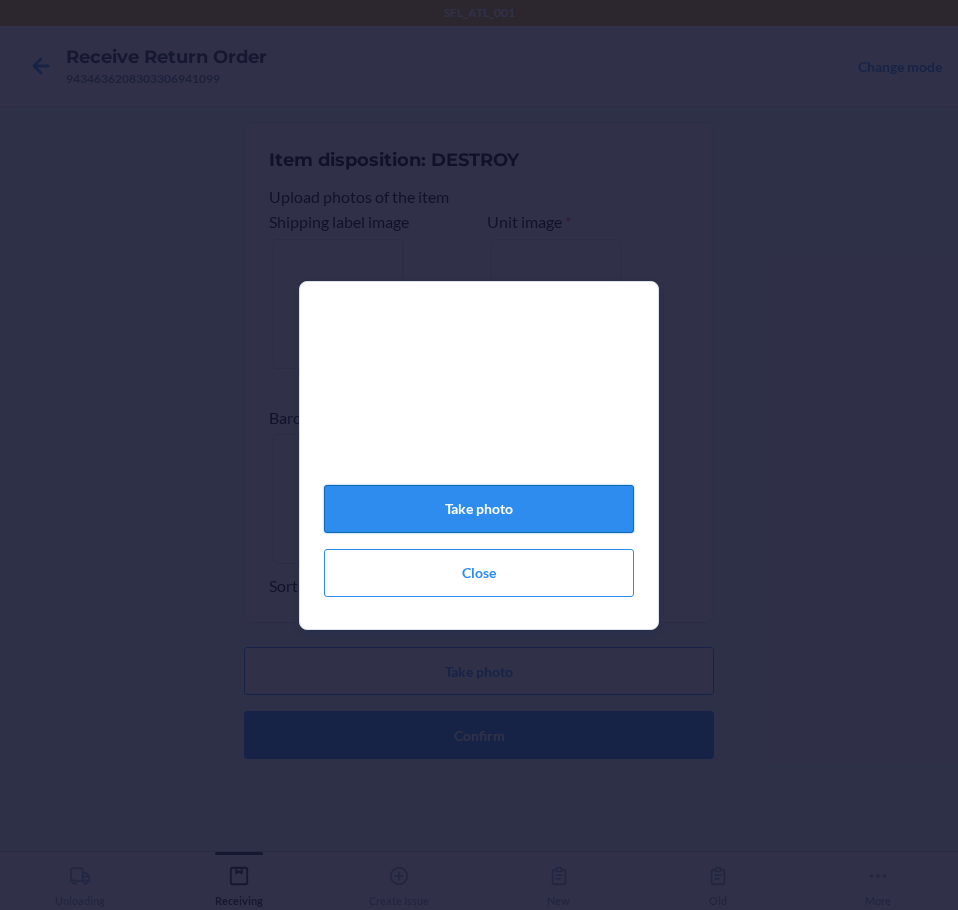 click on "Take photo" 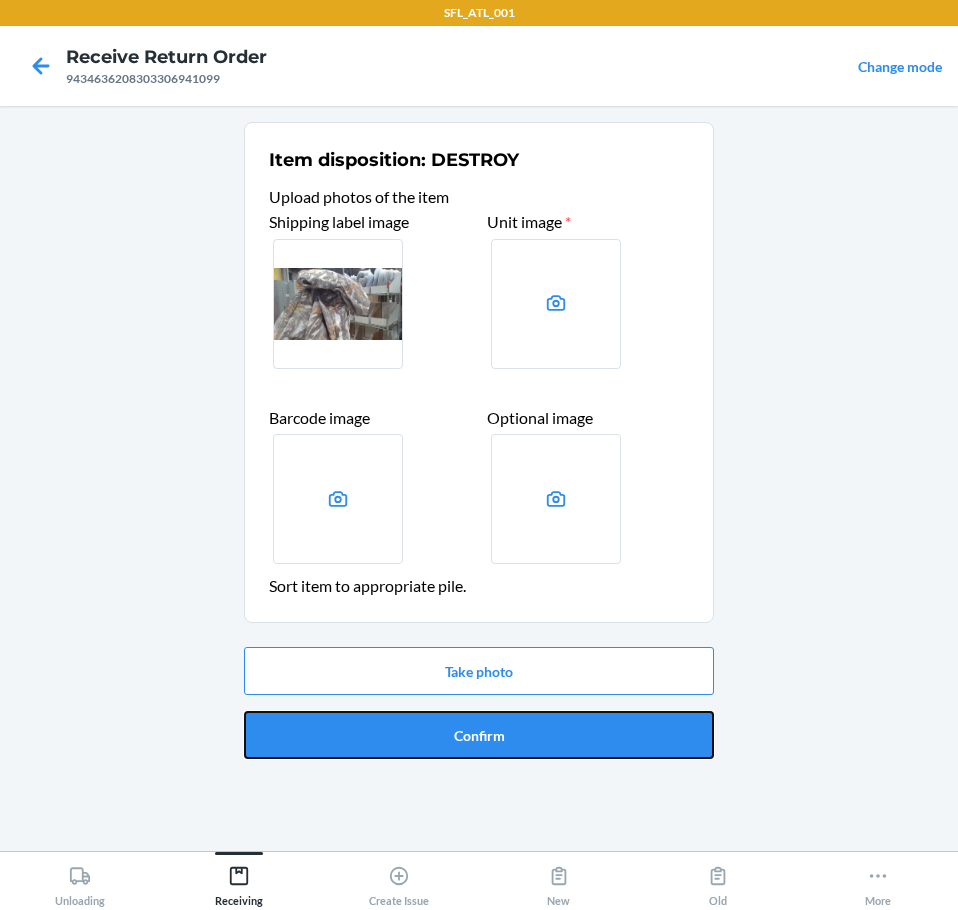 click on "Confirm" at bounding box center (479, 735) 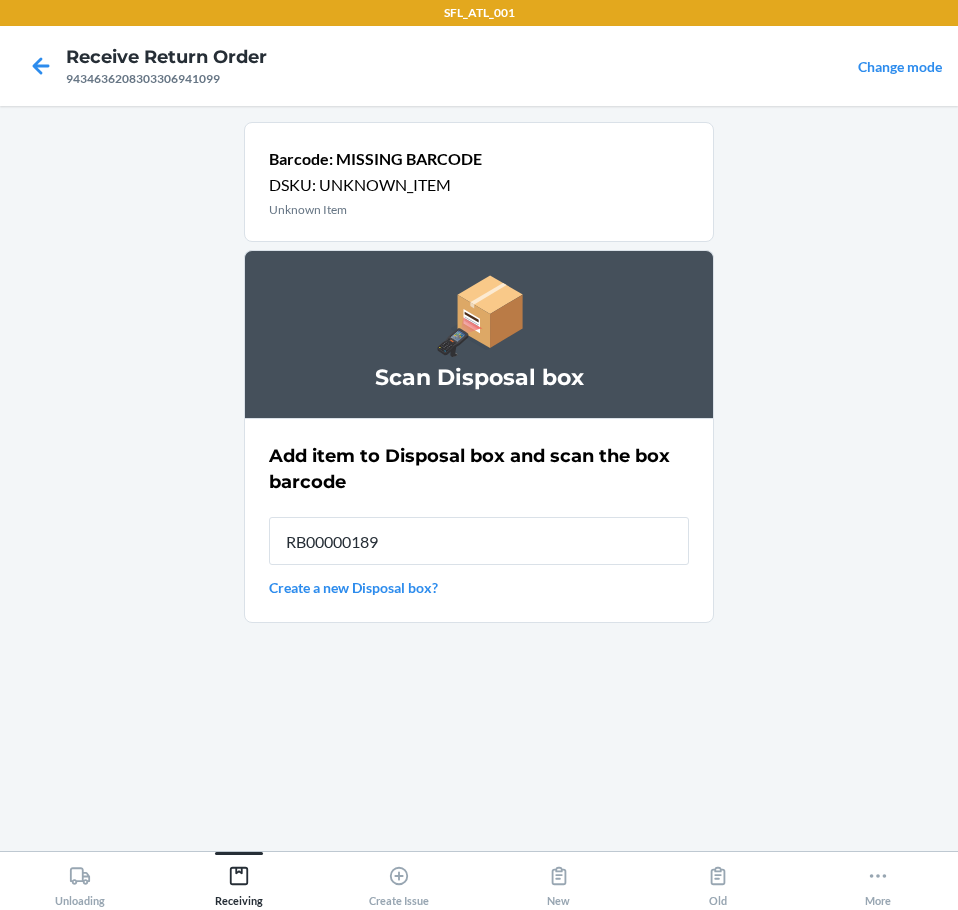 type on "RB00000189D" 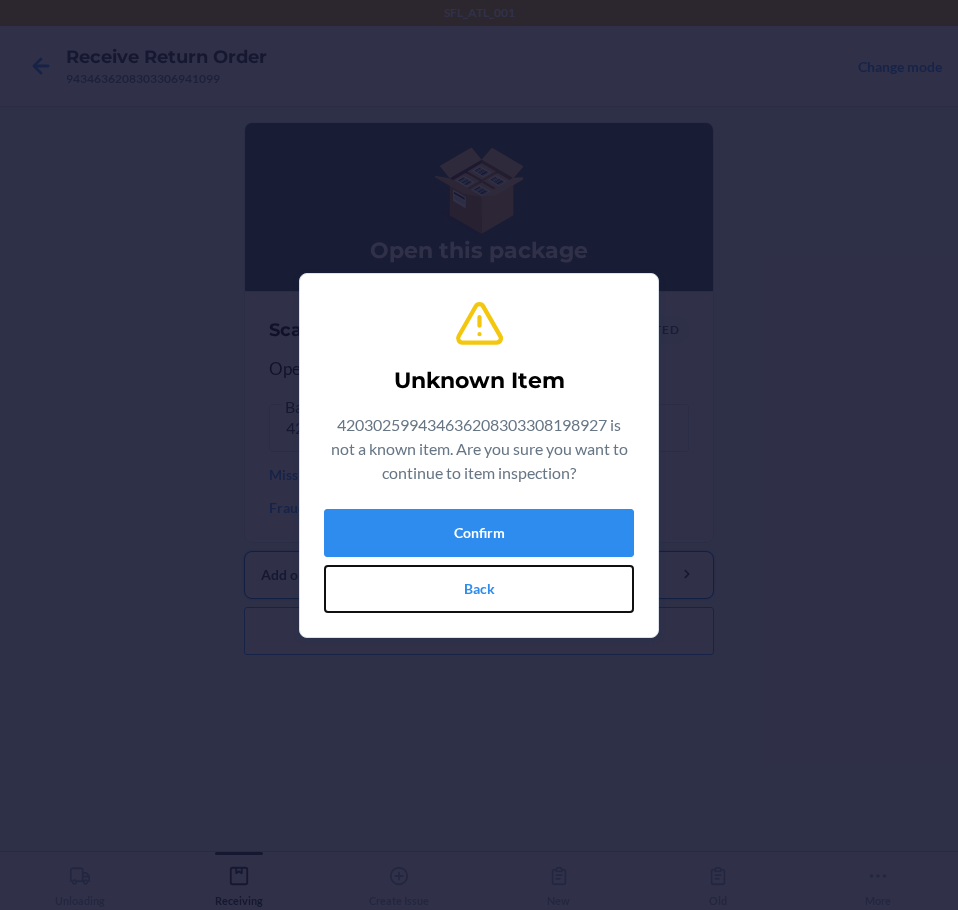 drag, startPoint x: 542, startPoint y: 567, endPoint x: 514, endPoint y: 569, distance: 28.071337 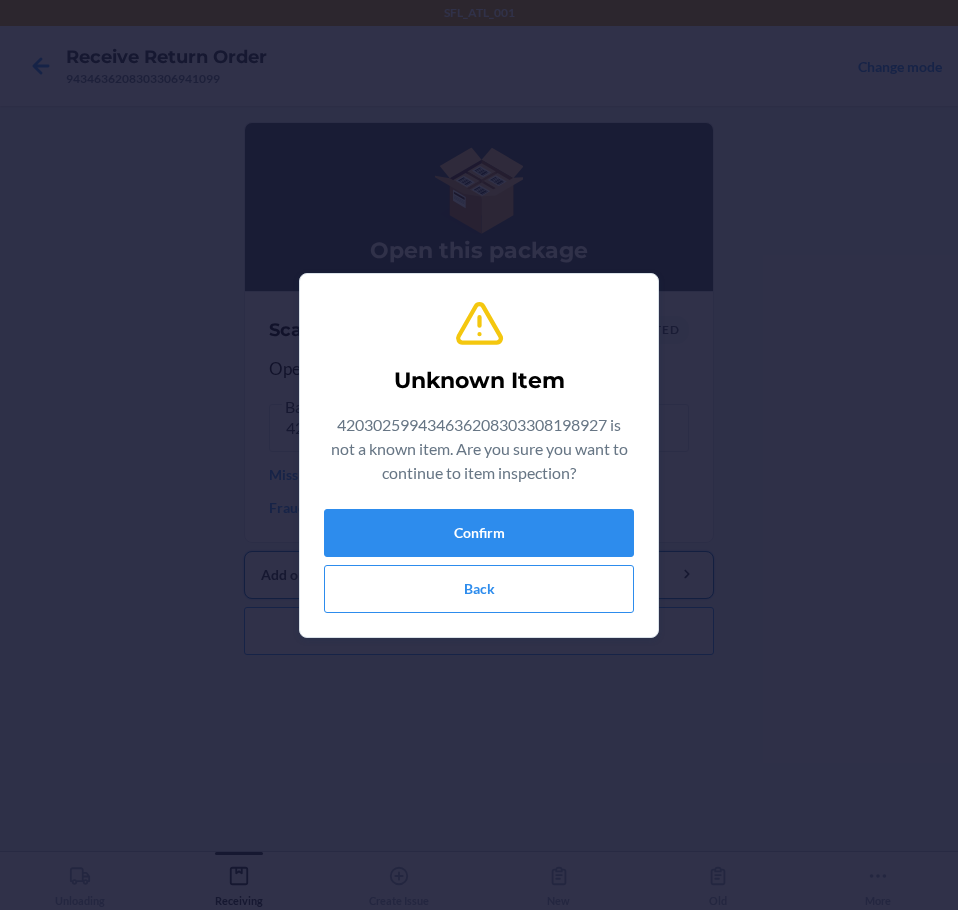 type 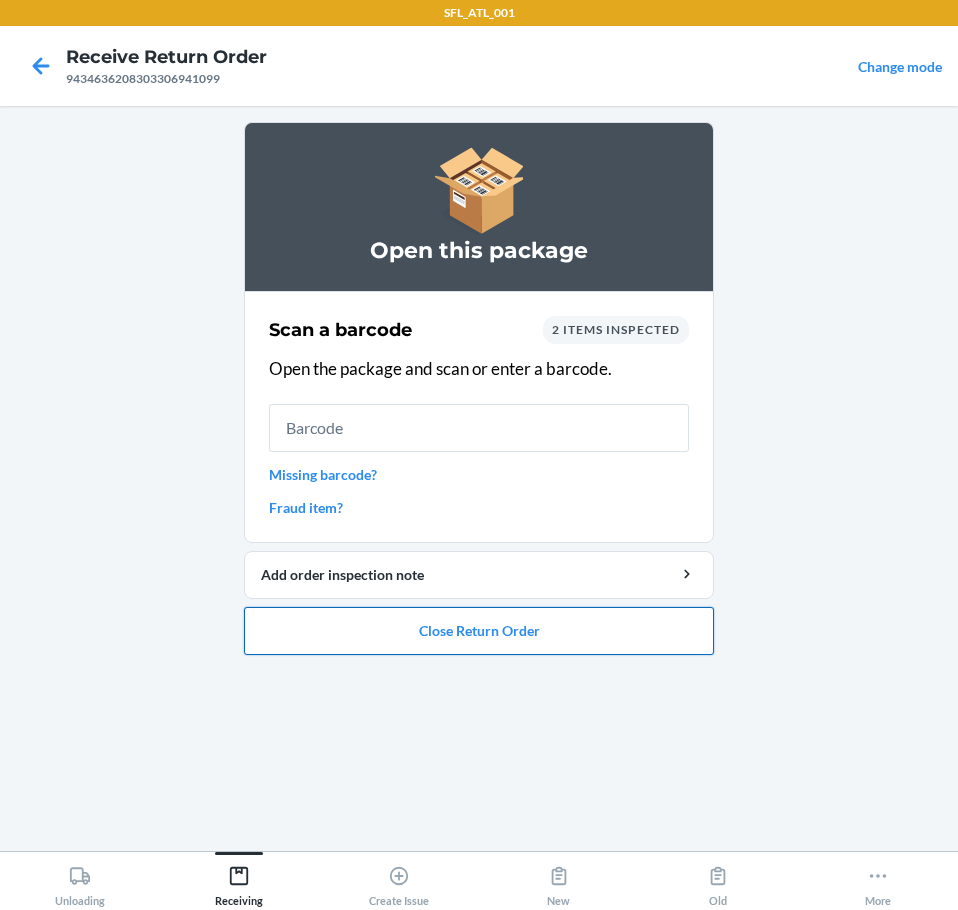 click on "Close Return Order" at bounding box center [479, 631] 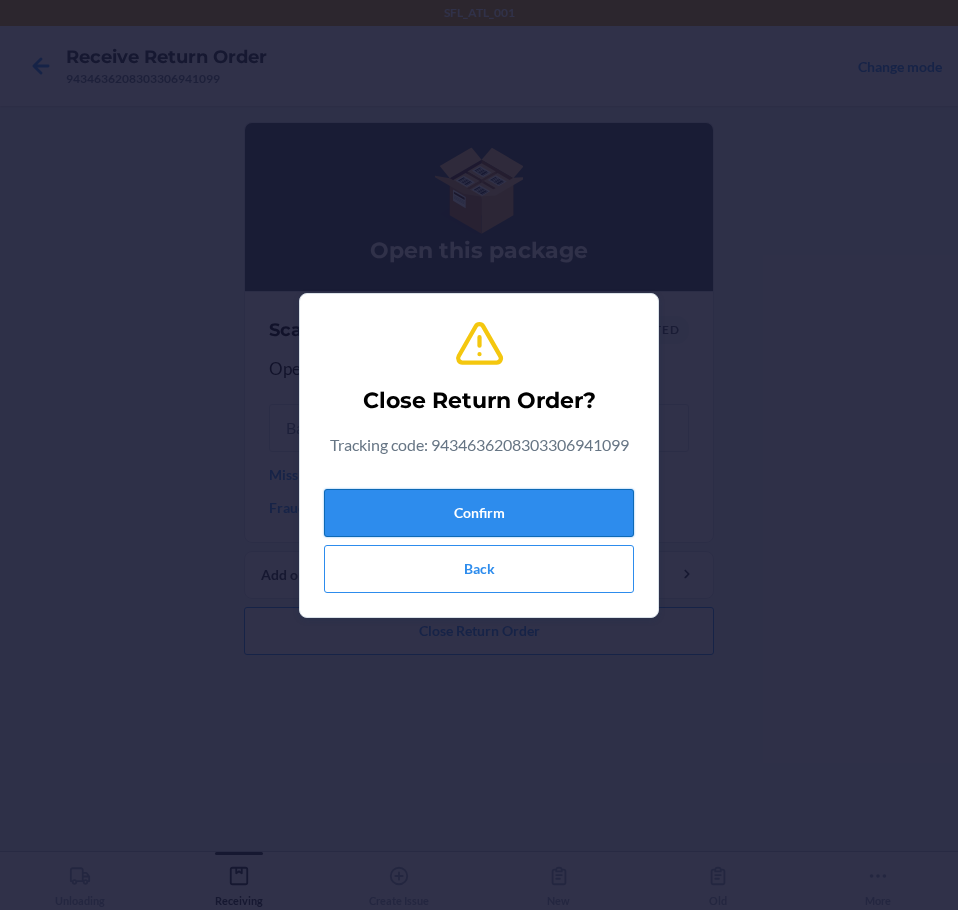 click on "Confirm" at bounding box center (479, 513) 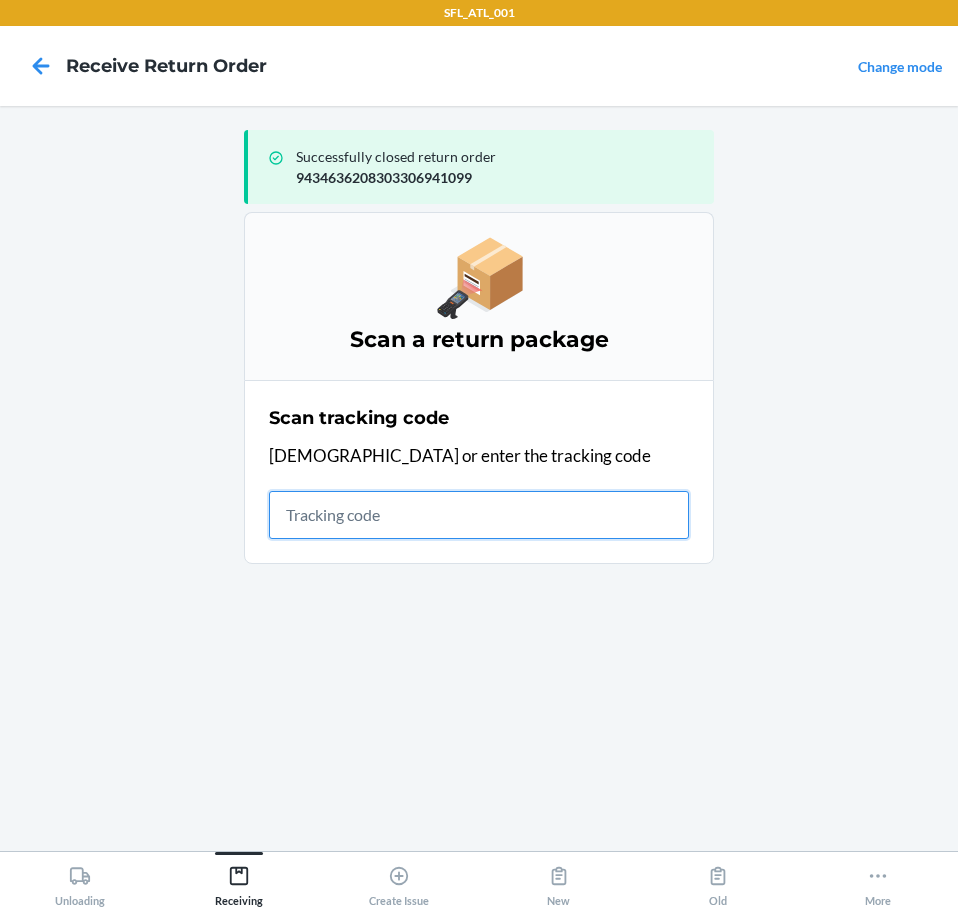 drag, startPoint x: 516, startPoint y: 519, endPoint x: 502, endPoint y: 512, distance: 15.652476 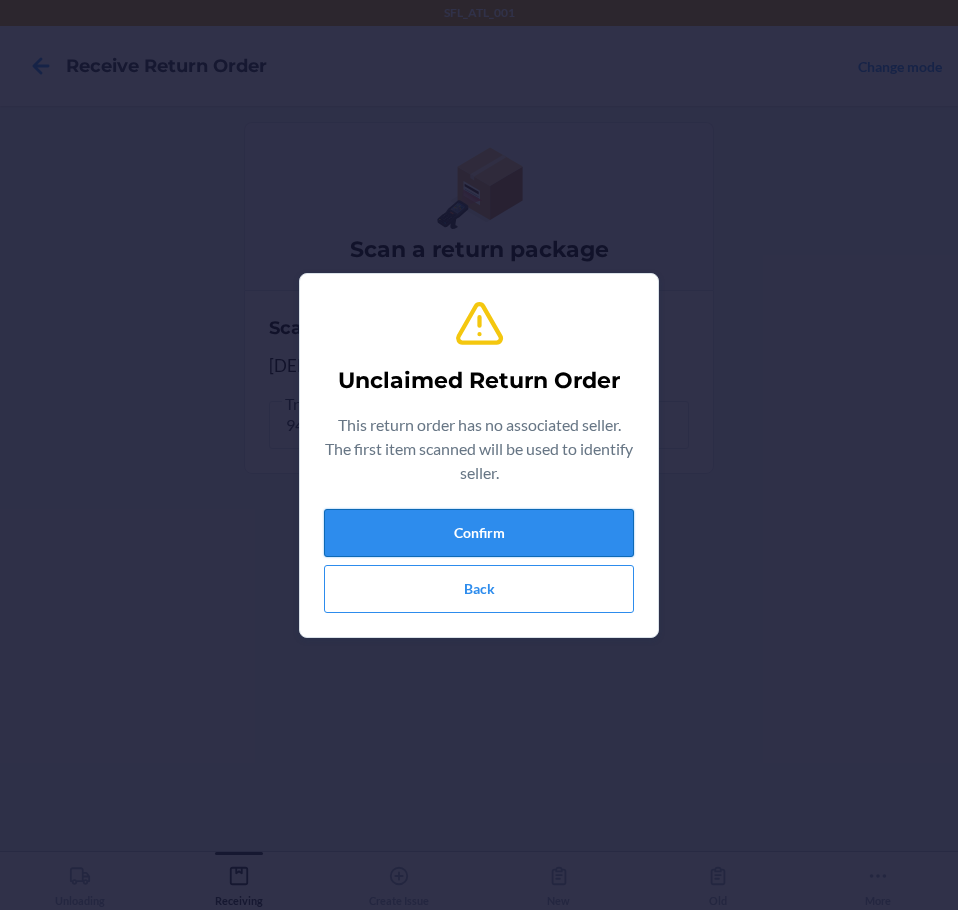 click on "Confirm" at bounding box center [479, 533] 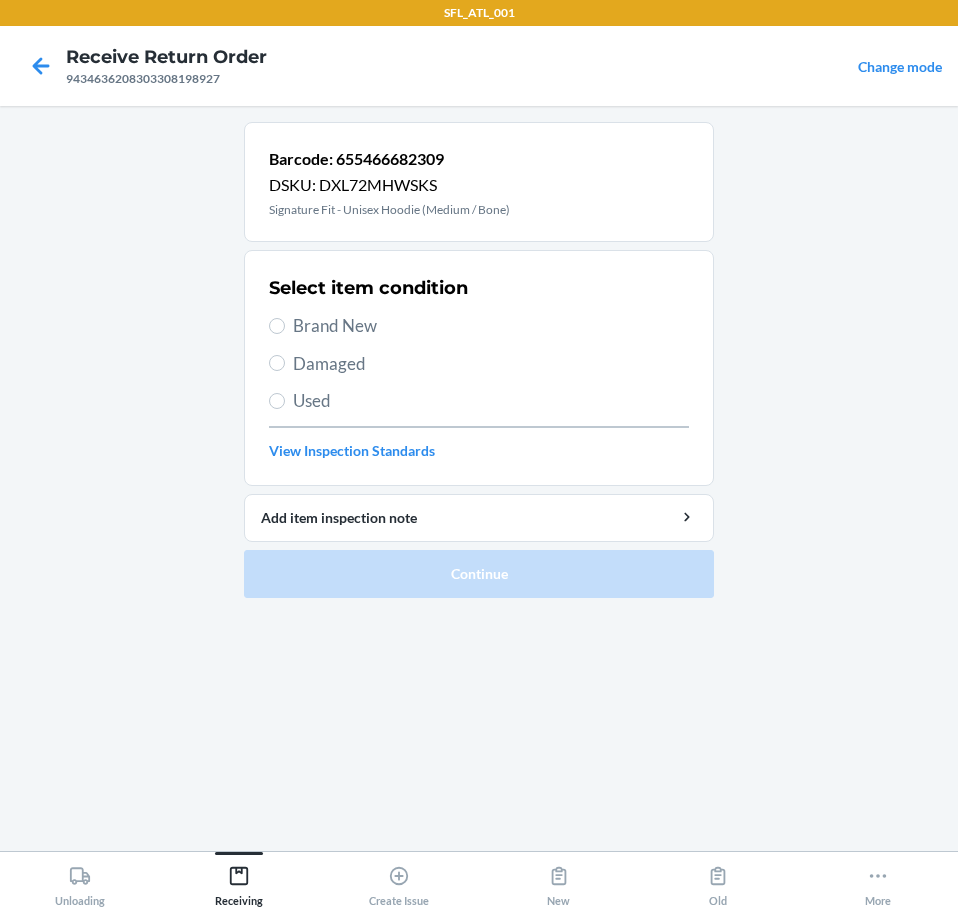 click on "Used" at bounding box center (479, 401) 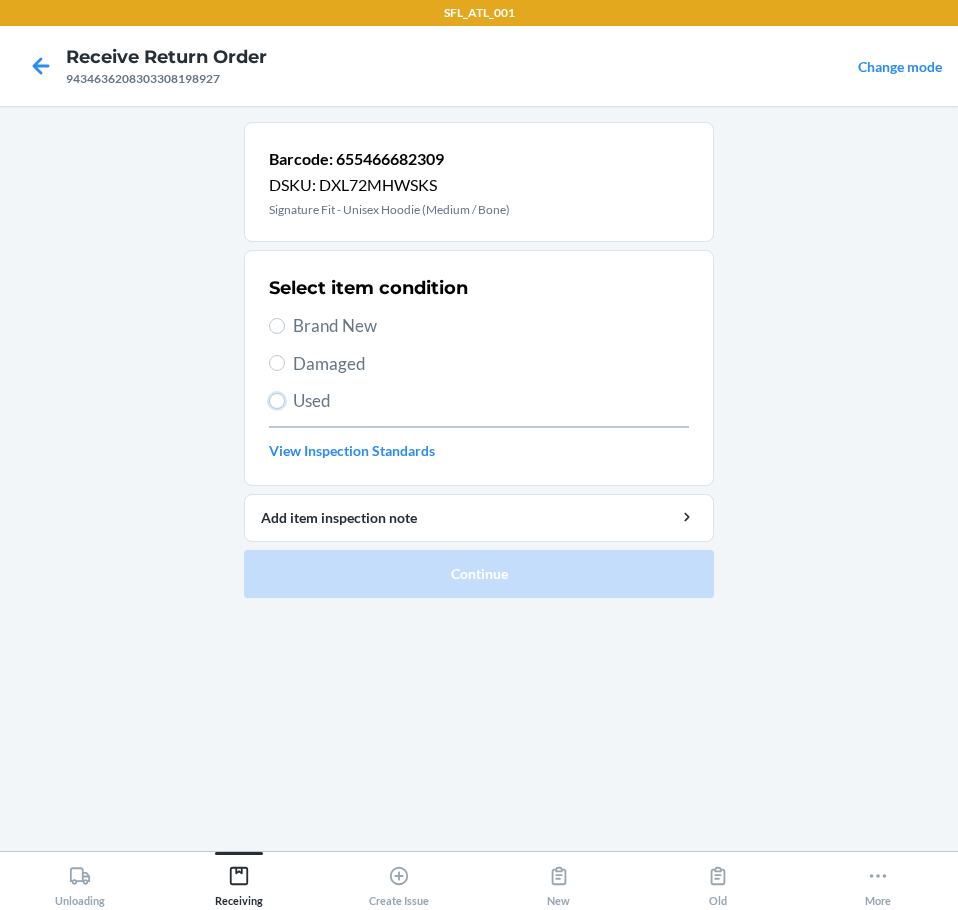 click on "Used" at bounding box center [277, 401] 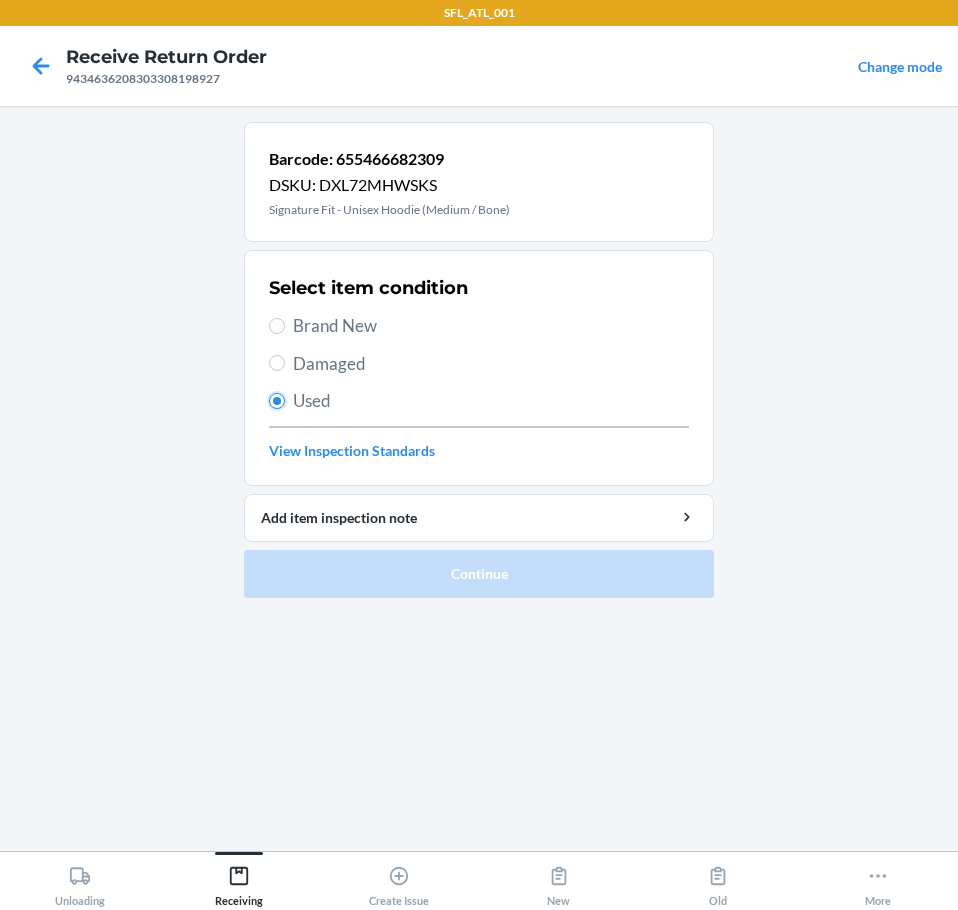 radio on "true" 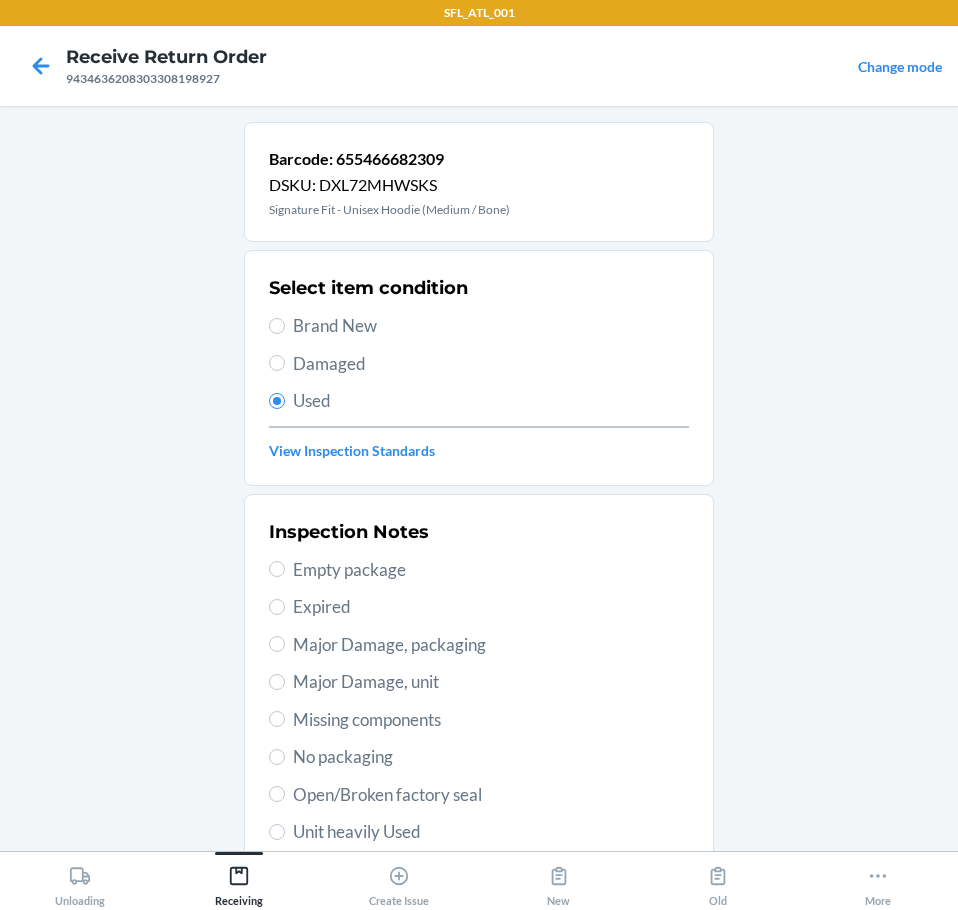 click on "Unit heavily Used" at bounding box center [491, 832] 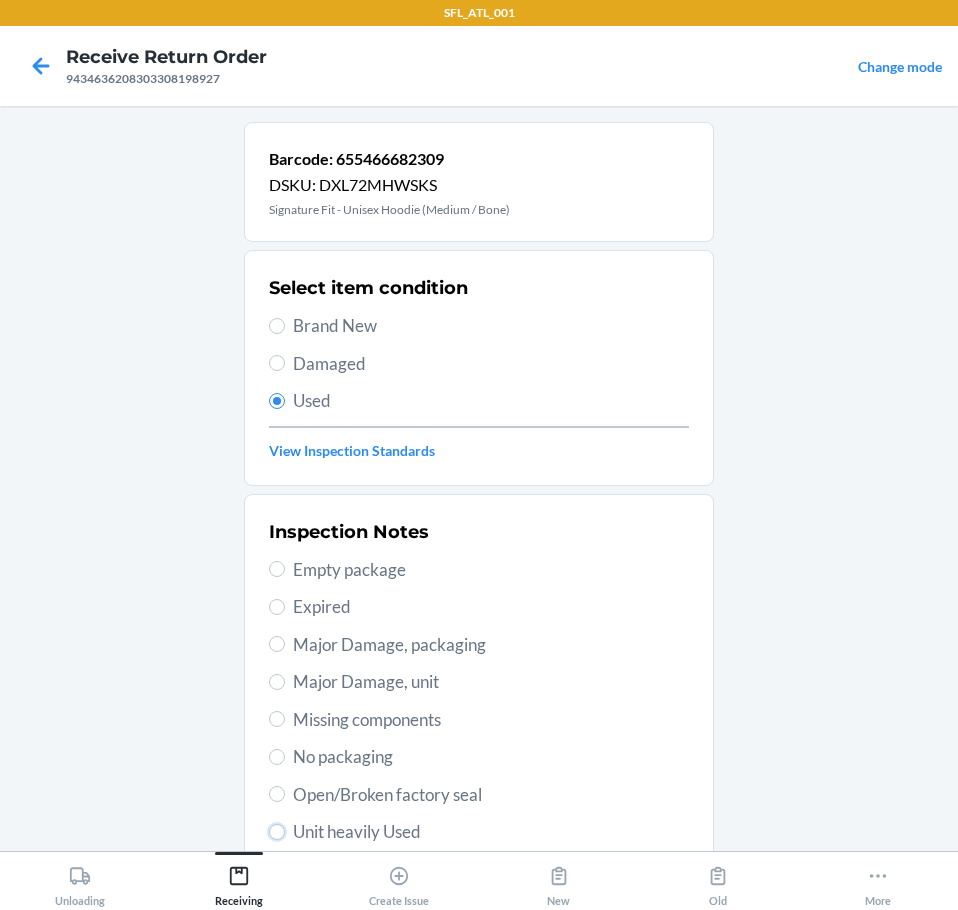 click on "Unit heavily Used" at bounding box center [277, 832] 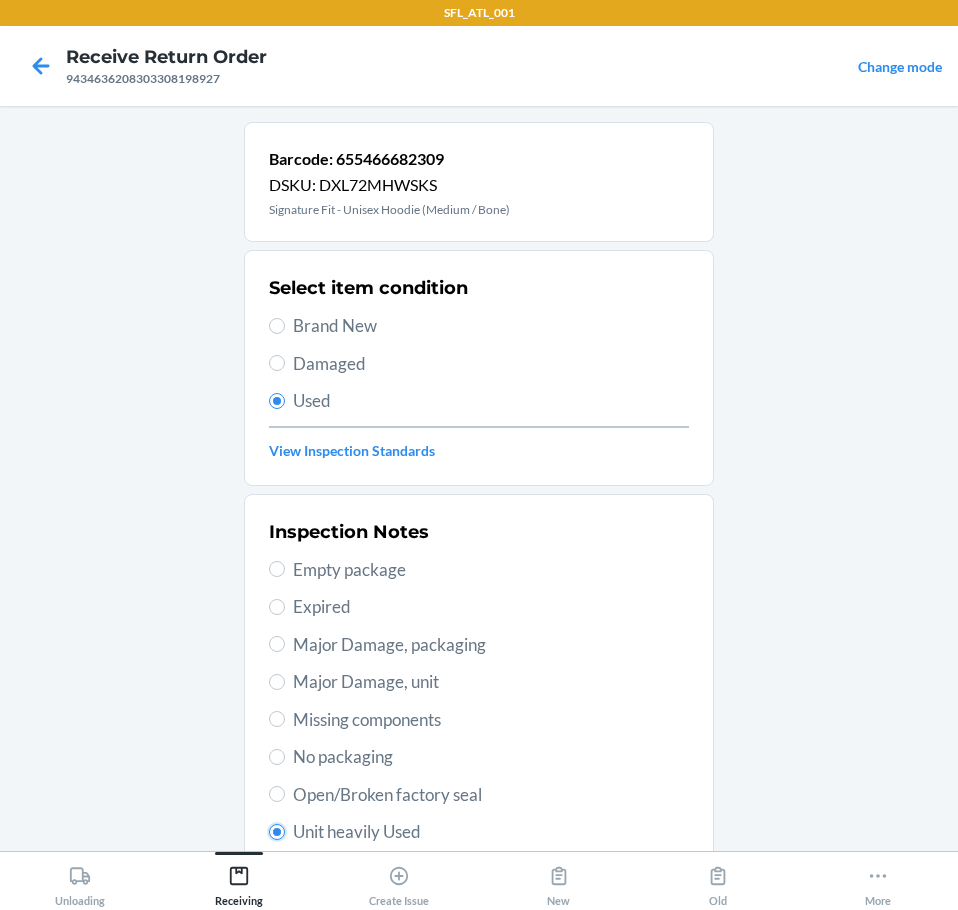 radio on "true" 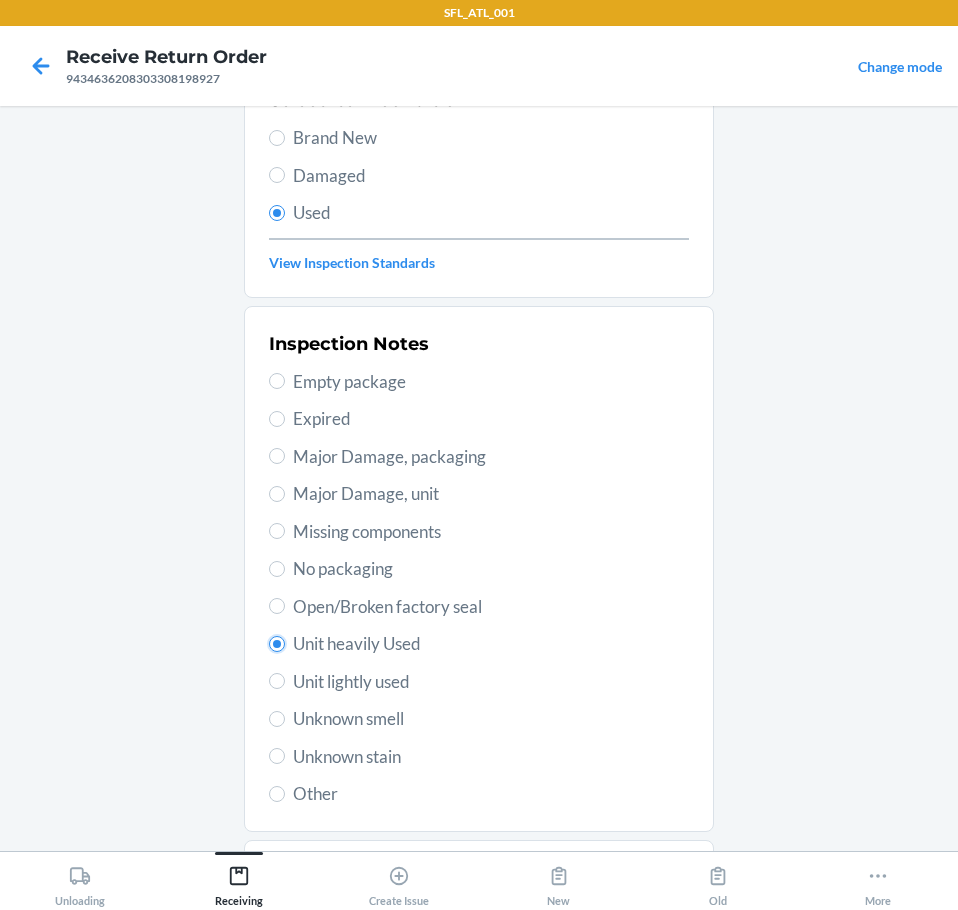 scroll, scrollTop: 297, scrollLeft: 0, axis: vertical 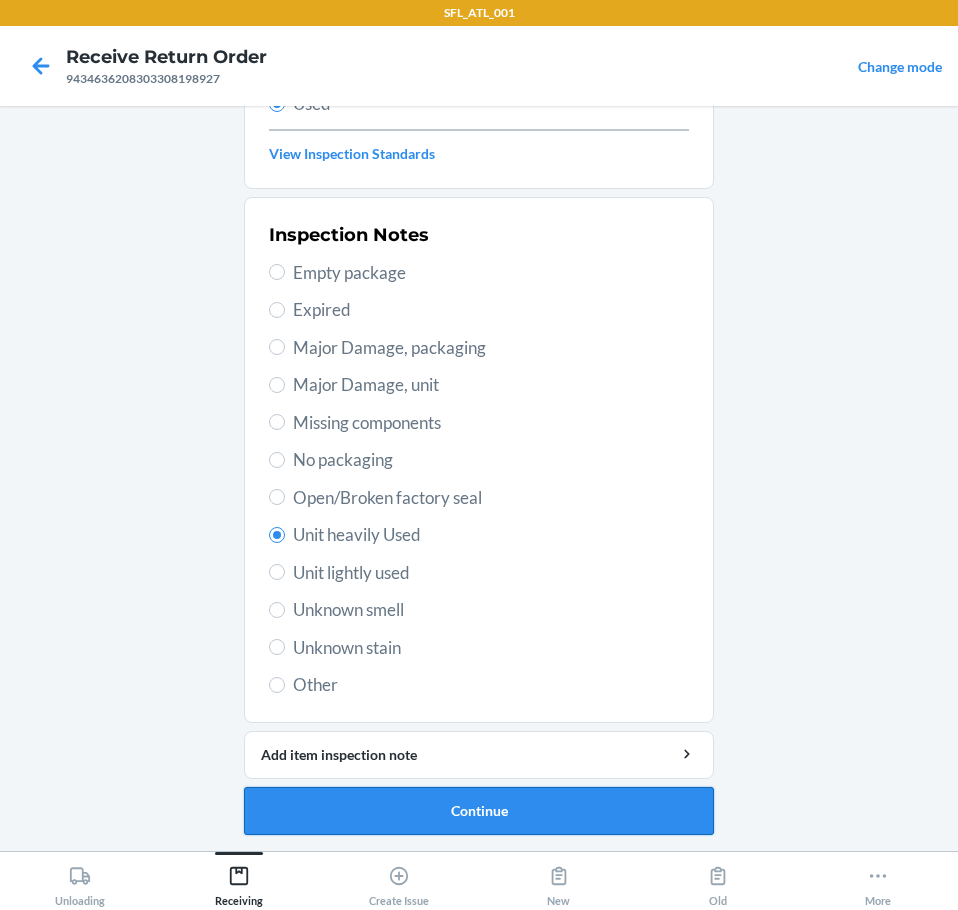 click on "Continue" at bounding box center (479, 811) 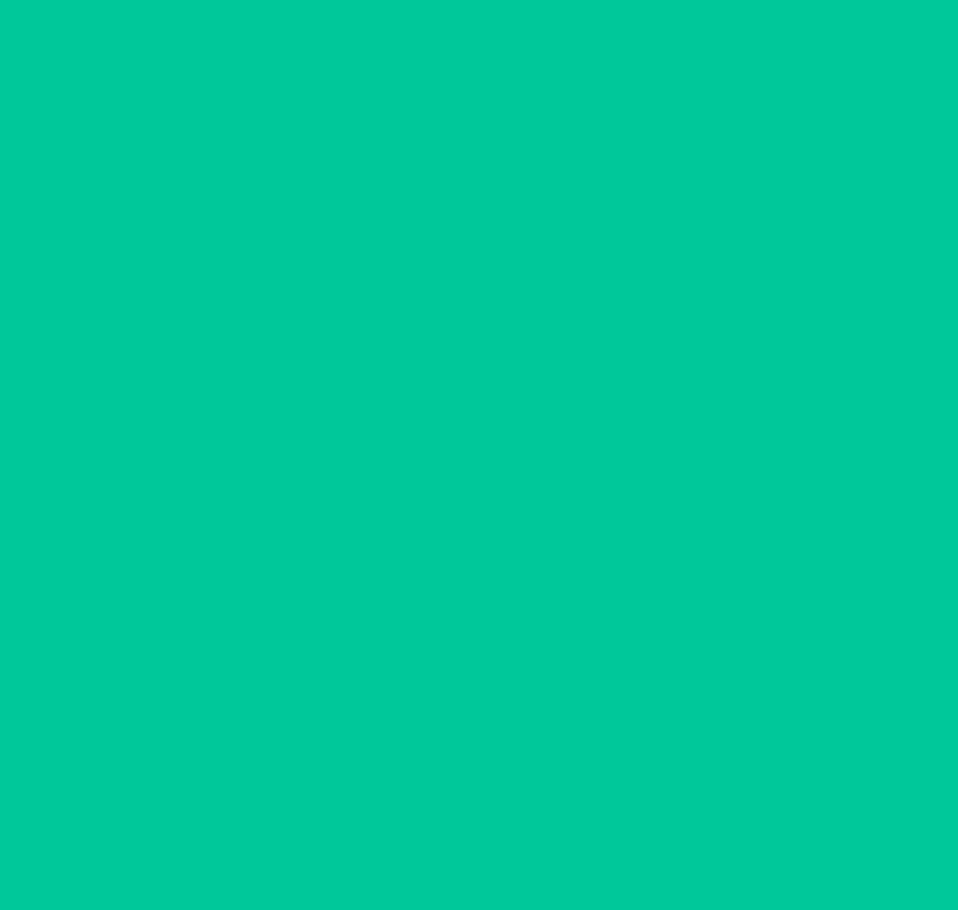 scroll, scrollTop: 0, scrollLeft: 0, axis: both 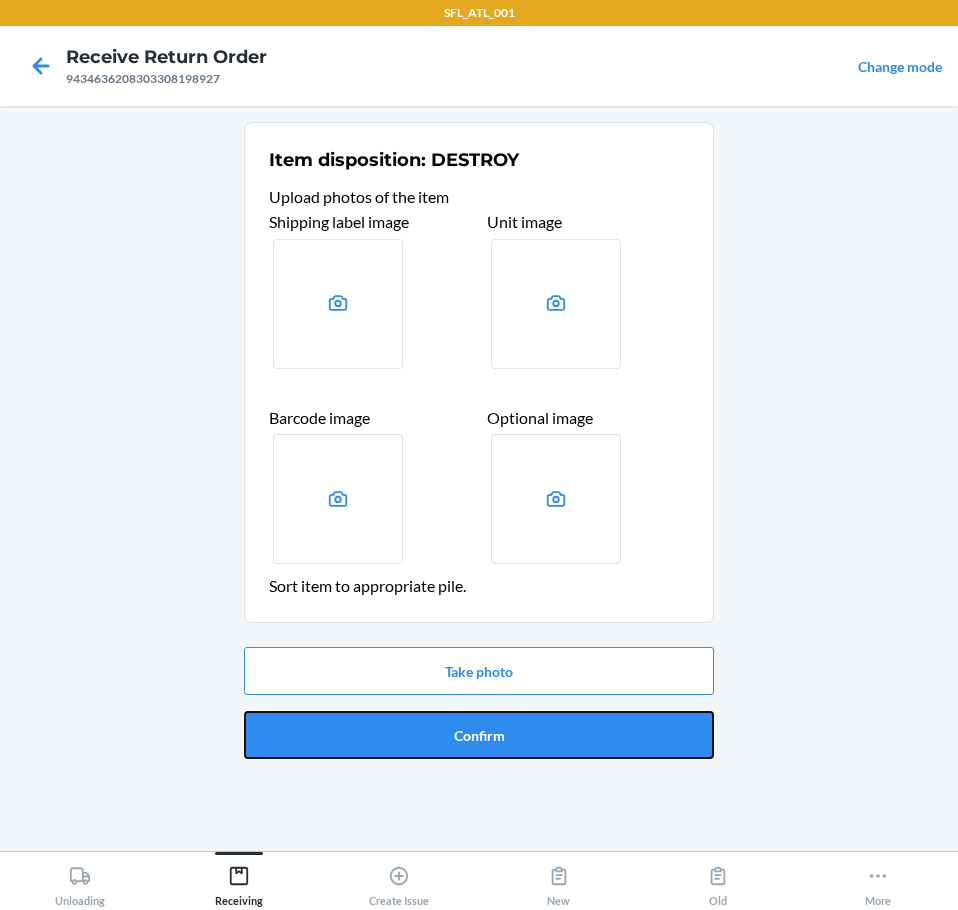 click on "Confirm" at bounding box center (479, 735) 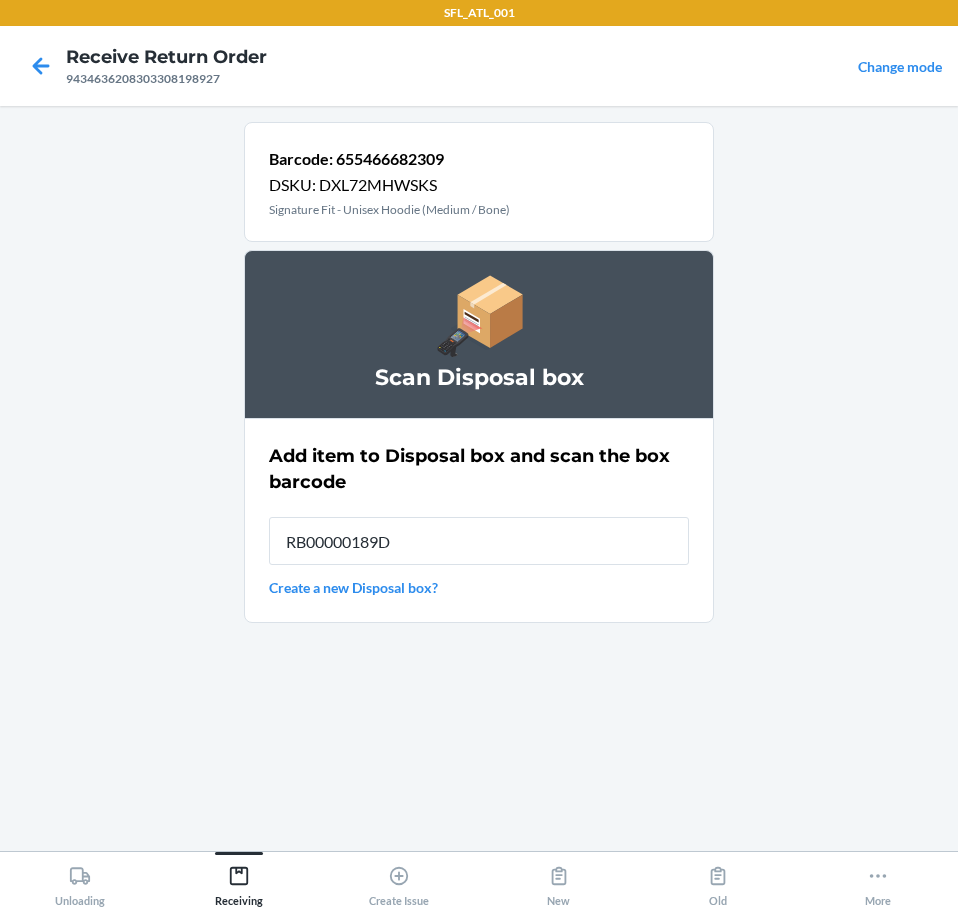 type on "RB00000189D" 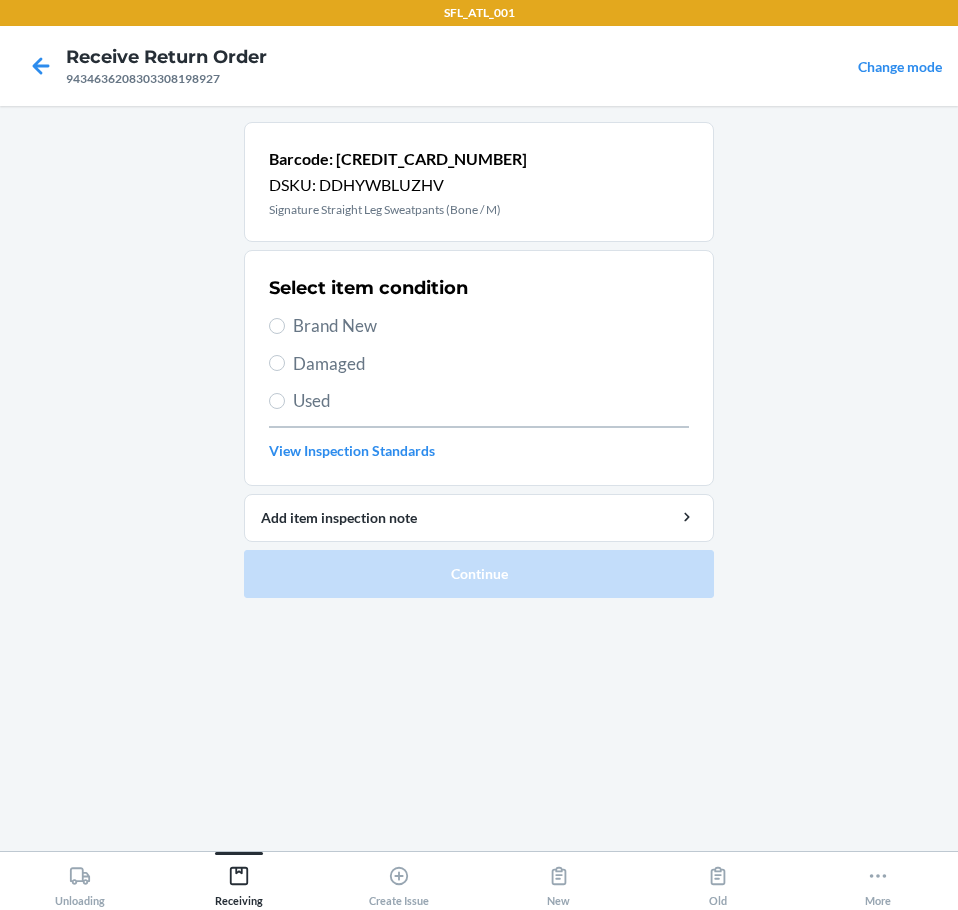 click on "Used" at bounding box center [491, 401] 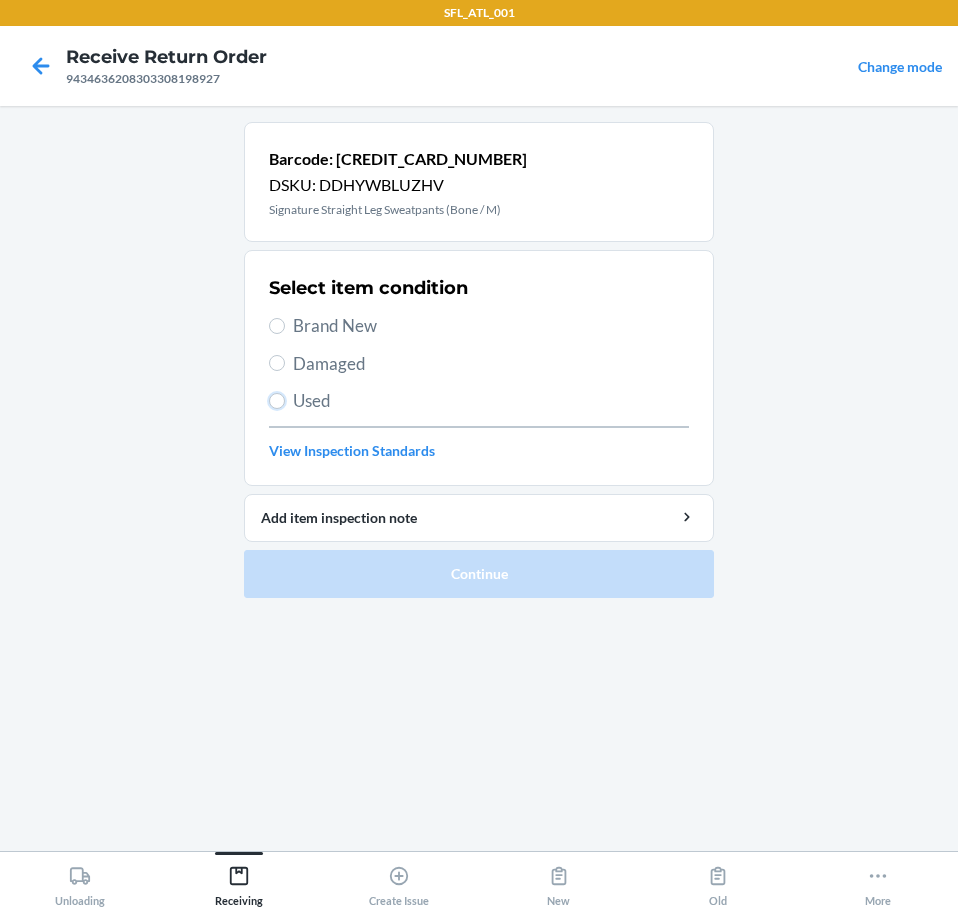 click on "Used" at bounding box center [277, 401] 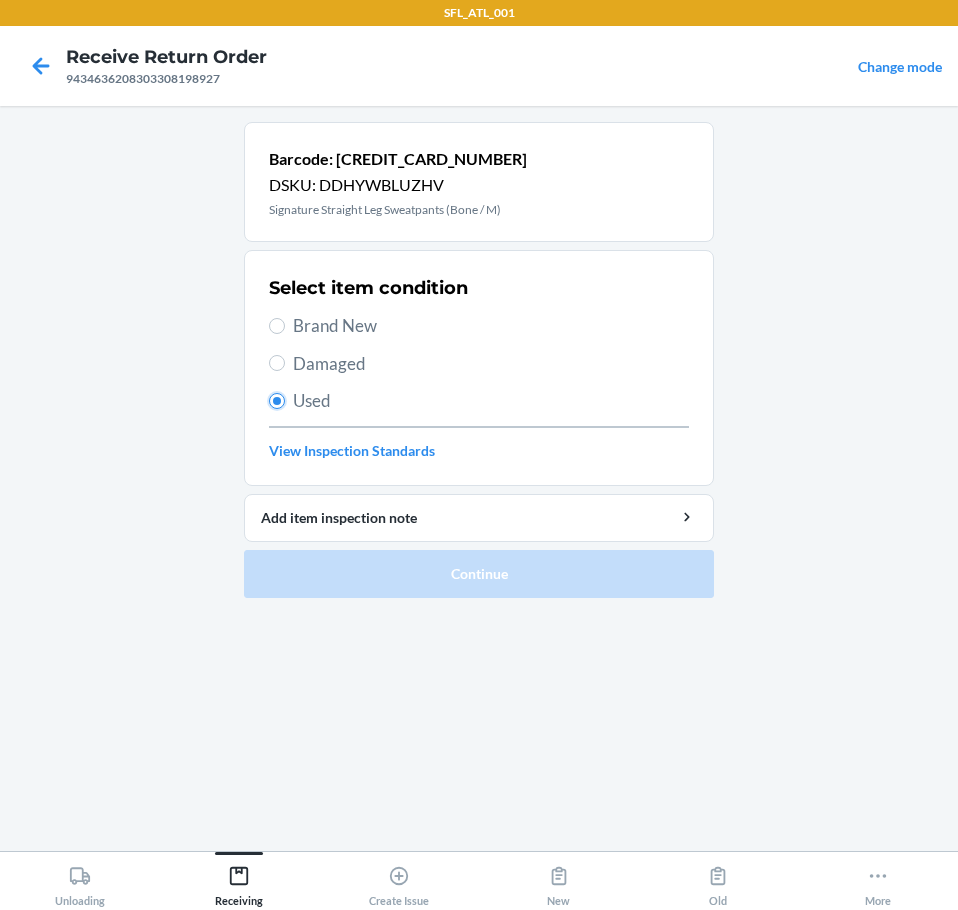 radio on "true" 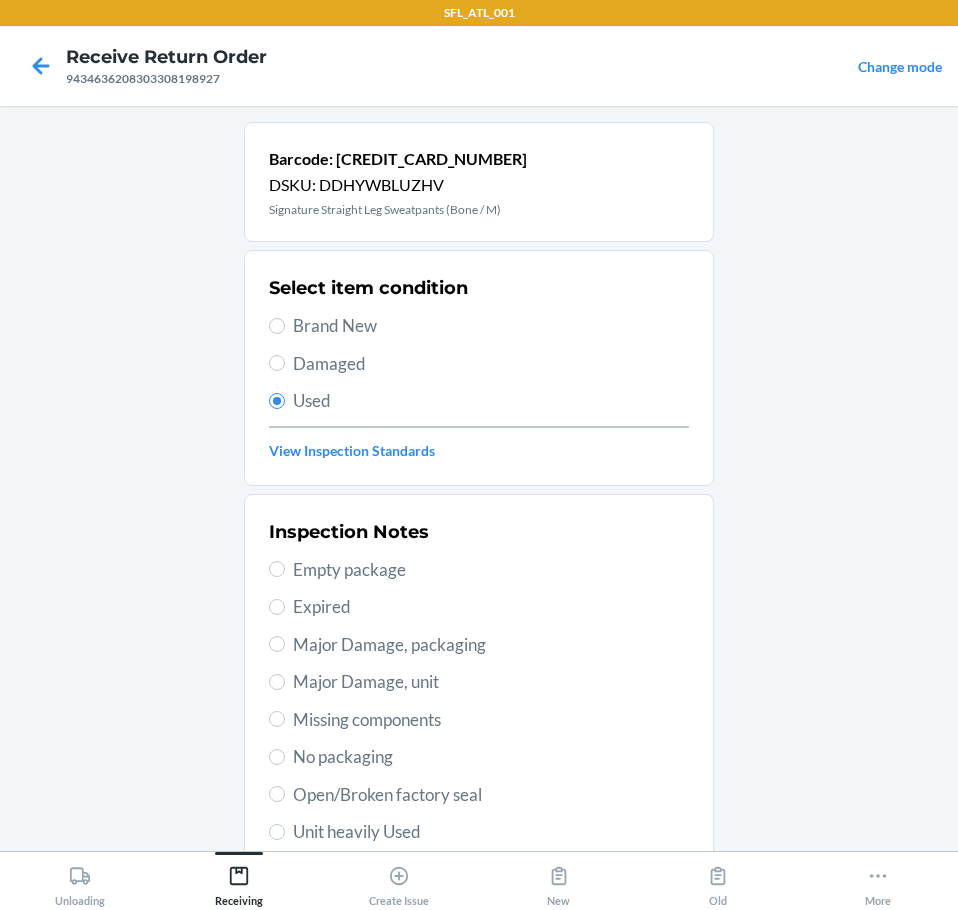 click on "Unit heavily Used" at bounding box center (491, 832) 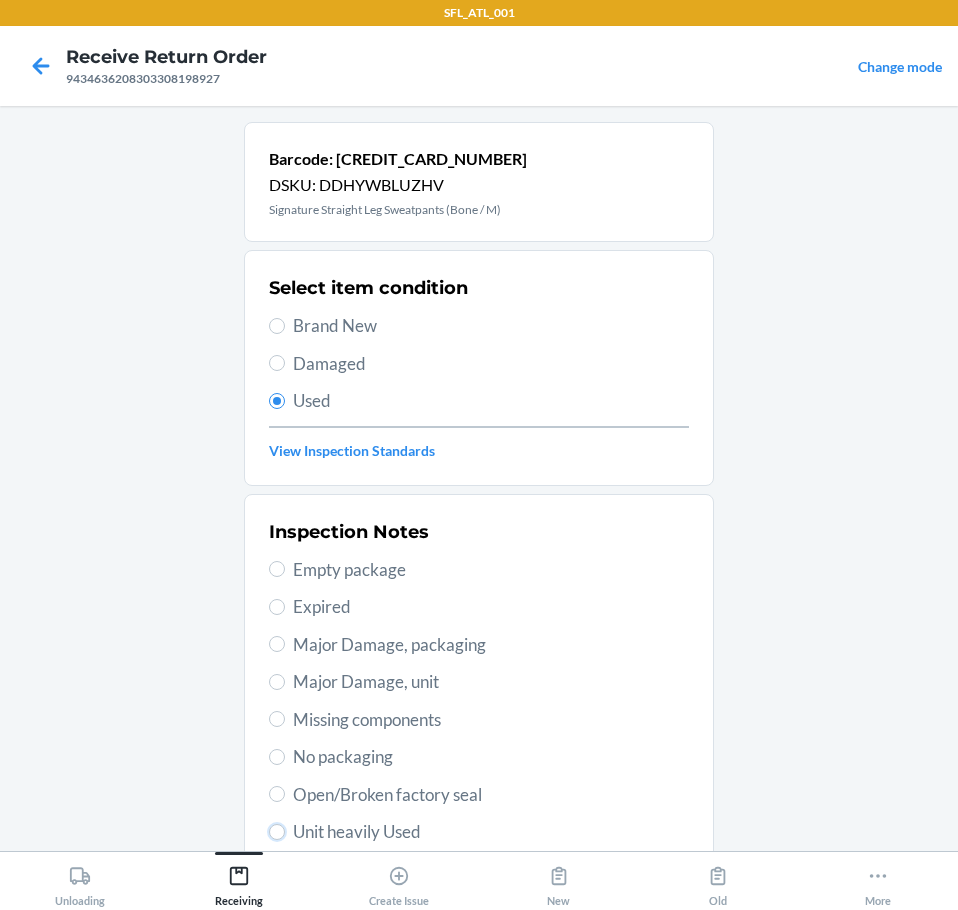 click on "Unit heavily Used" at bounding box center (277, 832) 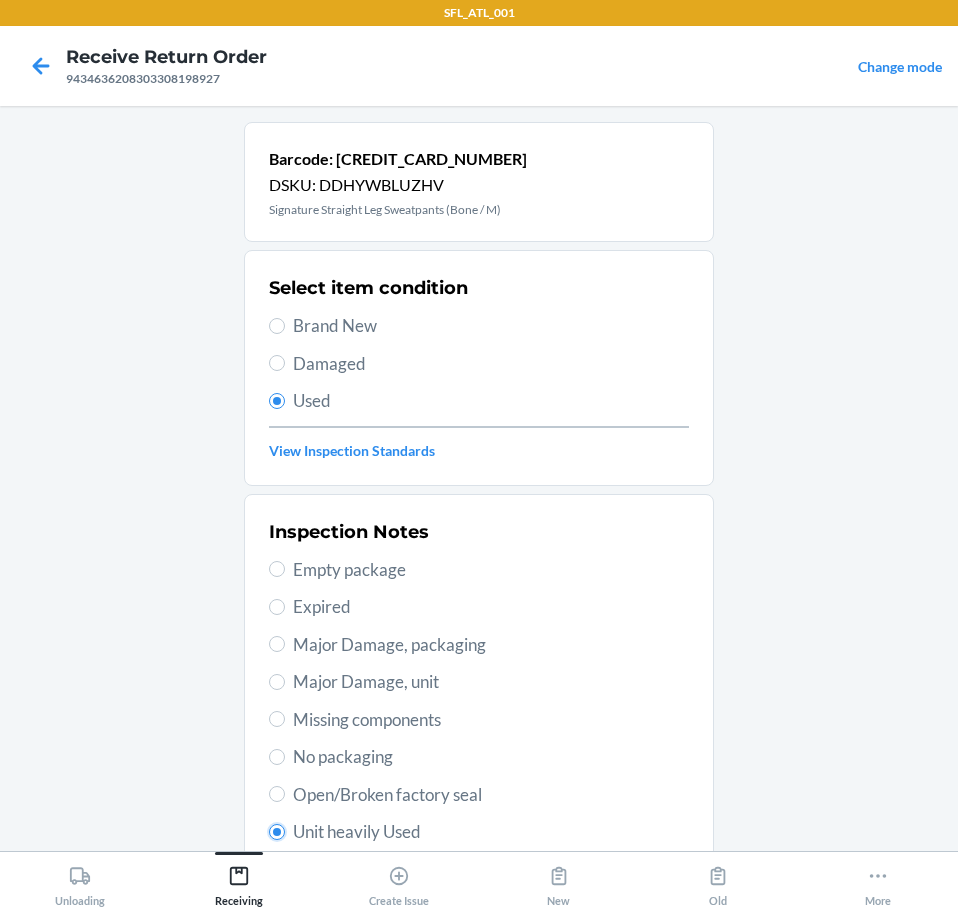 radio on "true" 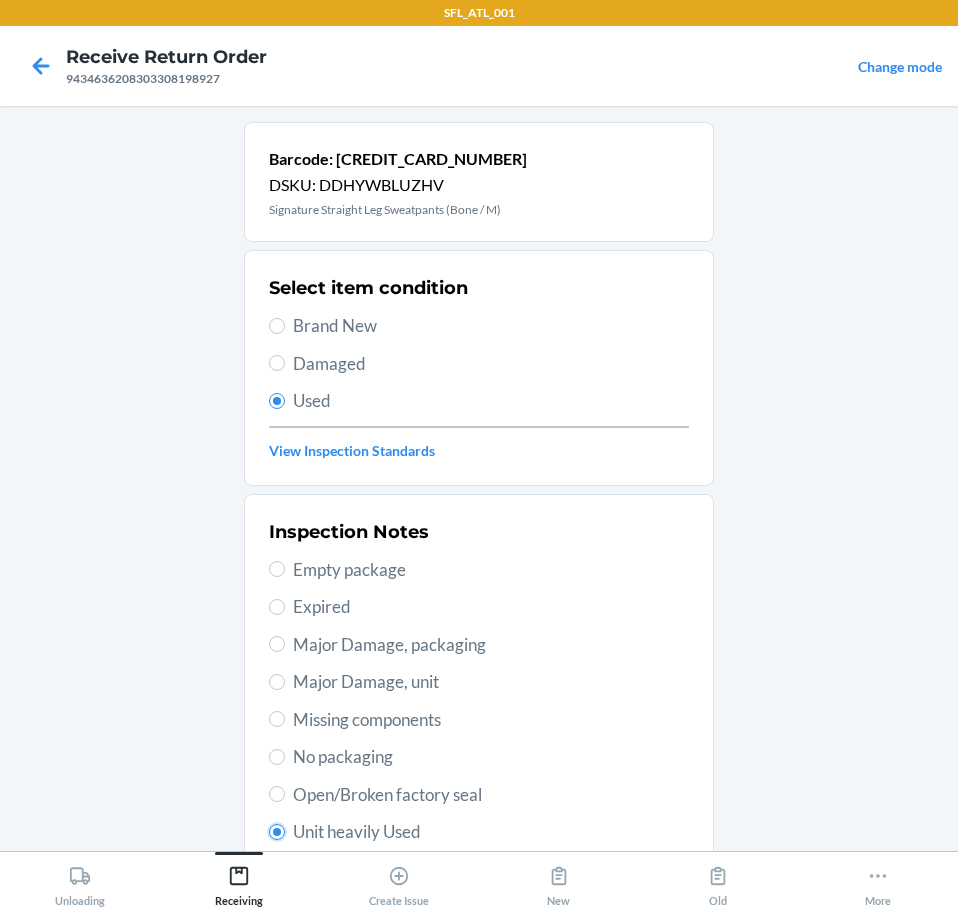 scroll, scrollTop: 297, scrollLeft: 0, axis: vertical 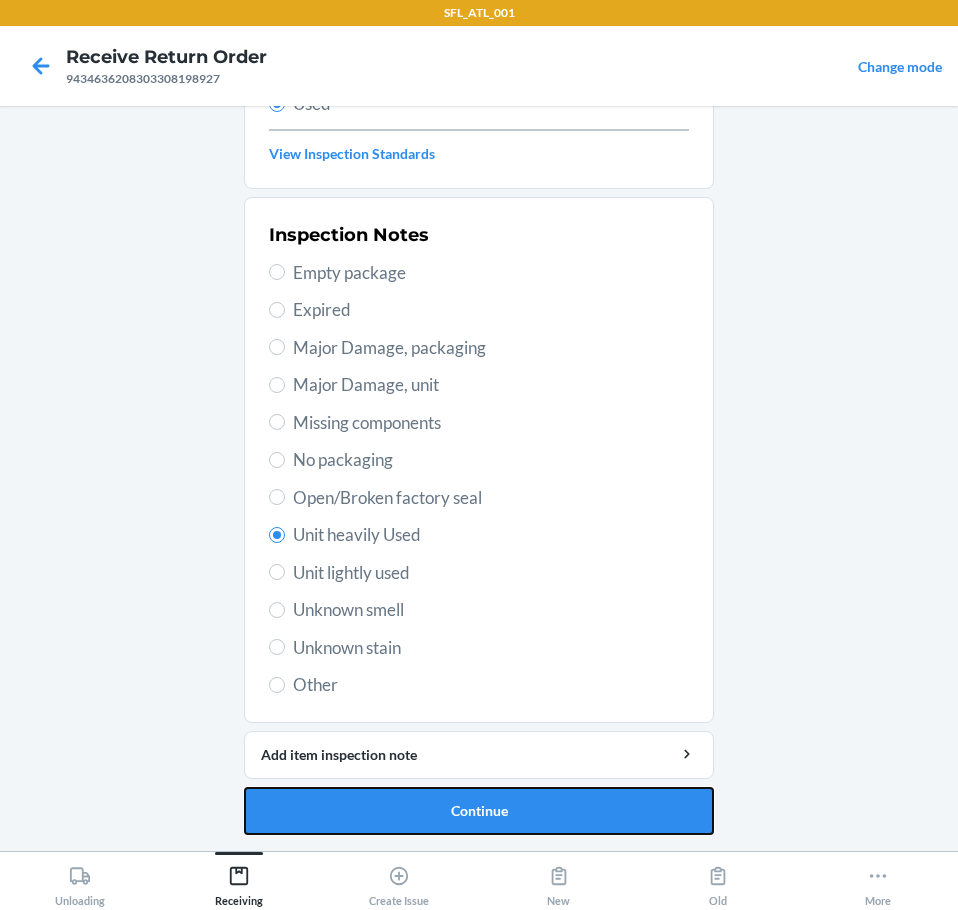 click on "Continue" at bounding box center [479, 811] 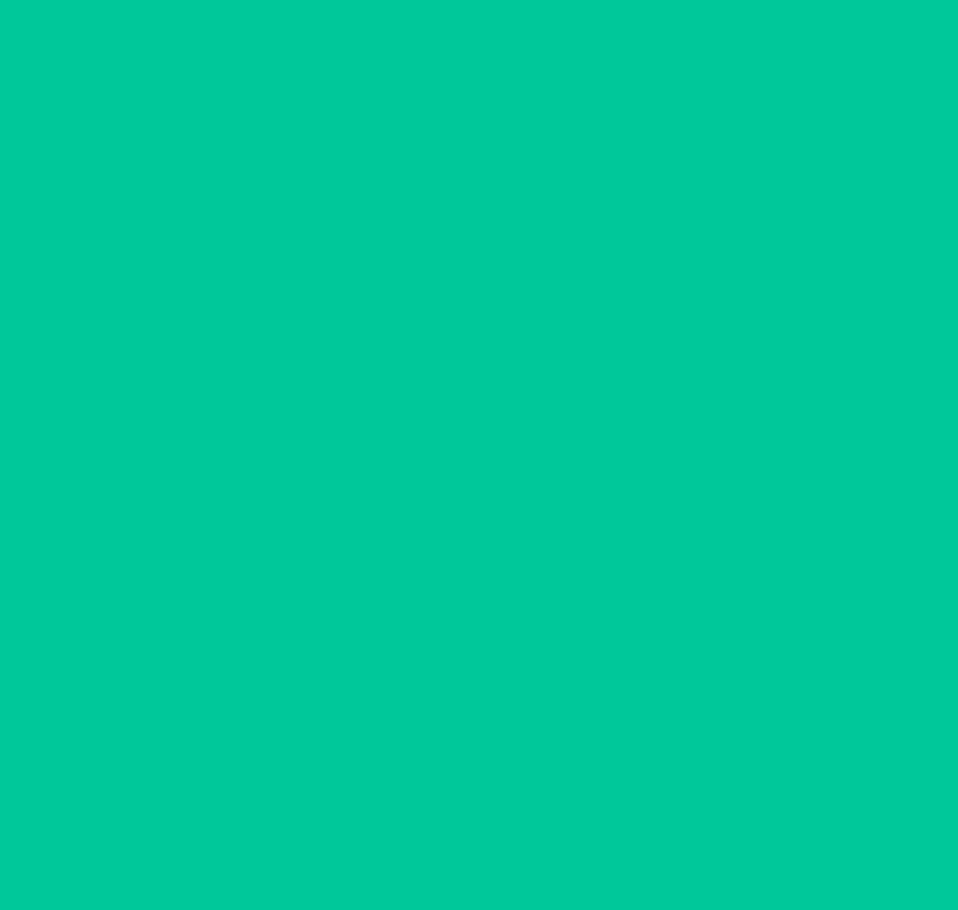 scroll, scrollTop: 0, scrollLeft: 0, axis: both 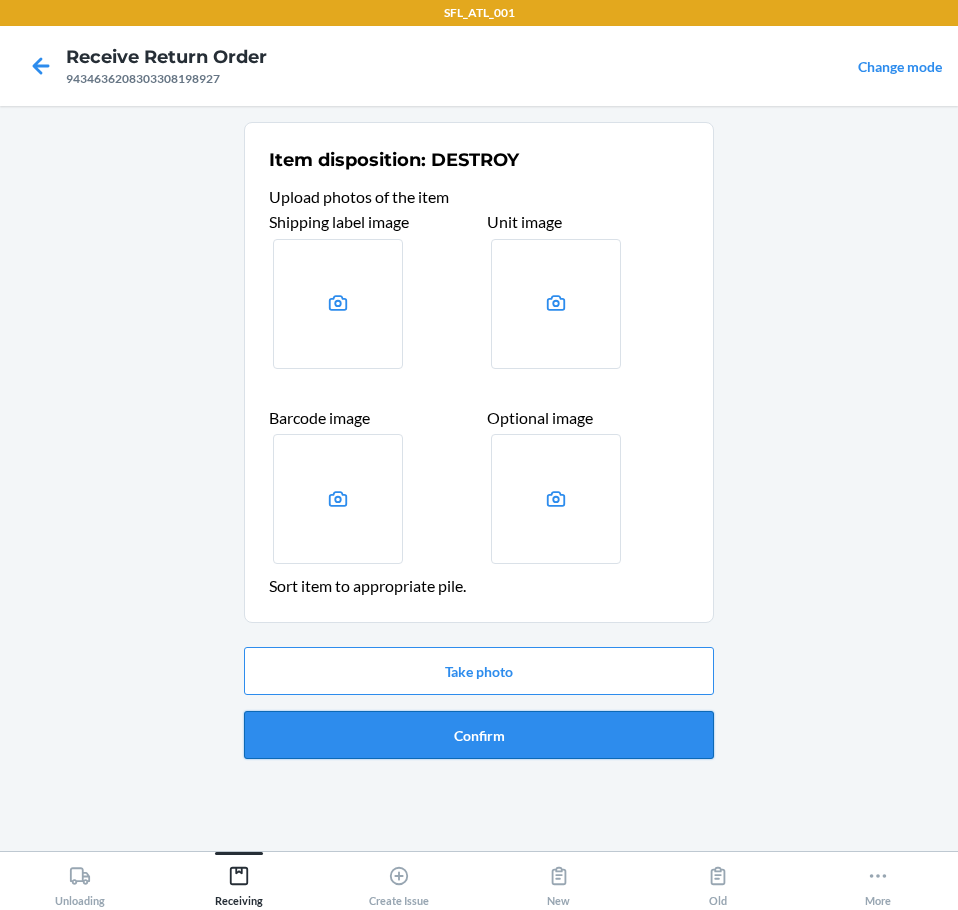 click on "Confirm" at bounding box center (479, 735) 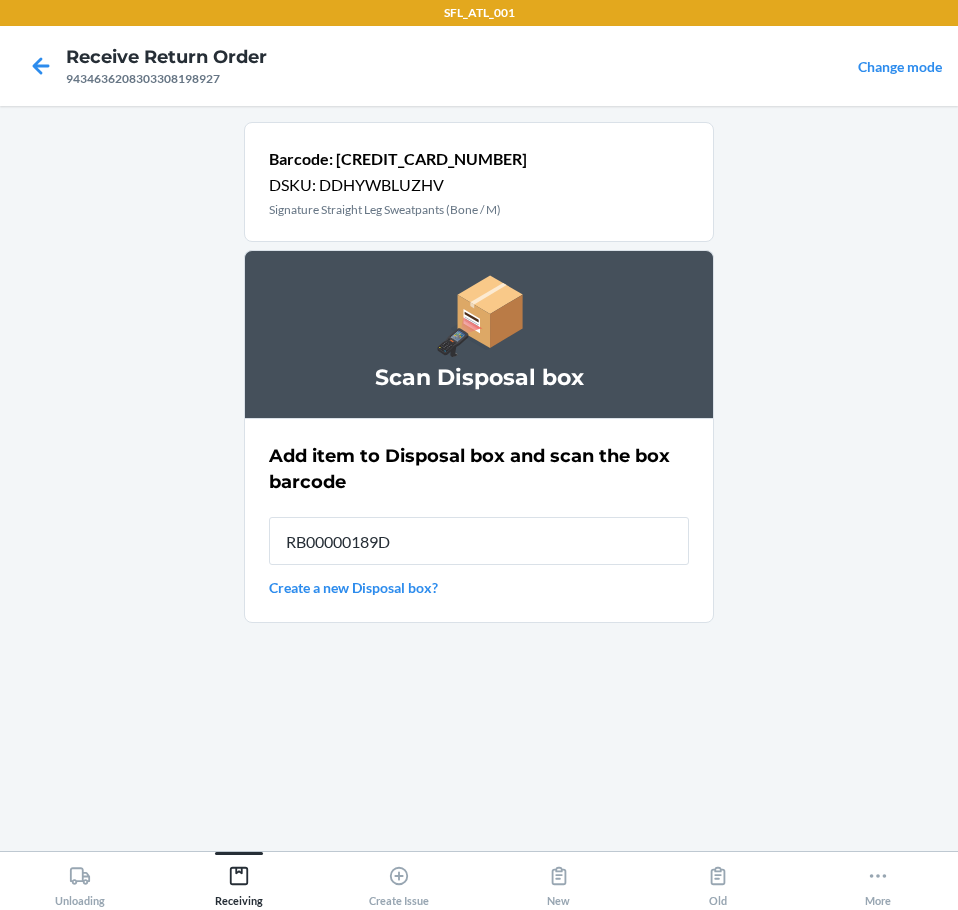 type on "RB00000189D" 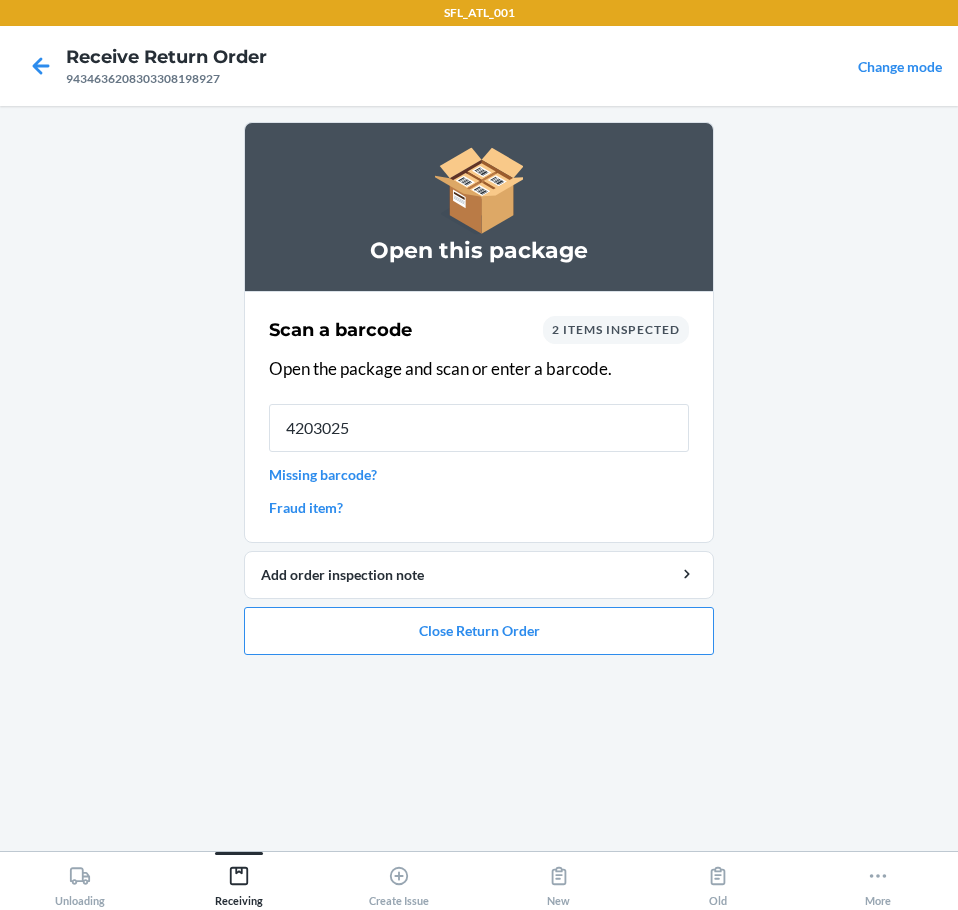 type on "42030259" 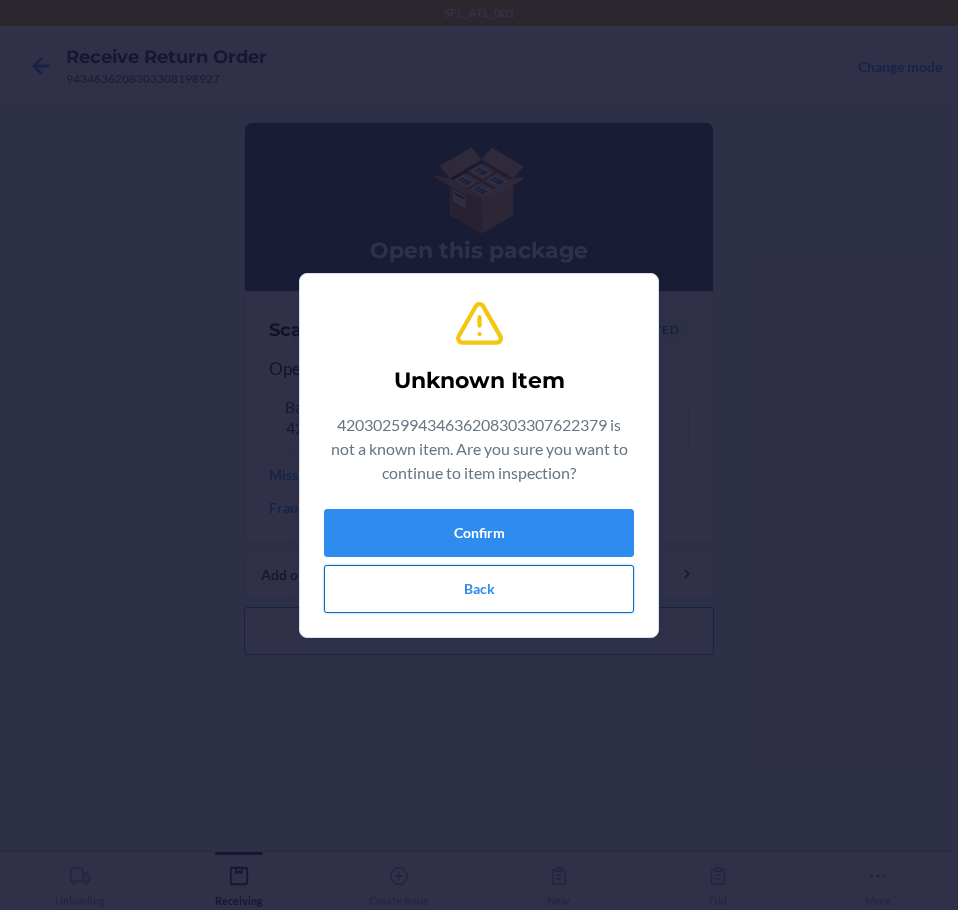 click on "Back" at bounding box center (479, 589) 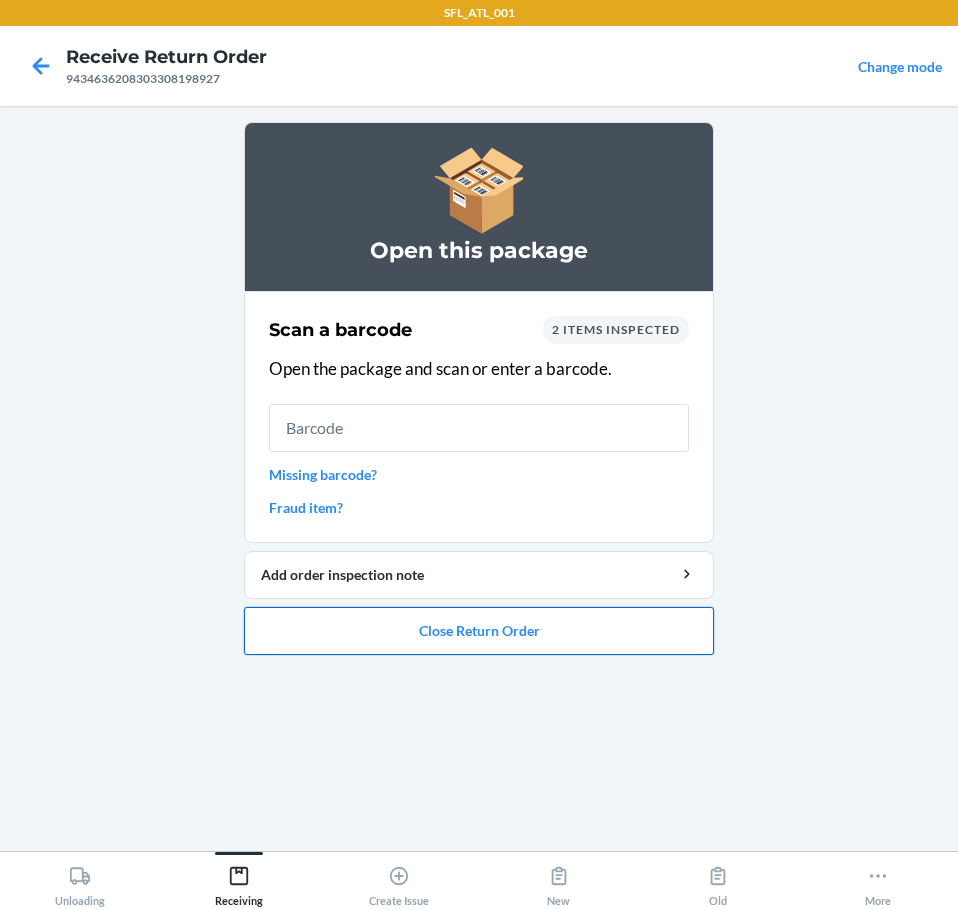click on "Close Return Order" at bounding box center (479, 631) 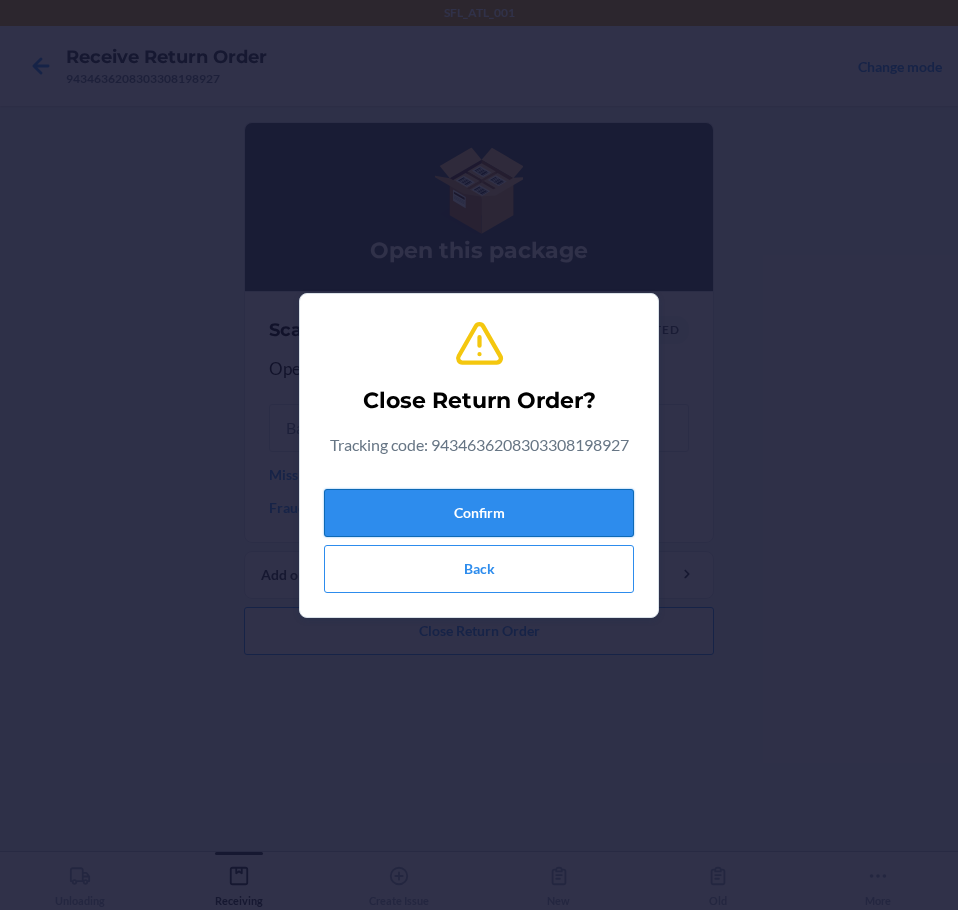 click on "Confirm" at bounding box center [479, 513] 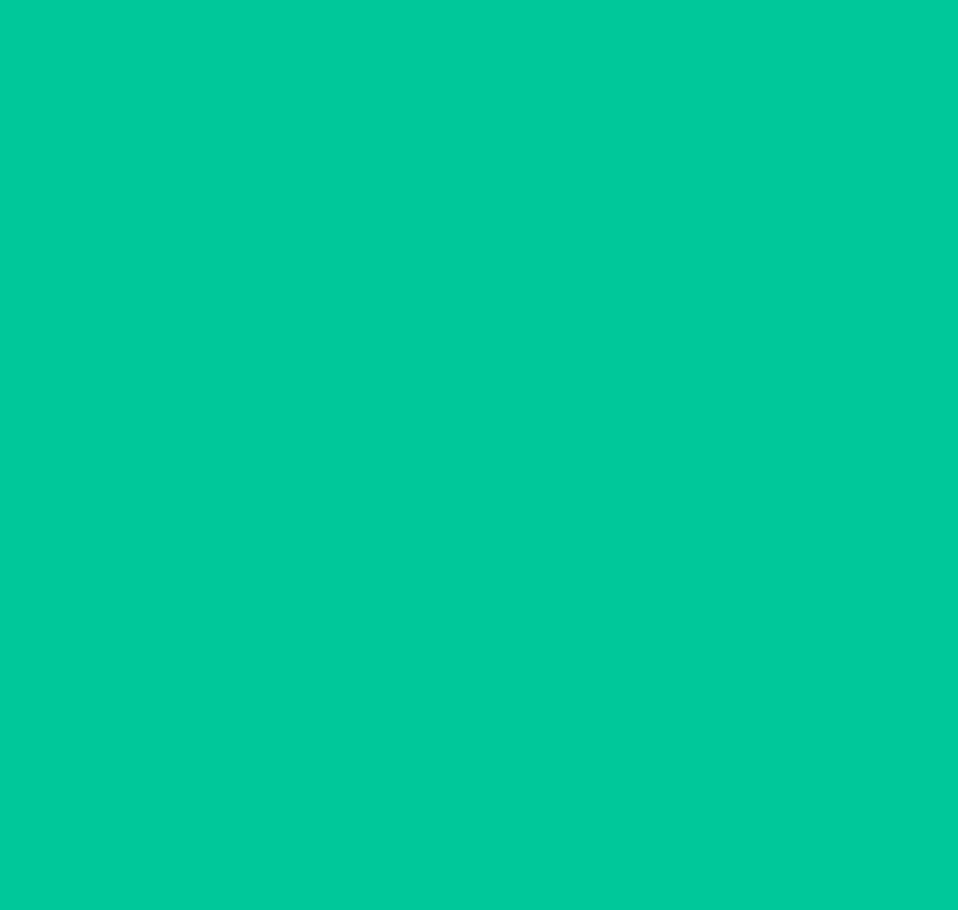 type 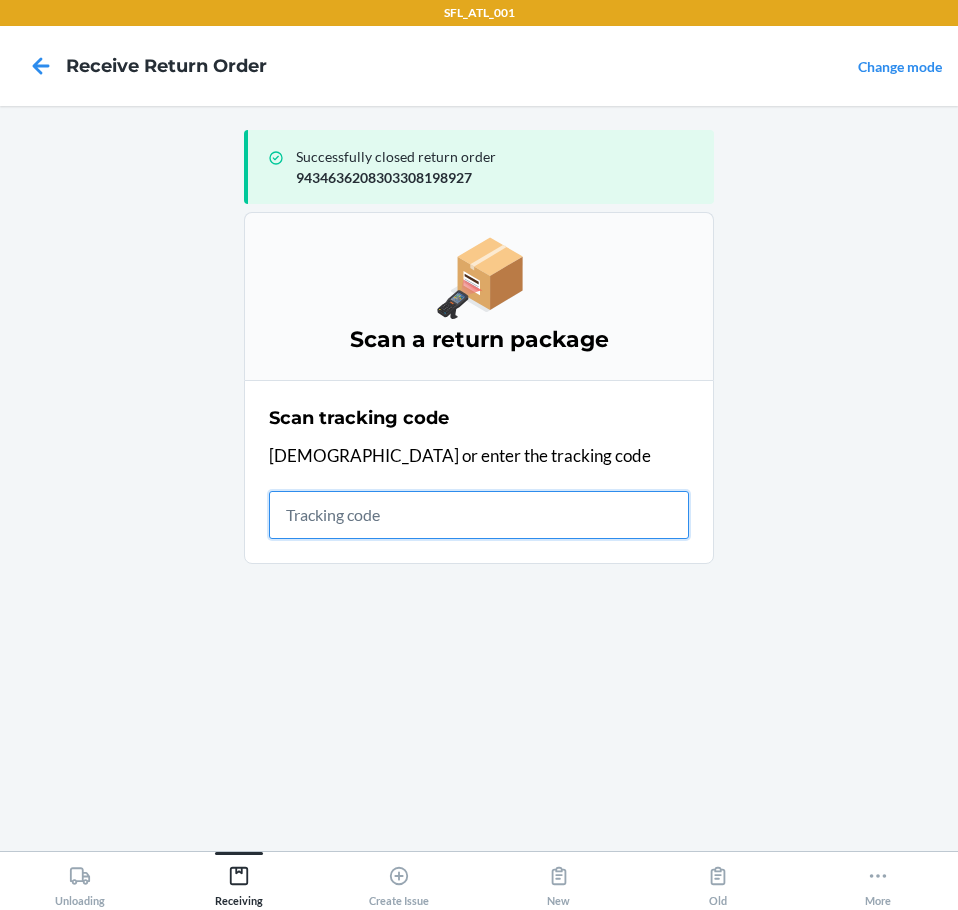 click at bounding box center (479, 515) 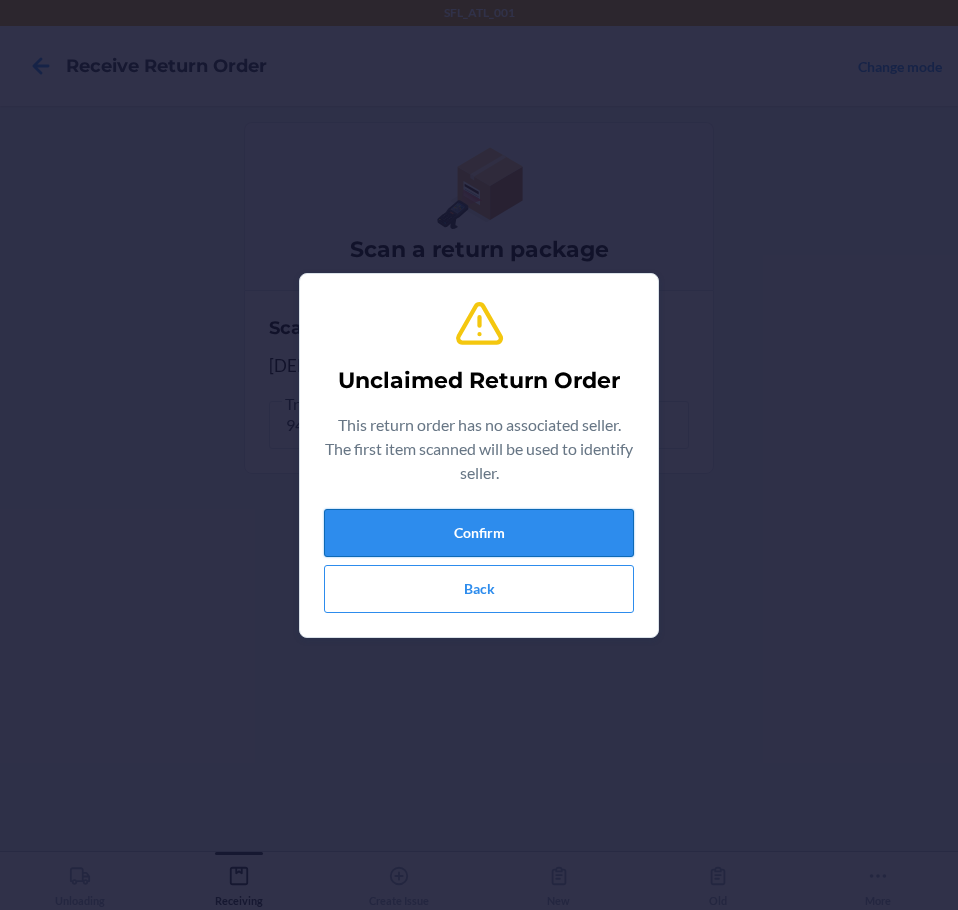 click on "Confirm" at bounding box center [479, 533] 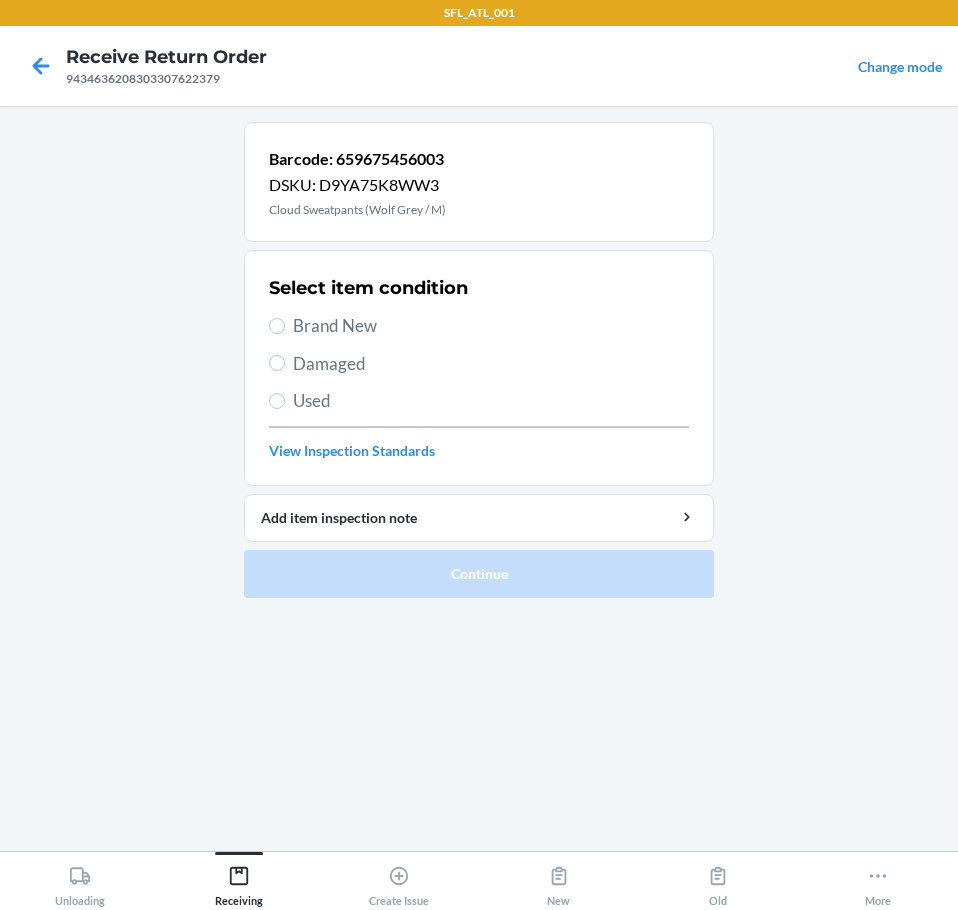 click on "Used" at bounding box center [491, 401] 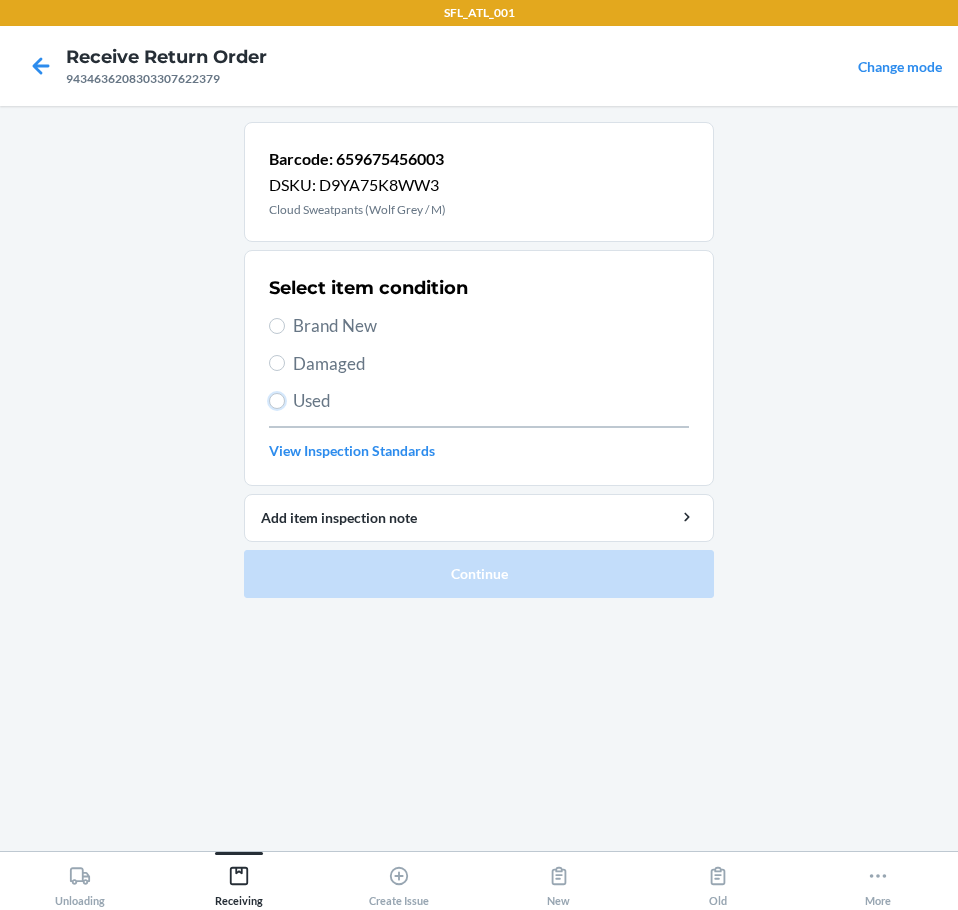 click on "Used" at bounding box center (277, 401) 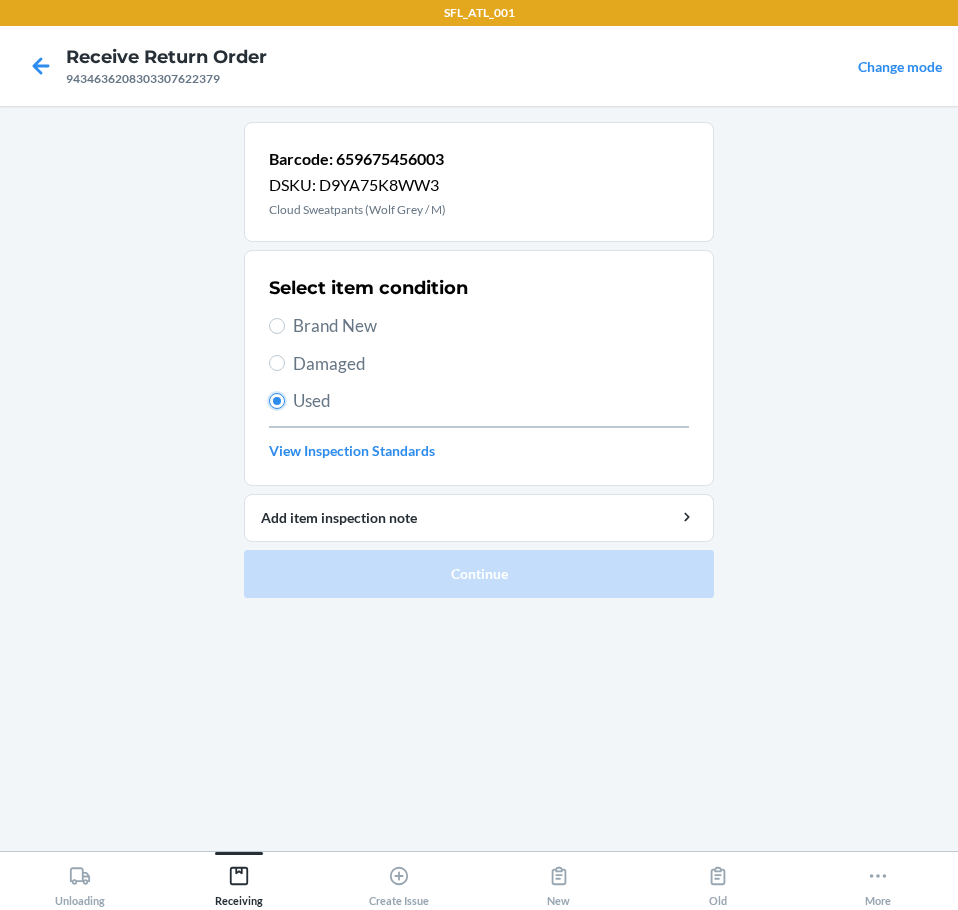 radio on "true" 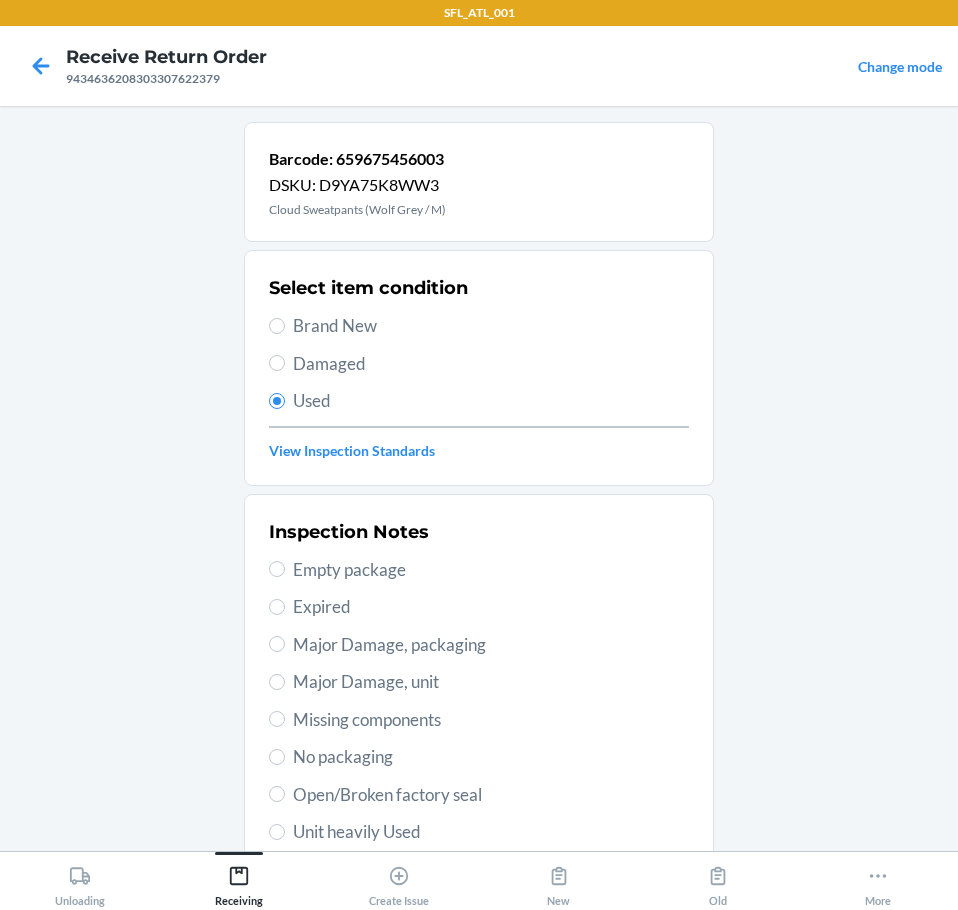 click on "Unit heavily Used" at bounding box center [491, 832] 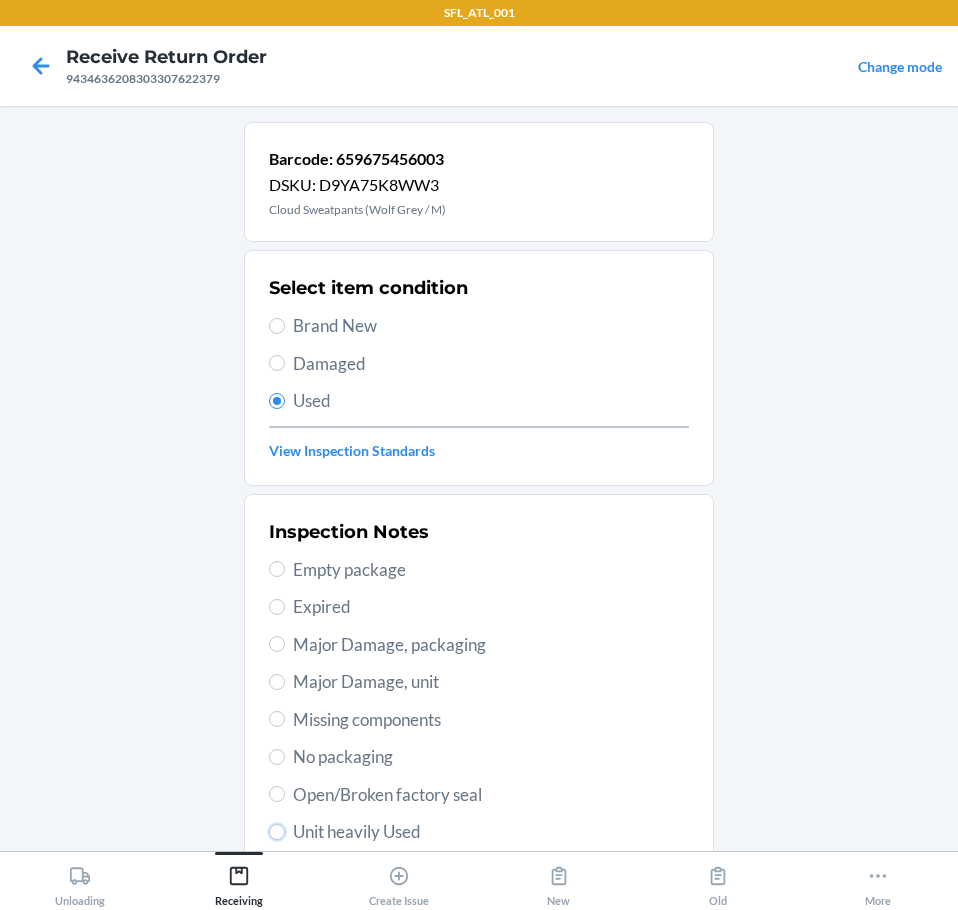 click on "Unit heavily Used" at bounding box center (277, 832) 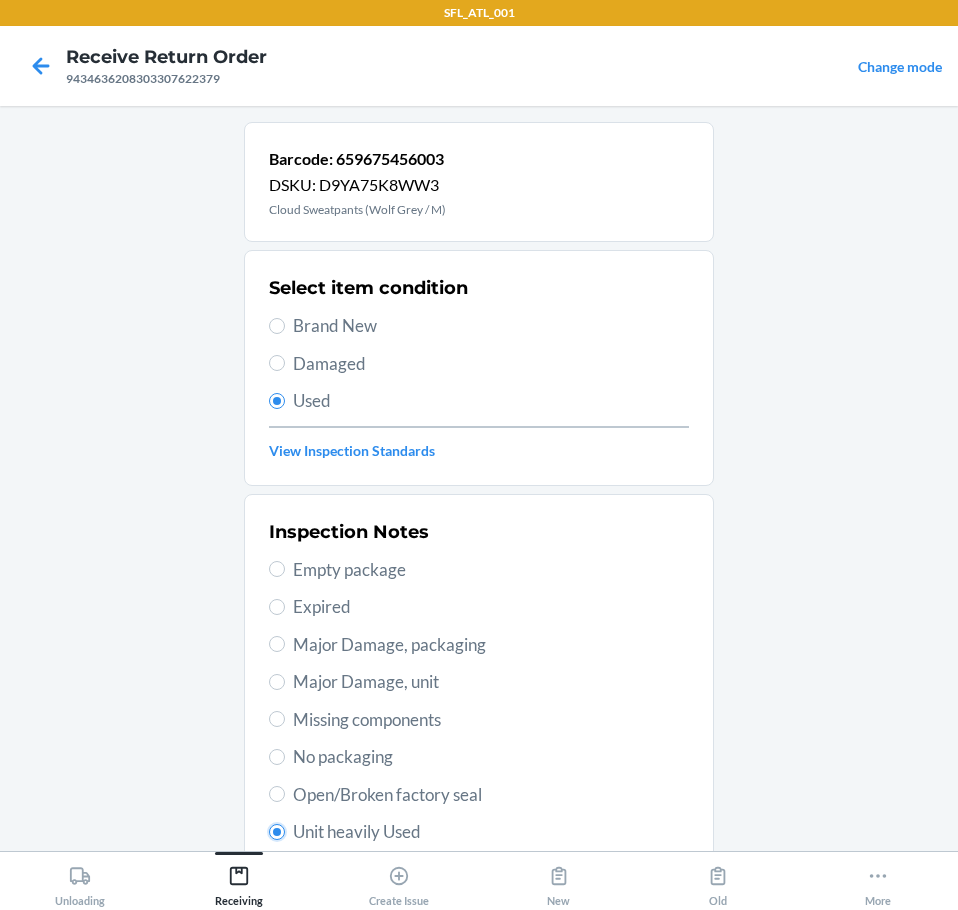 radio on "true" 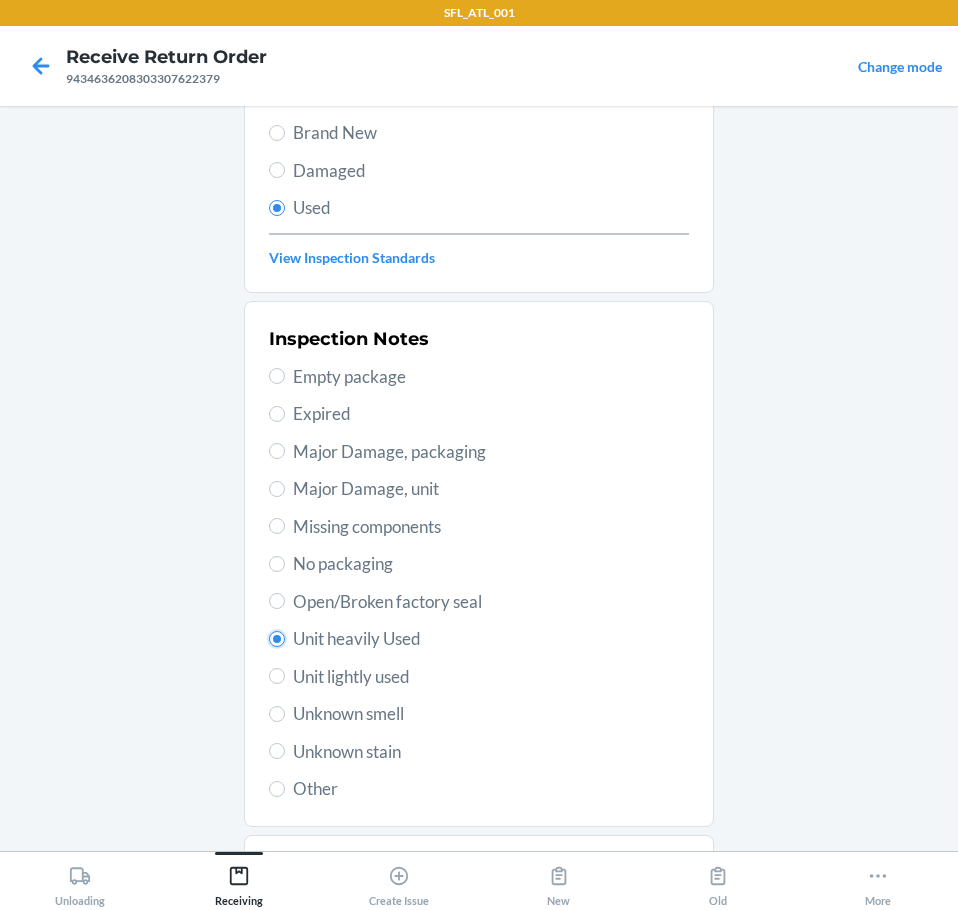 scroll, scrollTop: 297, scrollLeft: 0, axis: vertical 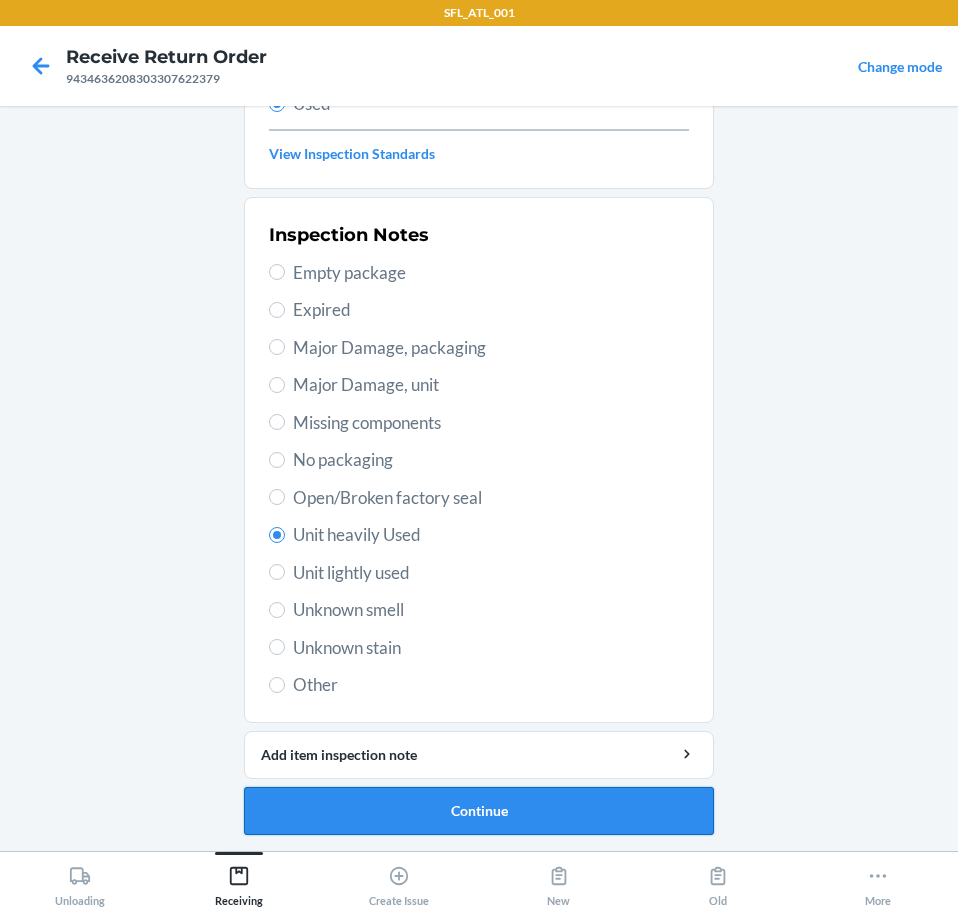 click on "Continue" at bounding box center [479, 811] 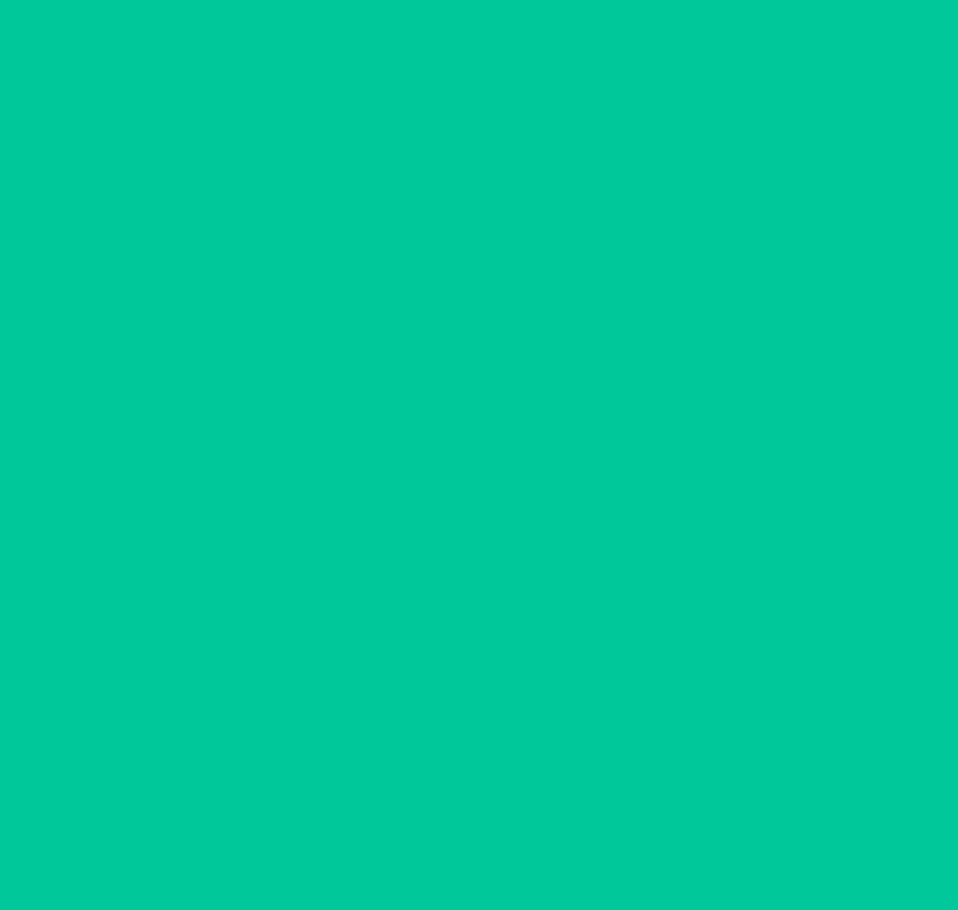 scroll, scrollTop: 0, scrollLeft: 0, axis: both 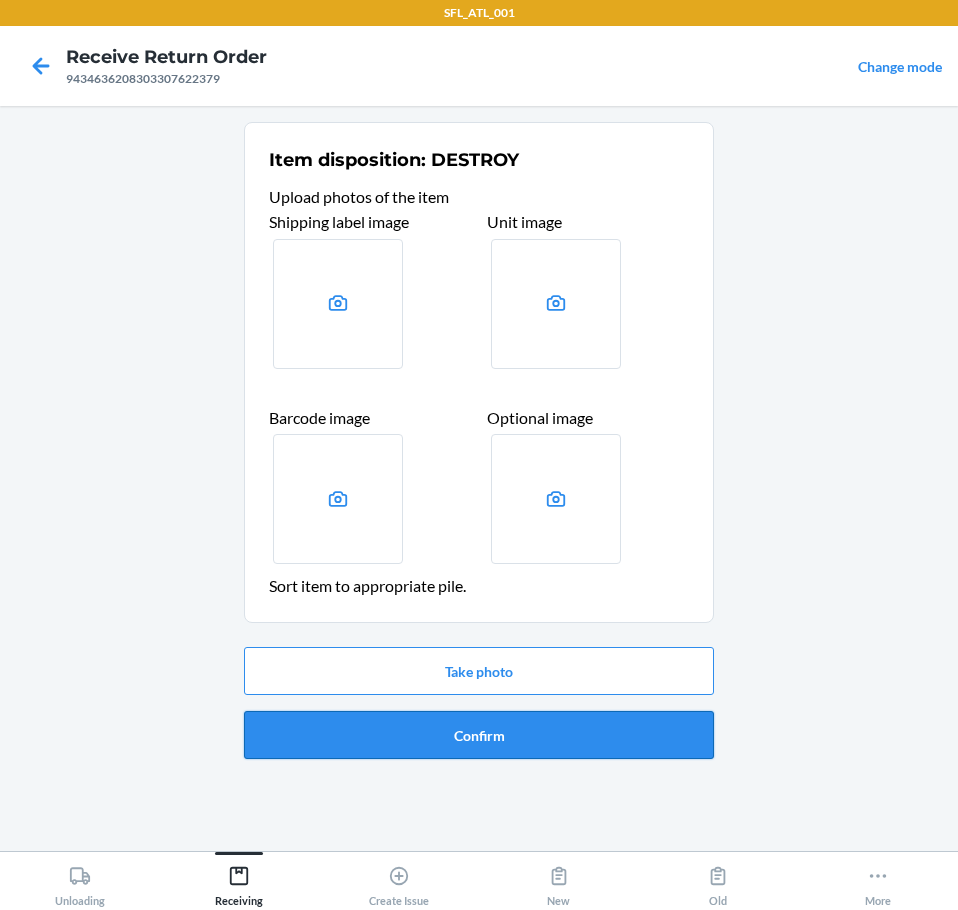 click on "Confirm" at bounding box center [479, 735] 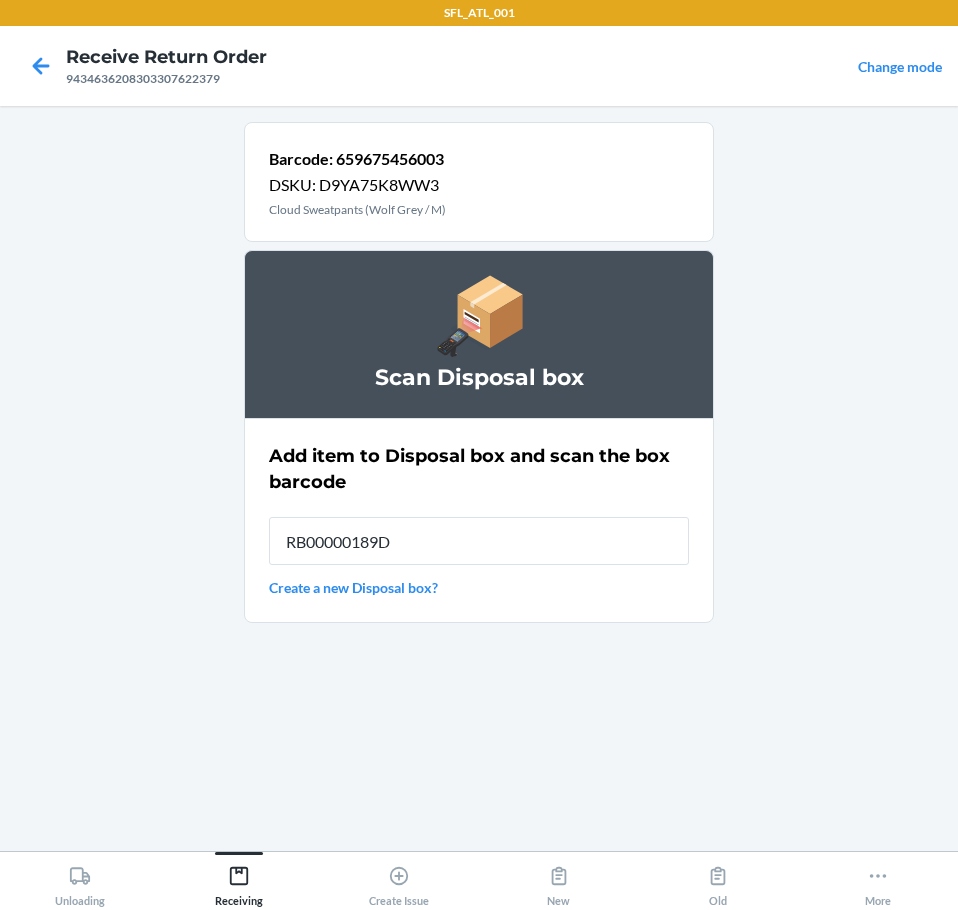 type on "RB00000189D" 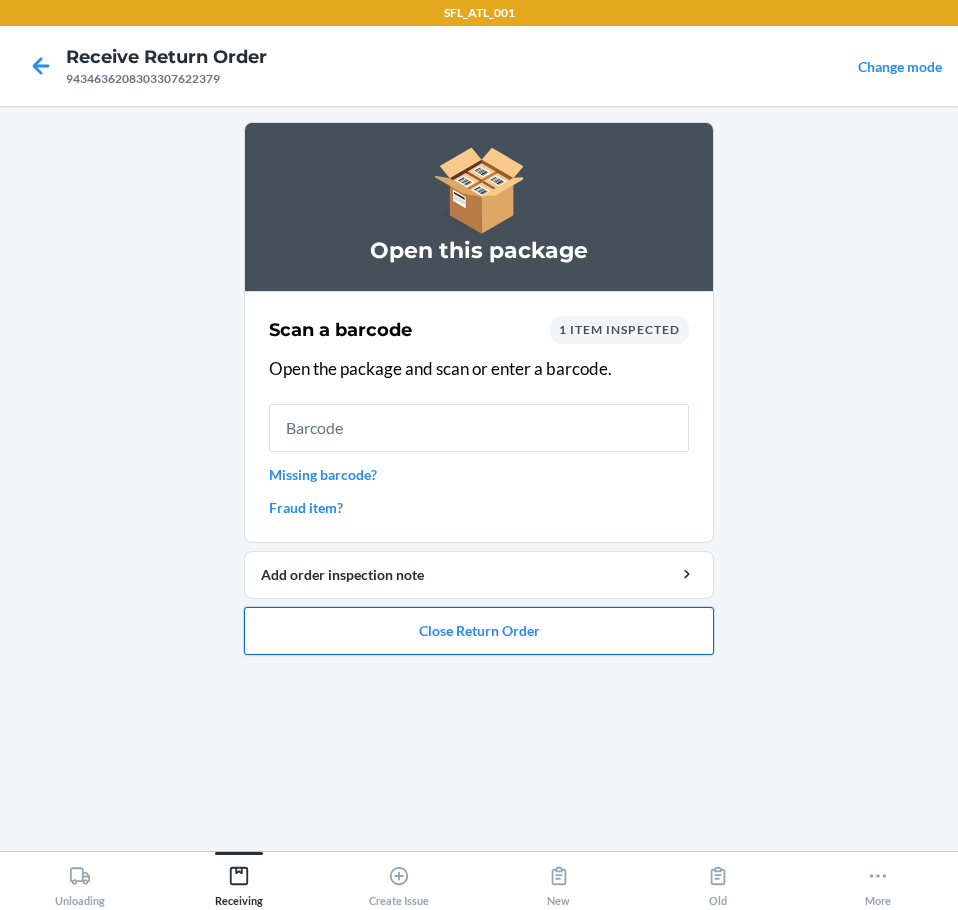 click on "Close Return Order" at bounding box center [479, 631] 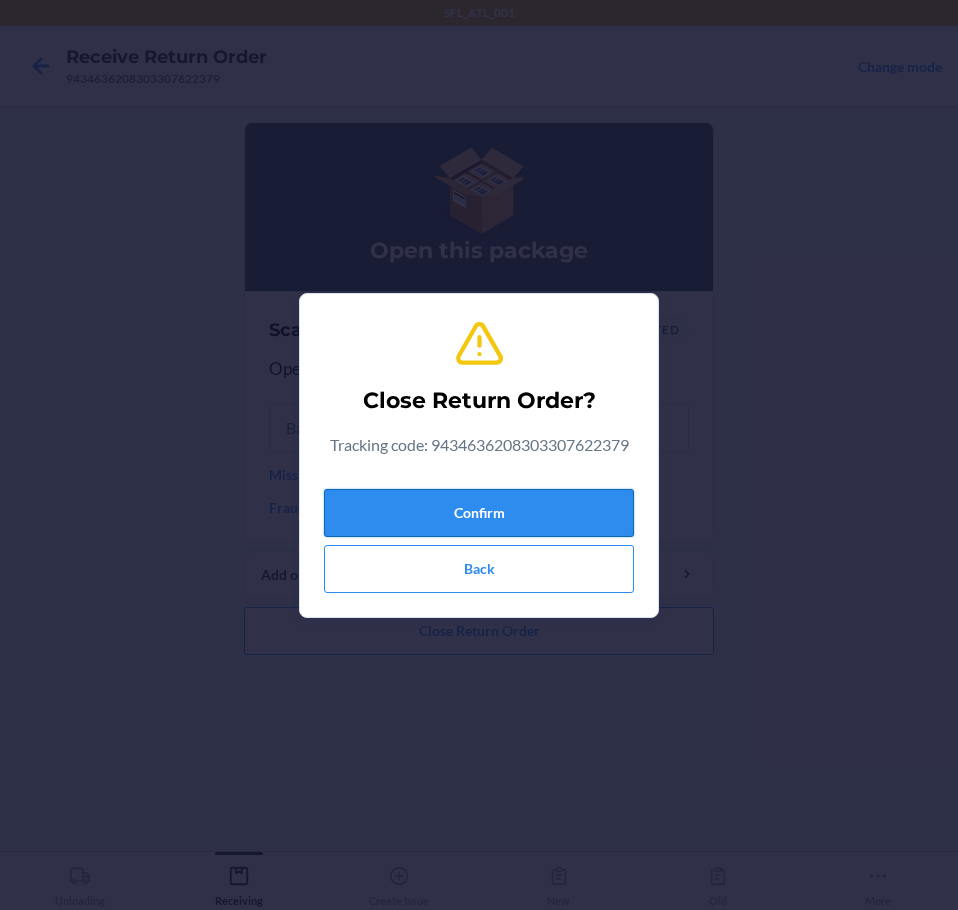 drag, startPoint x: 563, startPoint y: 508, endPoint x: 366, endPoint y: 510, distance: 197.01015 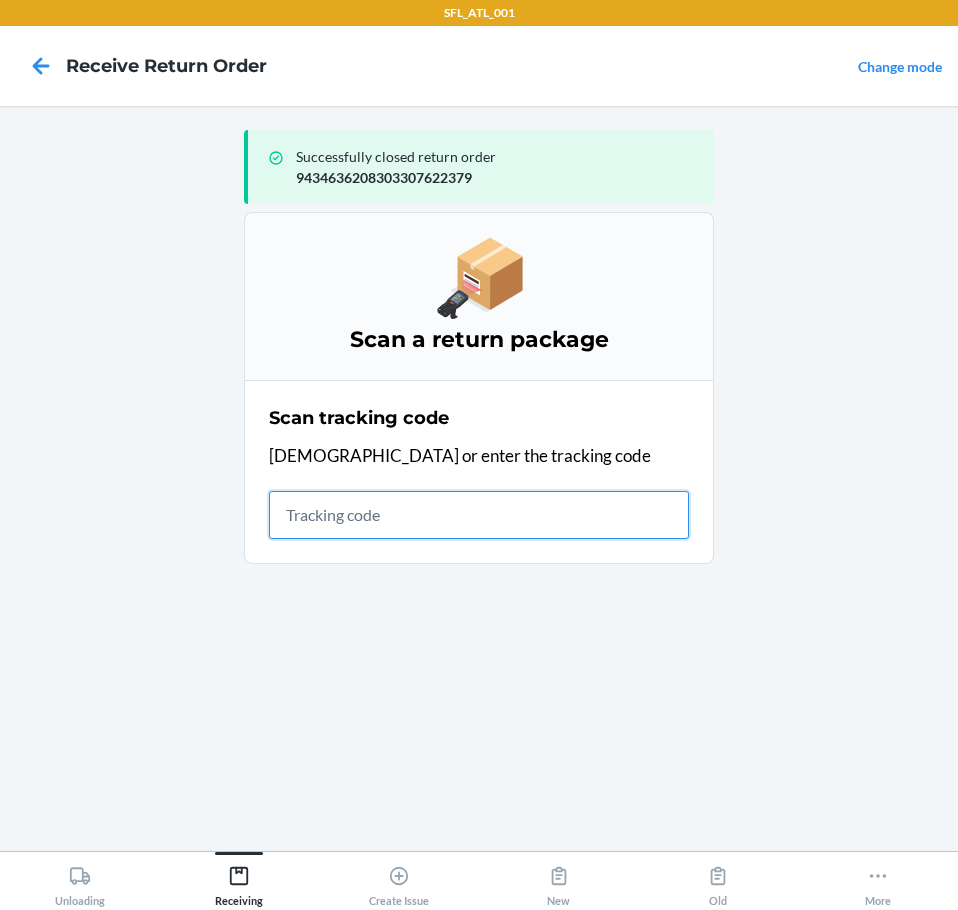 click at bounding box center [479, 515] 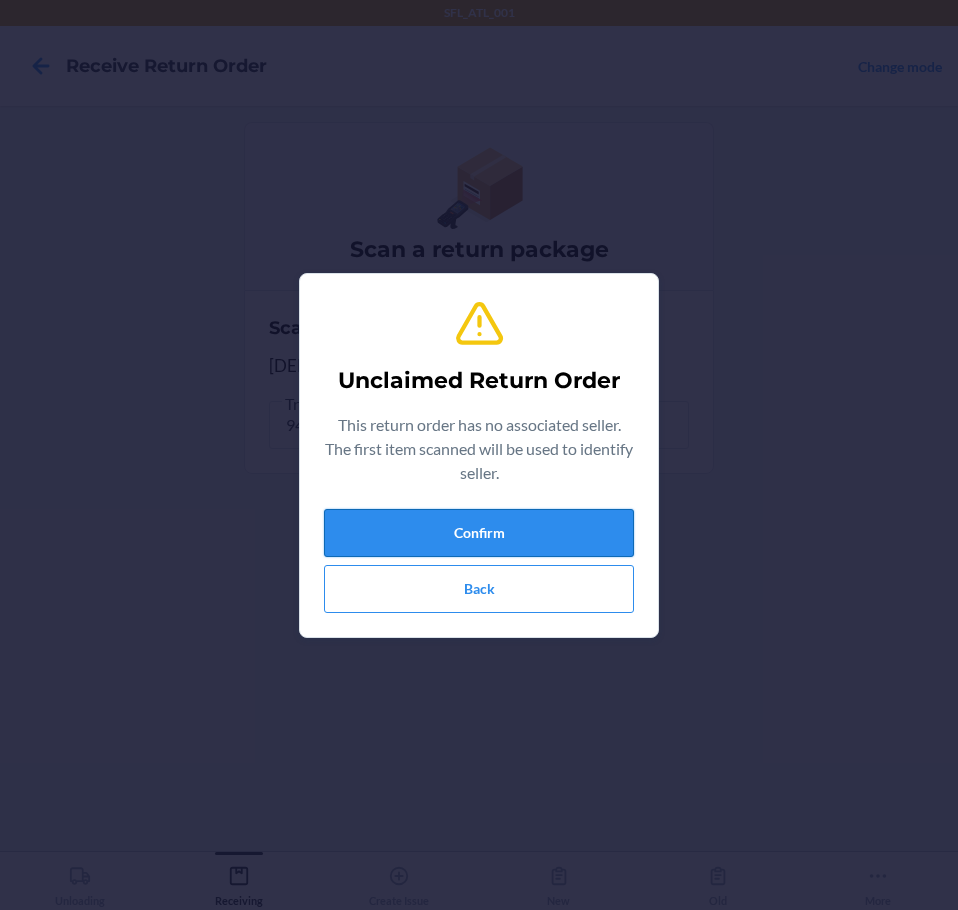 click on "Confirm" at bounding box center [479, 533] 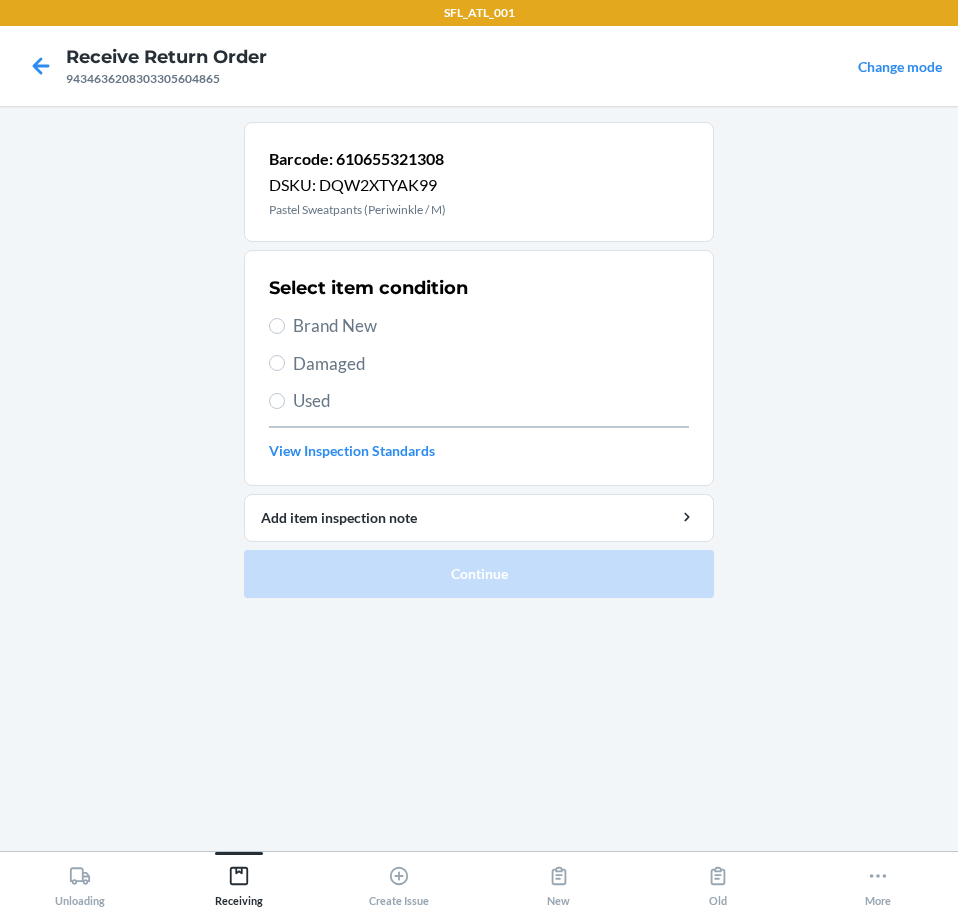 click on "Brand New" at bounding box center (491, 326) 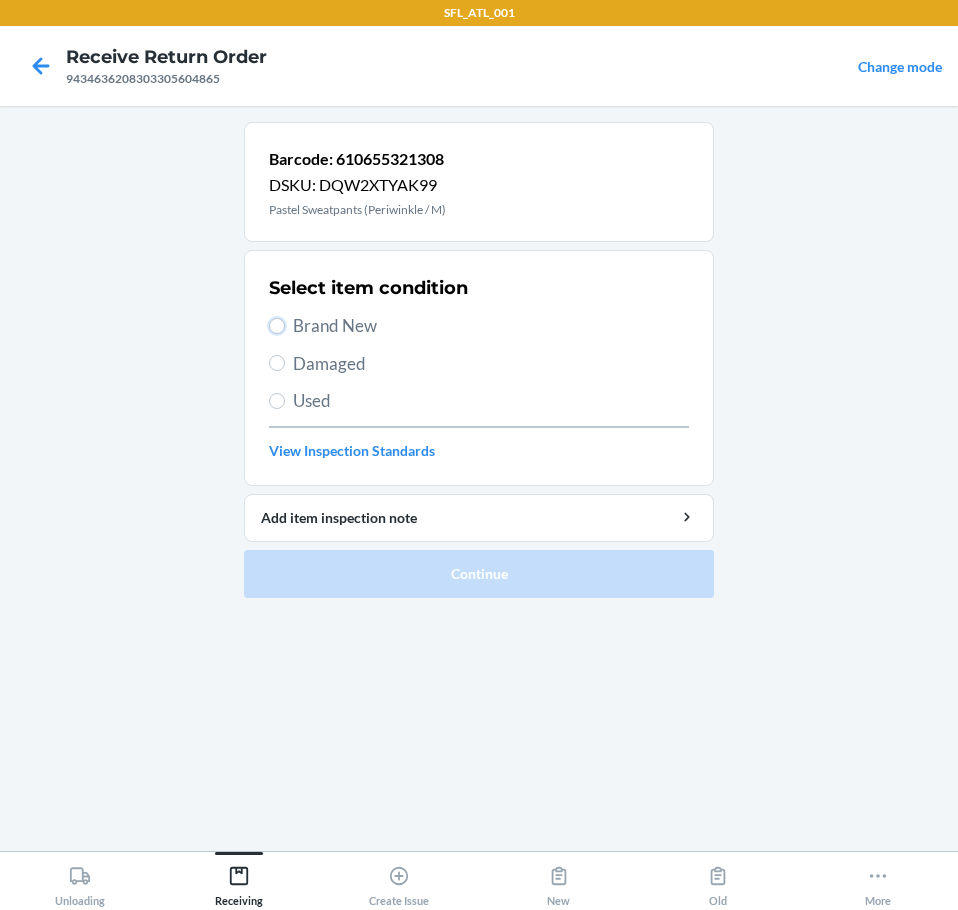 click on "Brand New" at bounding box center (277, 326) 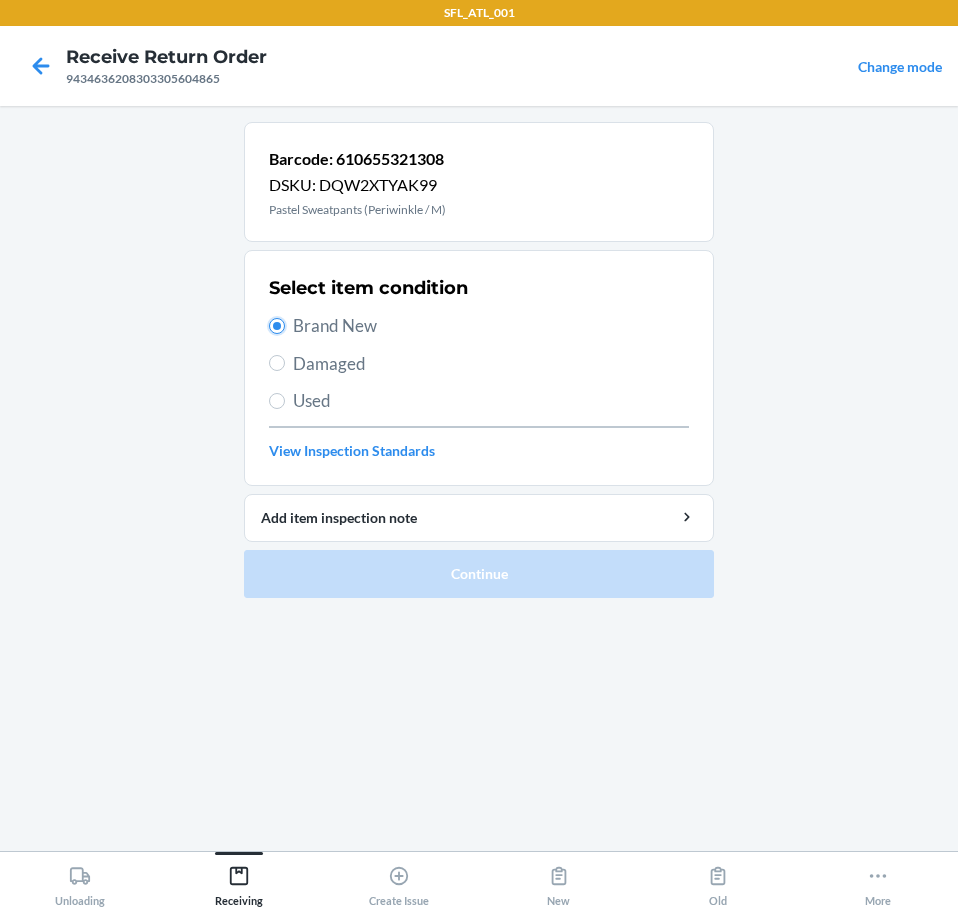 radio on "true" 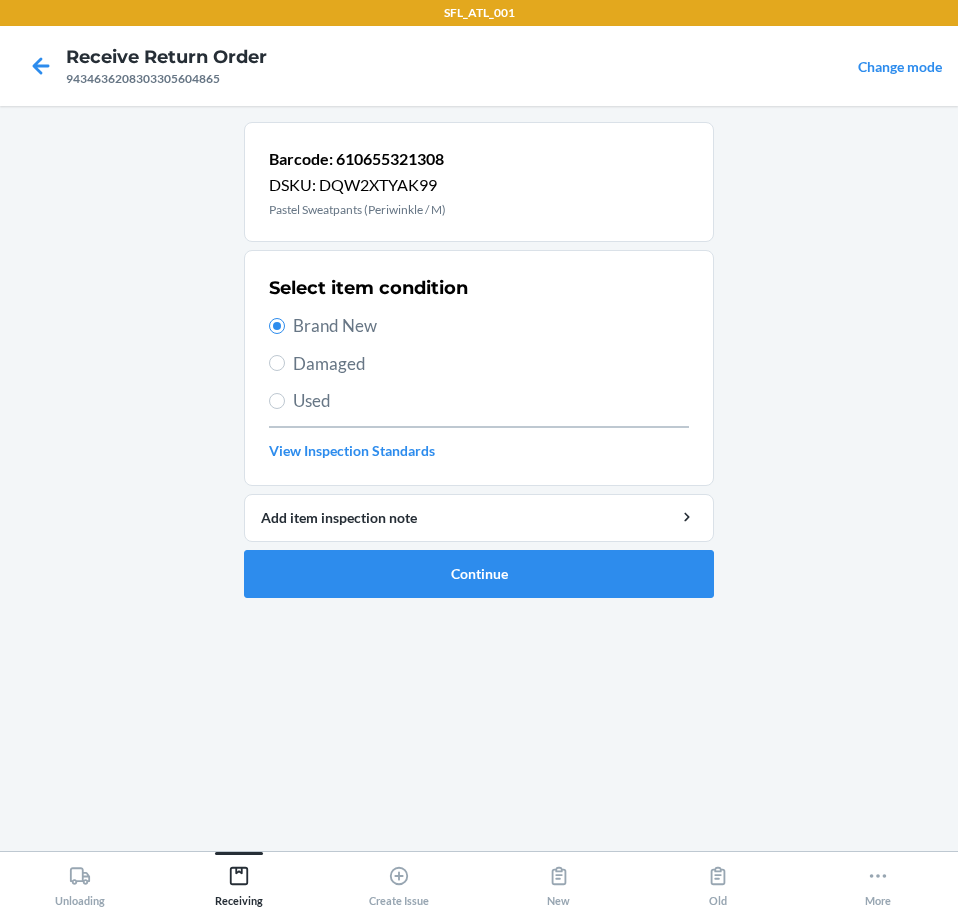 click on "Brand New" at bounding box center (491, 326) 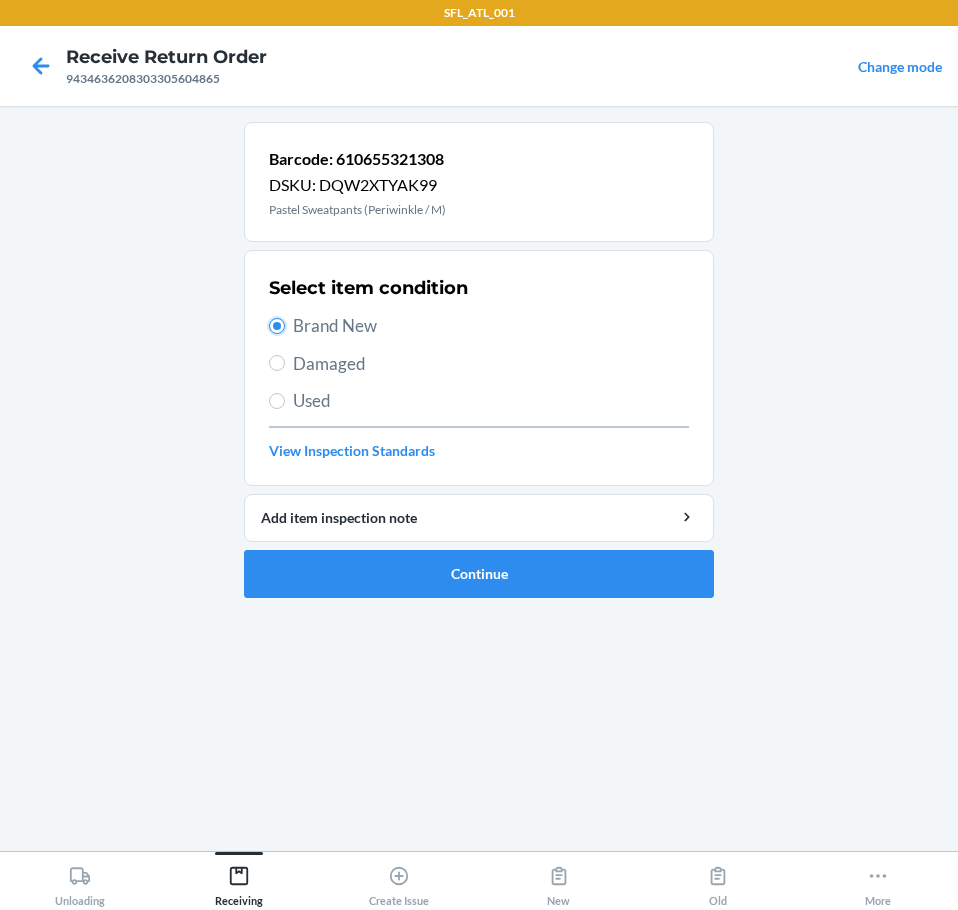 click on "Brand New" at bounding box center (277, 326) 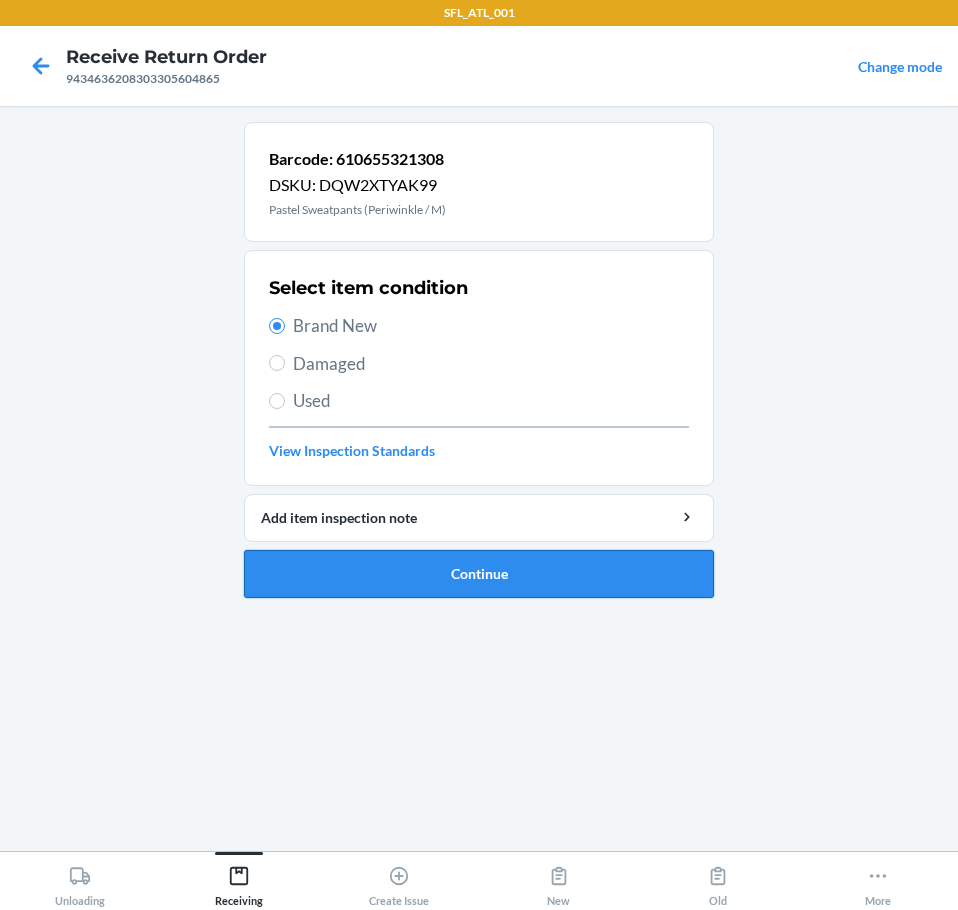 click on "Continue" at bounding box center (479, 574) 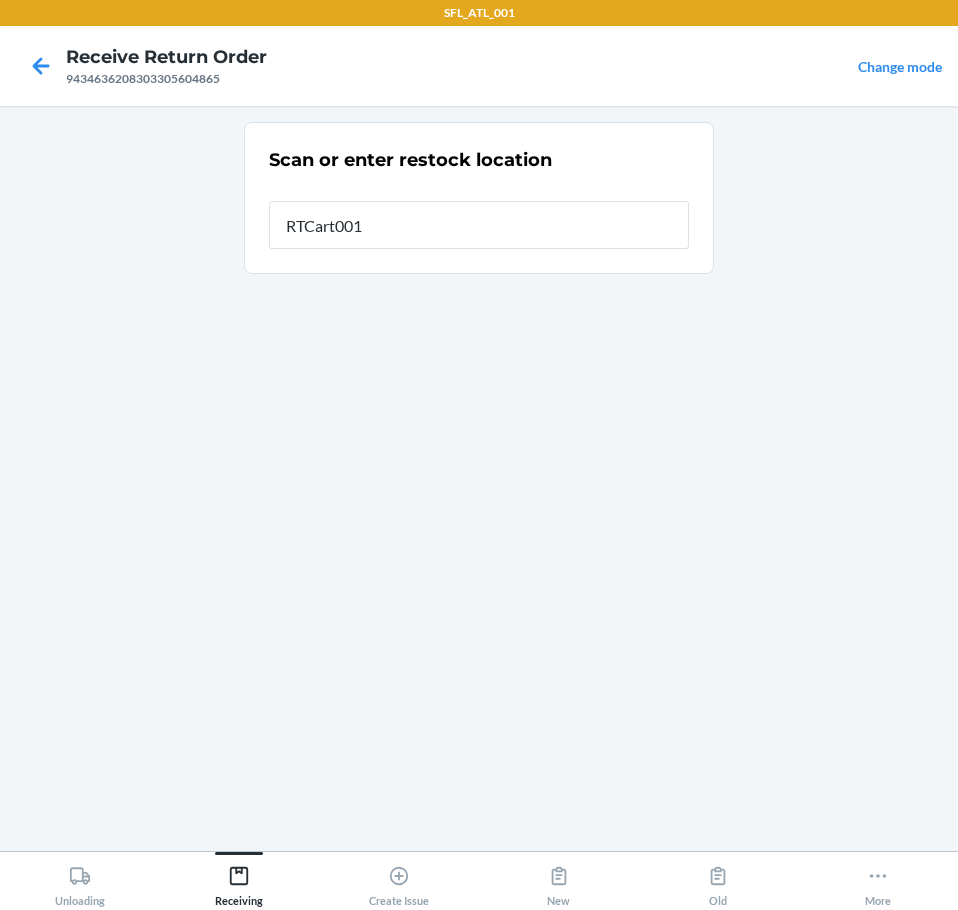 type on "RTCart001" 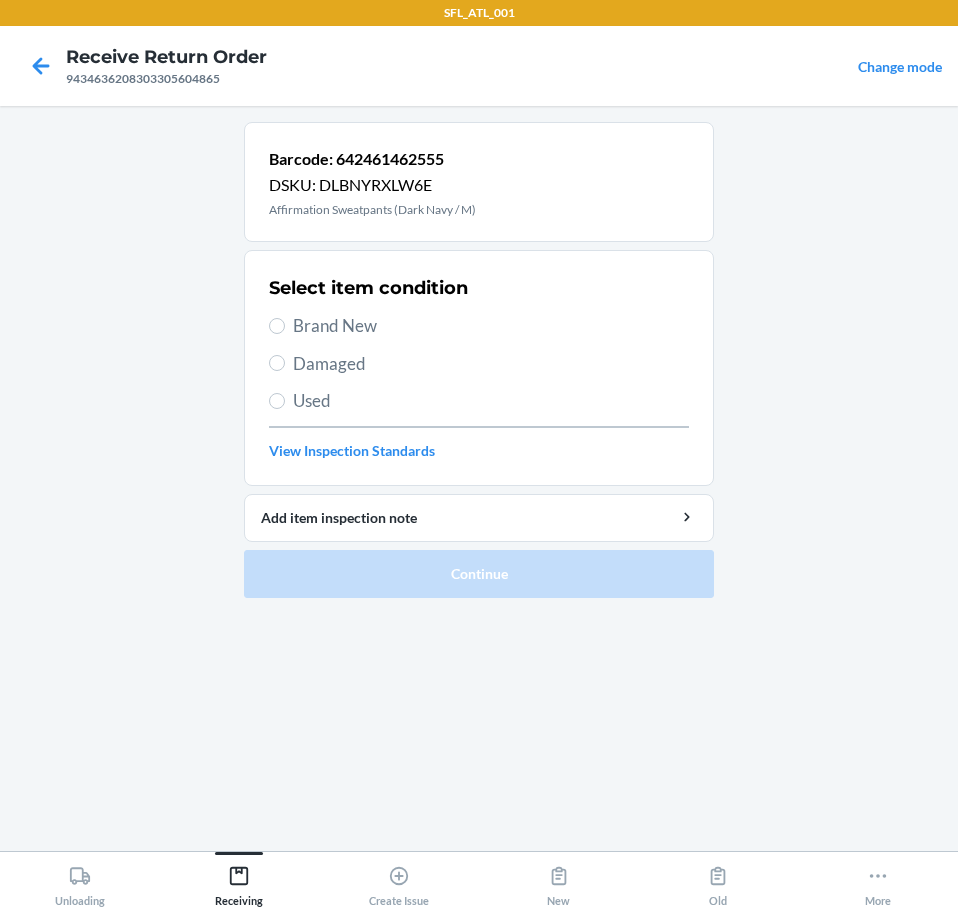 click on "Brand New" at bounding box center (491, 326) 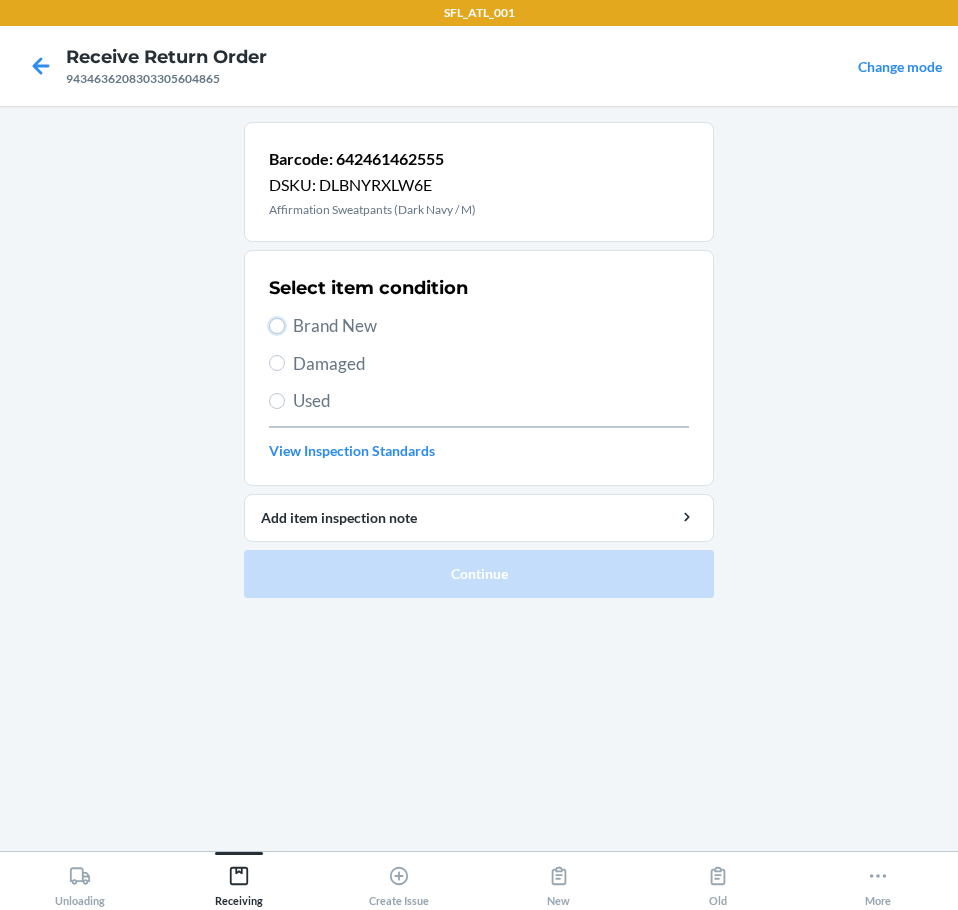 click on "Brand New" at bounding box center [277, 326] 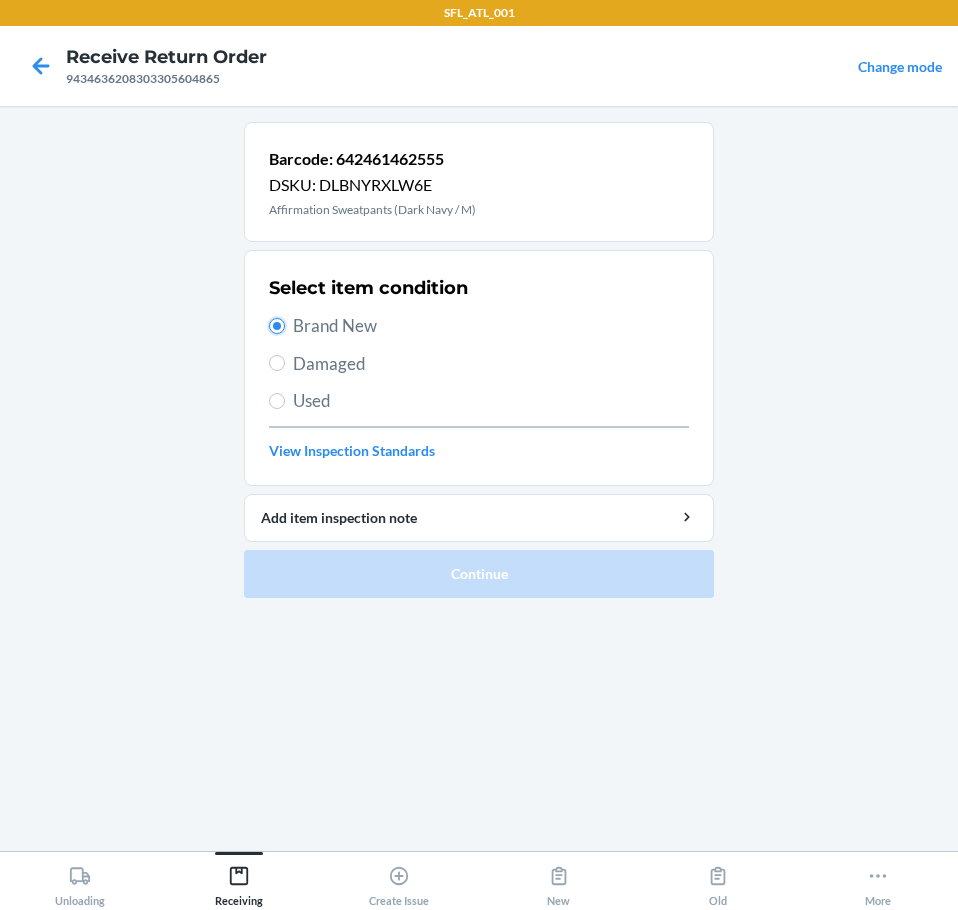 radio on "true" 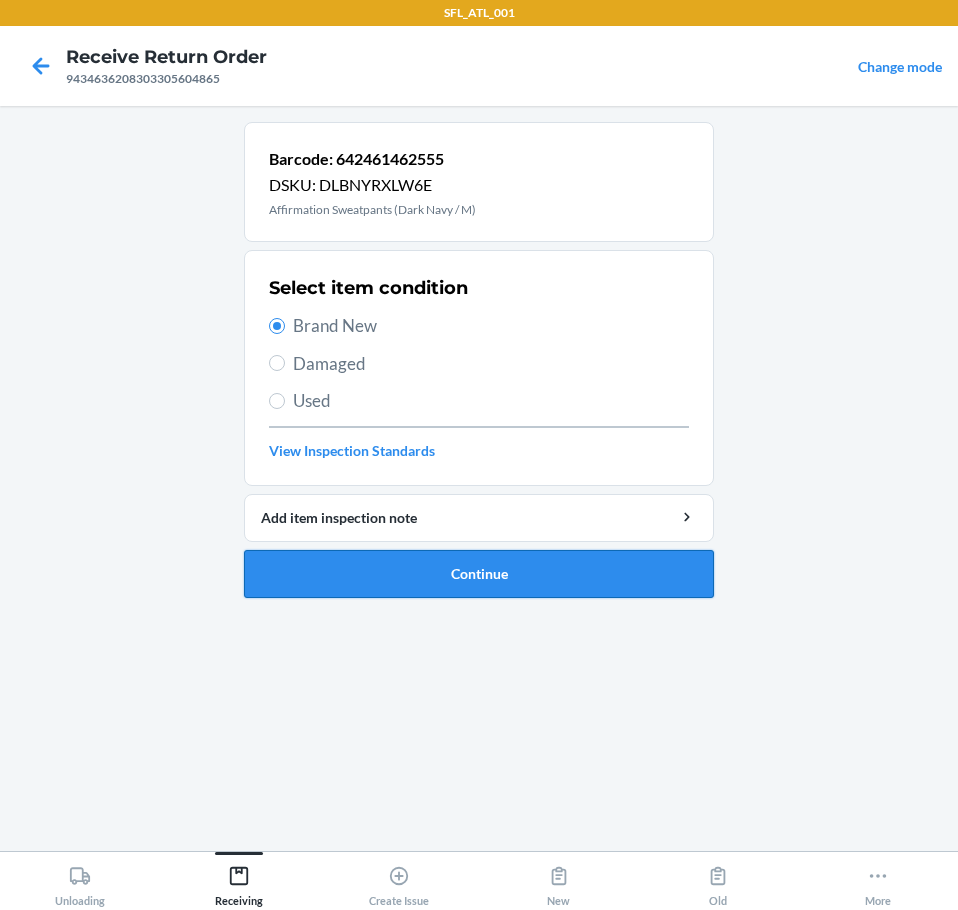 click on "Continue" at bounding box center [479, 574] 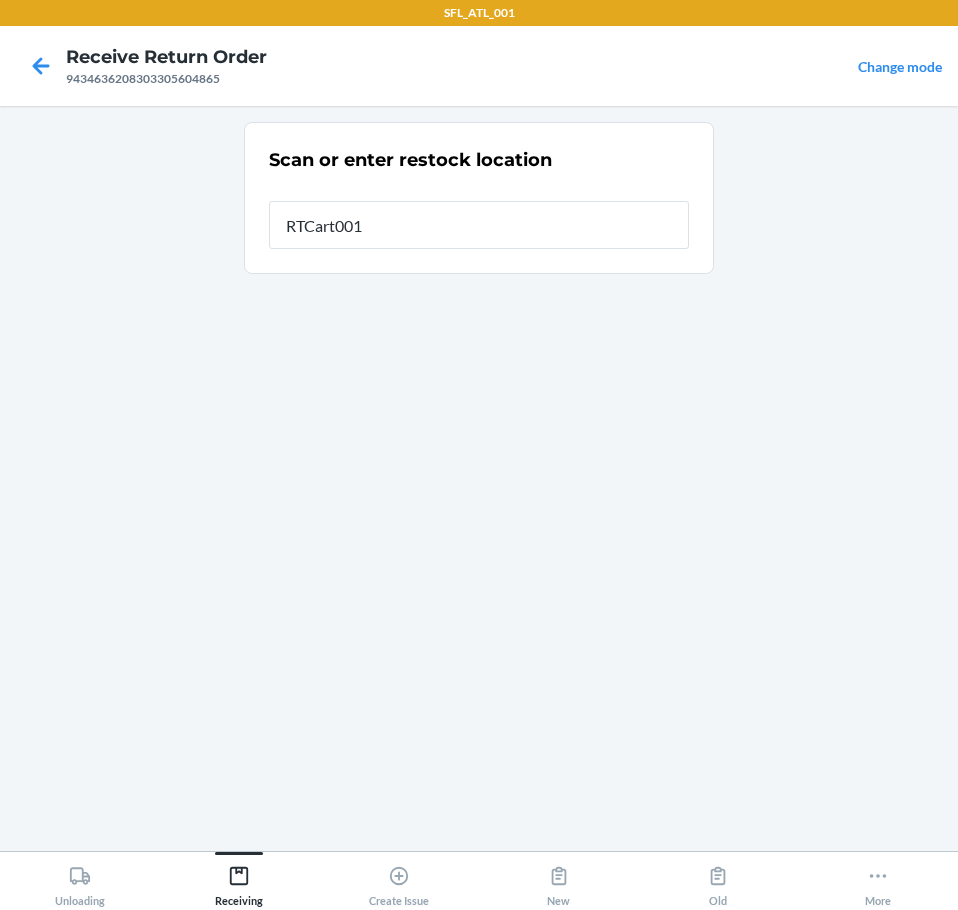 type on "RTCart001" 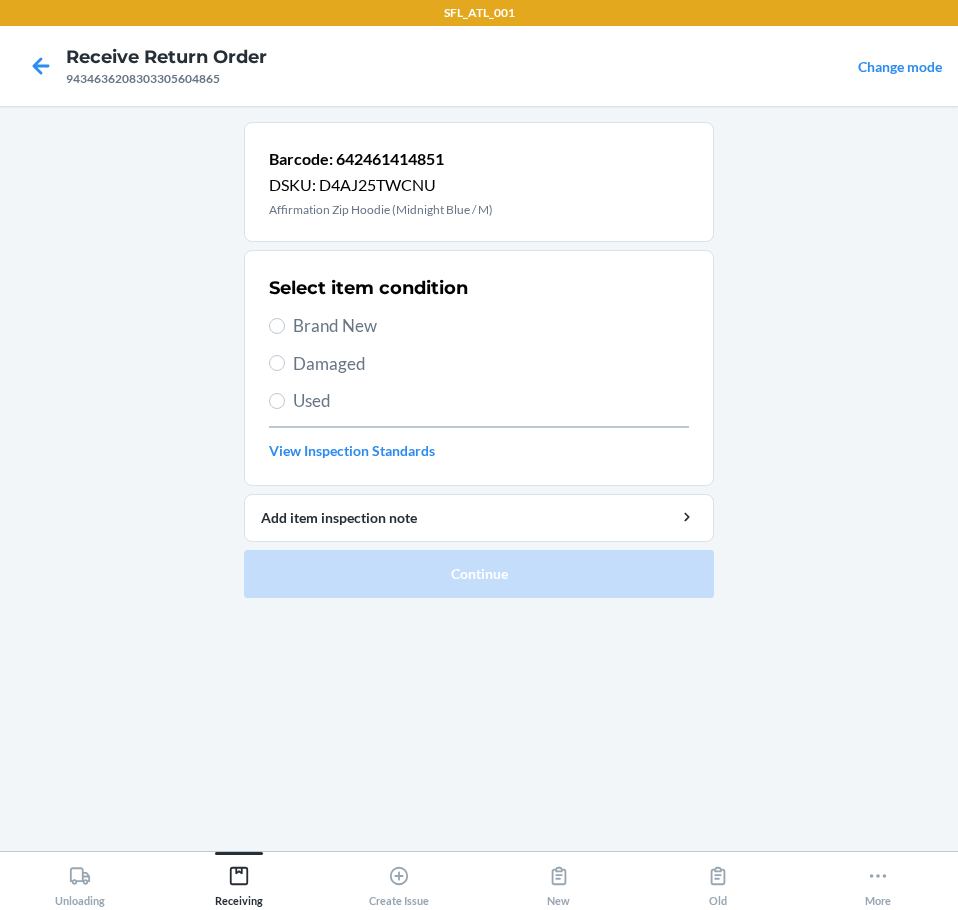 click on "Brand New" at bounding box center (491, 326) 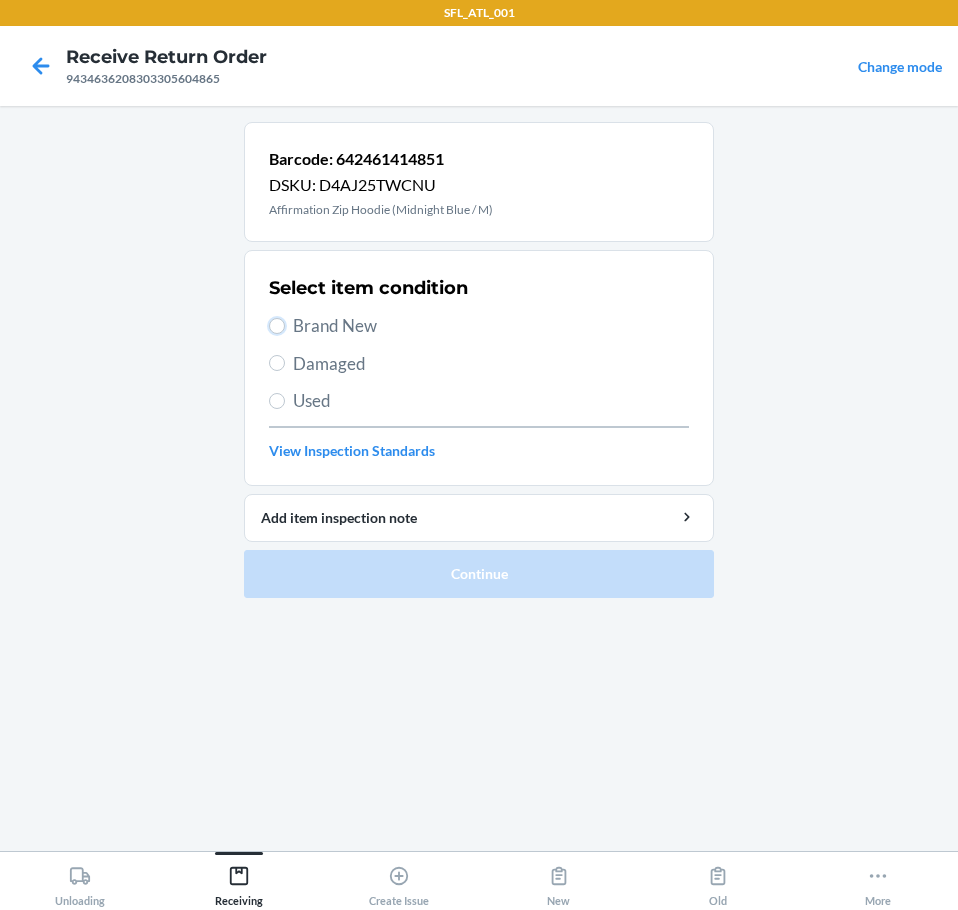 click on "Brand New" at bounding box center [277, 326] 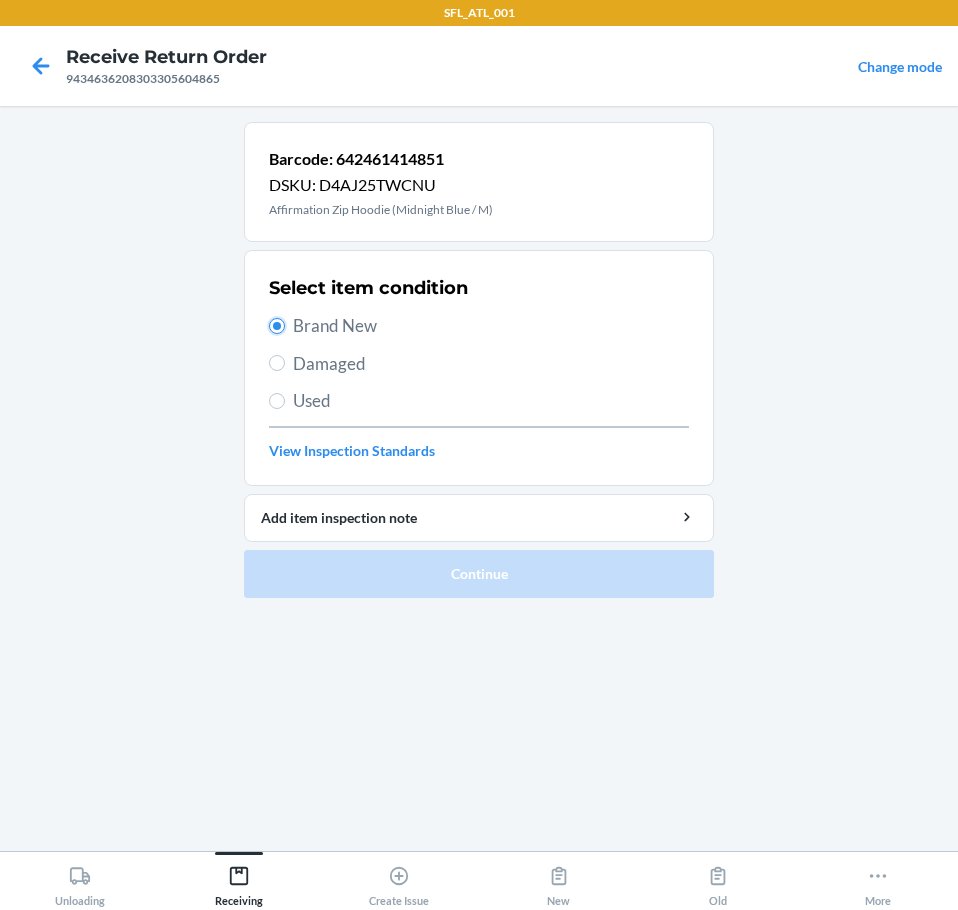 radio on "true" 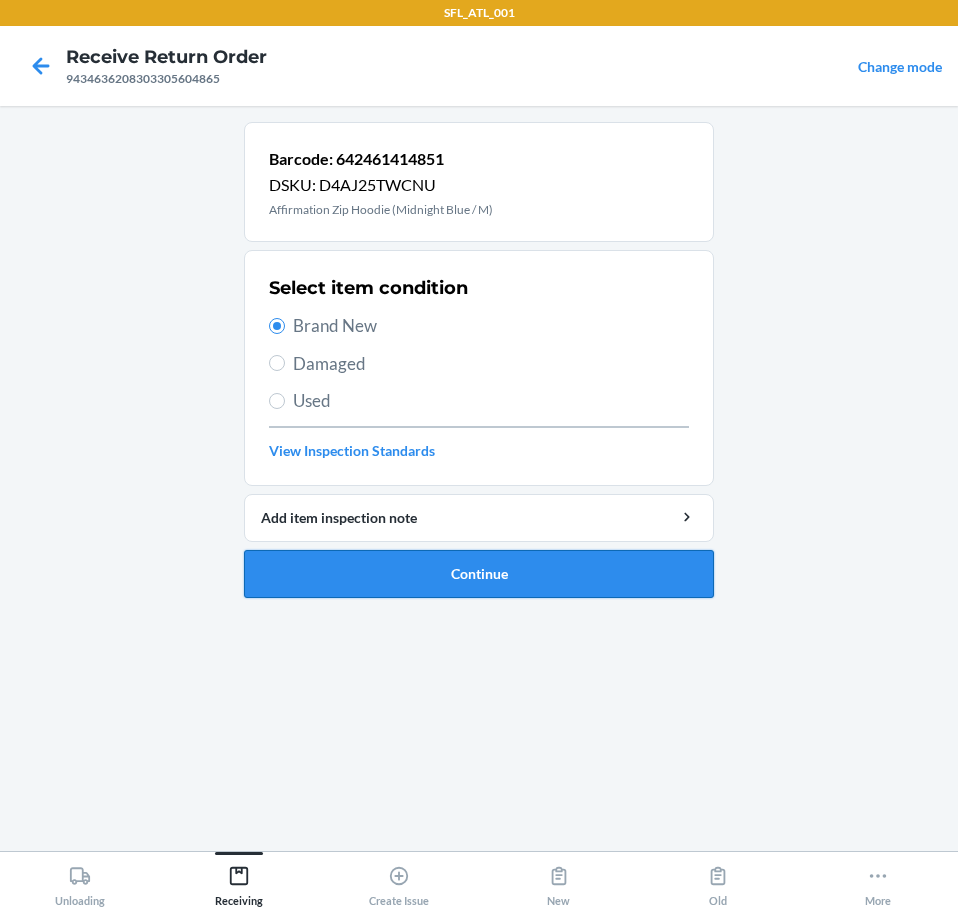 click on "Continue" at bounding box center (479, 574) 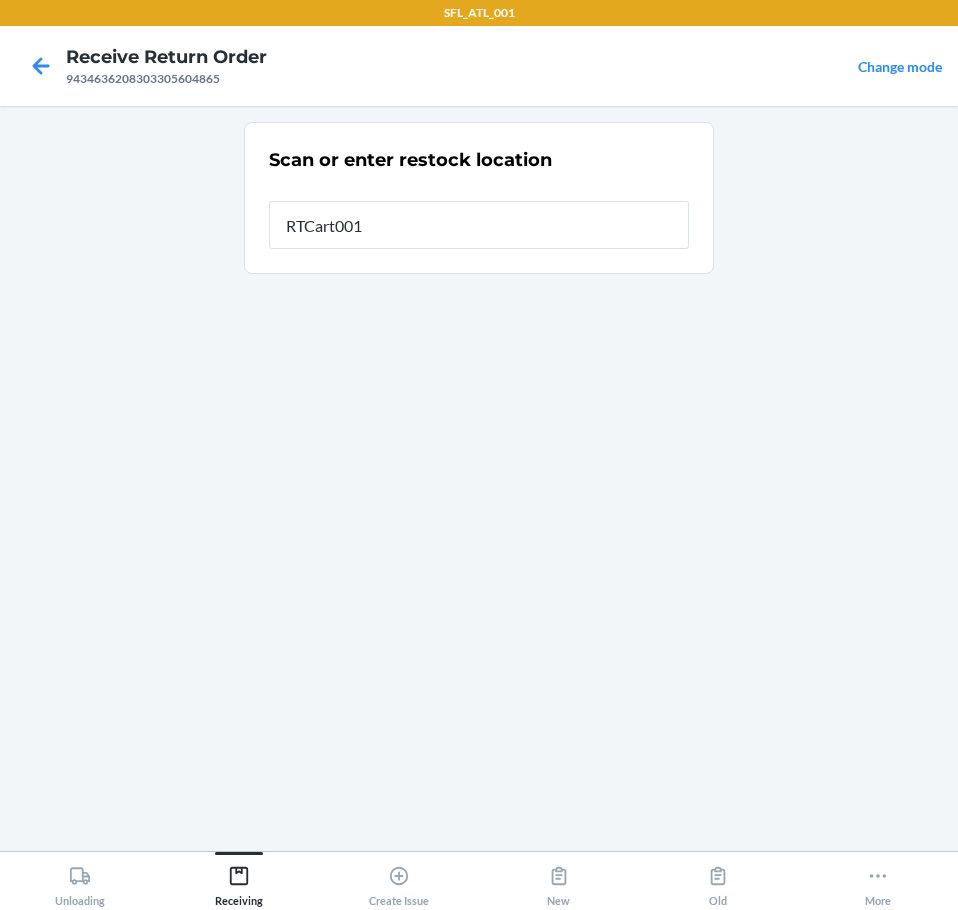 type on "RTCart001" 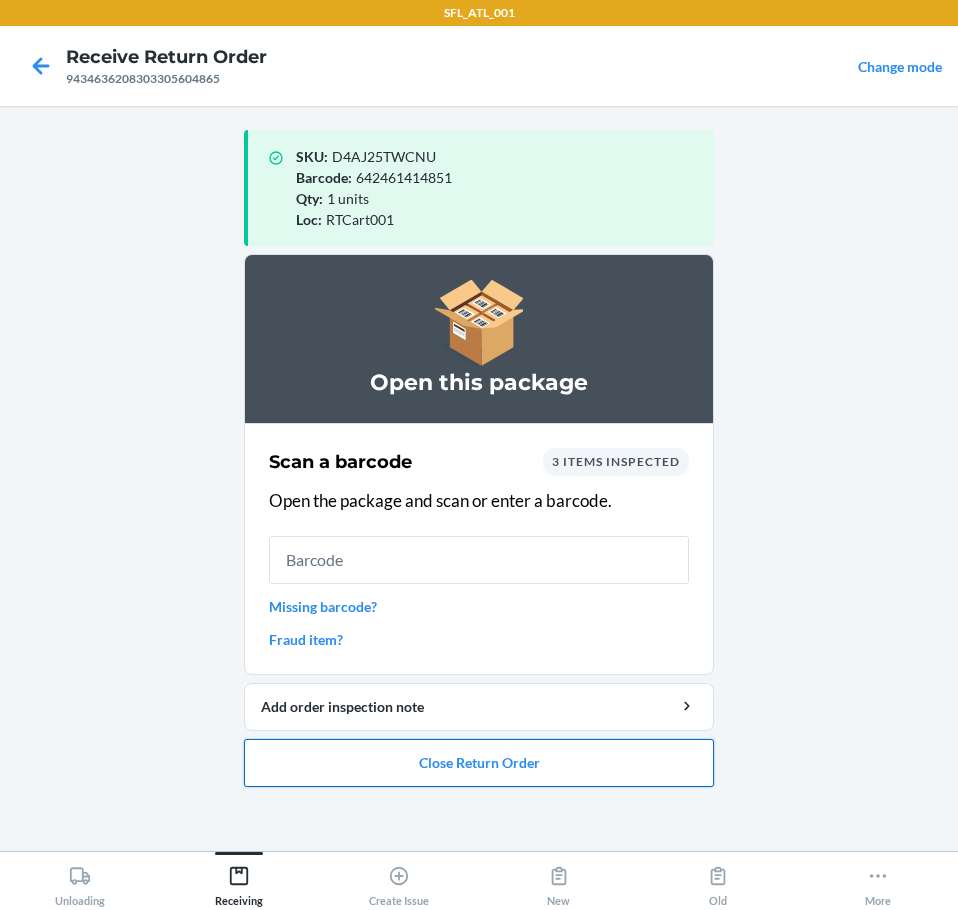 click on "Close Return Order" at bounding box center (479, 763) 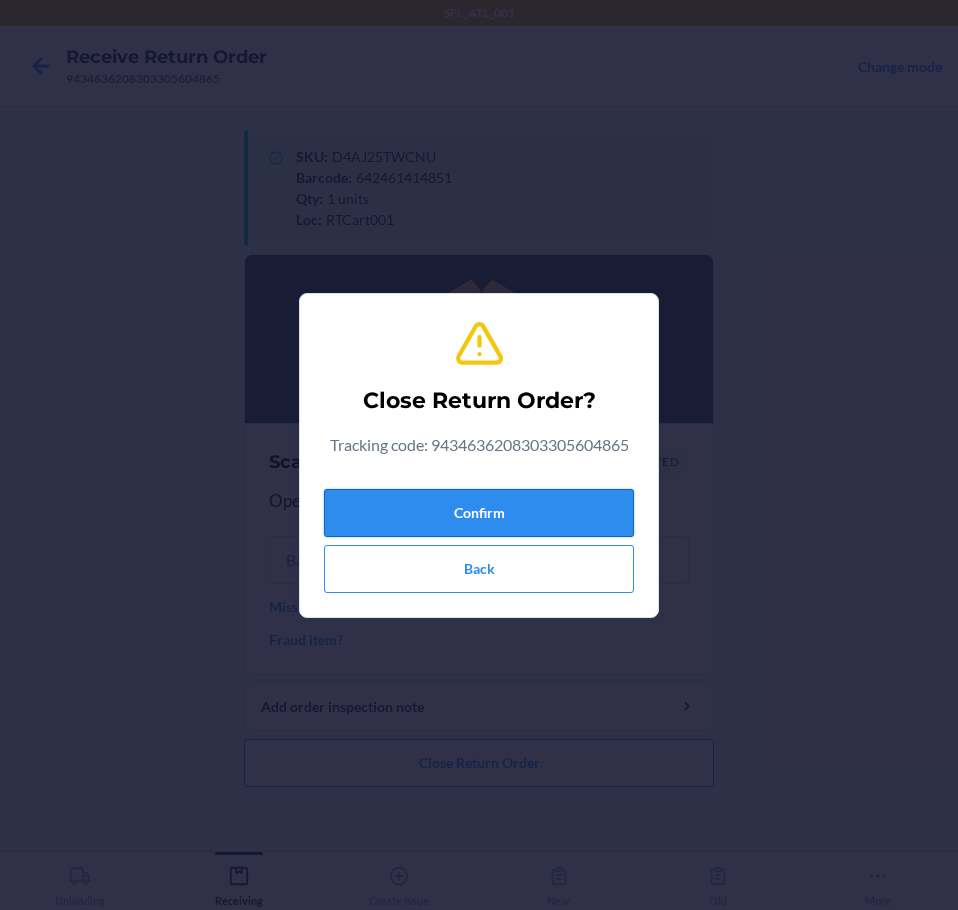 click on "Confirm" at bounding box center [479, 513] 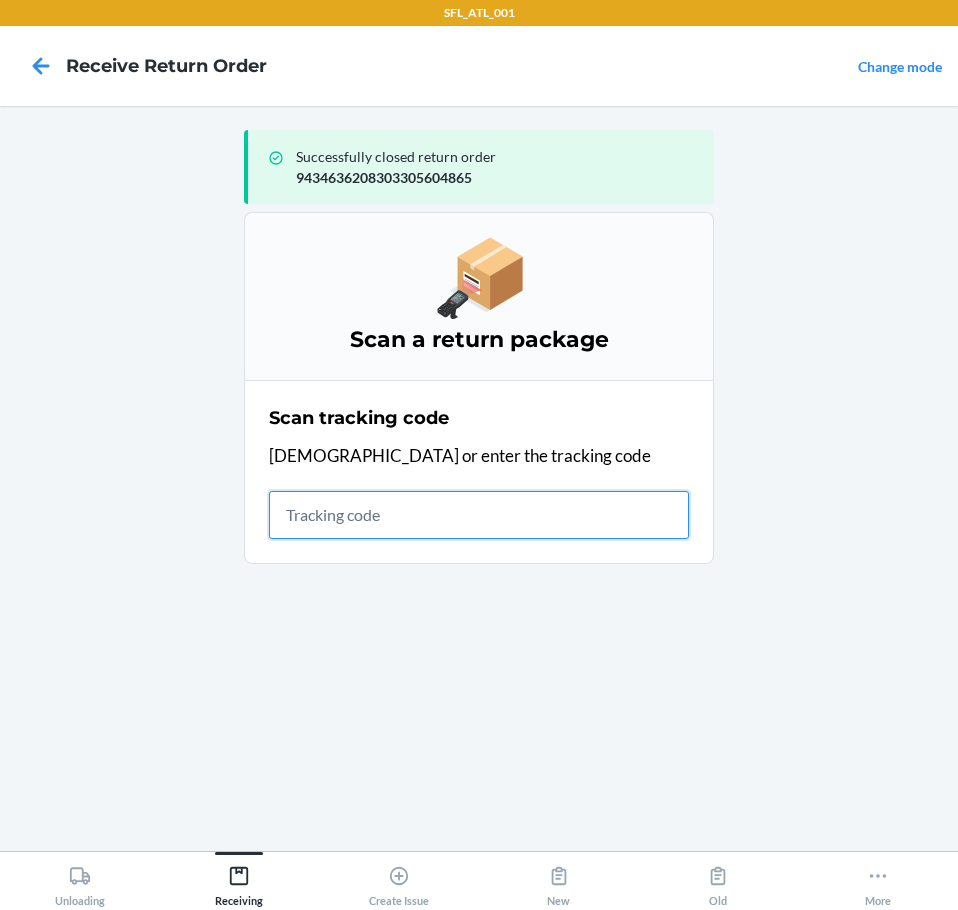 drag, startPoint x: 315, startPoint y: 517, endPoint x: 278, endPoint y: 519, distance: 37.054016 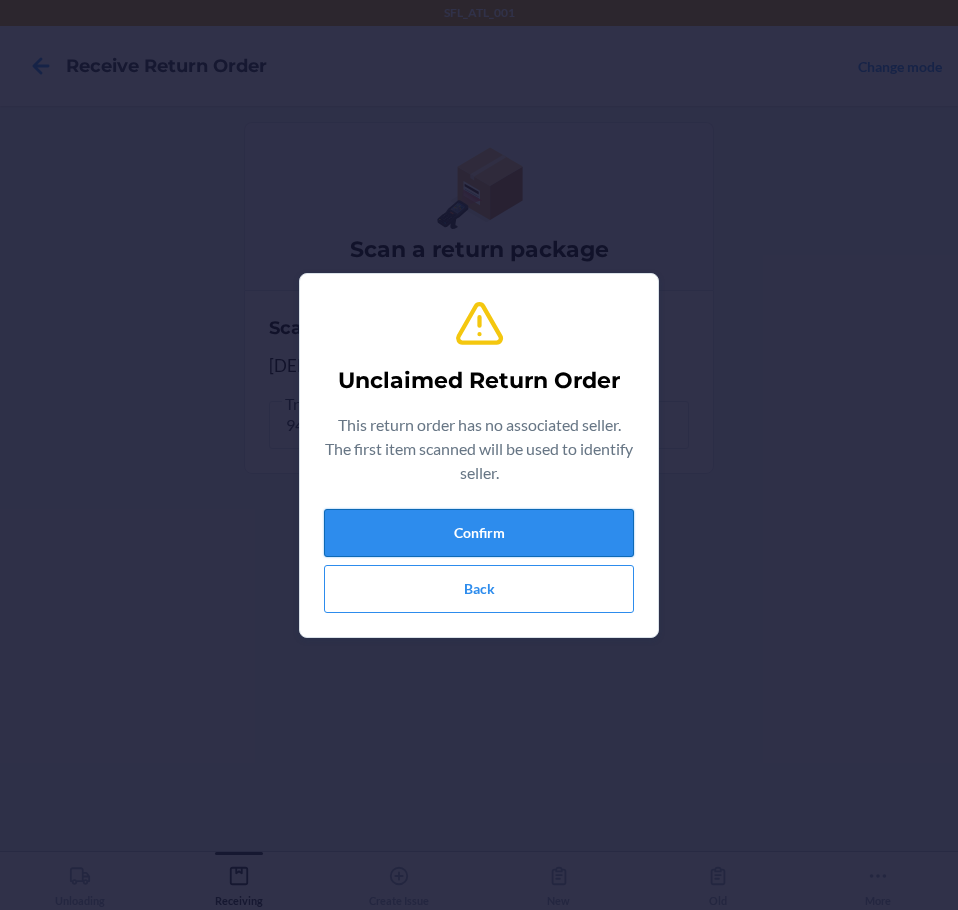click on "Confirm" at bounding box center (479, 533) 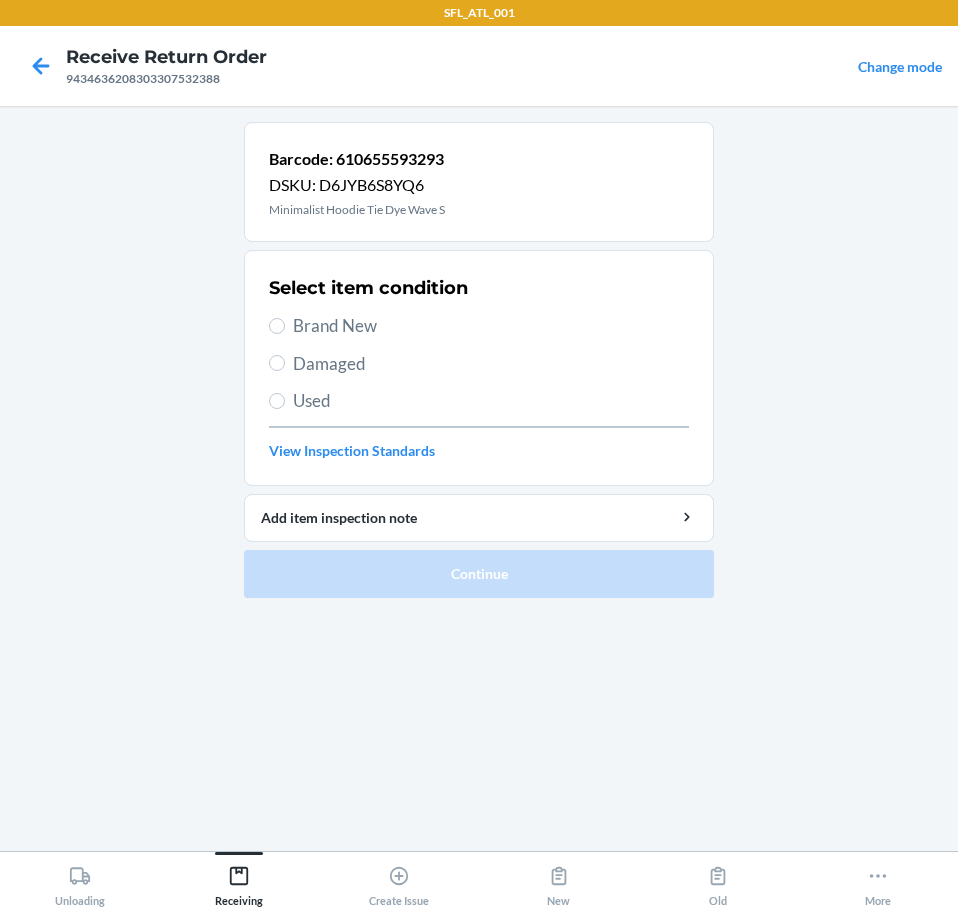 click on "Used" at bounding box center (491, 401) 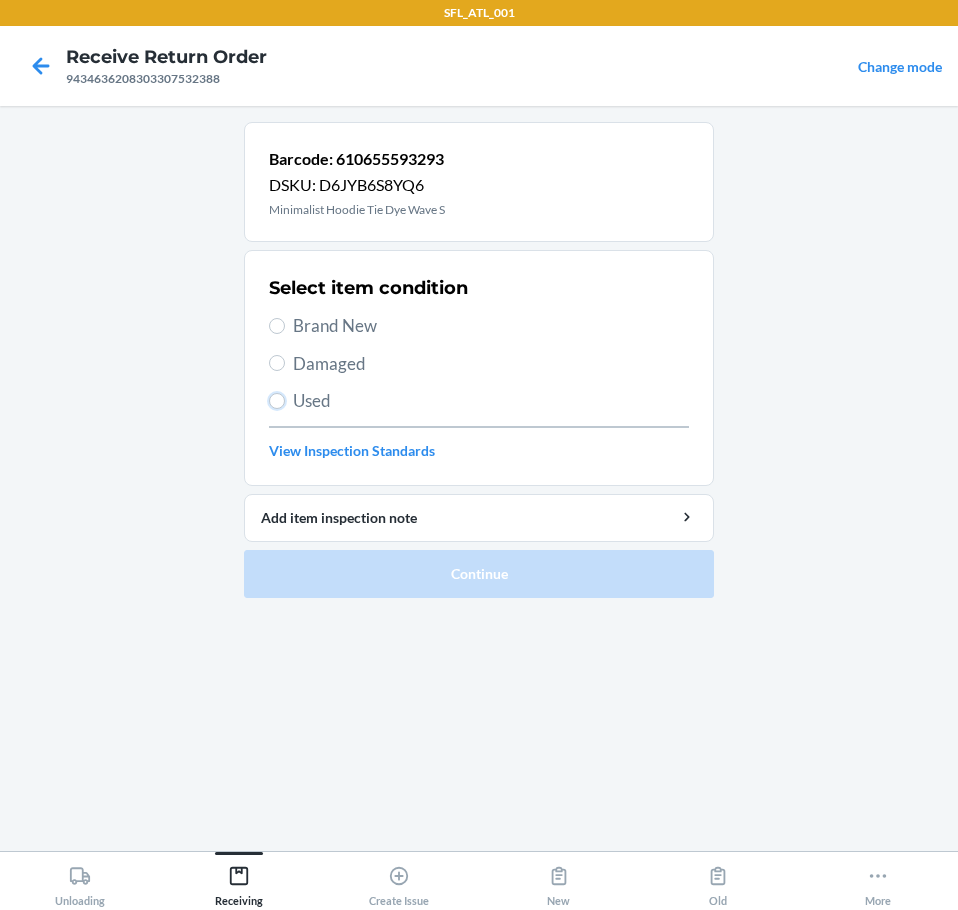 click on "Used" at bounding box center (277, 401) 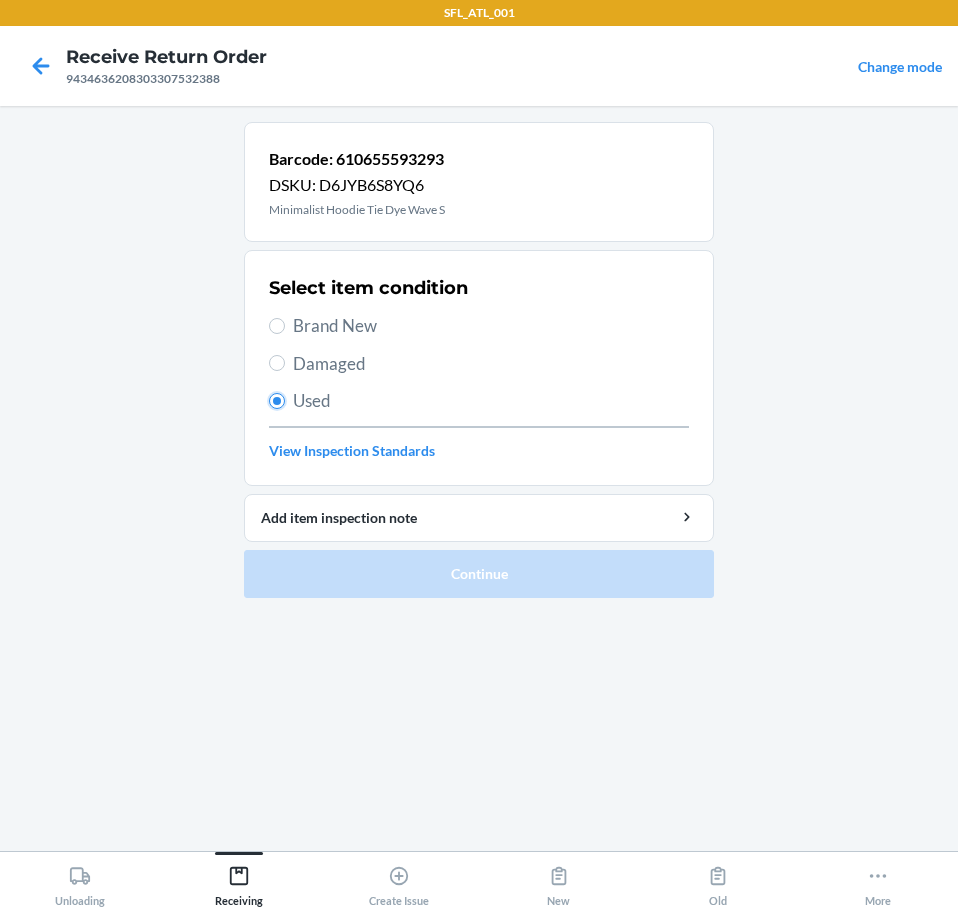 radio on "true" 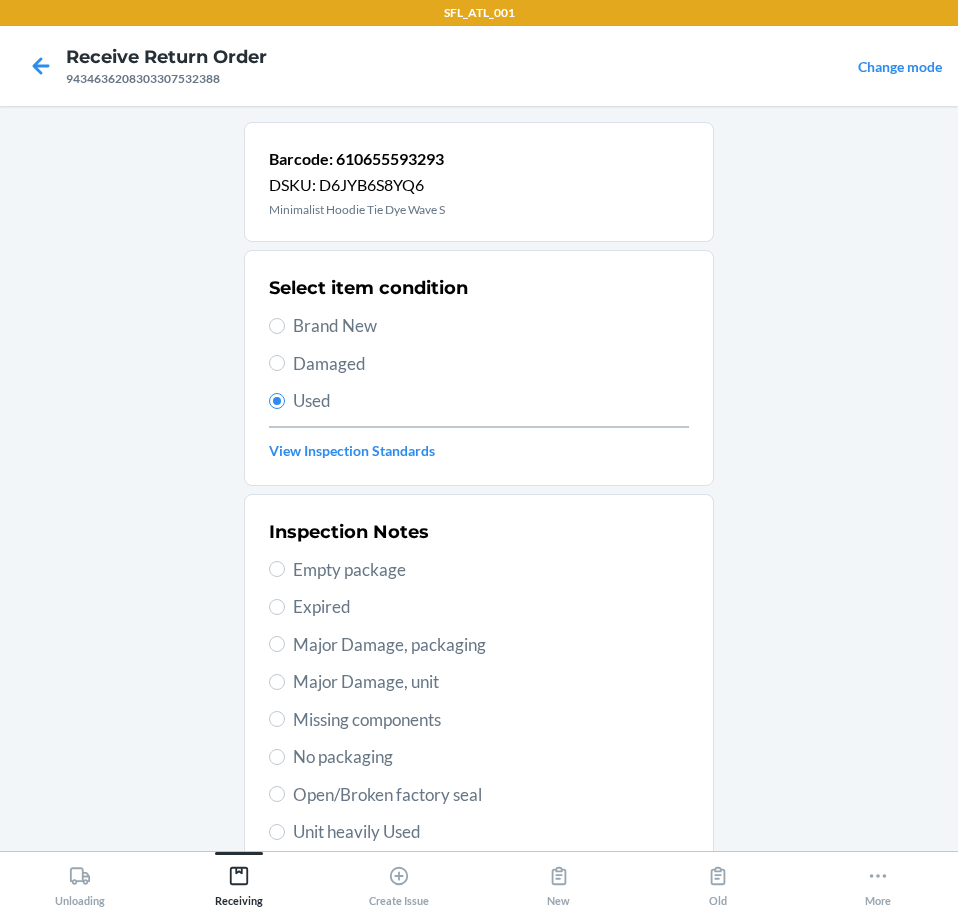 click on "Used" at bounding box center (491, 401) 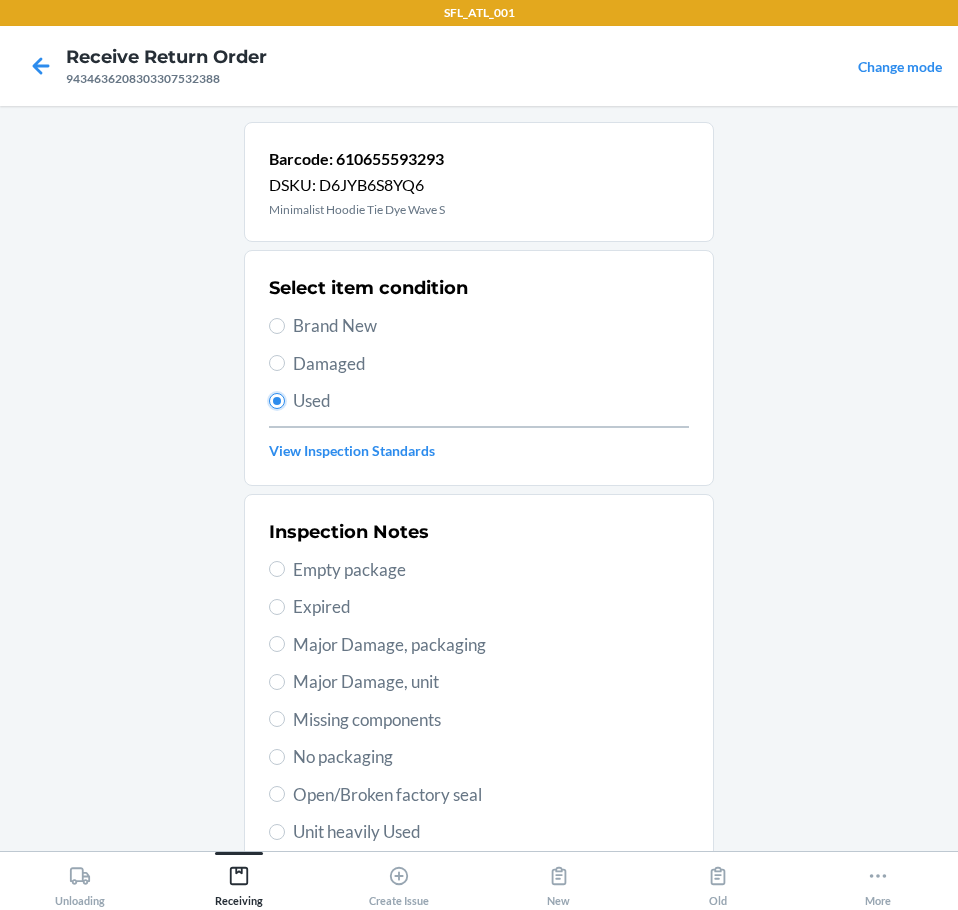 click on "Used" at bounding box center (277, 401) 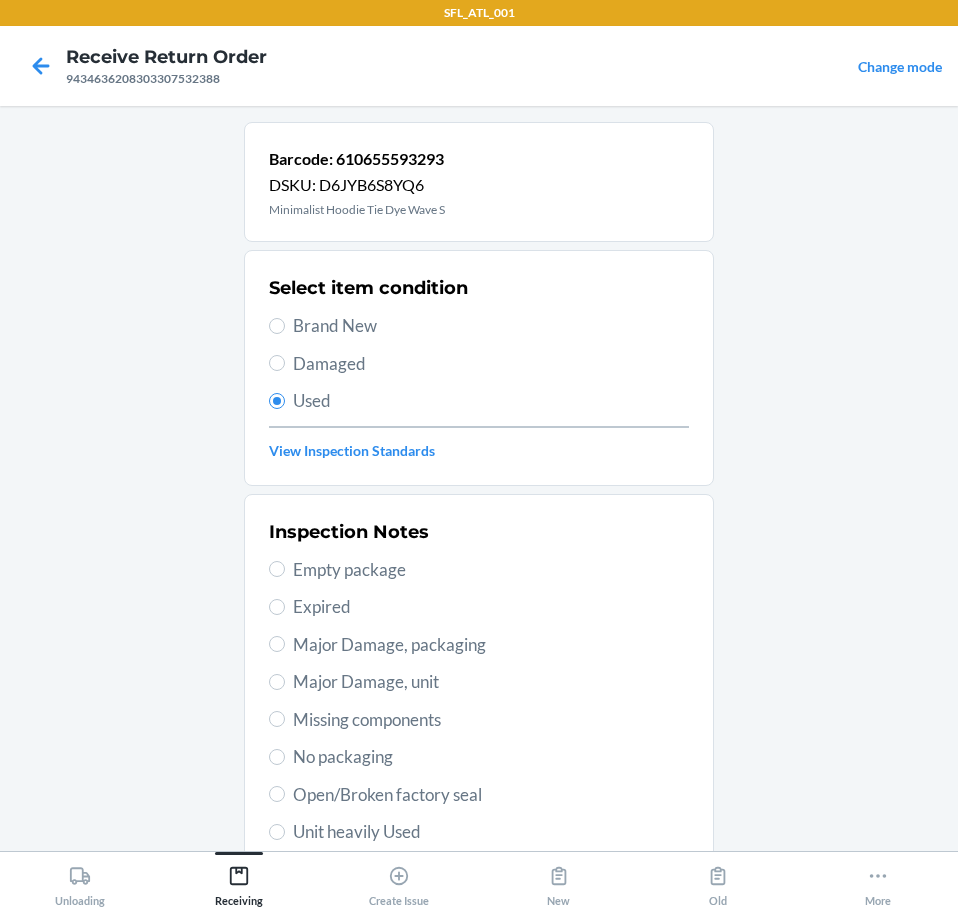 click on "Unit heavily Used" at bounding box center (491, 832) 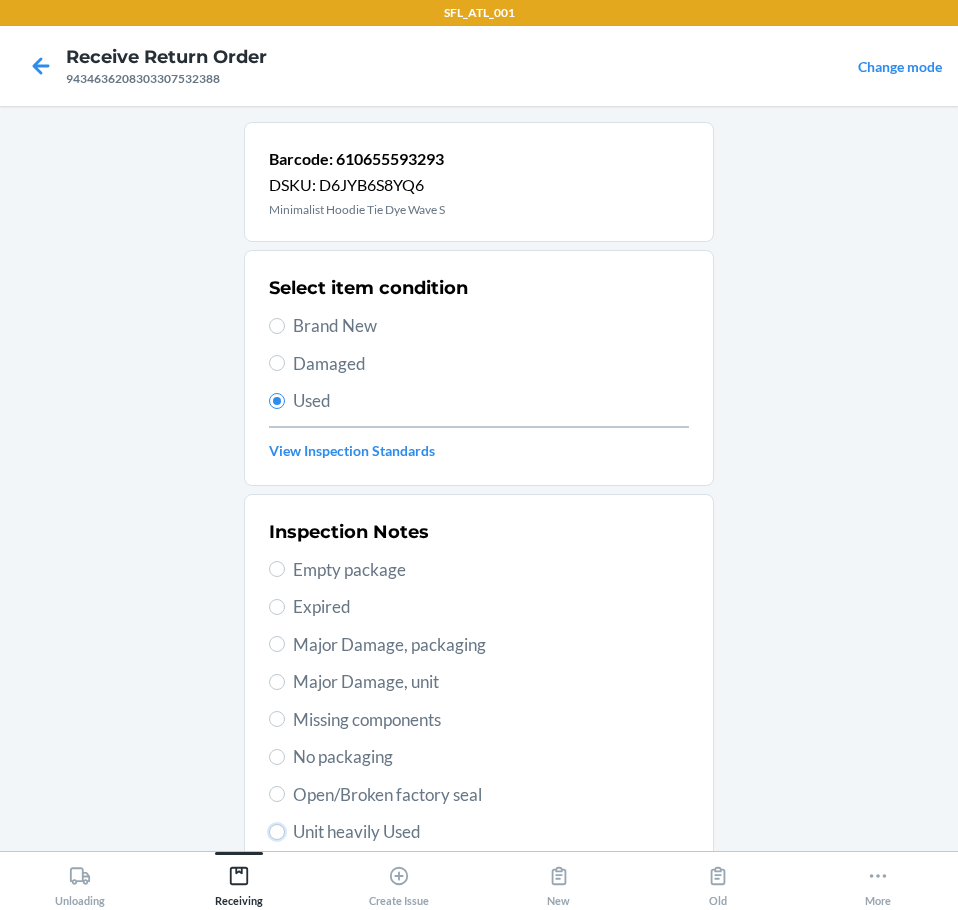 click on "Unit heavily Used" at bounding box center (277, 832) 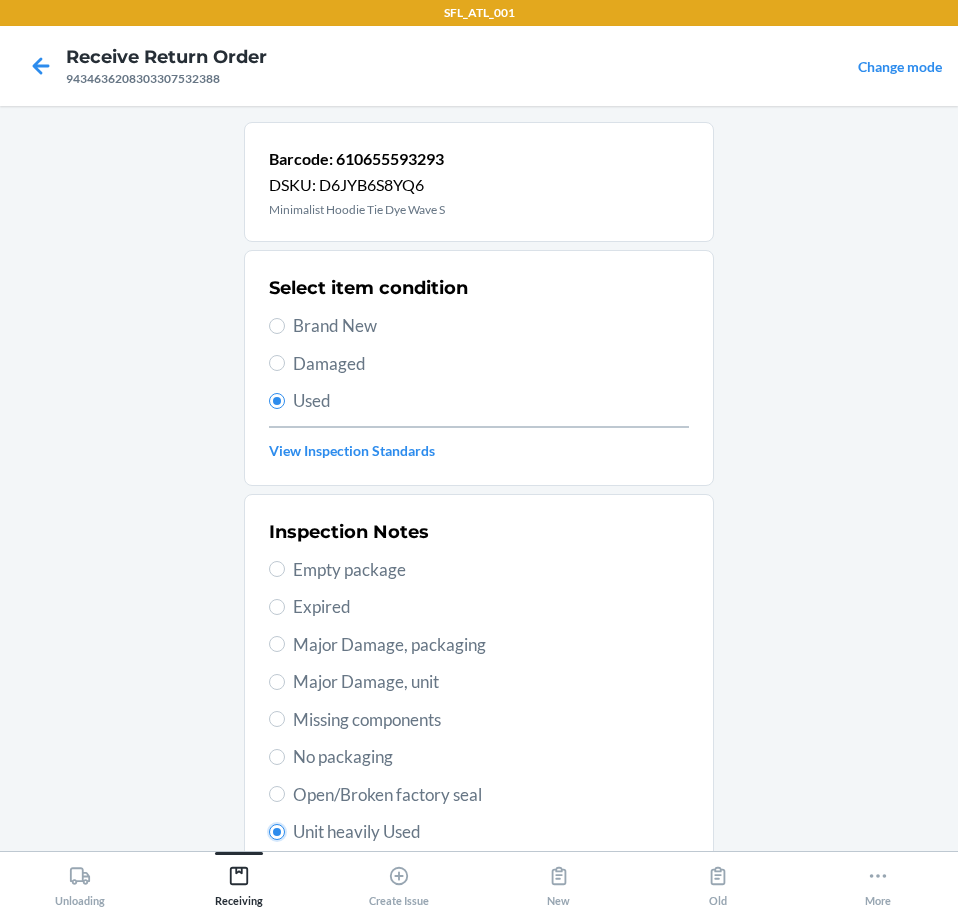 radio on "true" 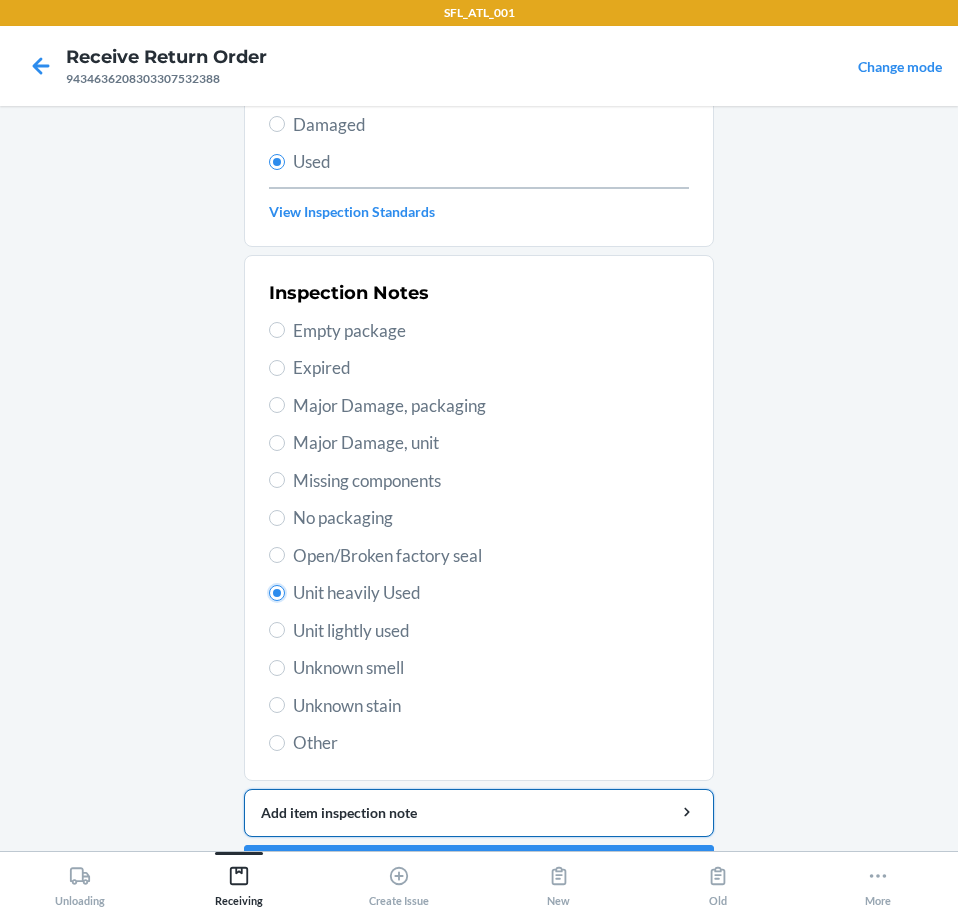 scroll, scrollTop: 297, scrollLeft: 0, axis: vertical 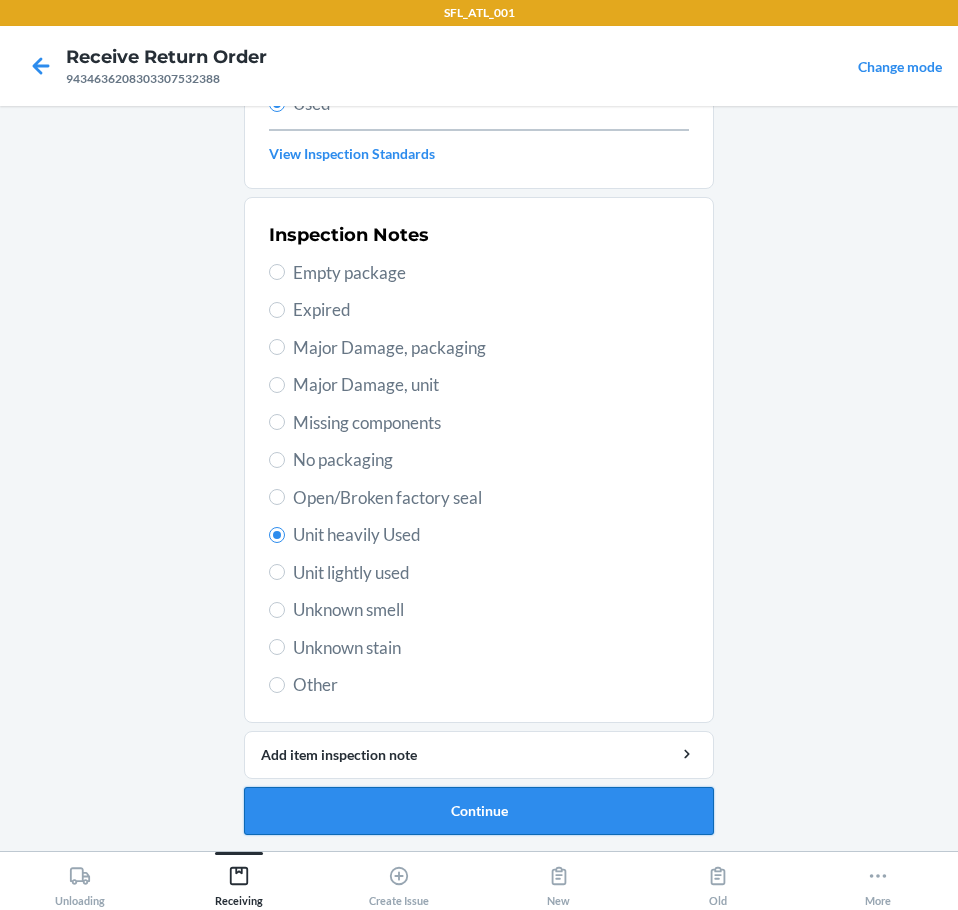 click on "Continue" at bounding box center (479, 811) 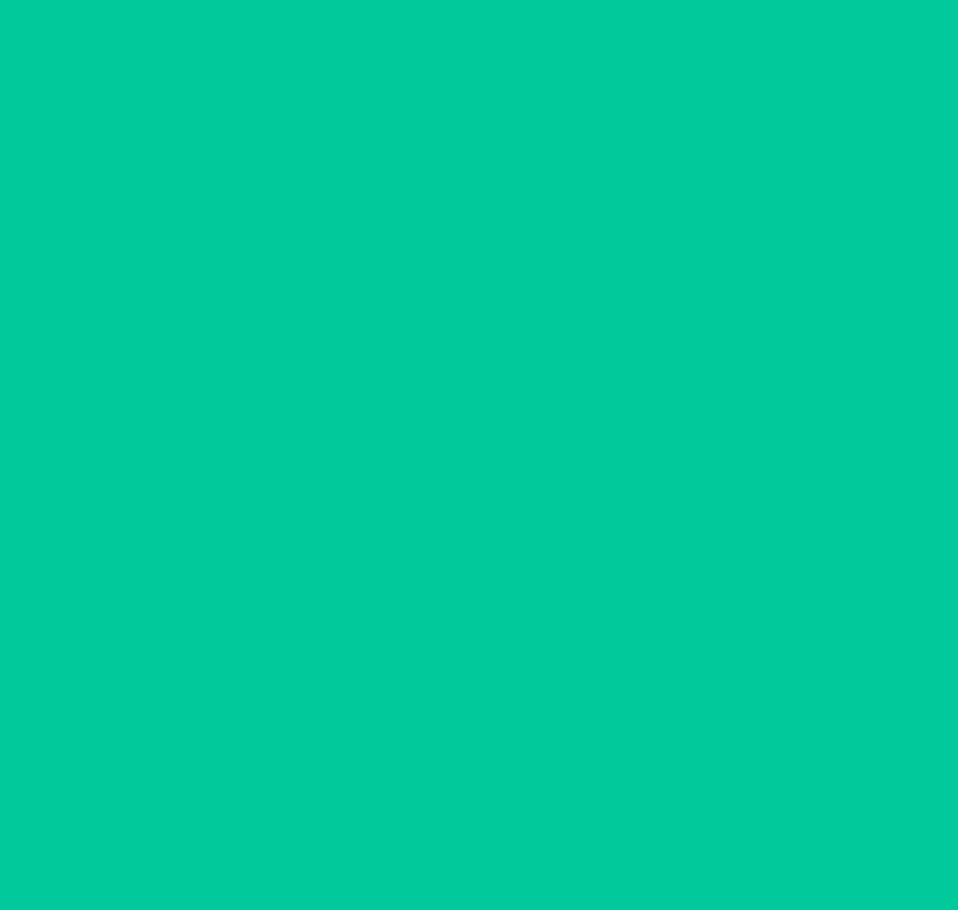 scroll, scrollTop: 0, scrollLeft: 0, axis: both 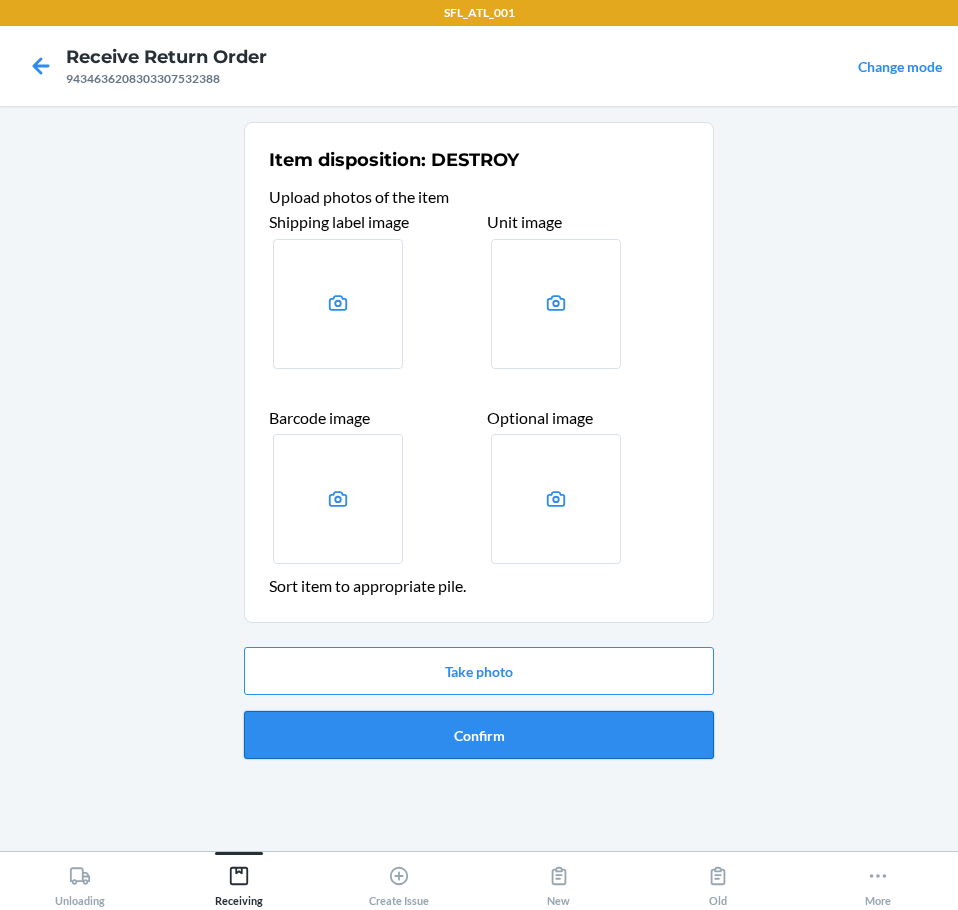 click on "Confirm" at bounding box center (479, 735) 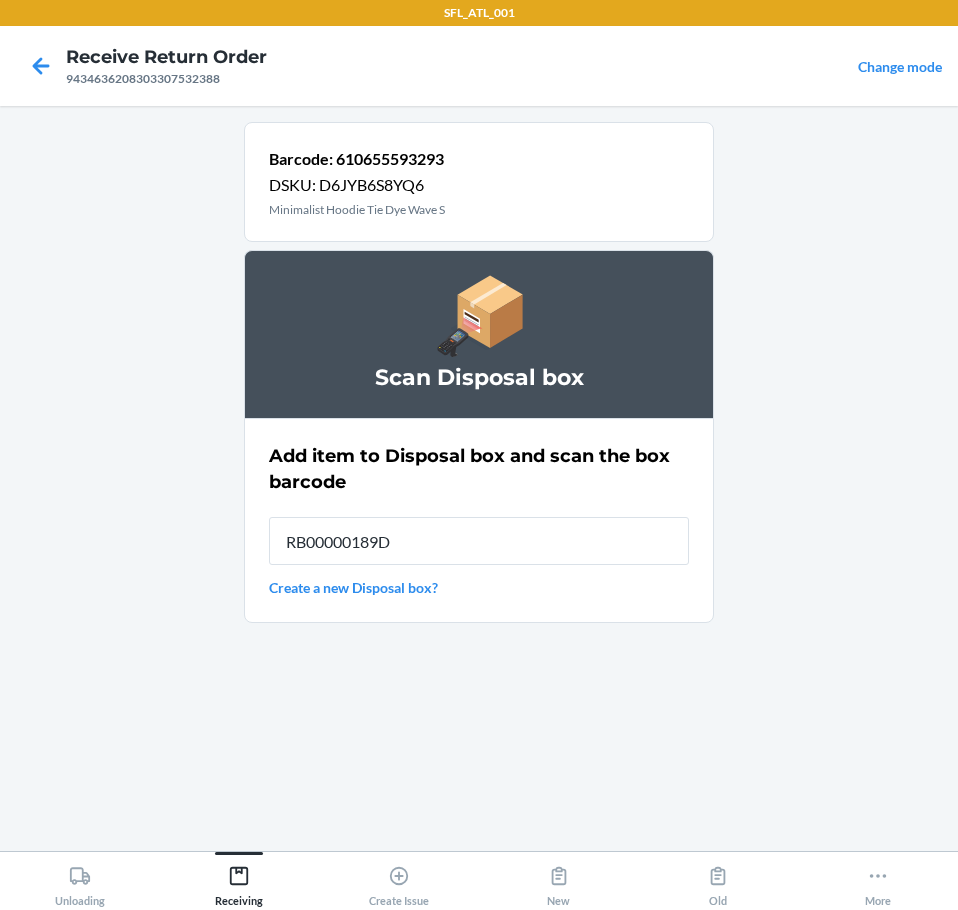 type on "RB00000189D" 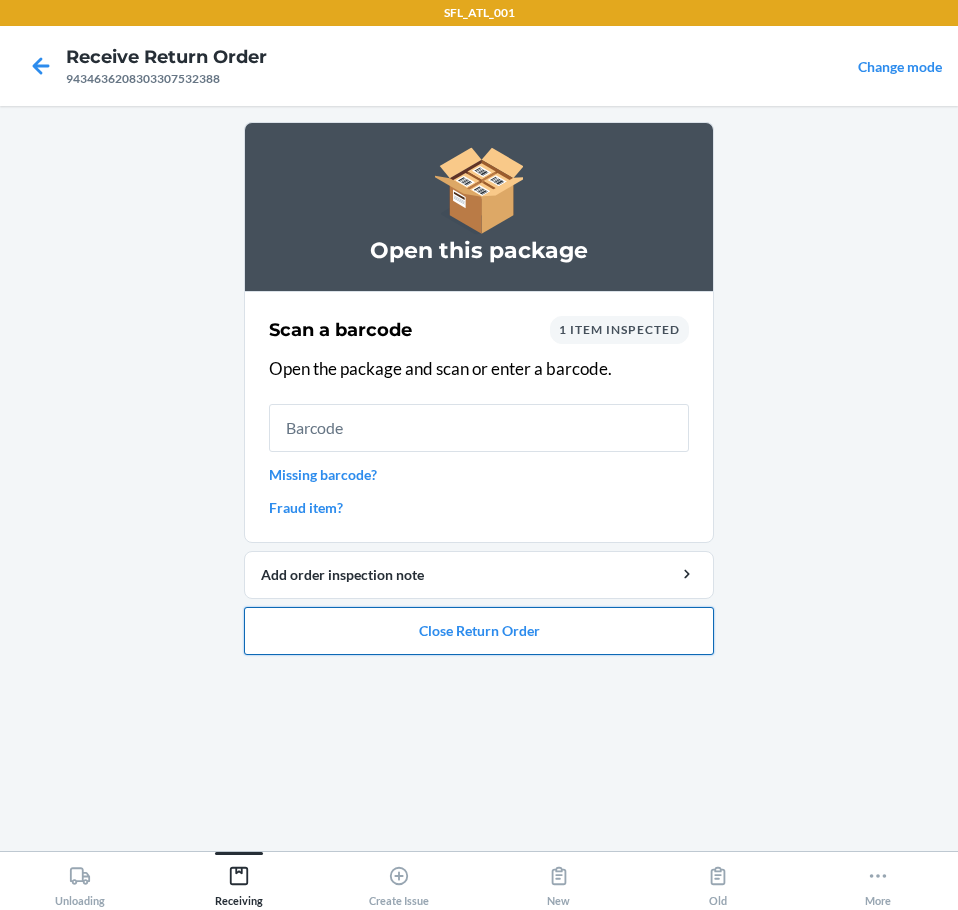 click on "Close Return Order" at bounding box center [479, 631] 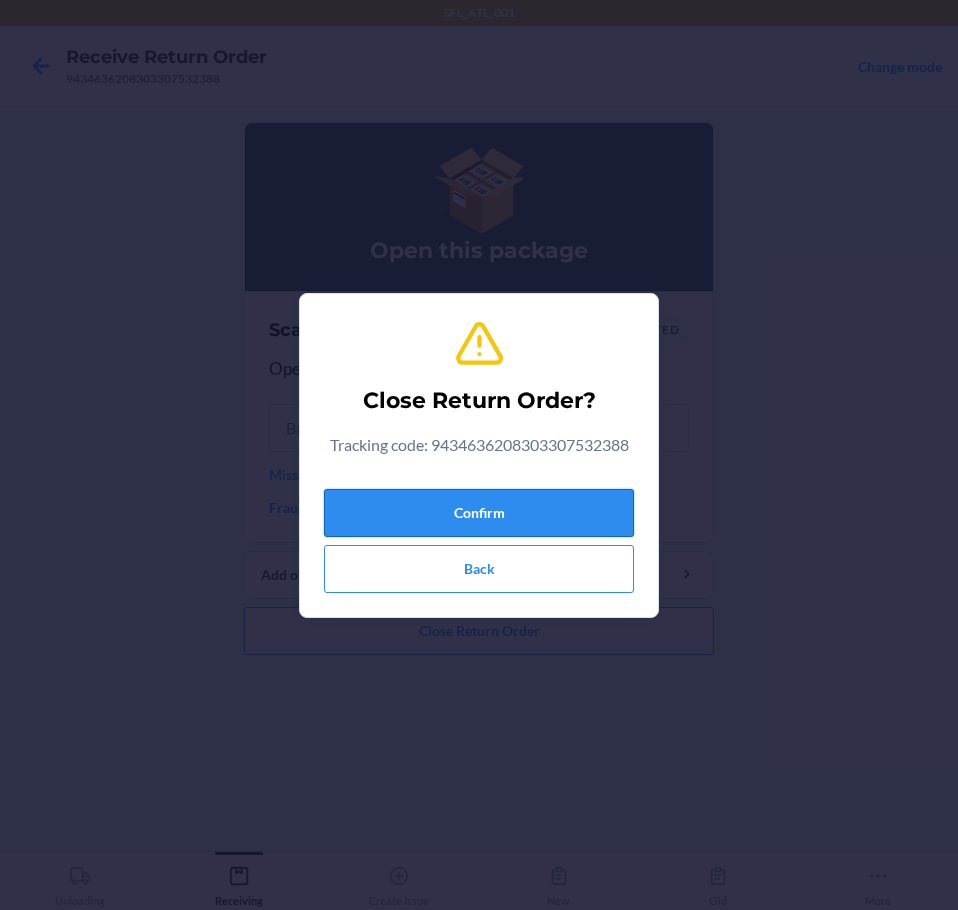 click on "Confirm" at bounding box center (479, 513) 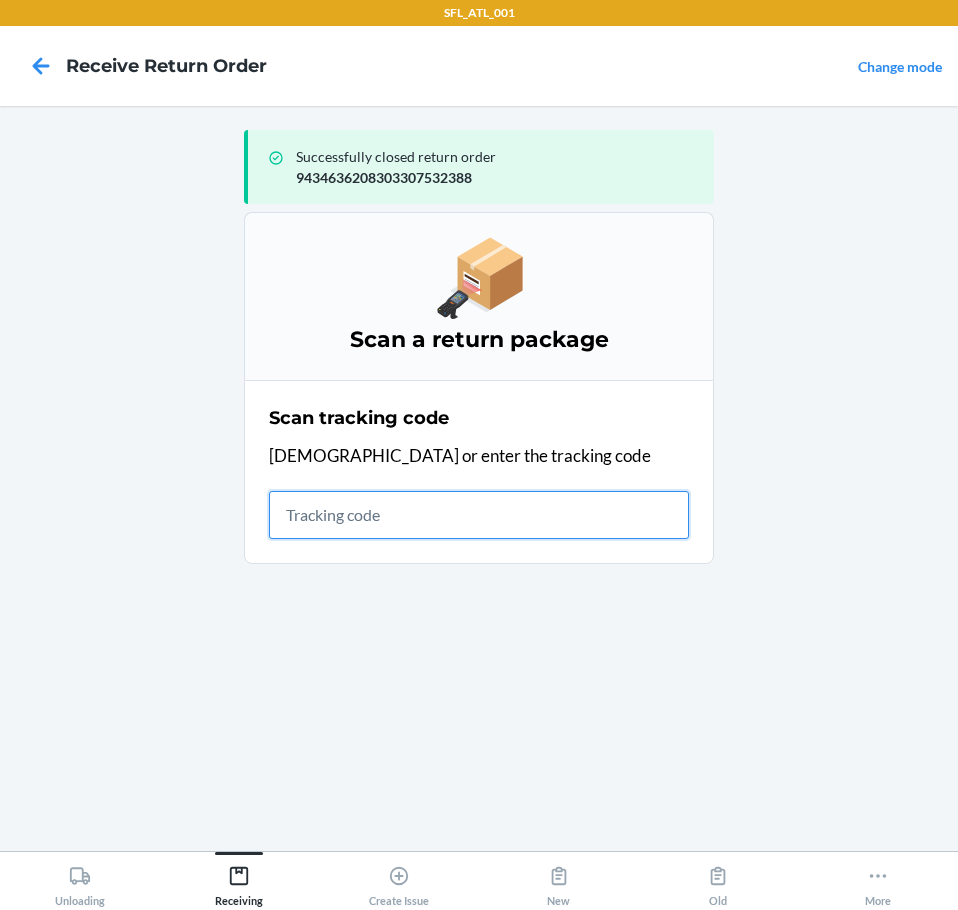 click at bounding box center (479, 515) 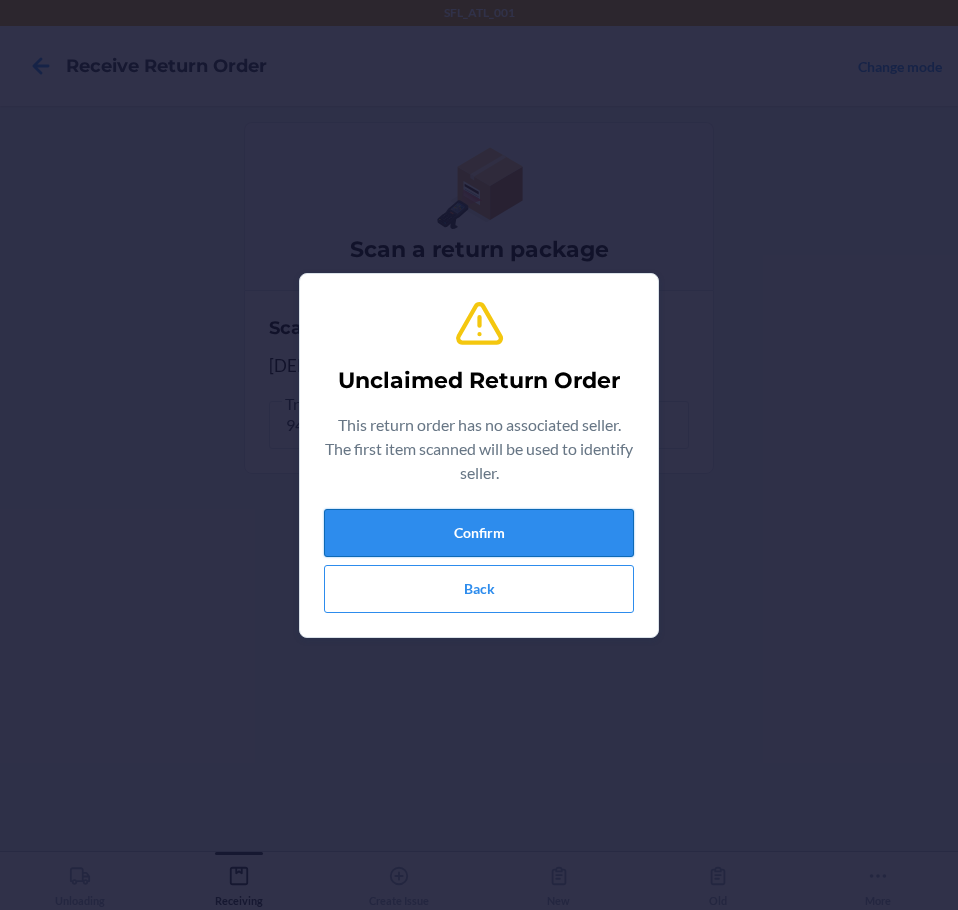 click on "Confirm" at bounding box center [479, 533] 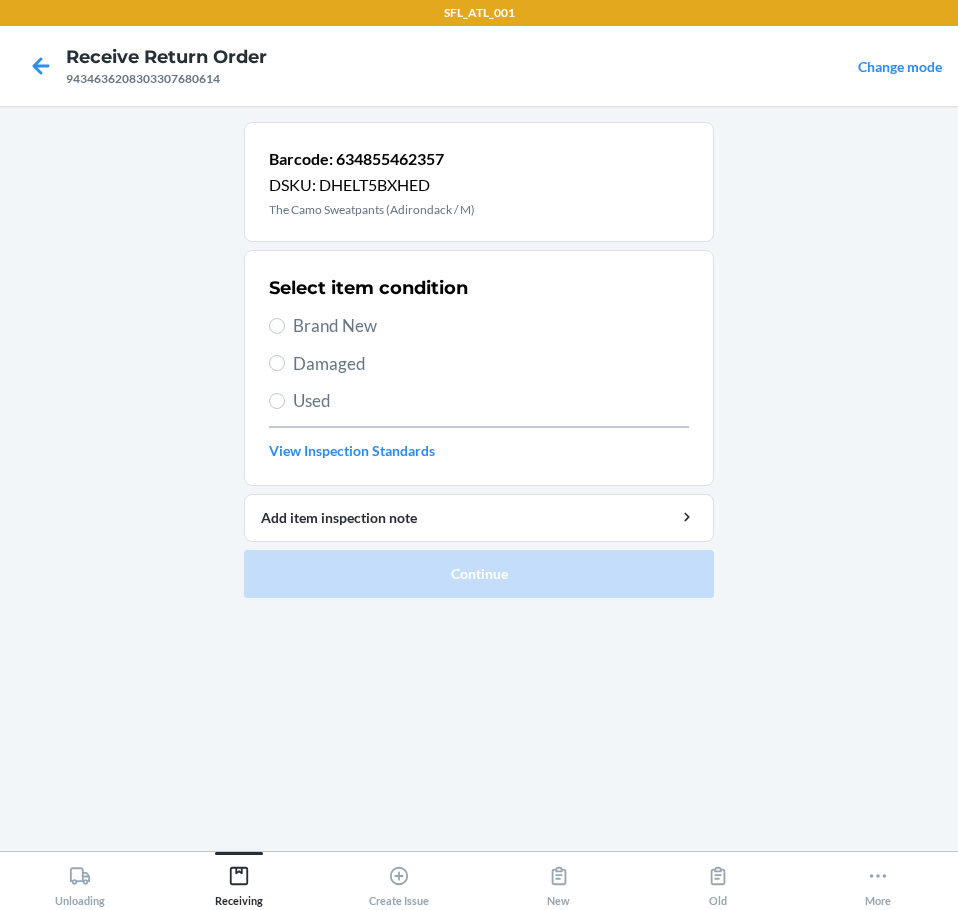 click on "Brand New" at bounding box center [491, 326] 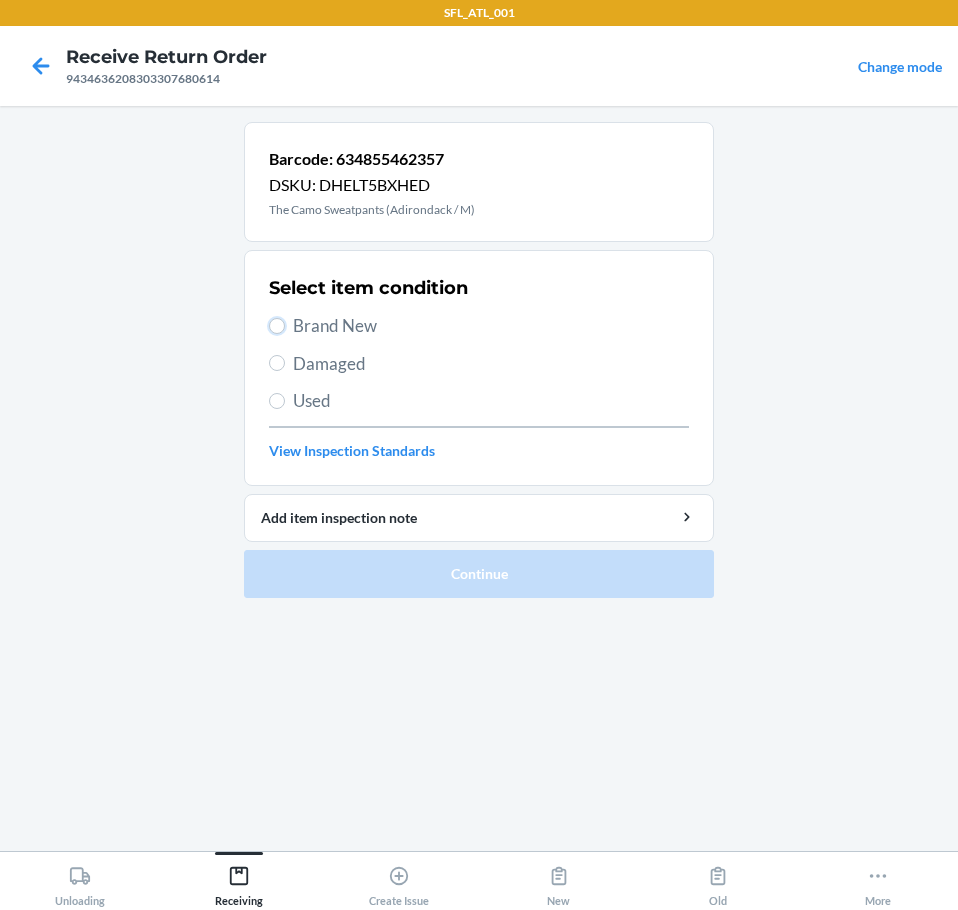 click on "Brand New" at bounding box center (277, 326) 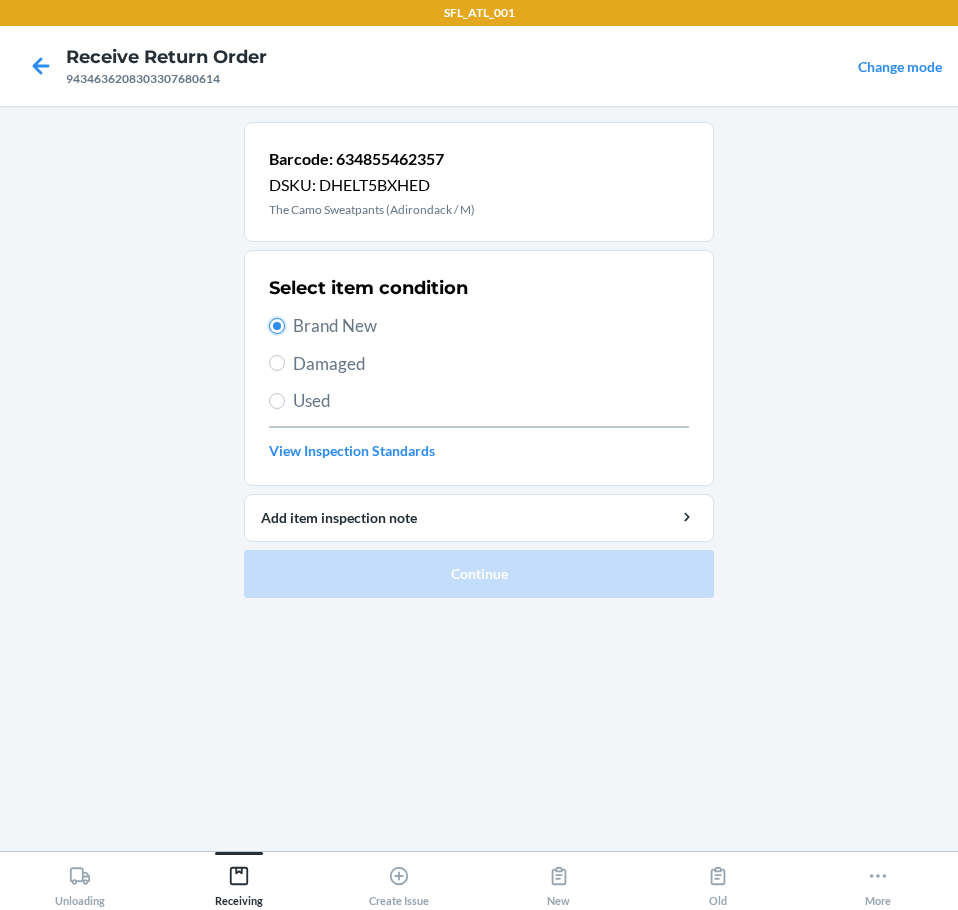 radio on "true" 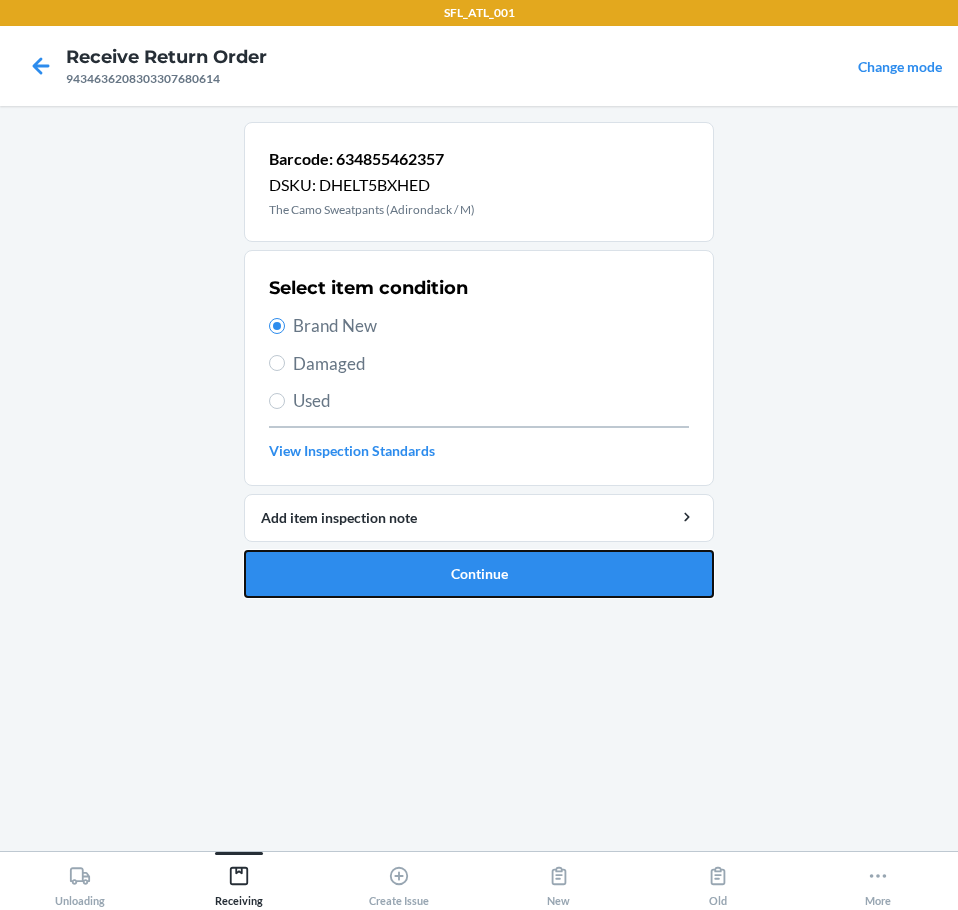 click on "Continue" at bounding box center (479, 574) 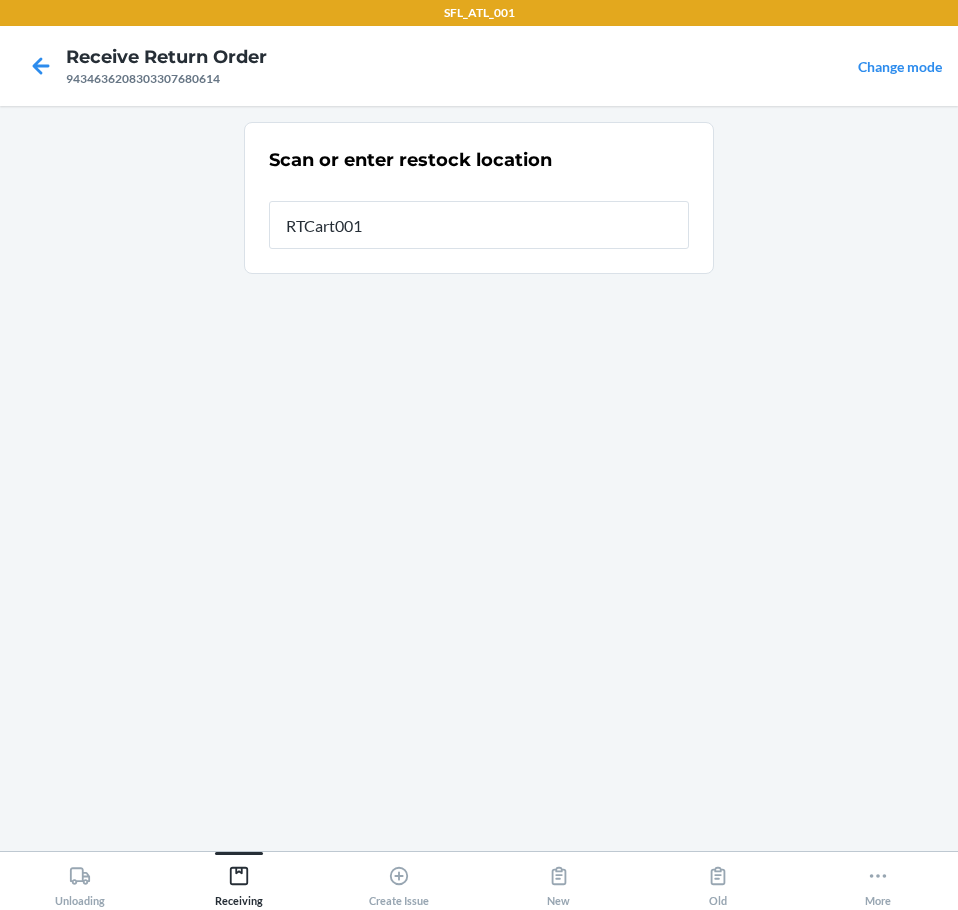type on "RTCart001" 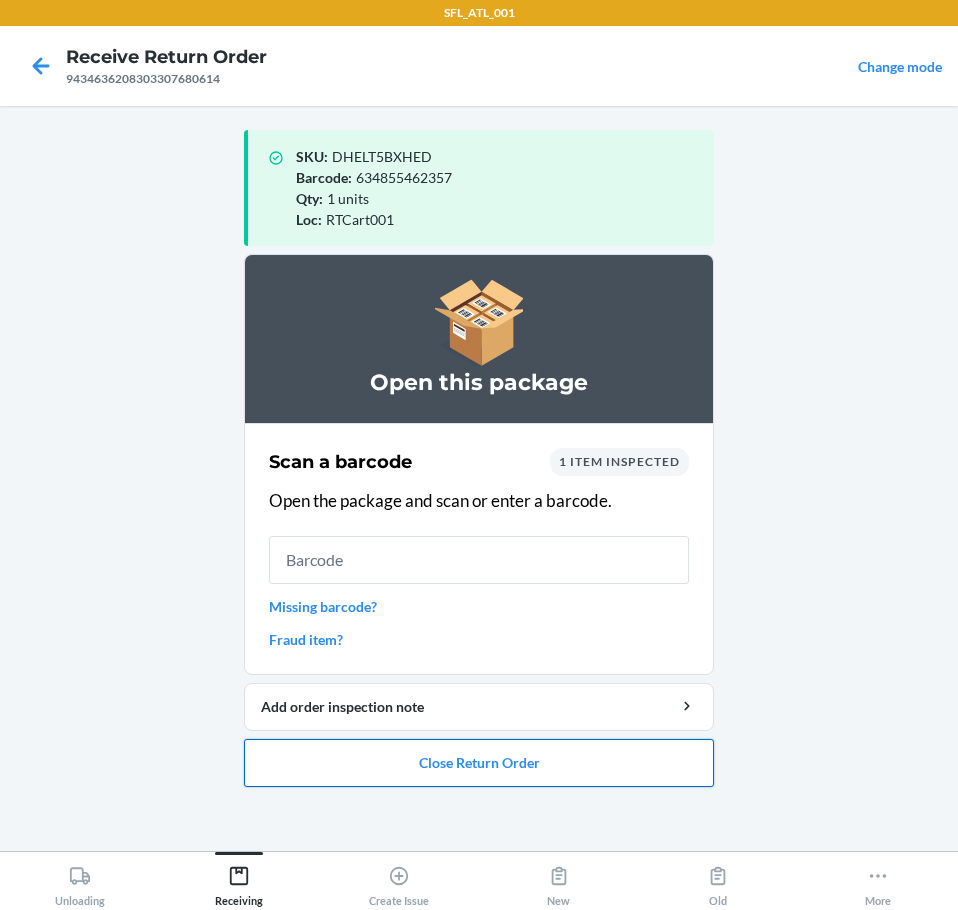 click on "Close Return Order" at bounding box center [479, 763] 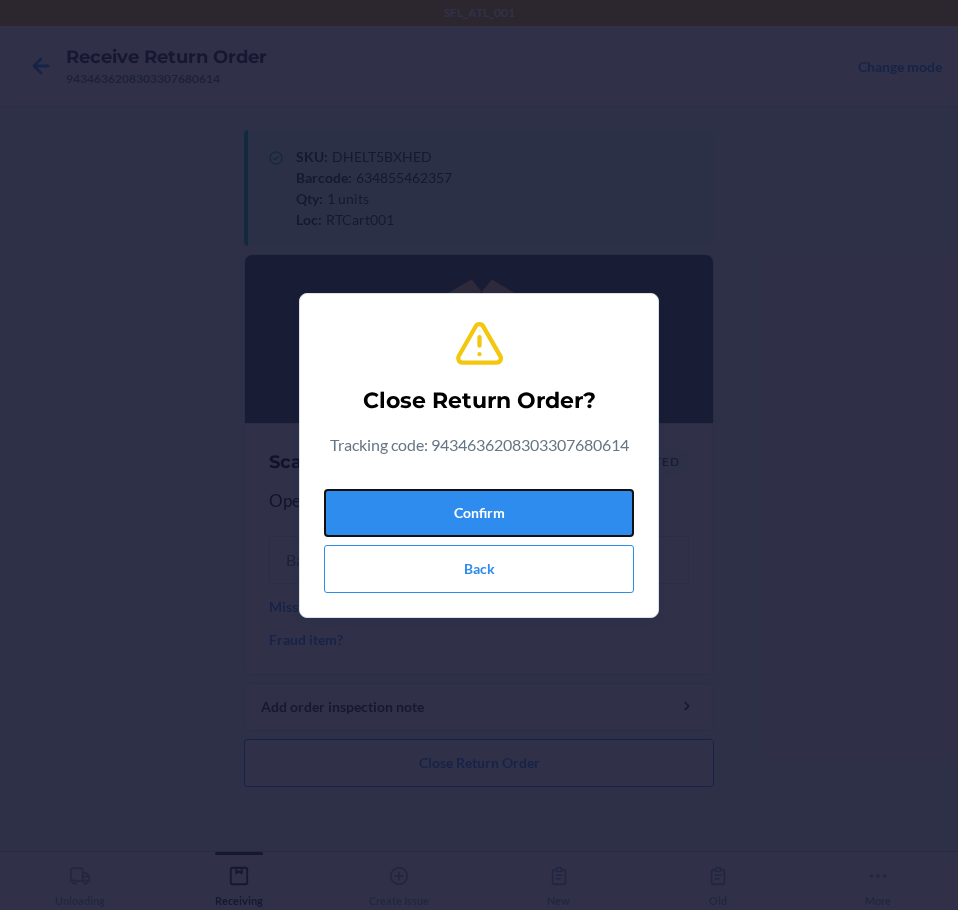 drag, startPoint x: 579, startPoint y: 522, endPoint x: 279, endPoint y: 526, distance: 300.02667 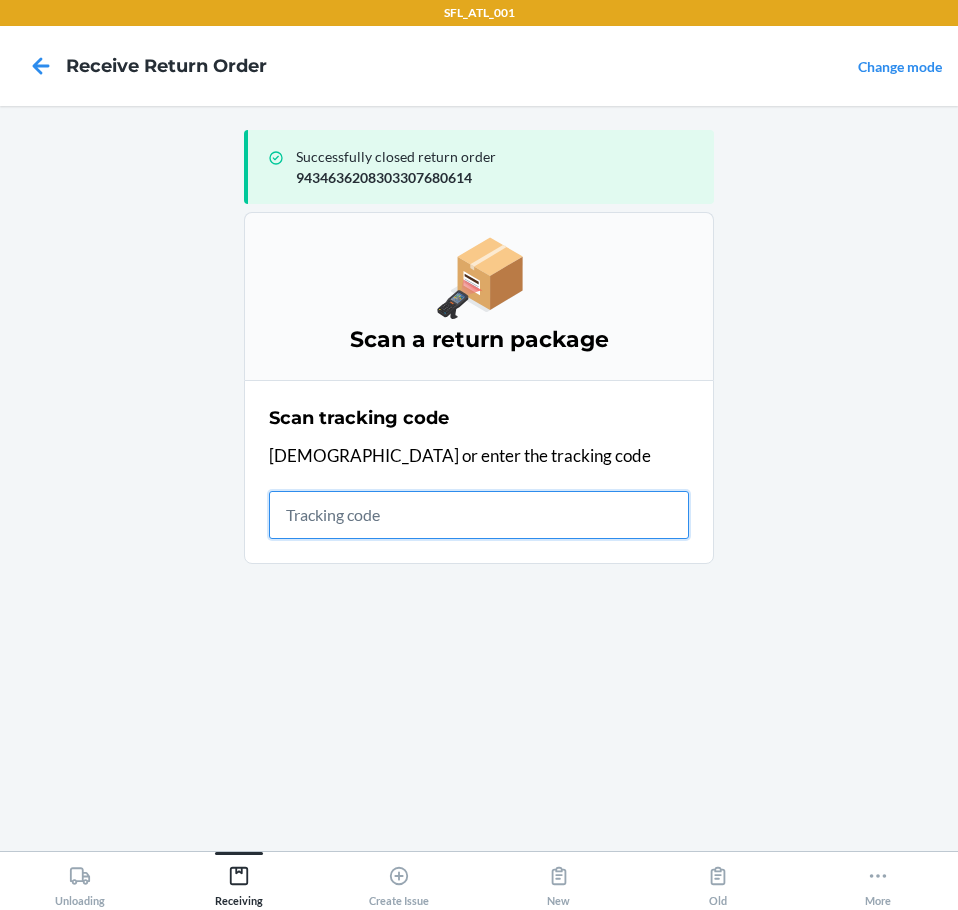 click at bounding box center (479, 515) 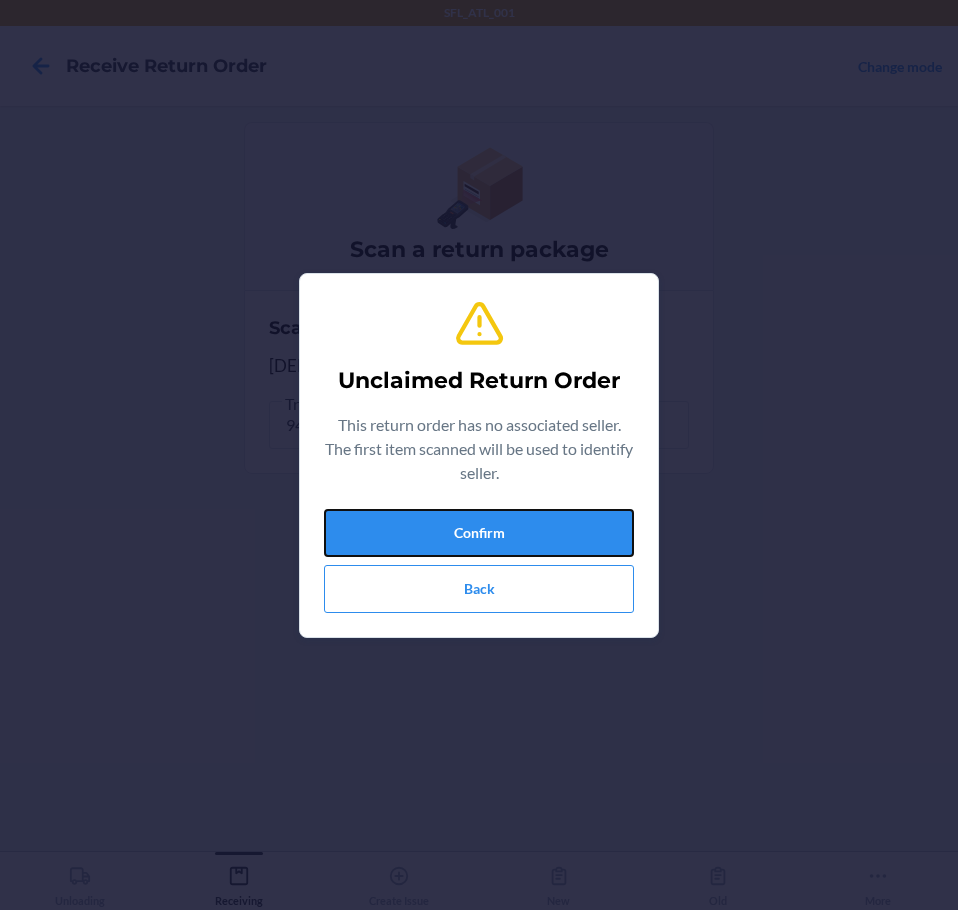 click on "Confirm" at bounding box center [479, 533] 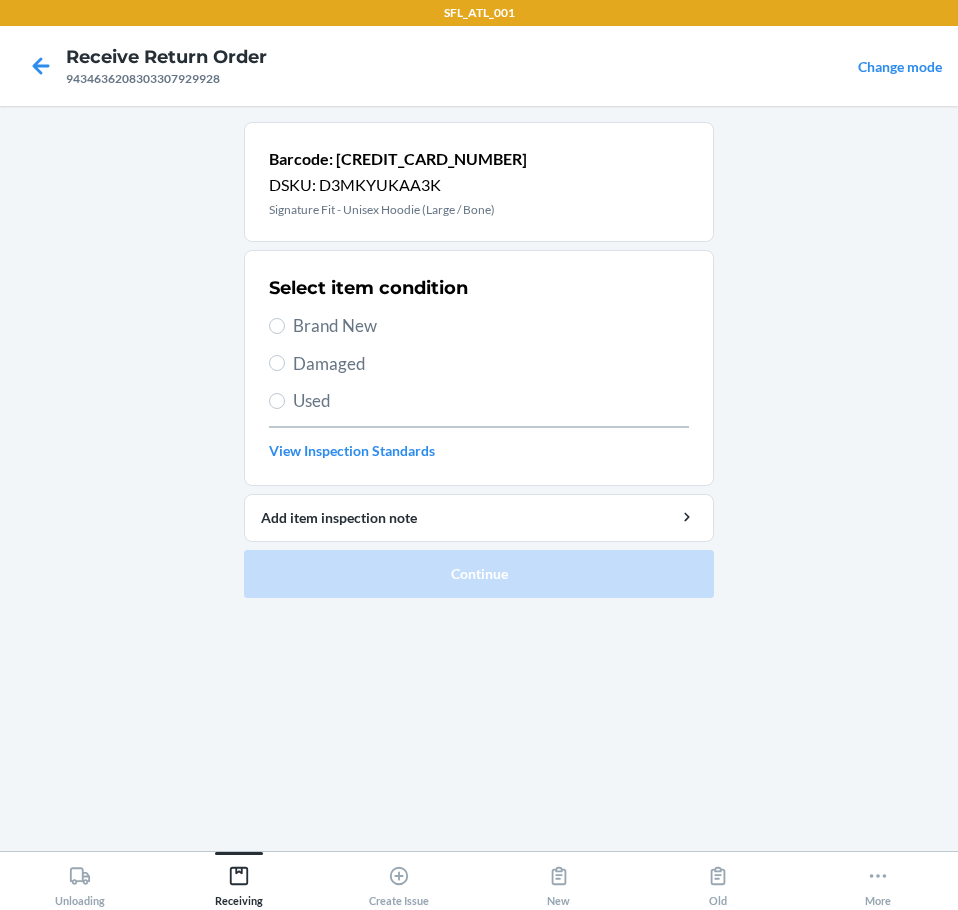 click on "Brand New" at bounding box center [491, 326] 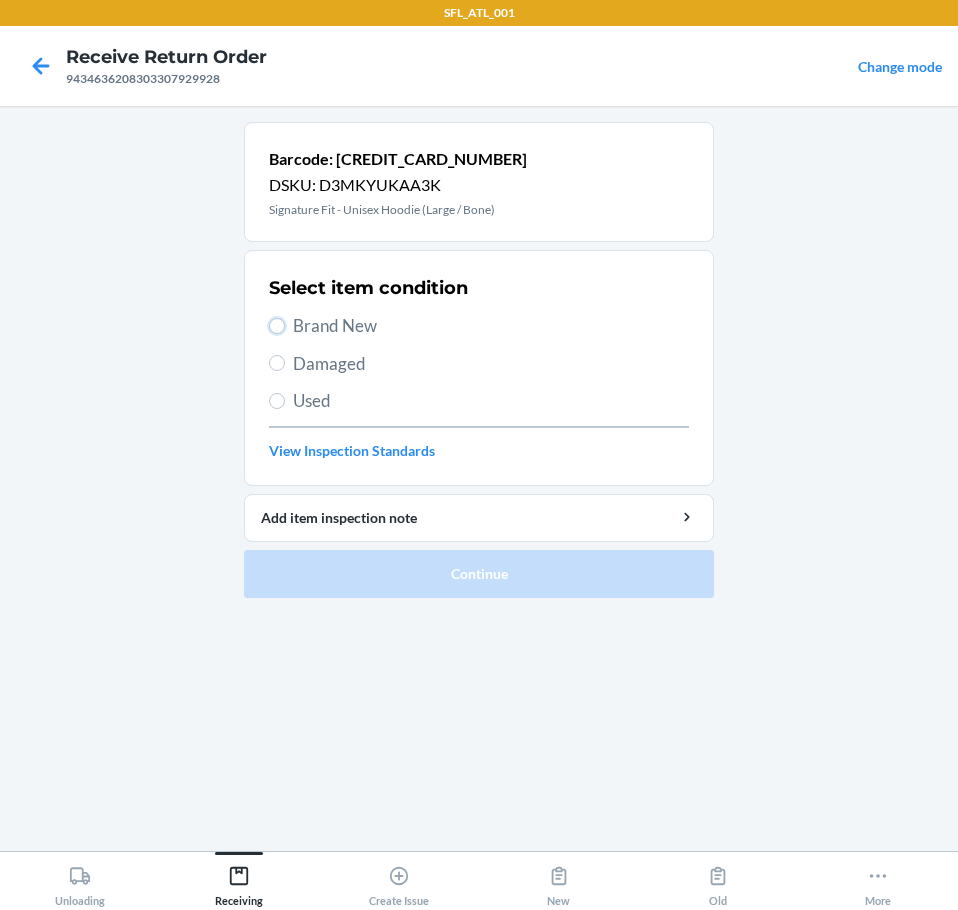 click on "Brand New" at bounding box center (277, 326) 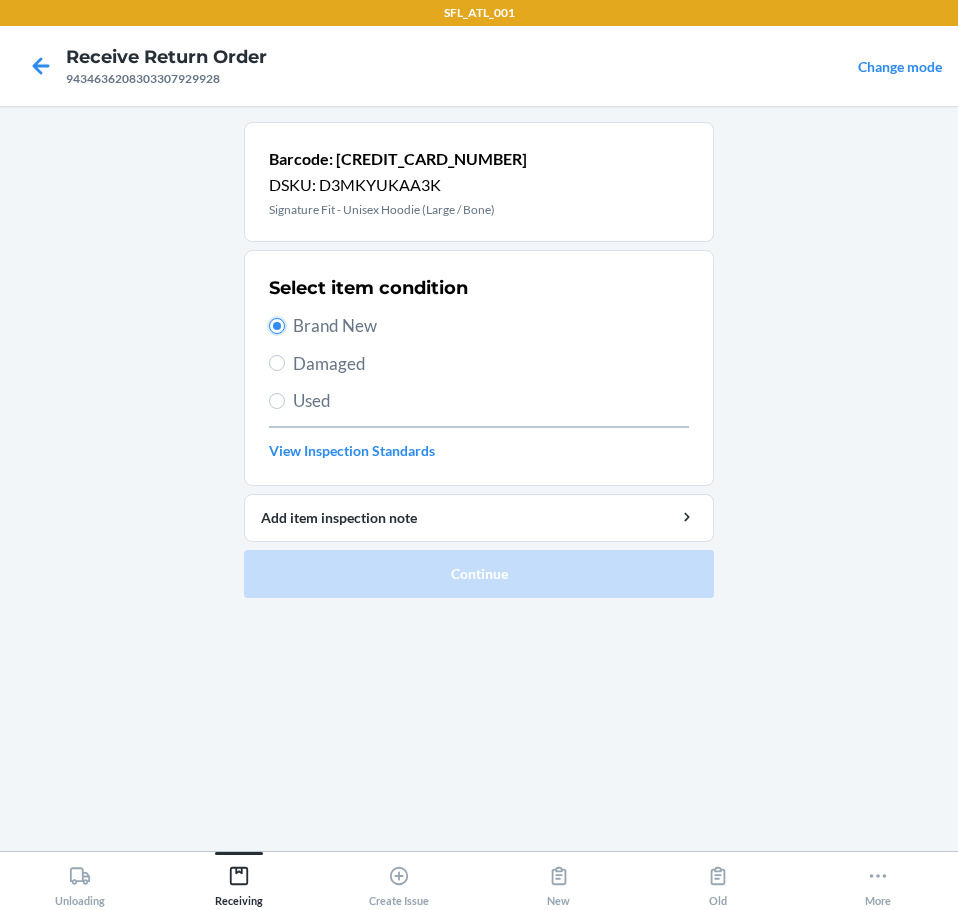 radio on "true" 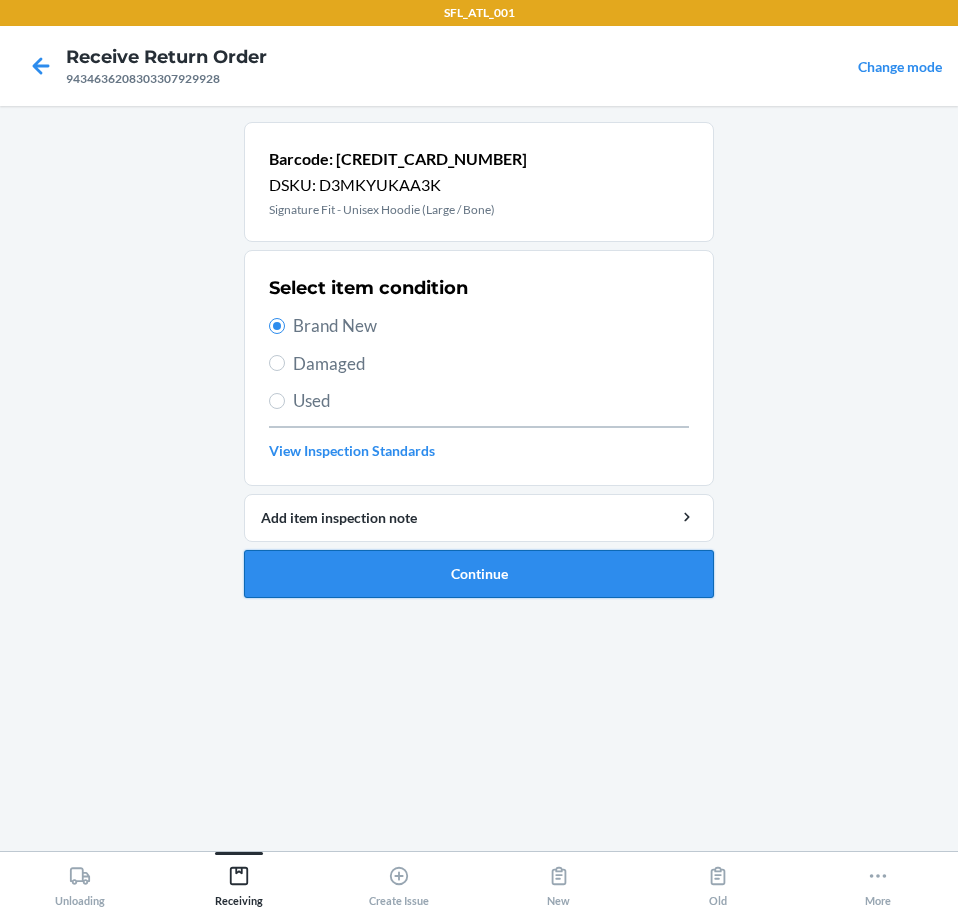 click on "Continue" at bounding box center [479, 574] 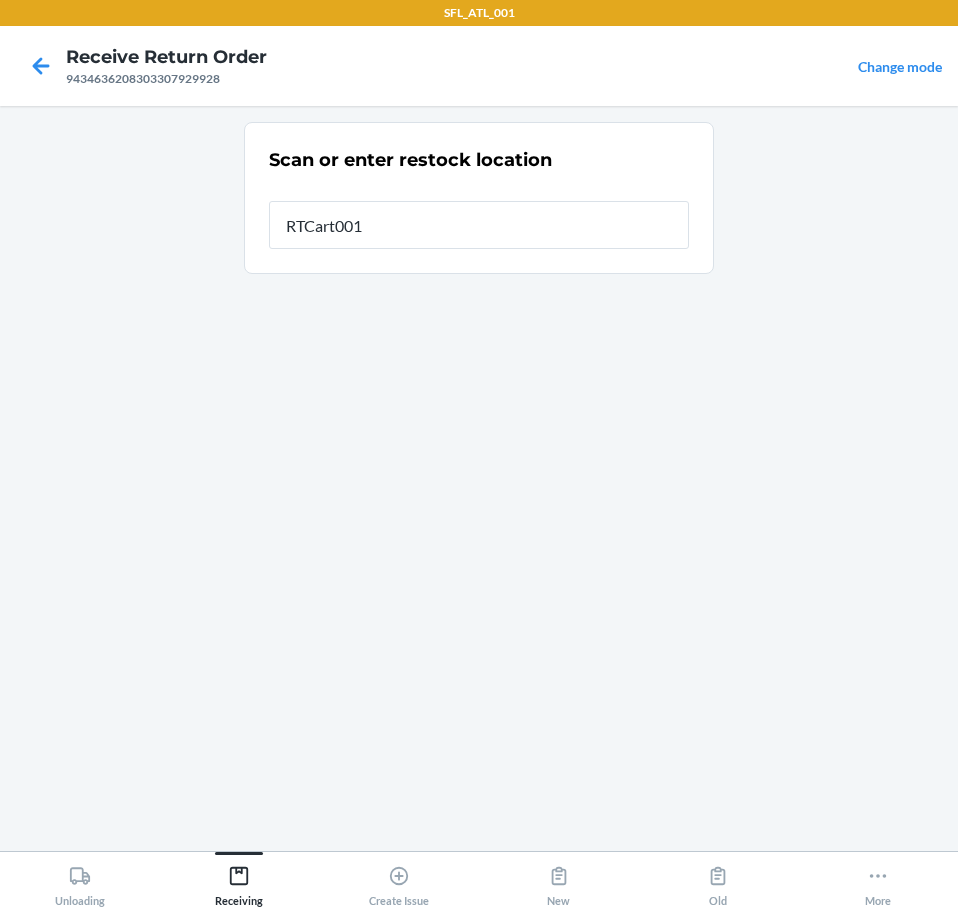 type on "RTCart001" 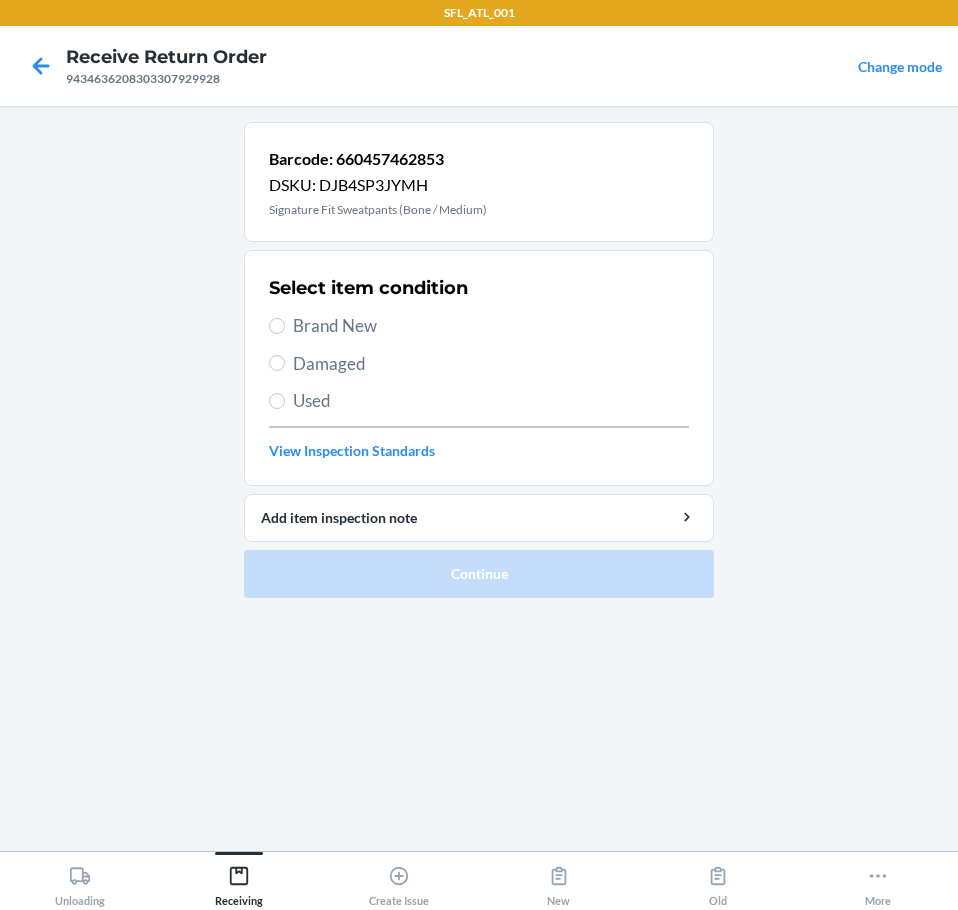 click on "Brand New" at bounding box center [491, 326] 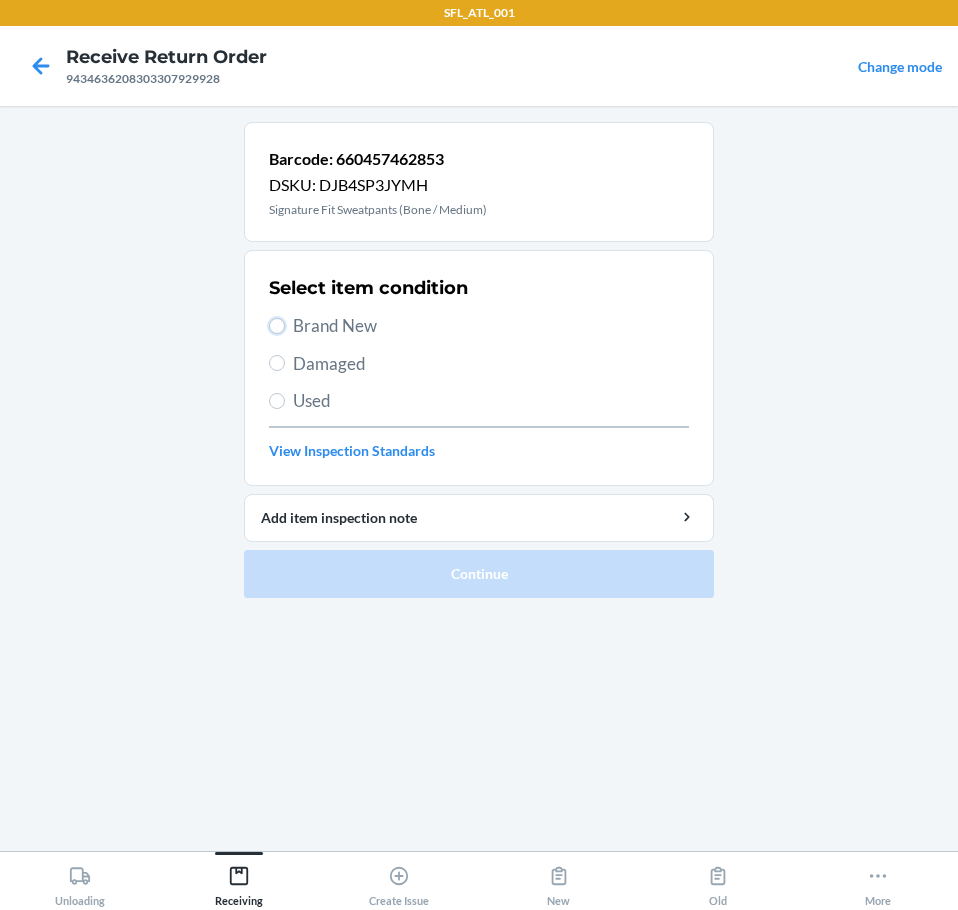 click on "Brand New" at bounding box center [277, 326] 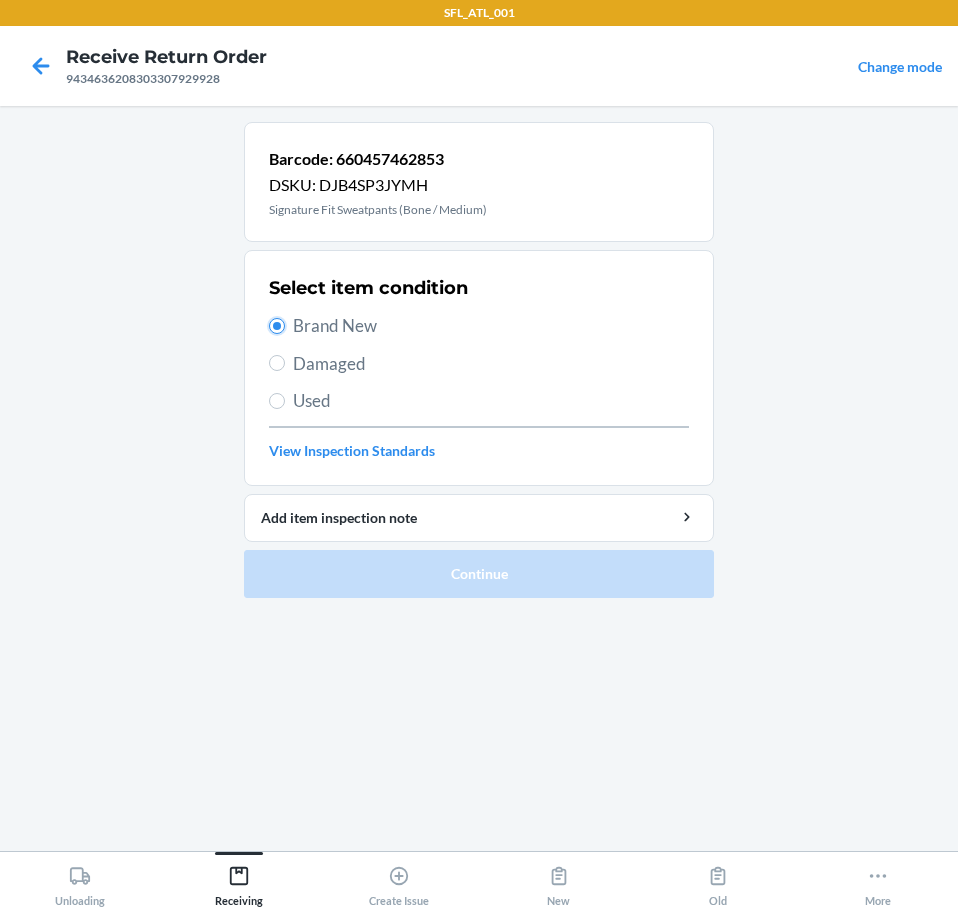 radio on "true" 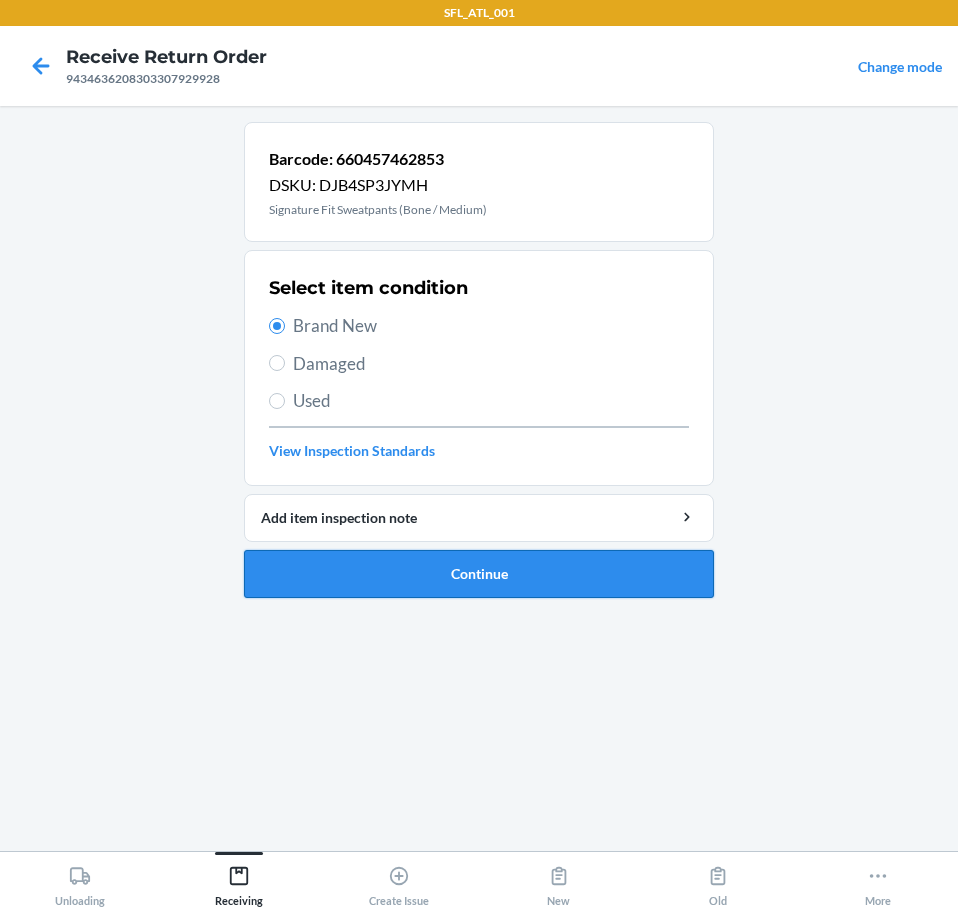 click on "Continue" at bounding box center (479, 574) 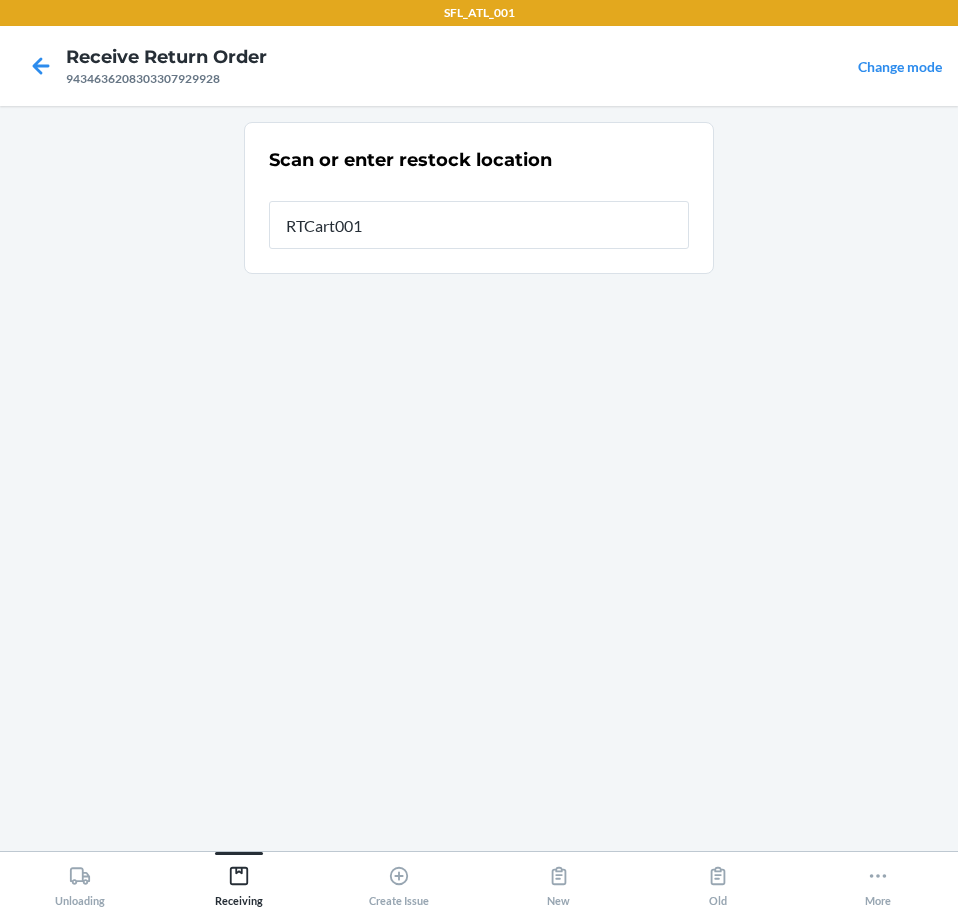type on "RTCart001" 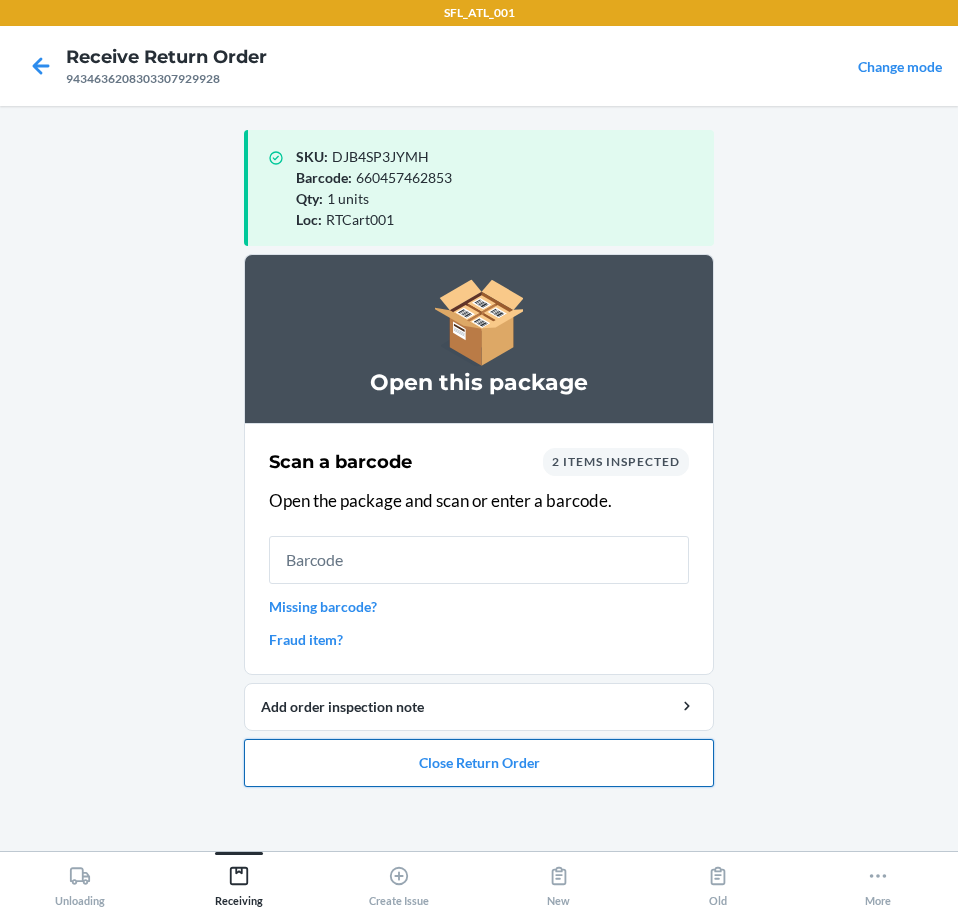 click on "Close Return Order" at bounding box center [479, 763] 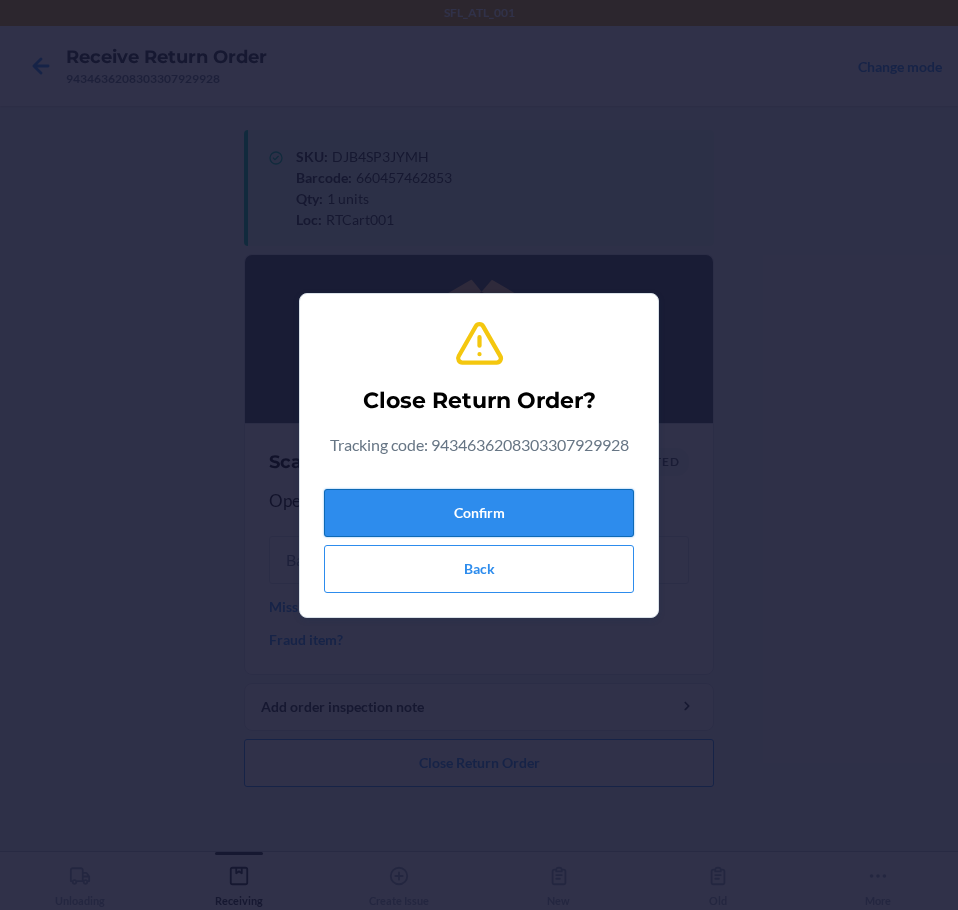 click on "Confirm" at bounding box center (479, 513) 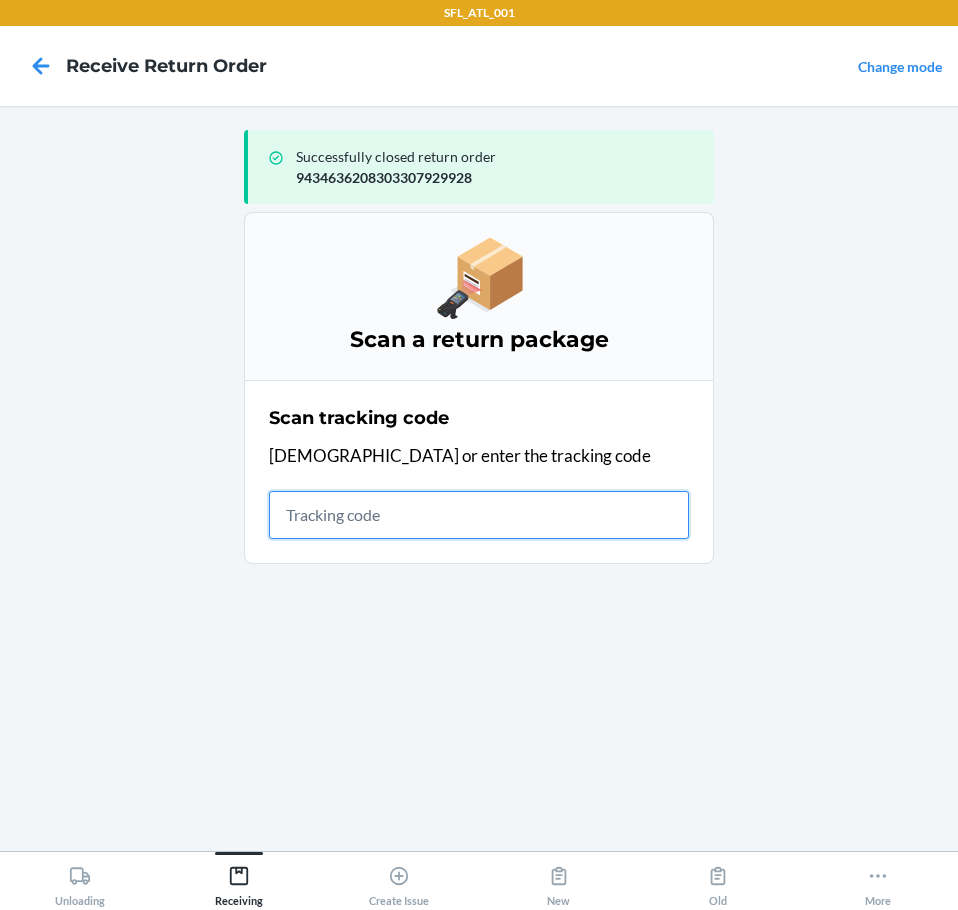 click at bounding box center (479, 515) 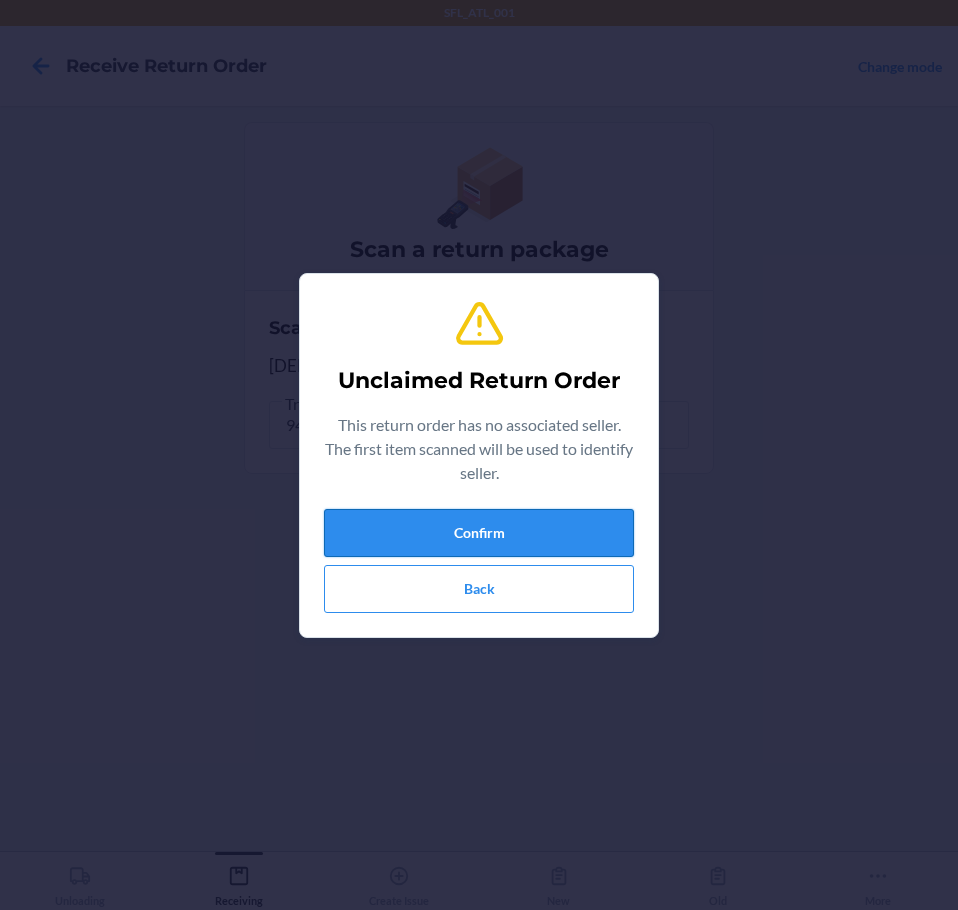 click on "Confirm" at bounding box center [479, 533] 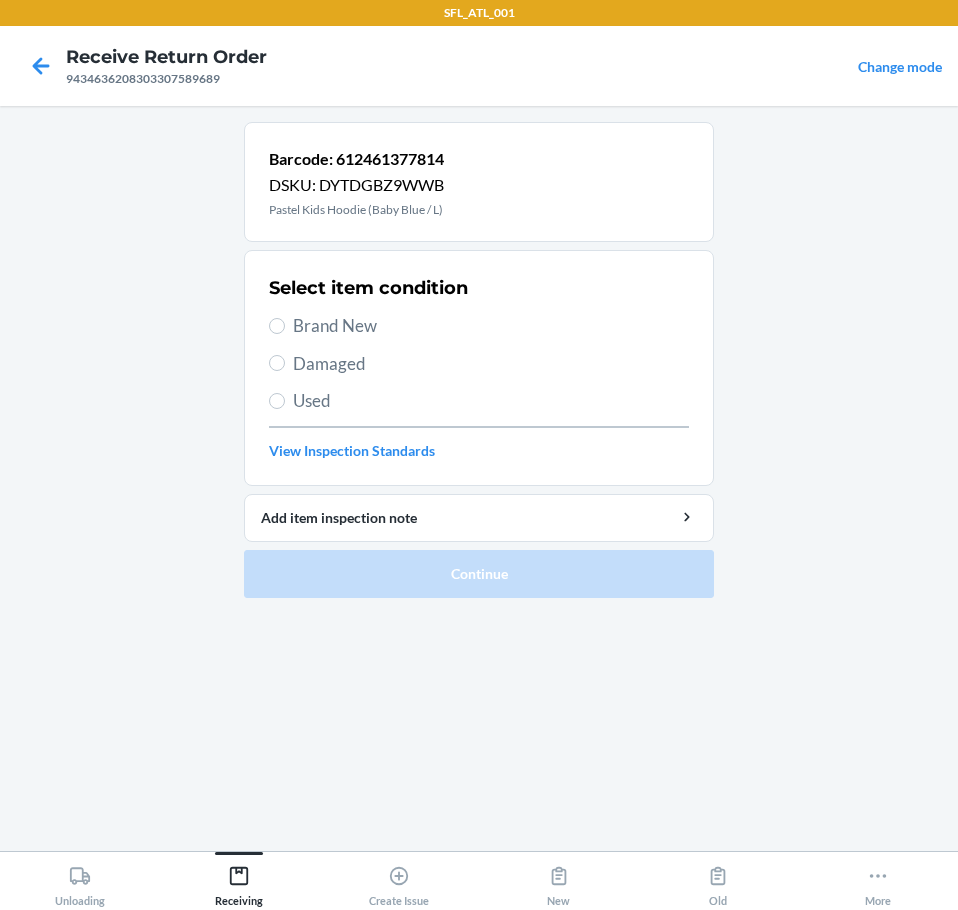 click on "Brand New" at bounding box center (491, 326) 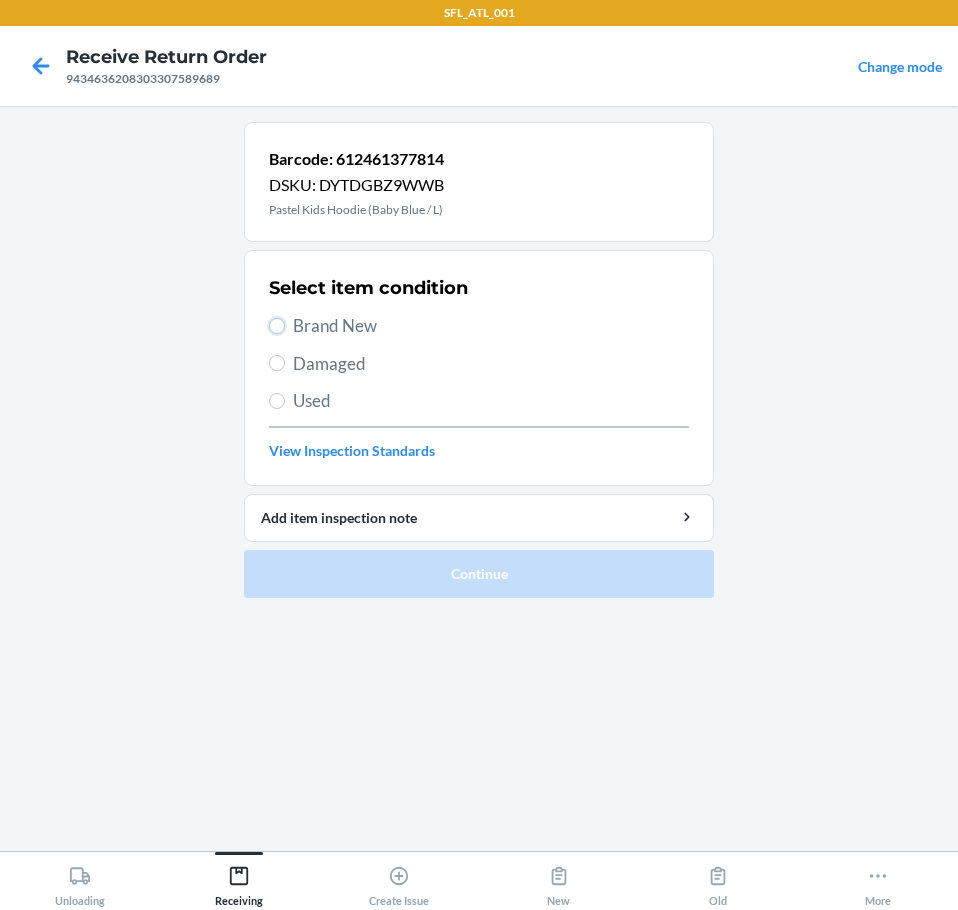 click on "Brand New" at bounding box center [277, 326] 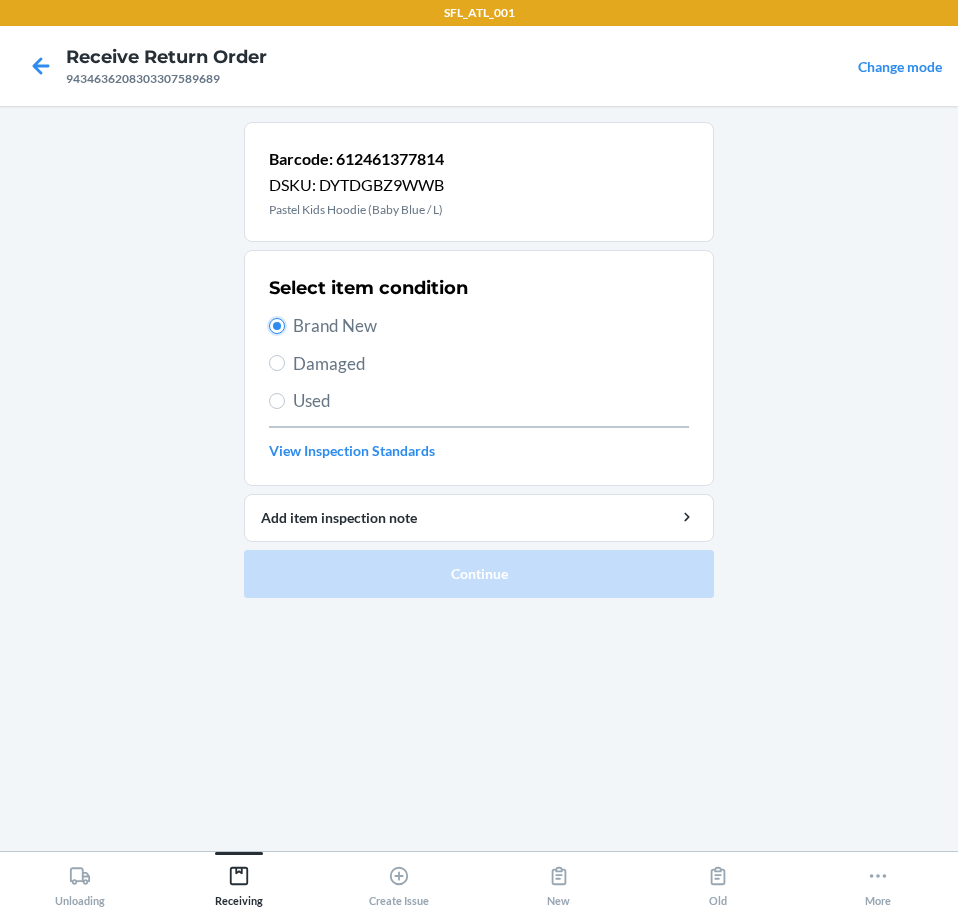 radio on "true" 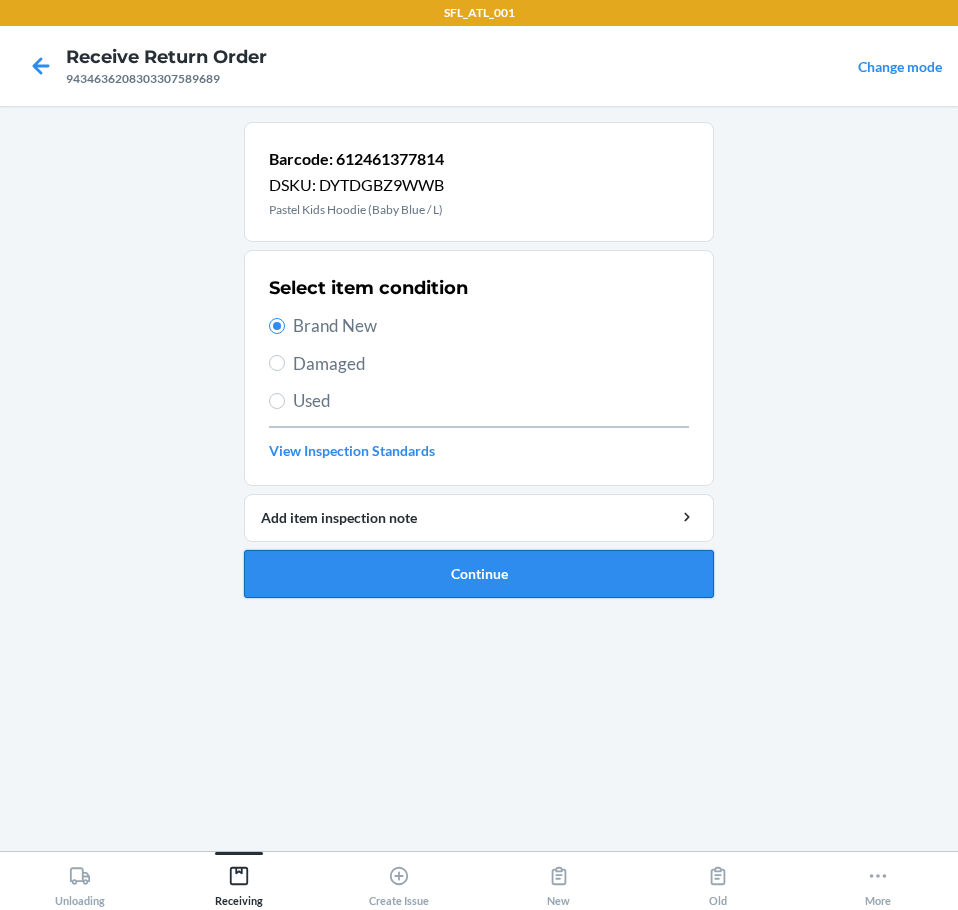 click on "Continue" at bounding box center [479, 574] 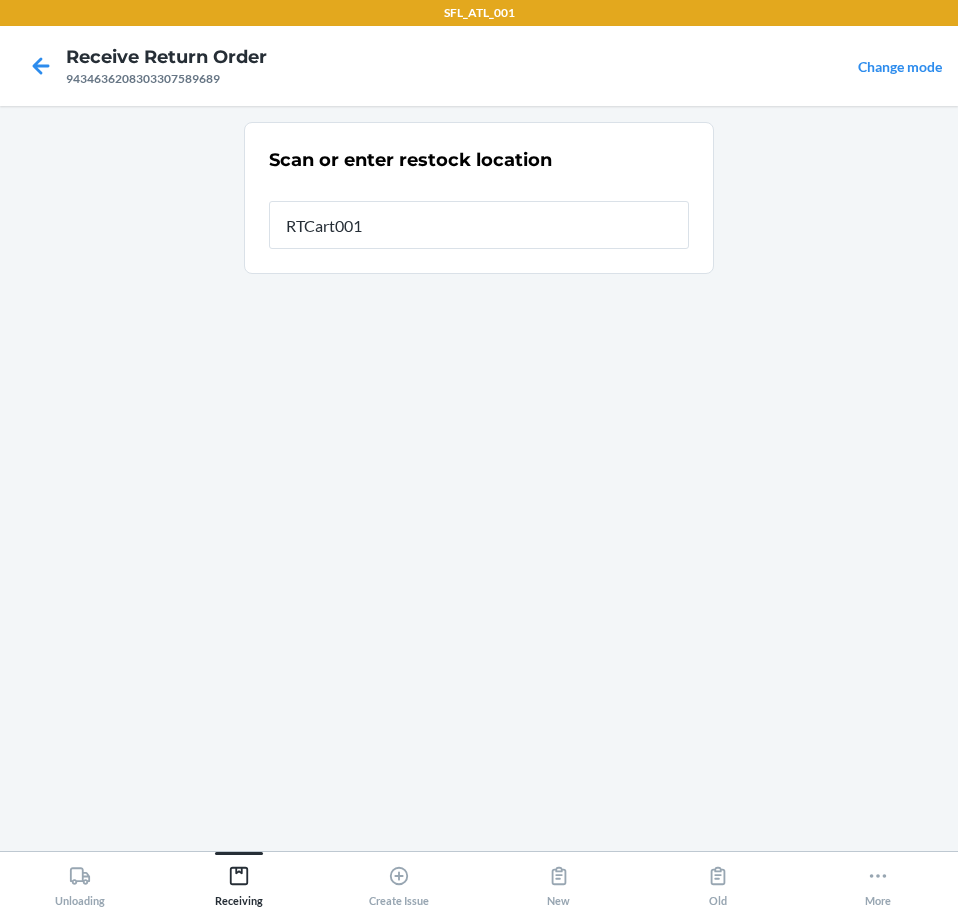 type on "RTCart001" 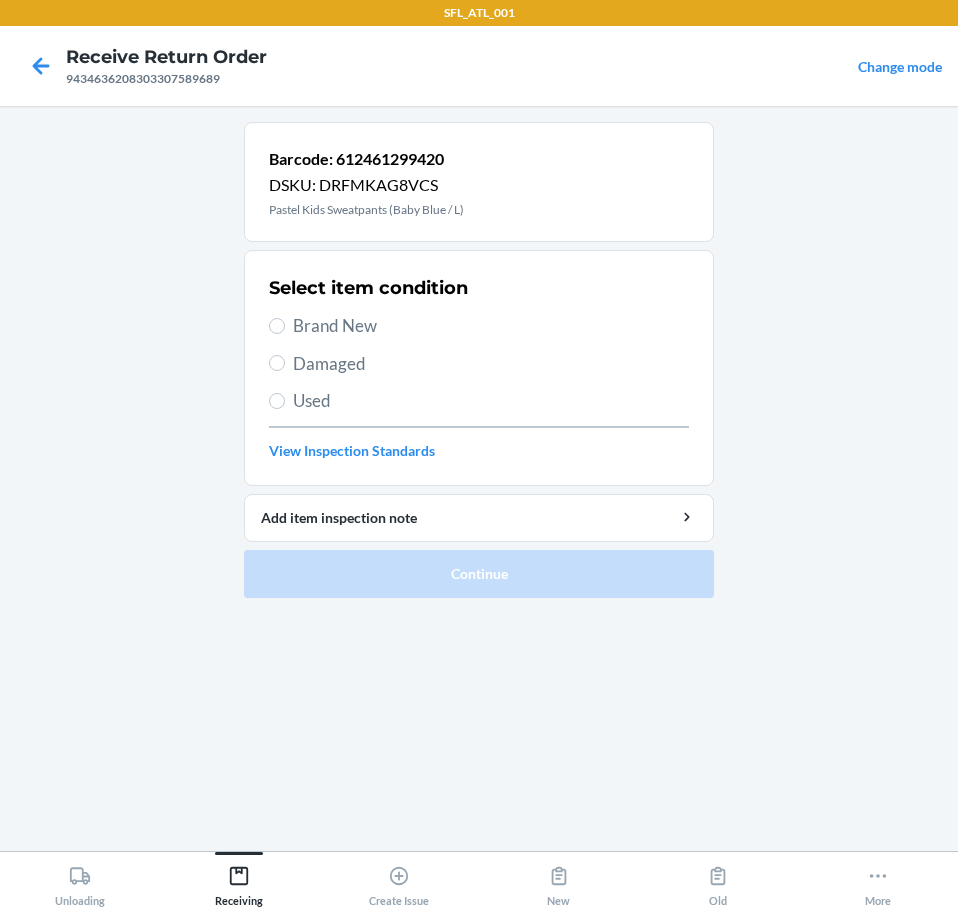 click on "Brand New" at bounding box center (491, 326) 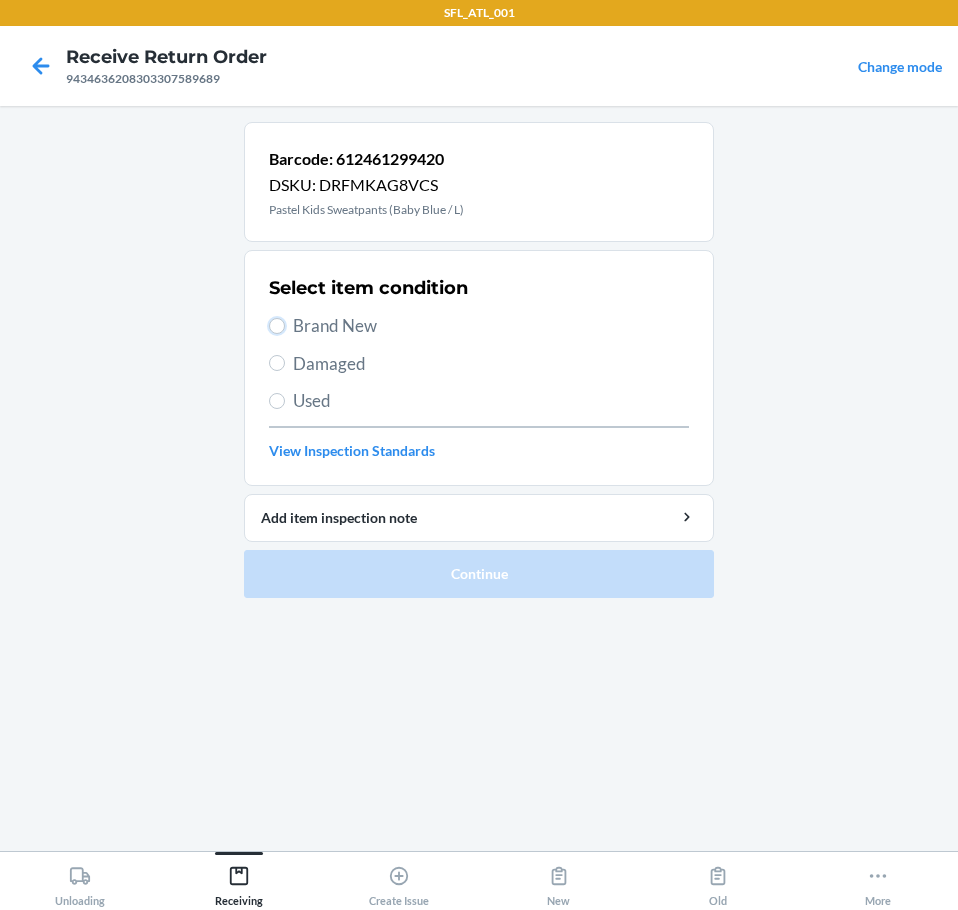 click on "Brand New" at bounding box center (277, 326) 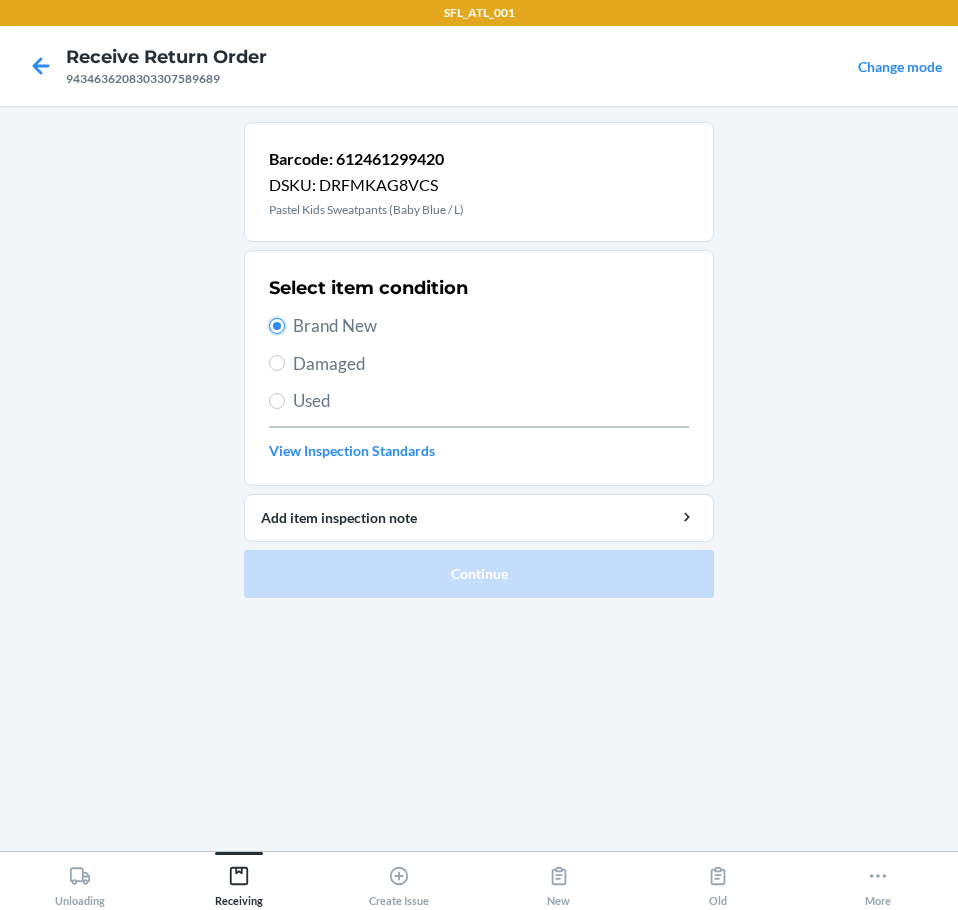 radio on "true" 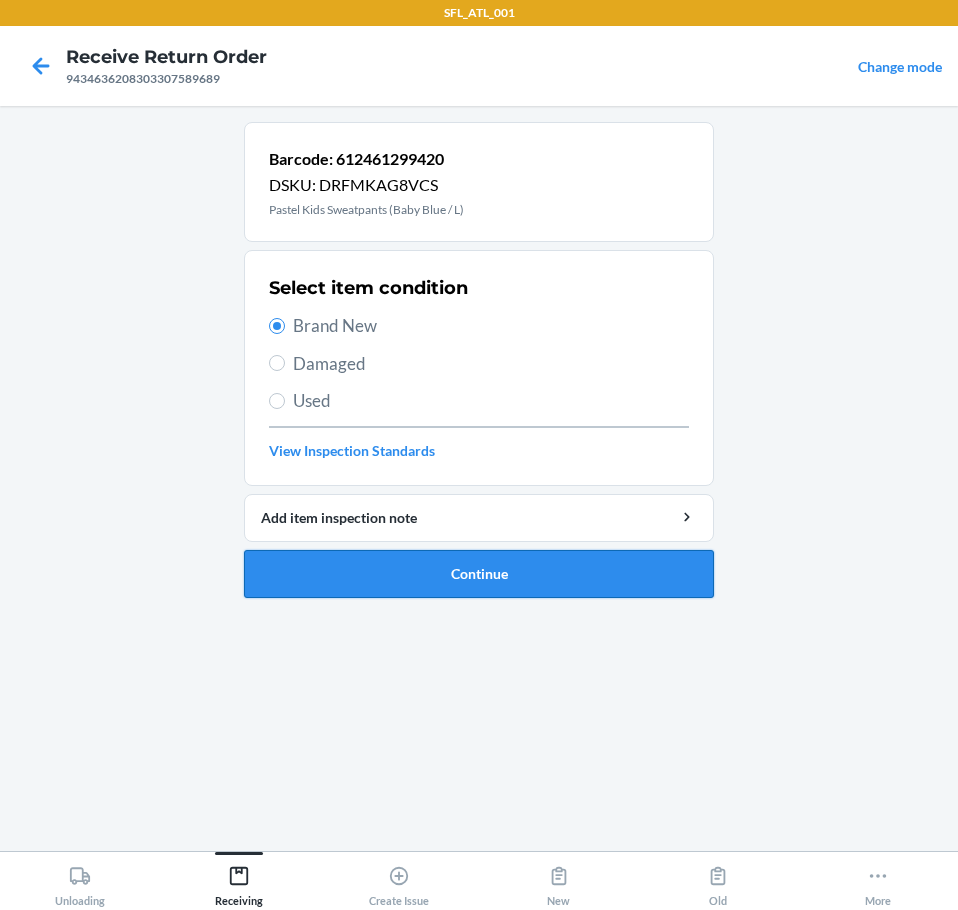 click on "Continue" at bounding box center [479, 574] 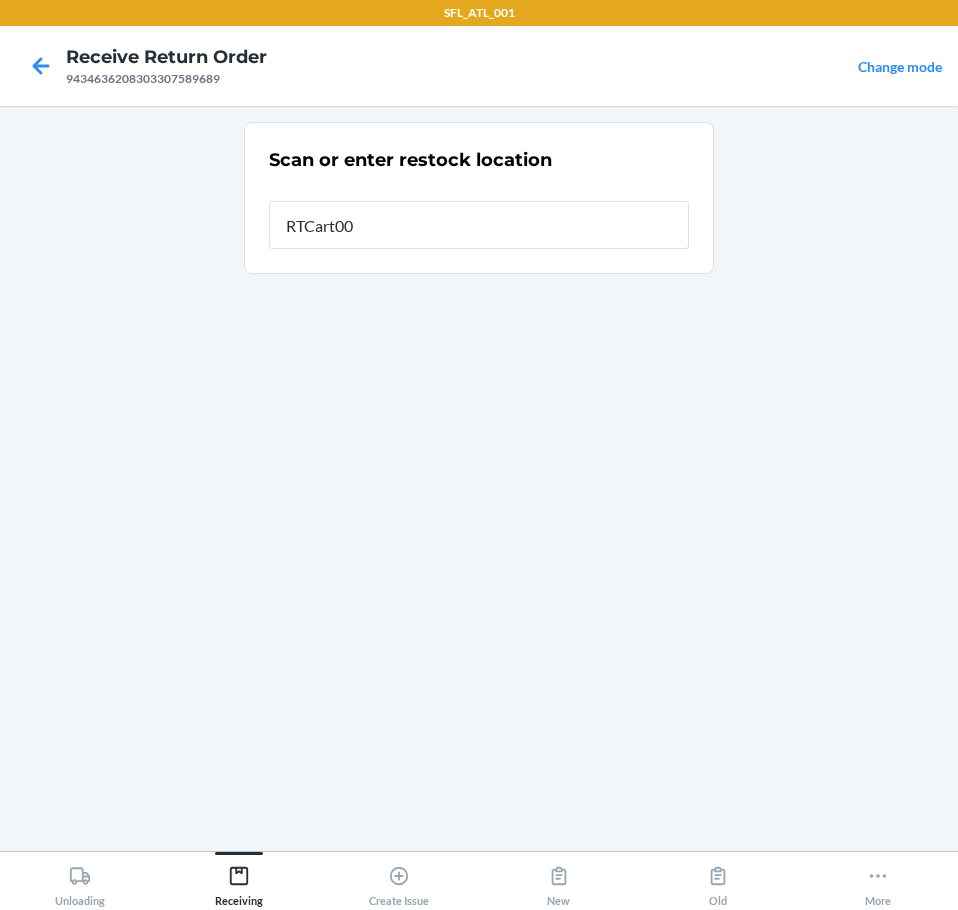 type on "RTCart001" 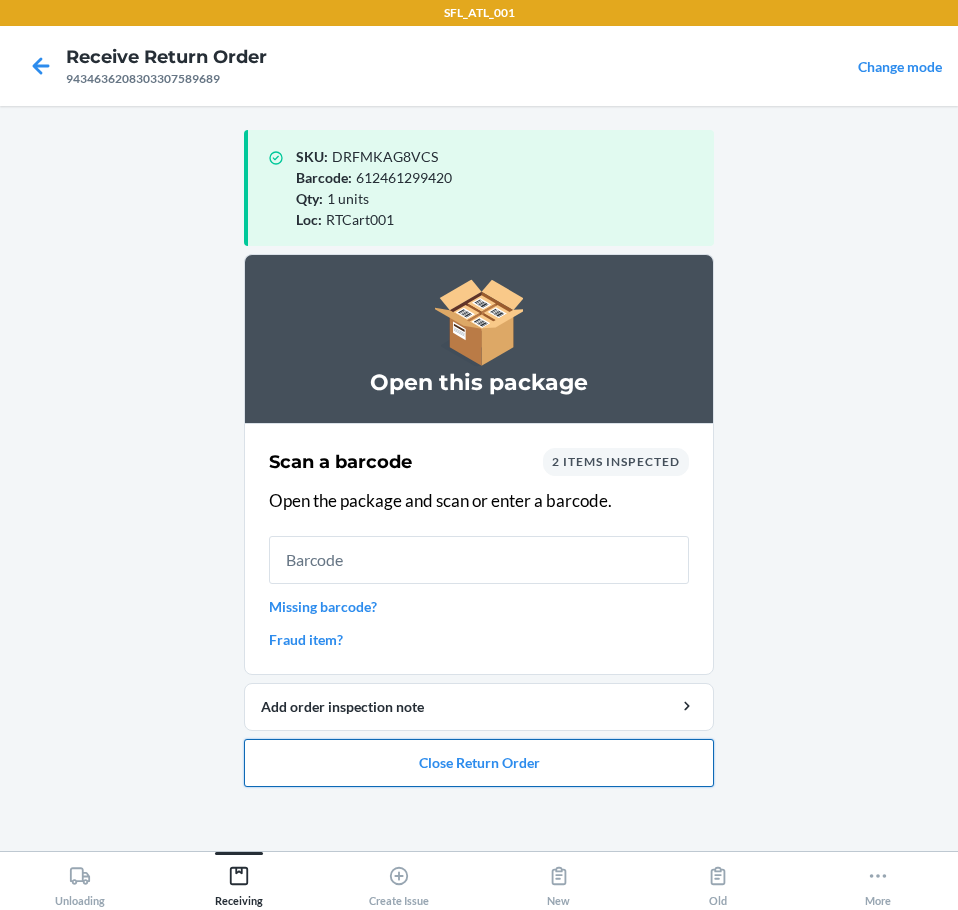 click on "Close Return Order" at bounding box center [479, 763] 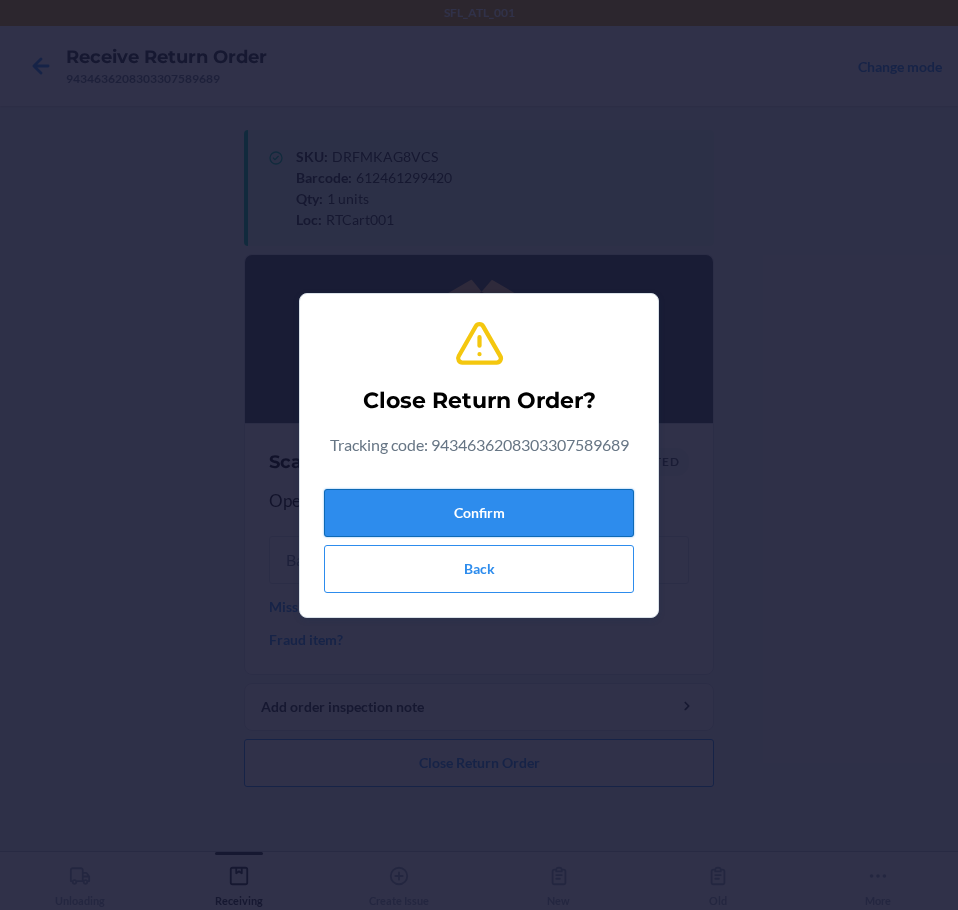 click on "Confirm" at bounding box center (479, 513) 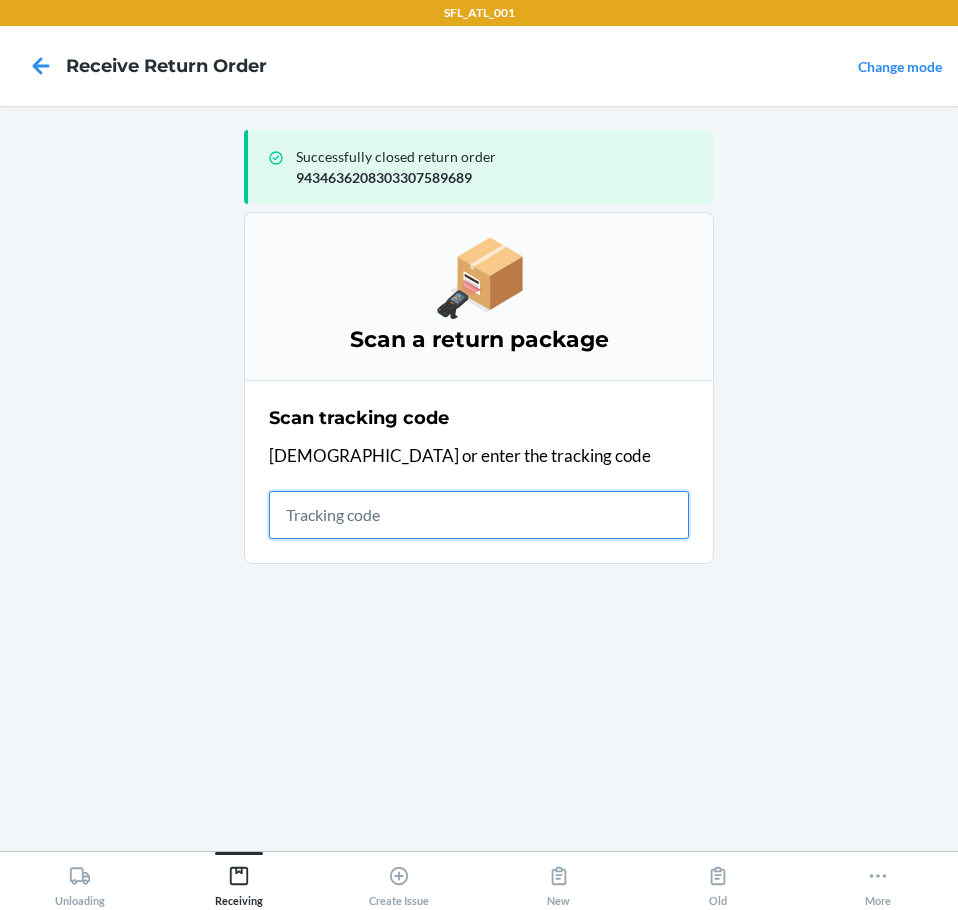 click at bounding box center [479, 515] 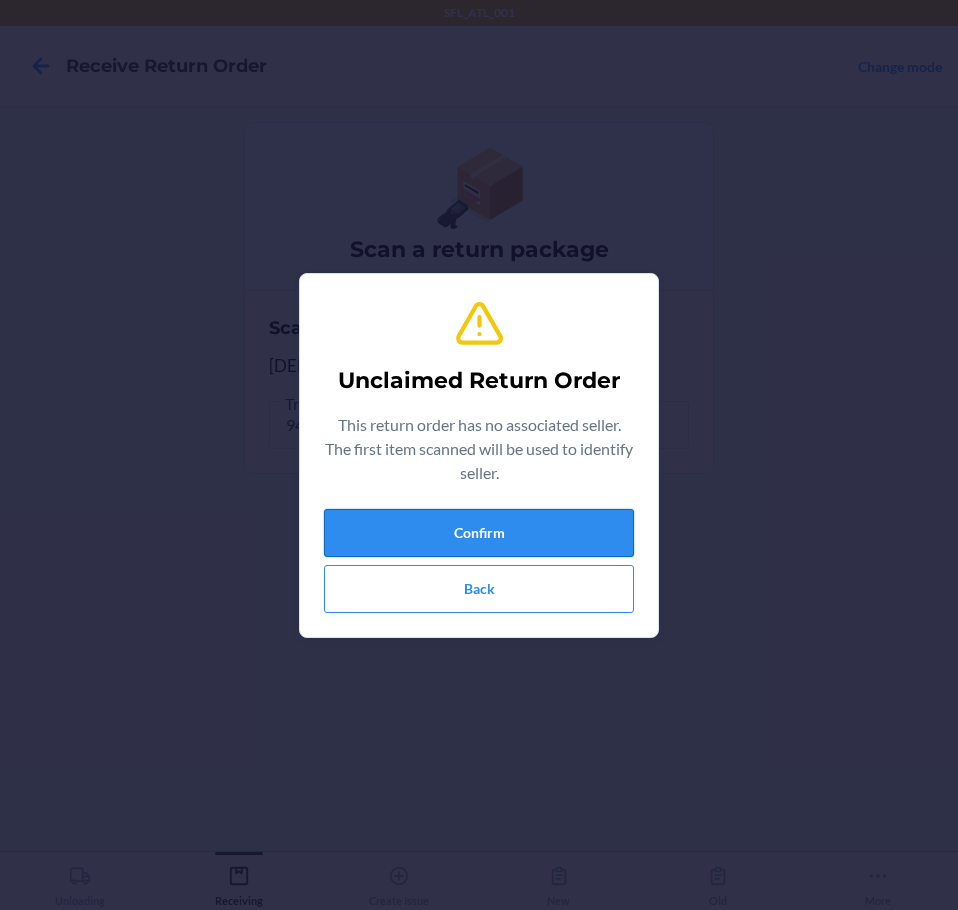 click on "Confirm" at bounding box center (479, 533) 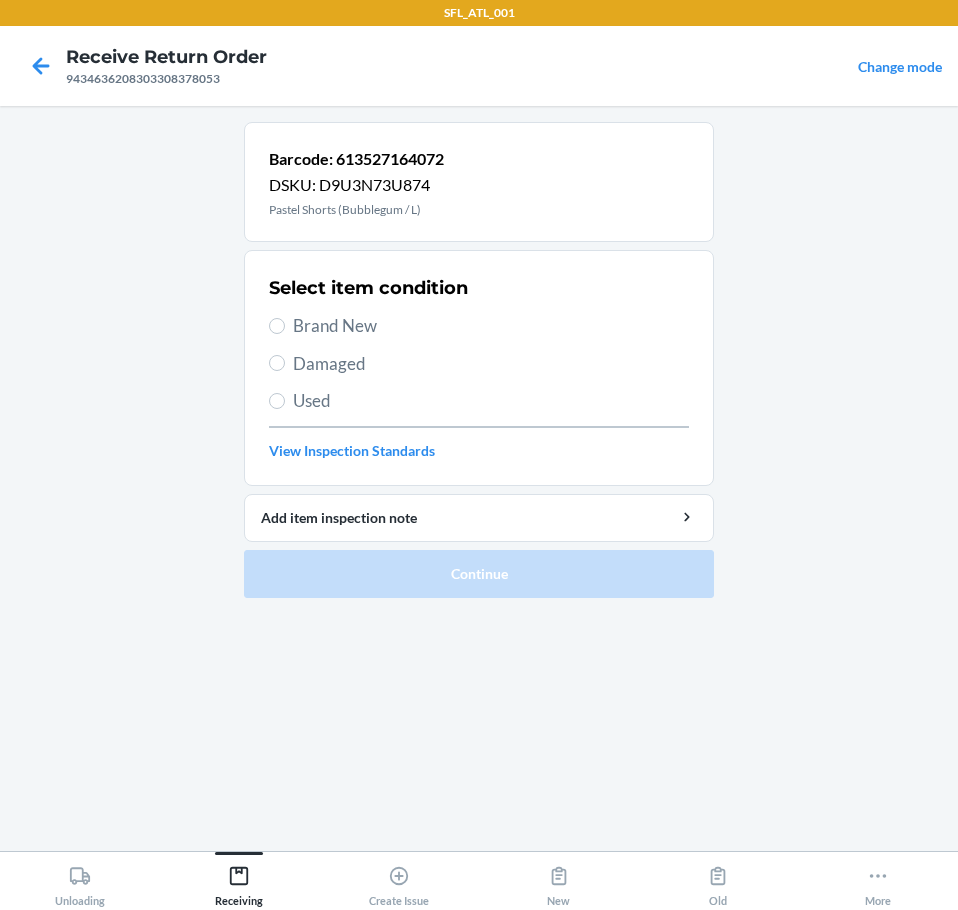 click on "Brand New" at bounding box center (491, 326) 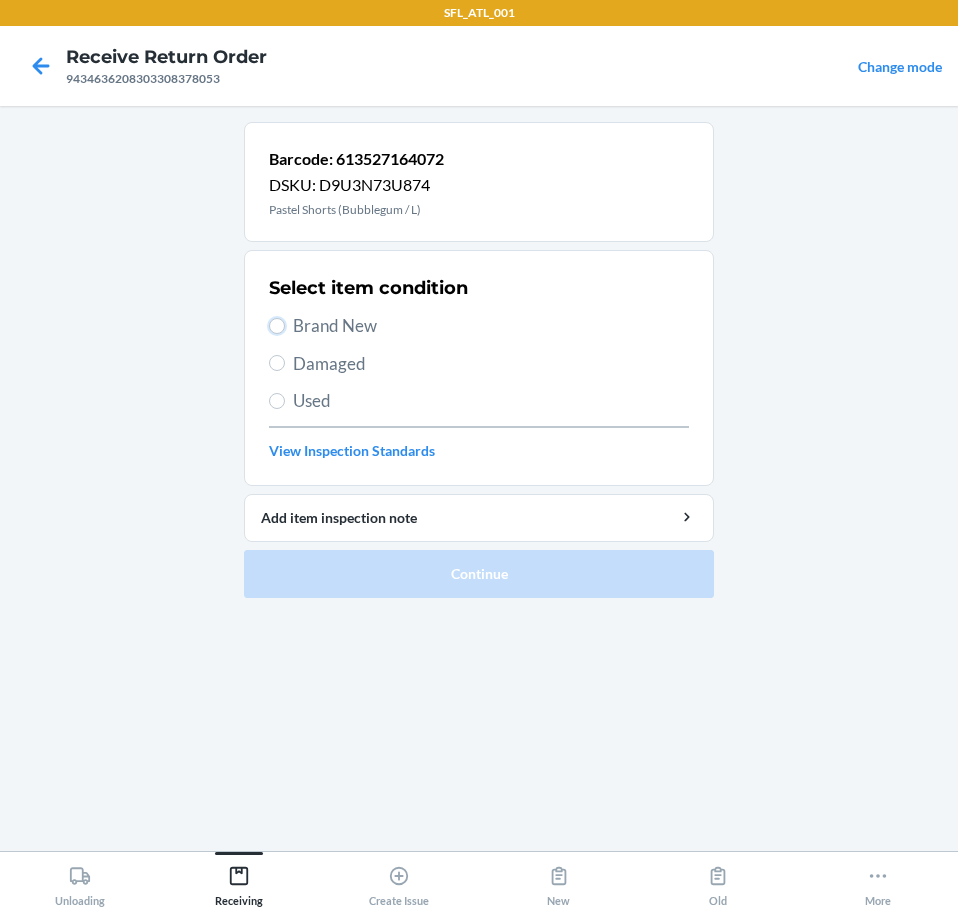 click on "Brand New" at bounding box center (277, 326) 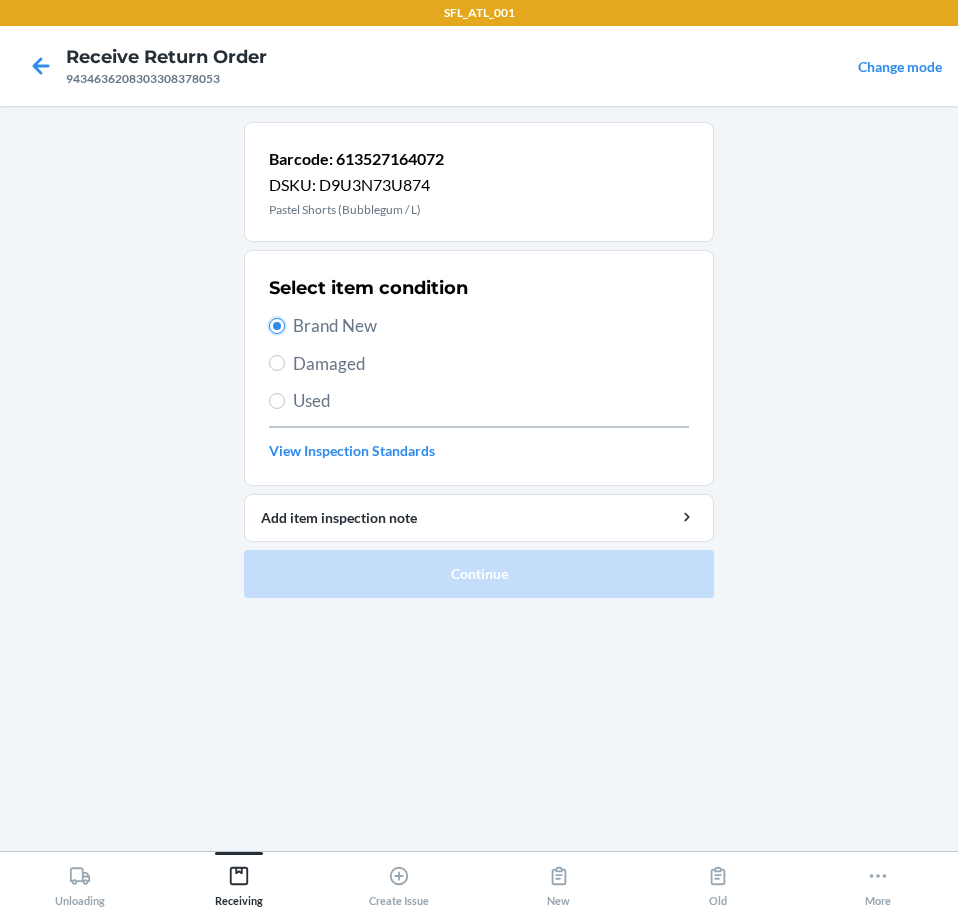 radio on "true" 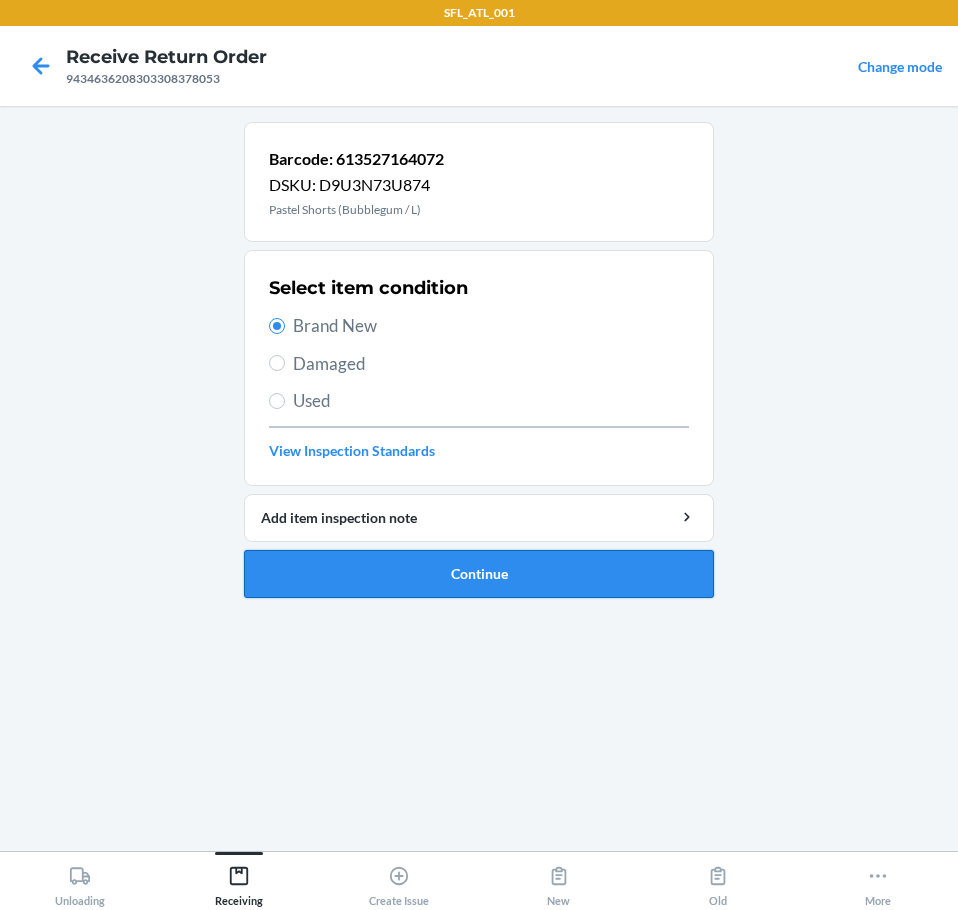 click on "Continue" at bounding box center (479, 574) 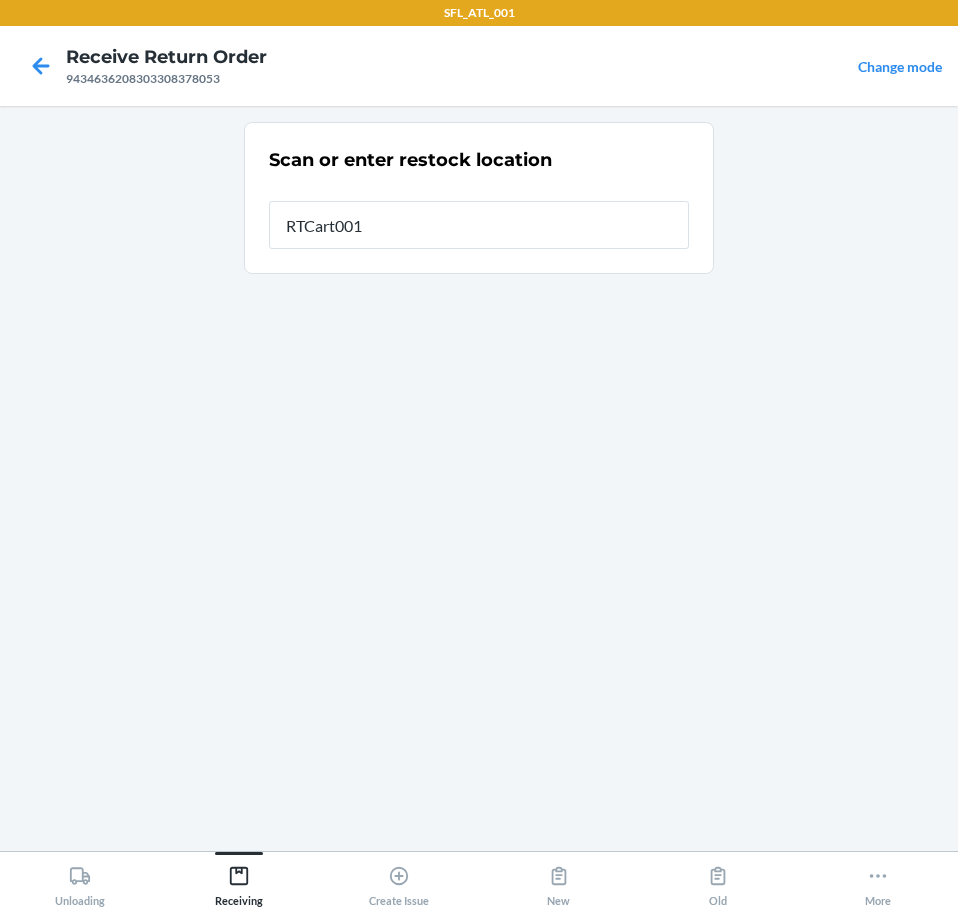 type on "RTCart001" 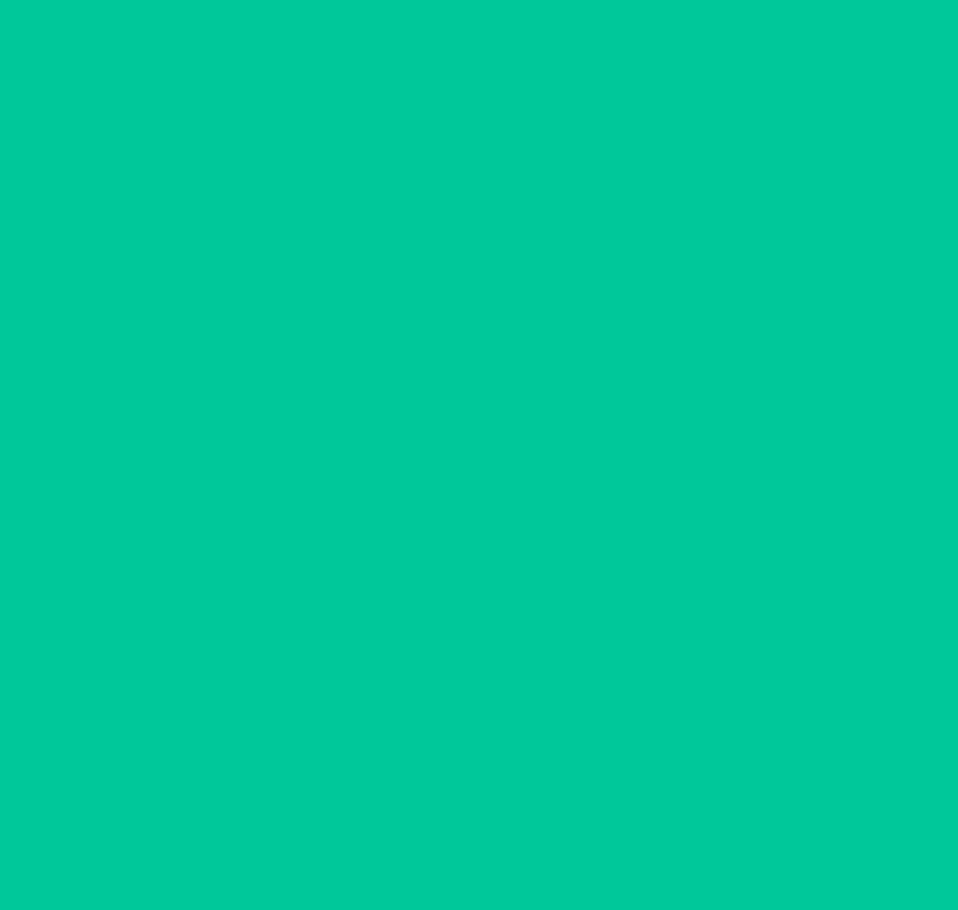 type 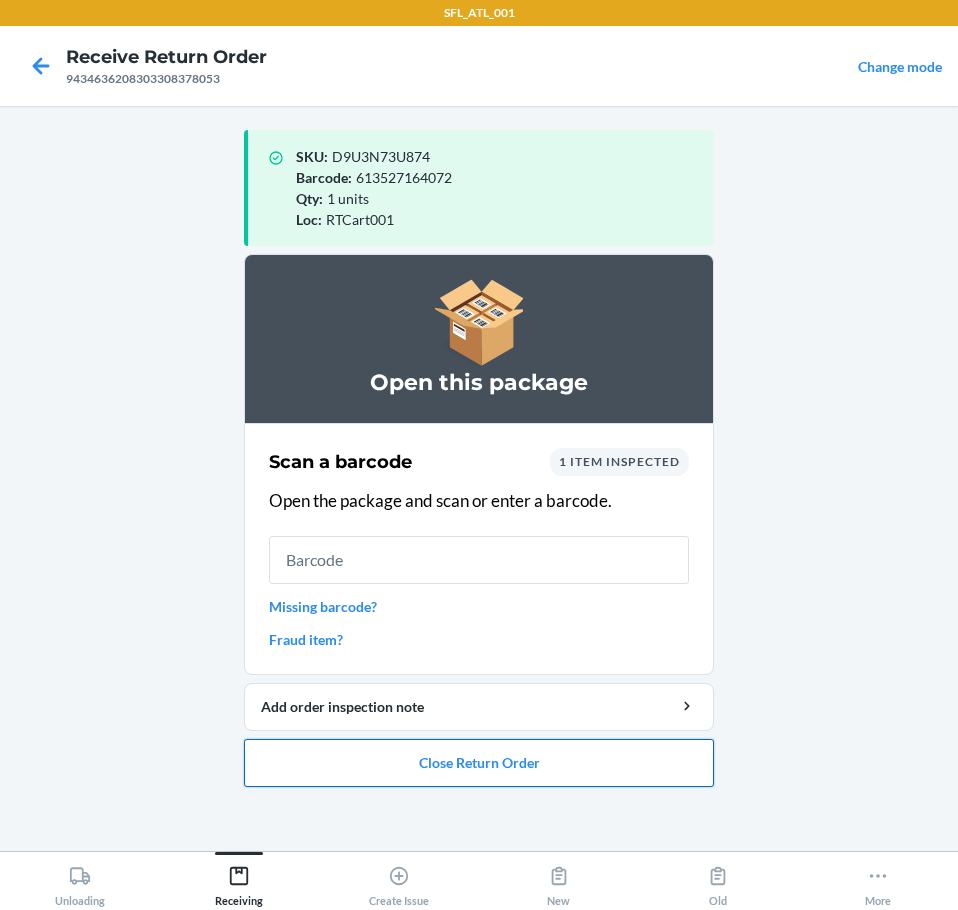click on "Close Return Order" at bounding box center [479, 763] 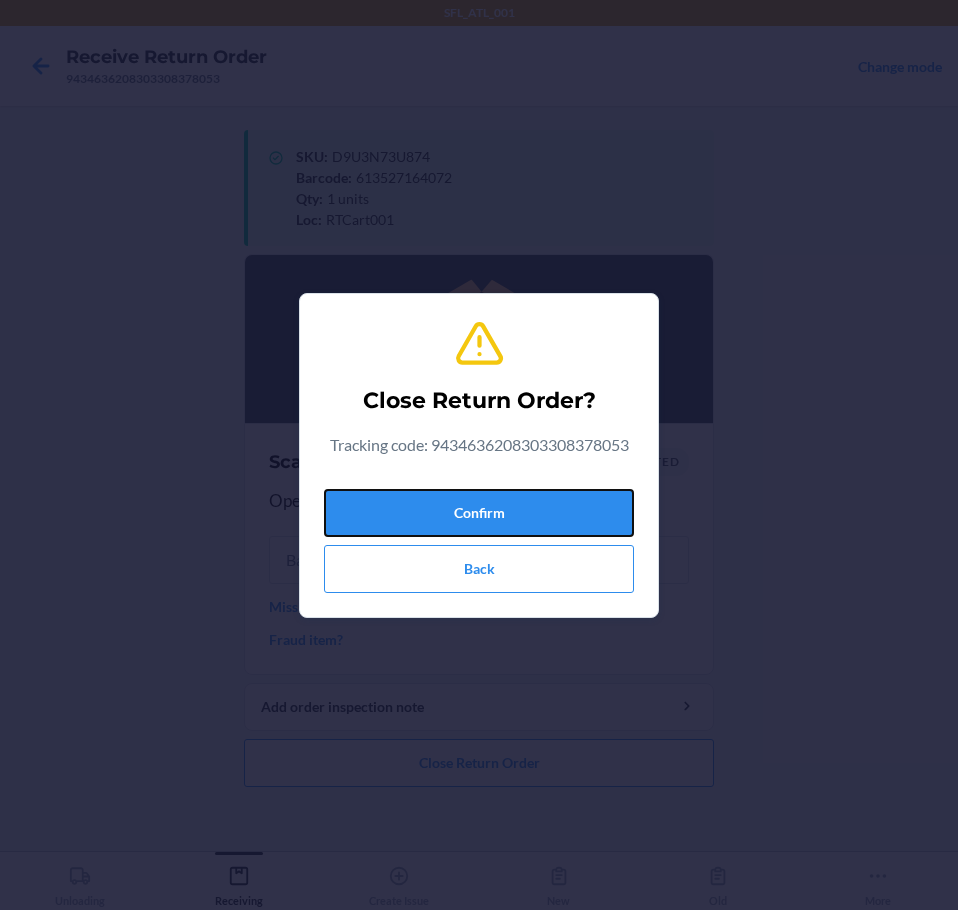 drag, startPoint x: 543, startPoint y: 522, endPoint x: 92, endPoint y: 498, distance: 451.63812 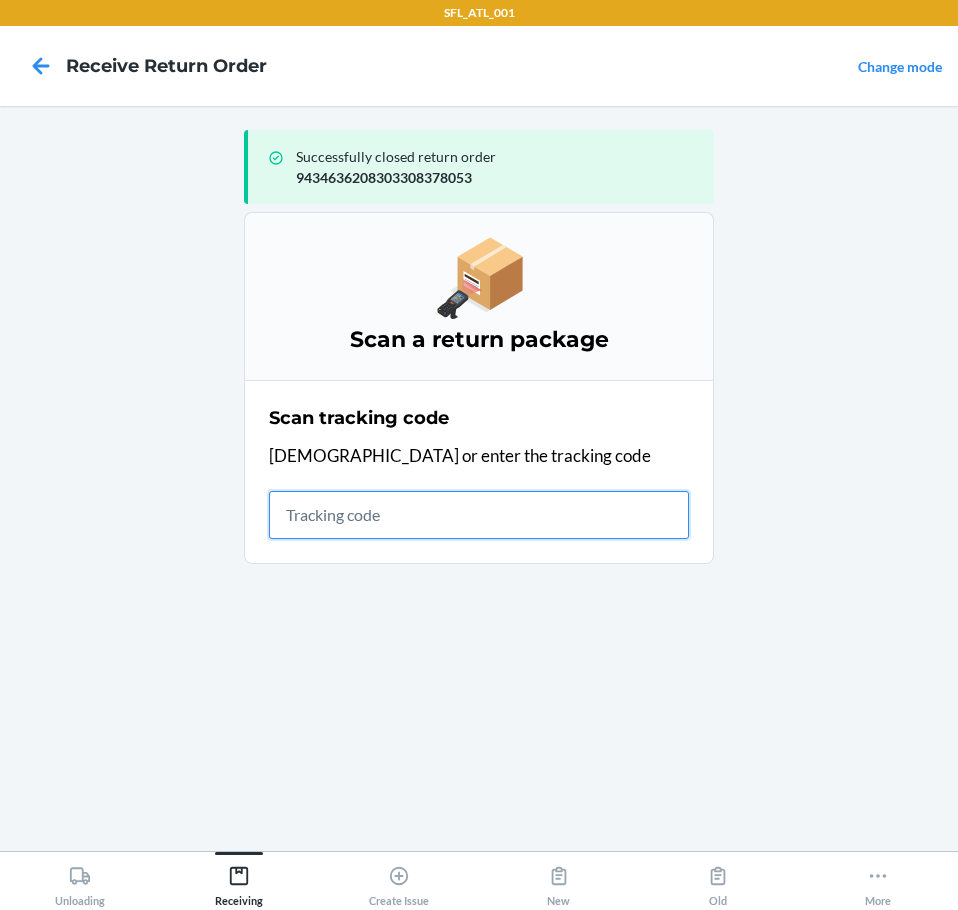 click at bounding box center [479, 515] 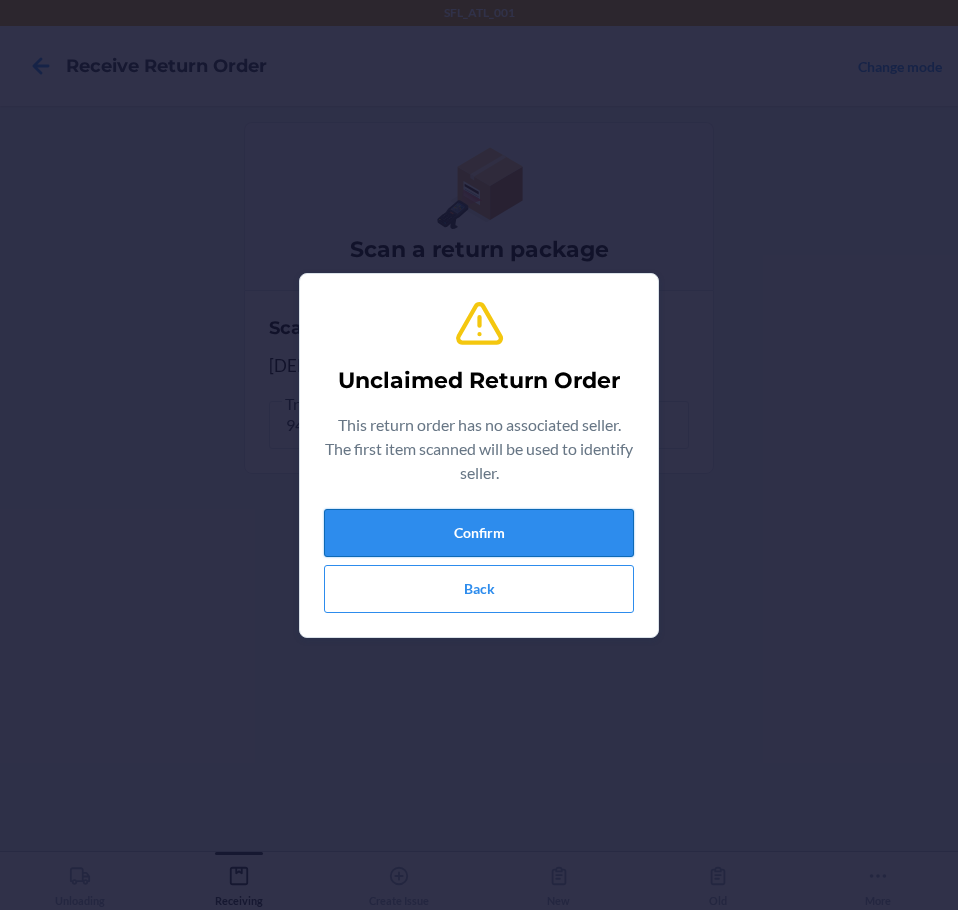 click on "Confirm" at bounding box center (479, 533) 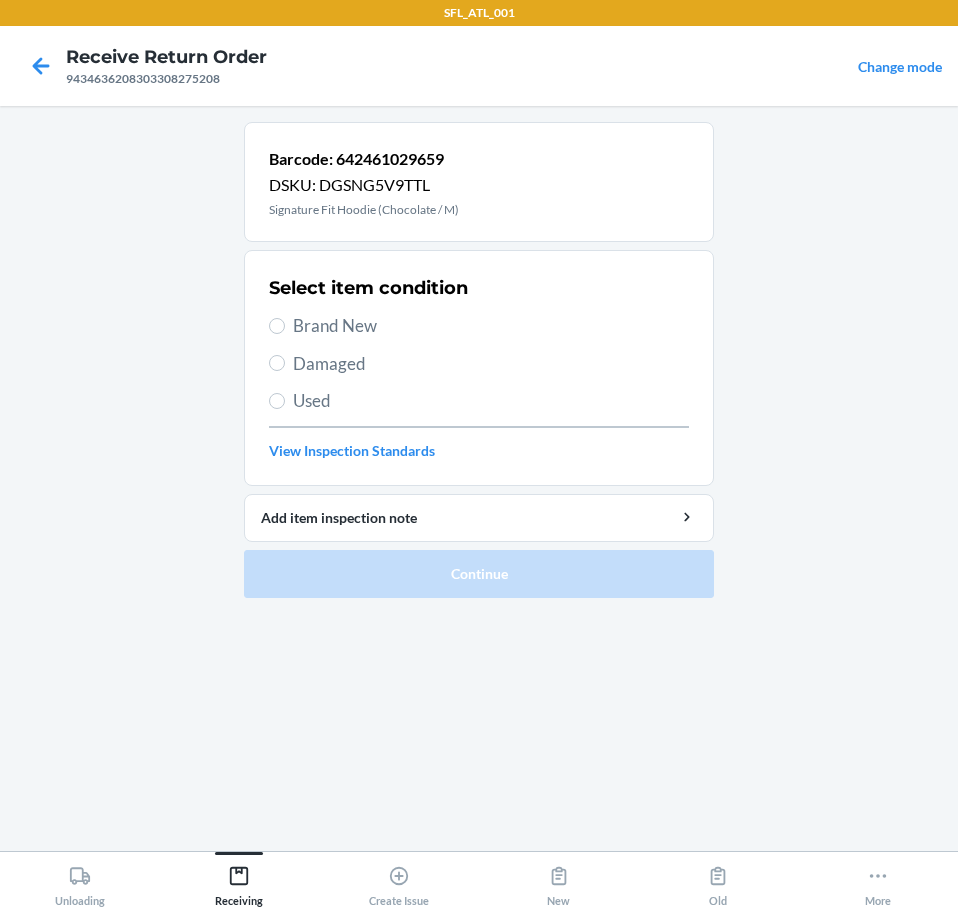 click on "Brand New" at bounding box center [491, 326] 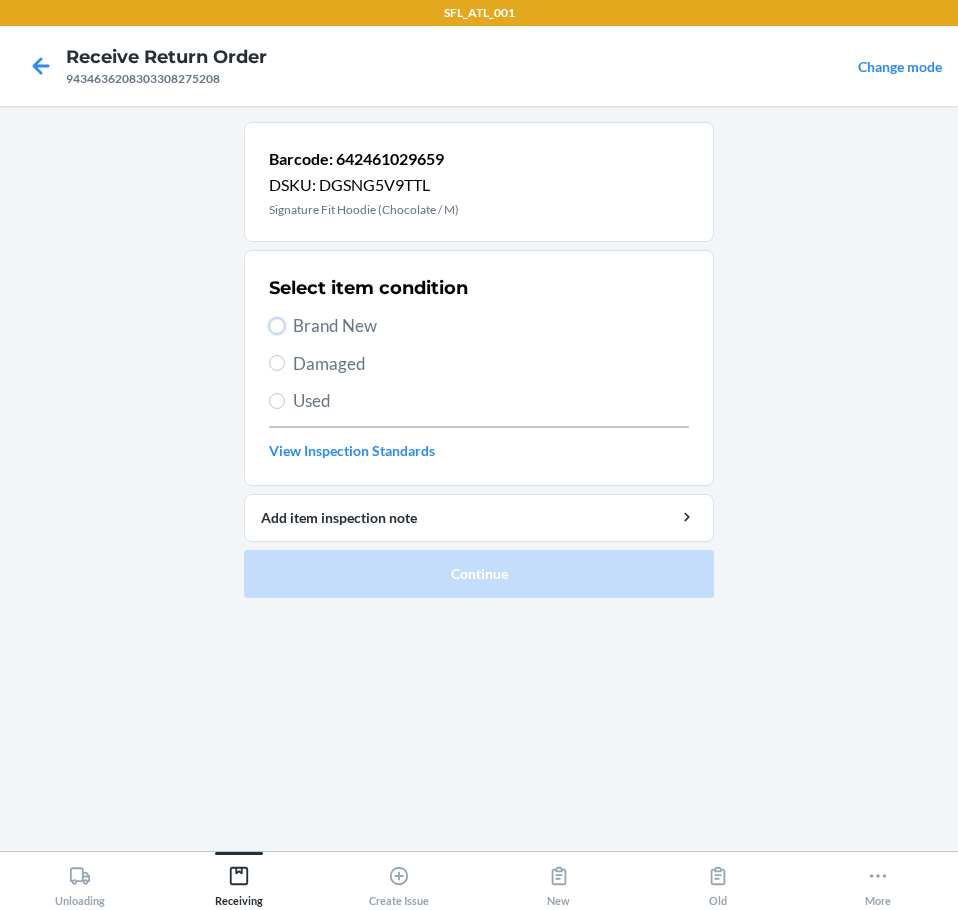 click on "Brand New" at bounding box center (277, 326) 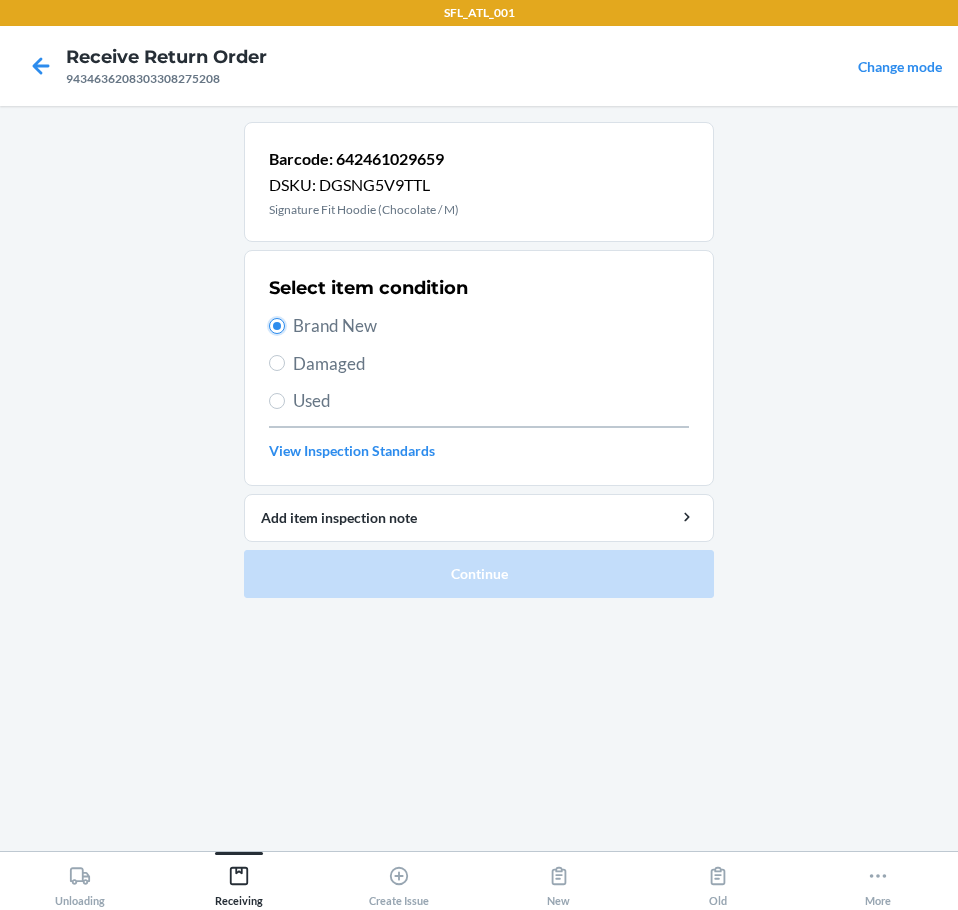radio on "true" 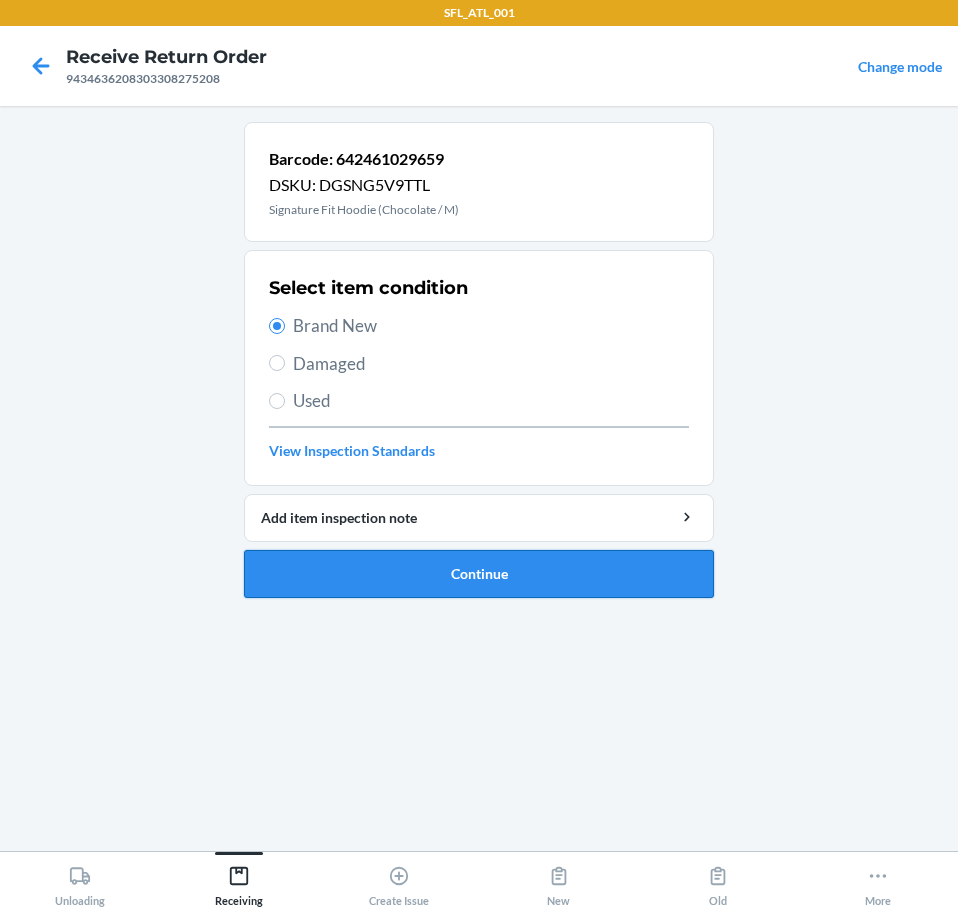 click on "Continue" at bounding box center [479, 574] 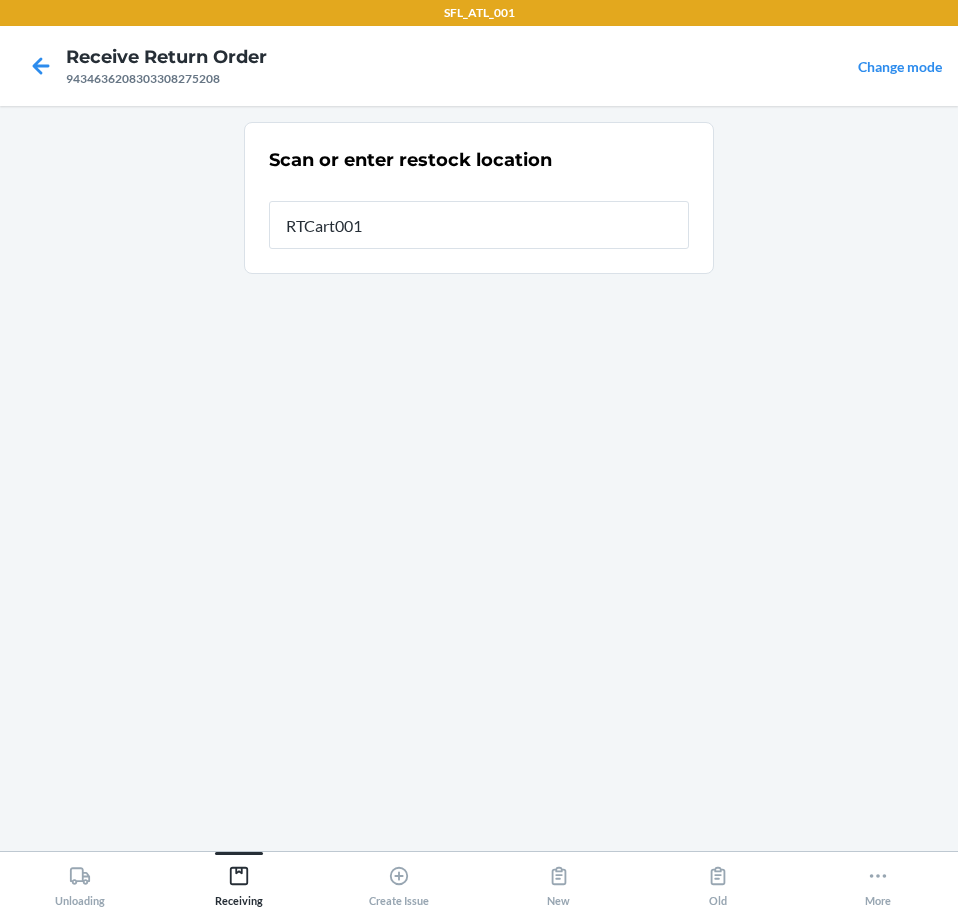 type on "RTCart001" 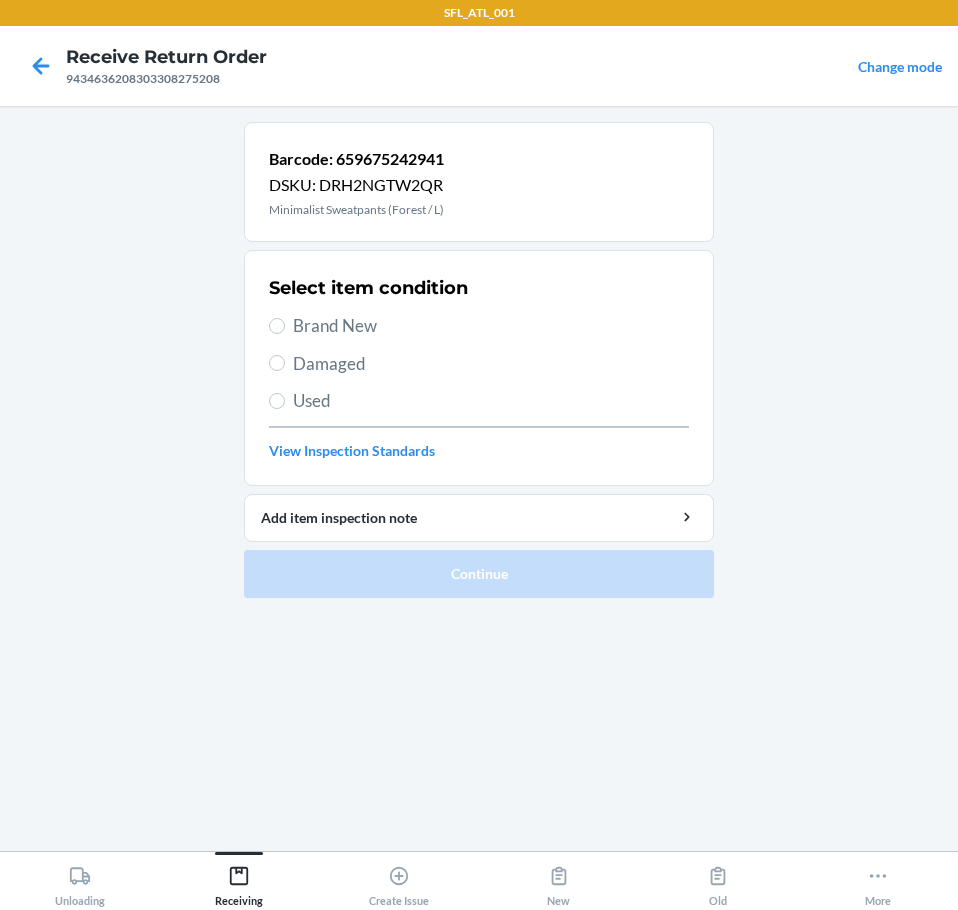 click on "Brand New" at bounding box center [491, 326] 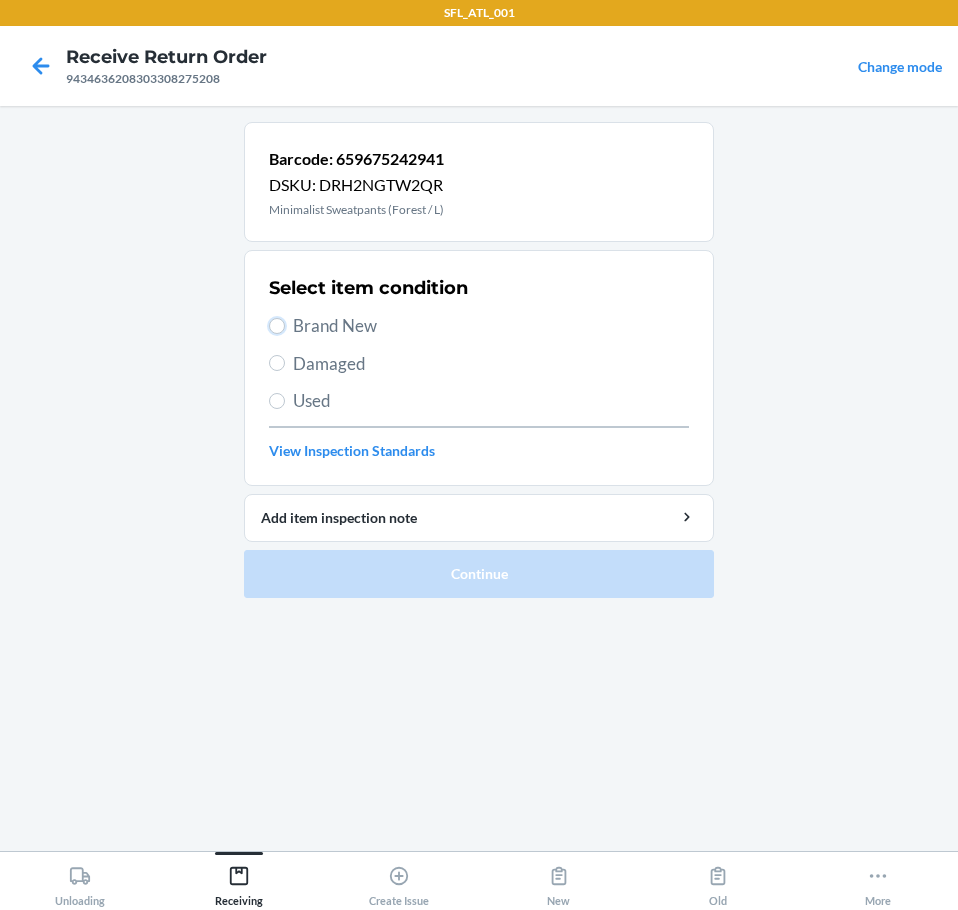 click on "Brand New" at bounding box center (277, 326) 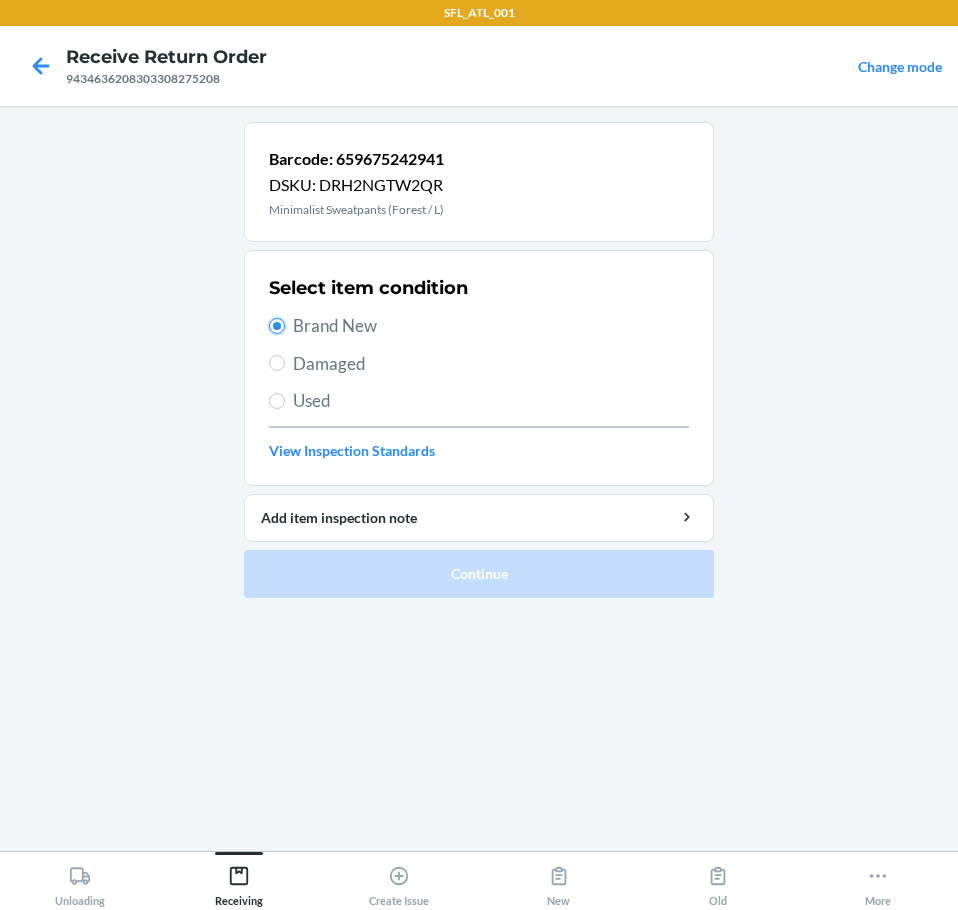 radio on "true" 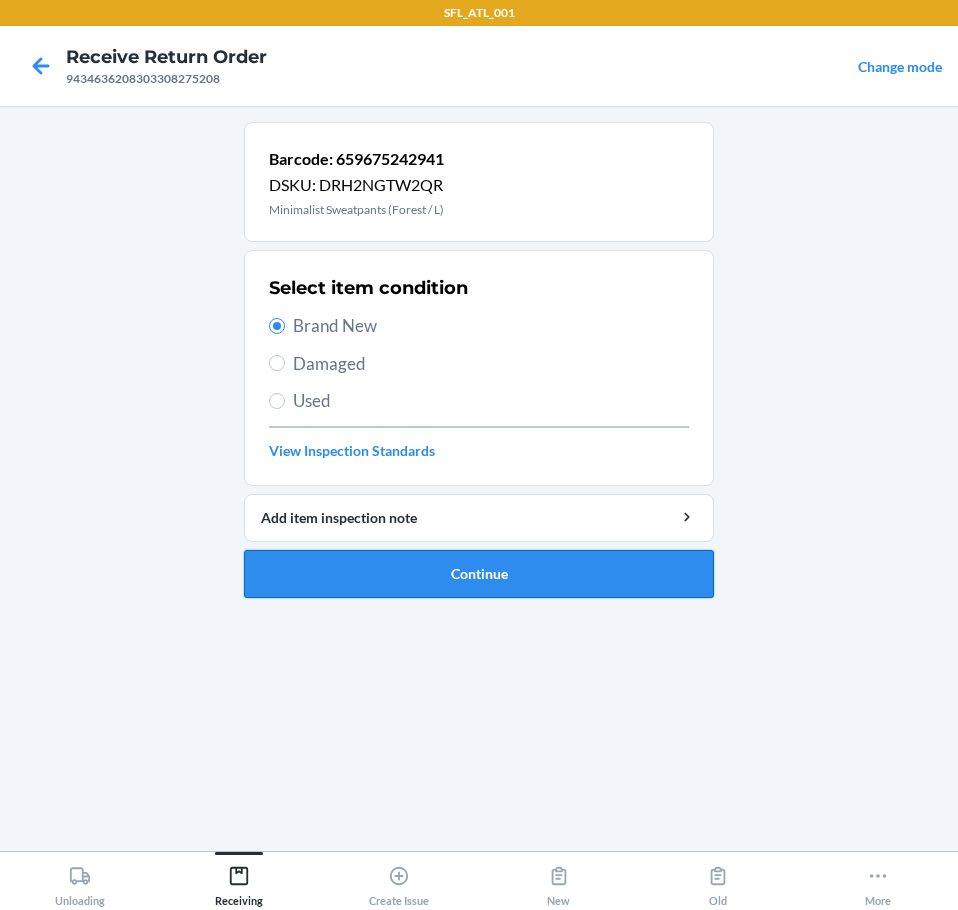 click on "Continue" at bounding box center [479, 574] 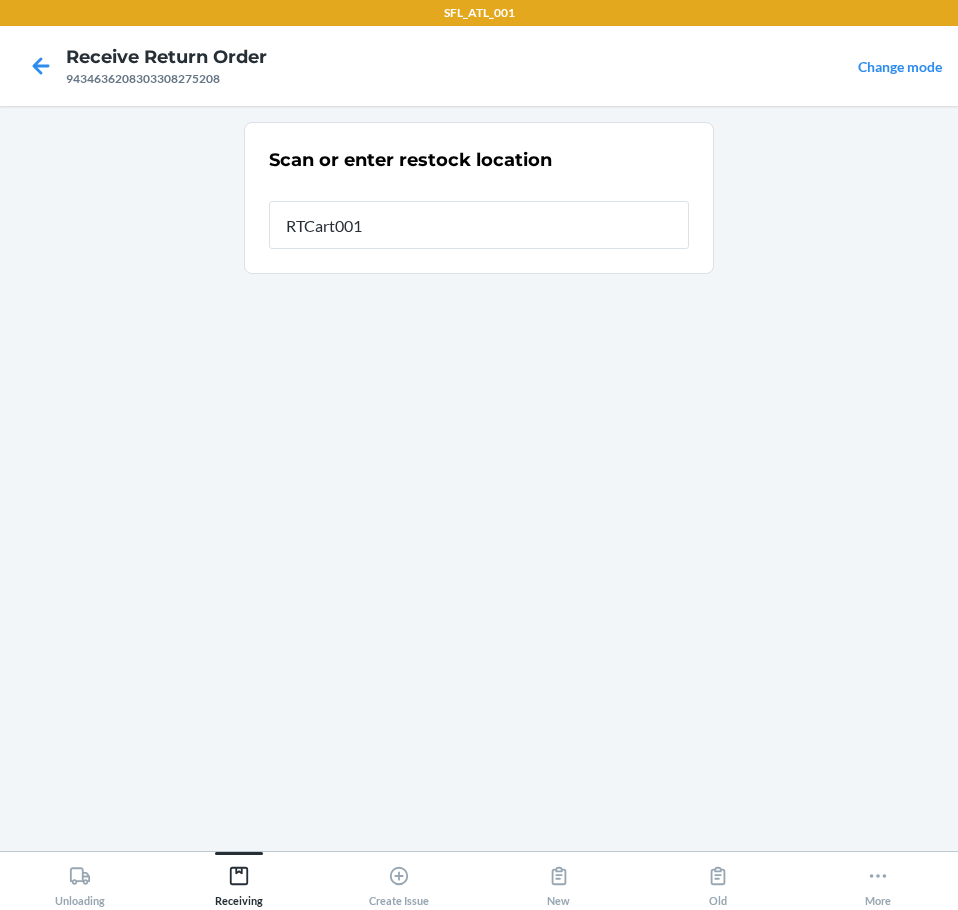 type on "RTCart001" 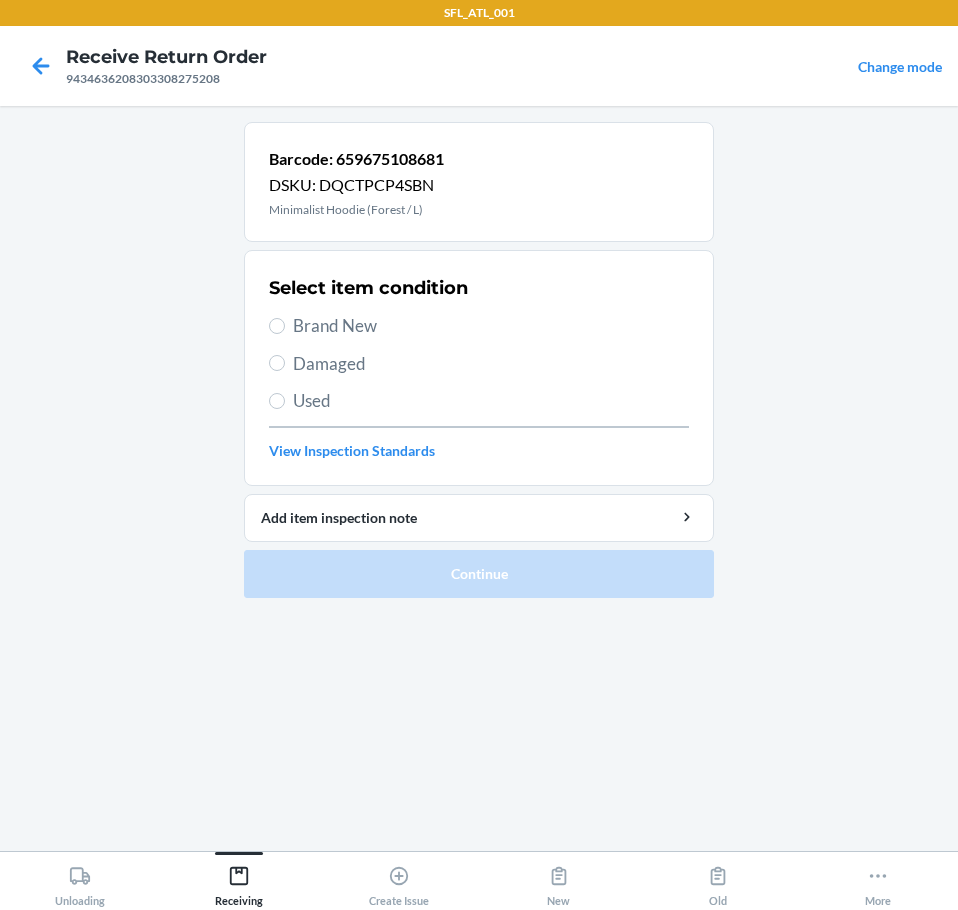 click on "Brand New" at bounding box center (491, 326) 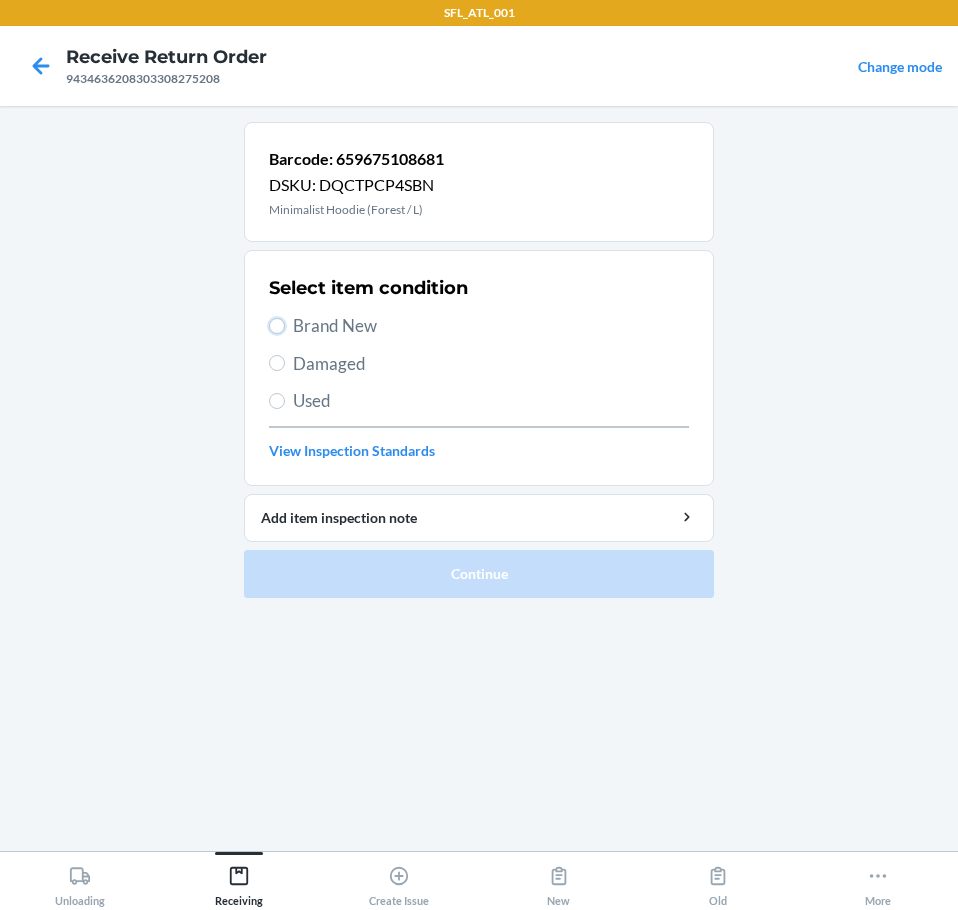 click on "Brand New" at bounding box center [277, 326] 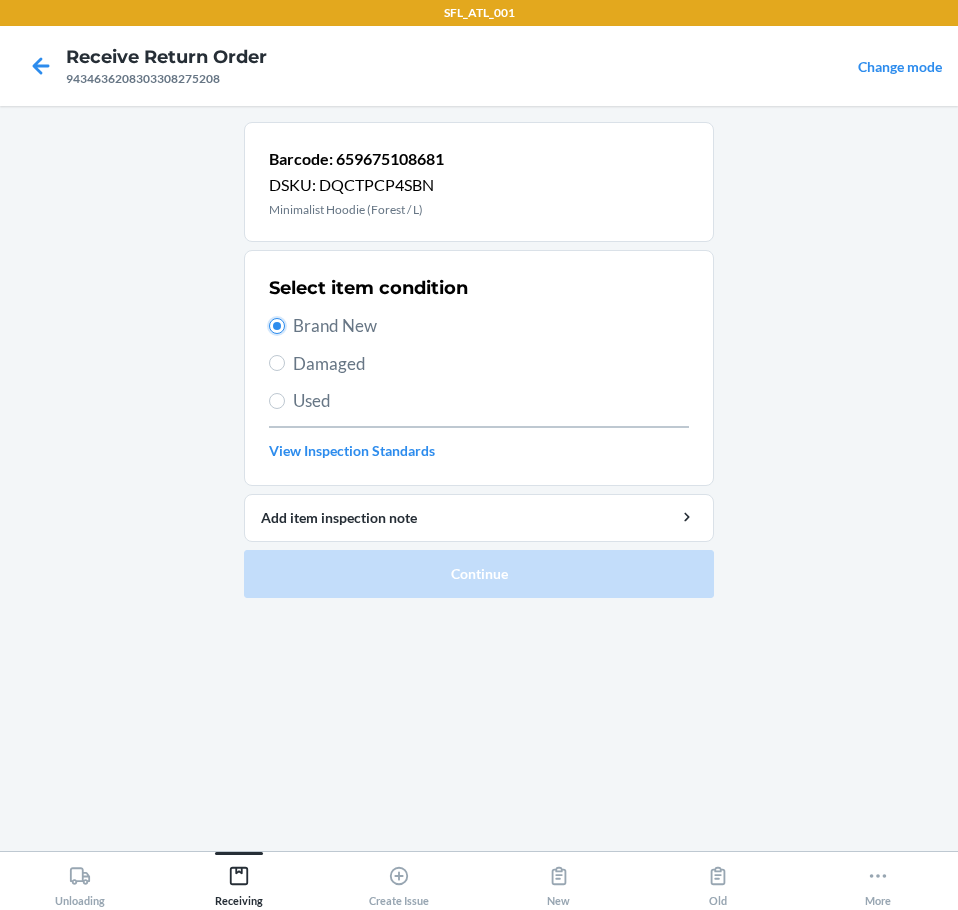 radio on "true" 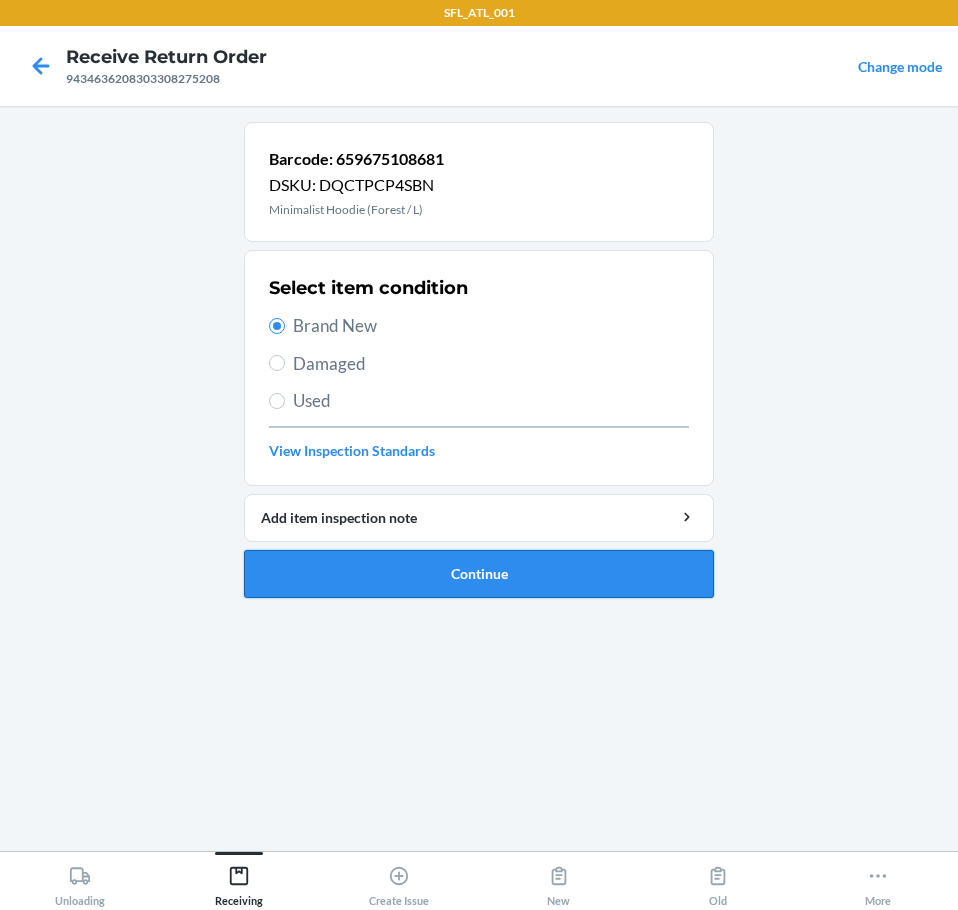 click on "Continue" at bounding box center [479, 574] 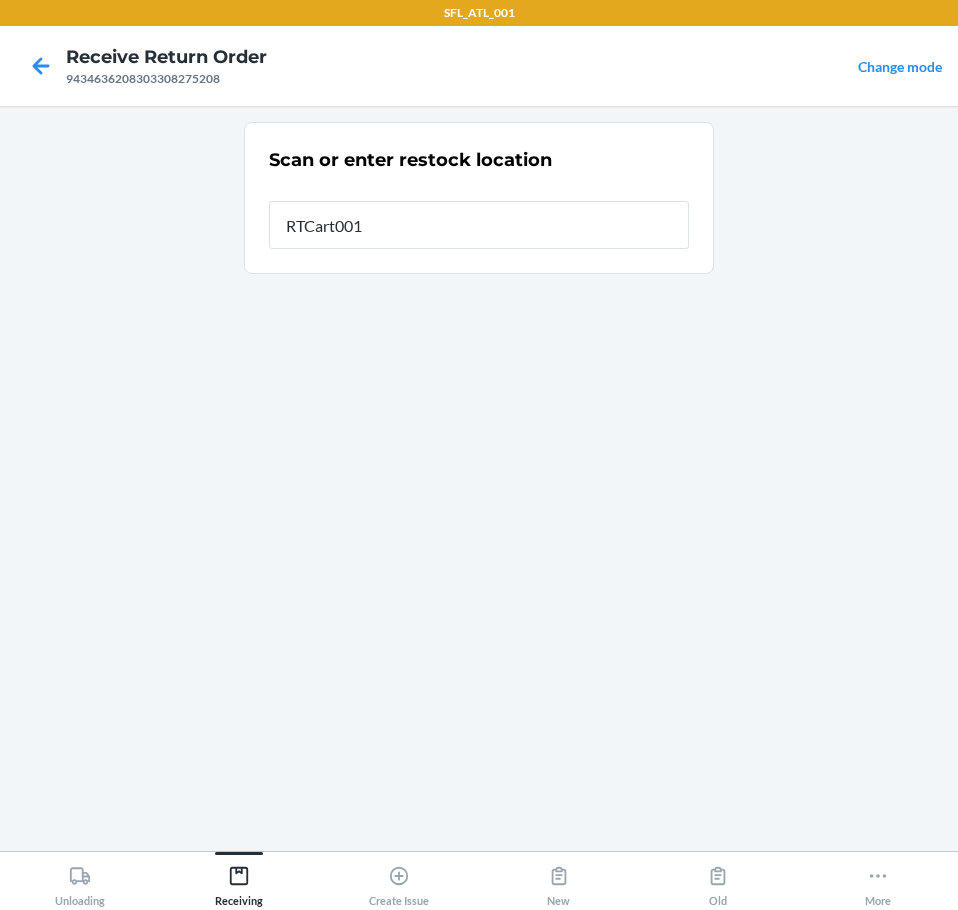 type on "RTCart001" 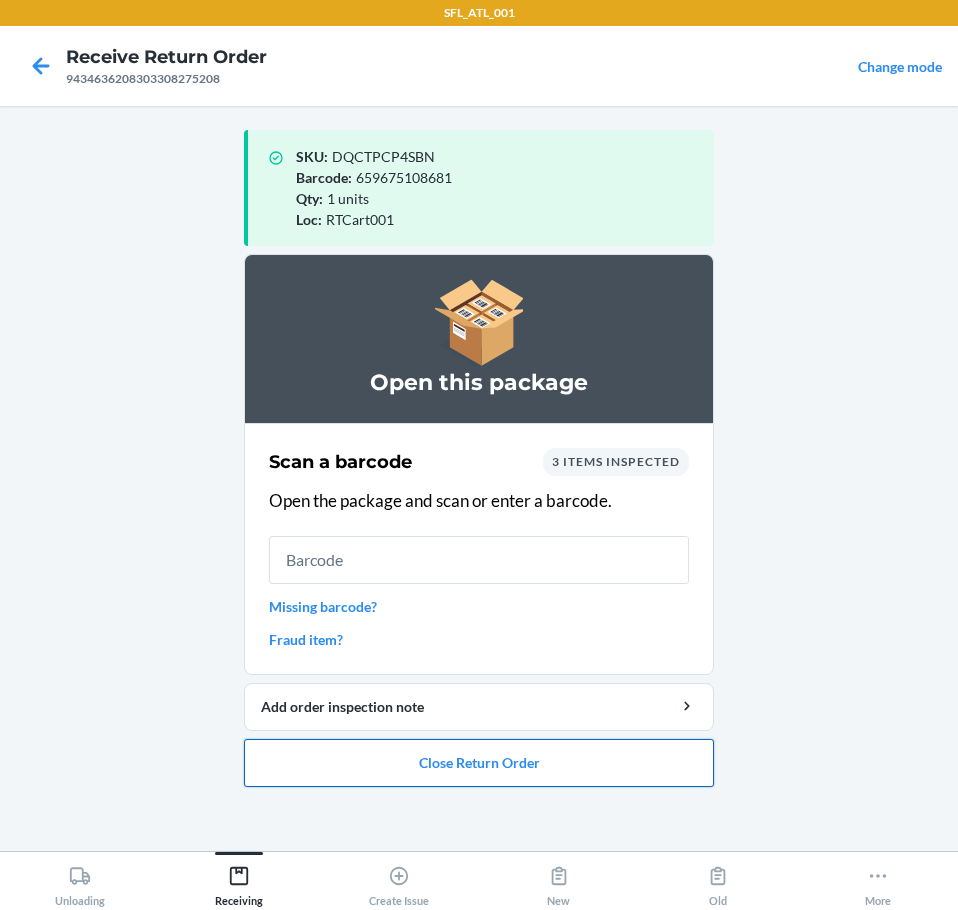 click on "Close Return Order" at bounding box center (479, 763) 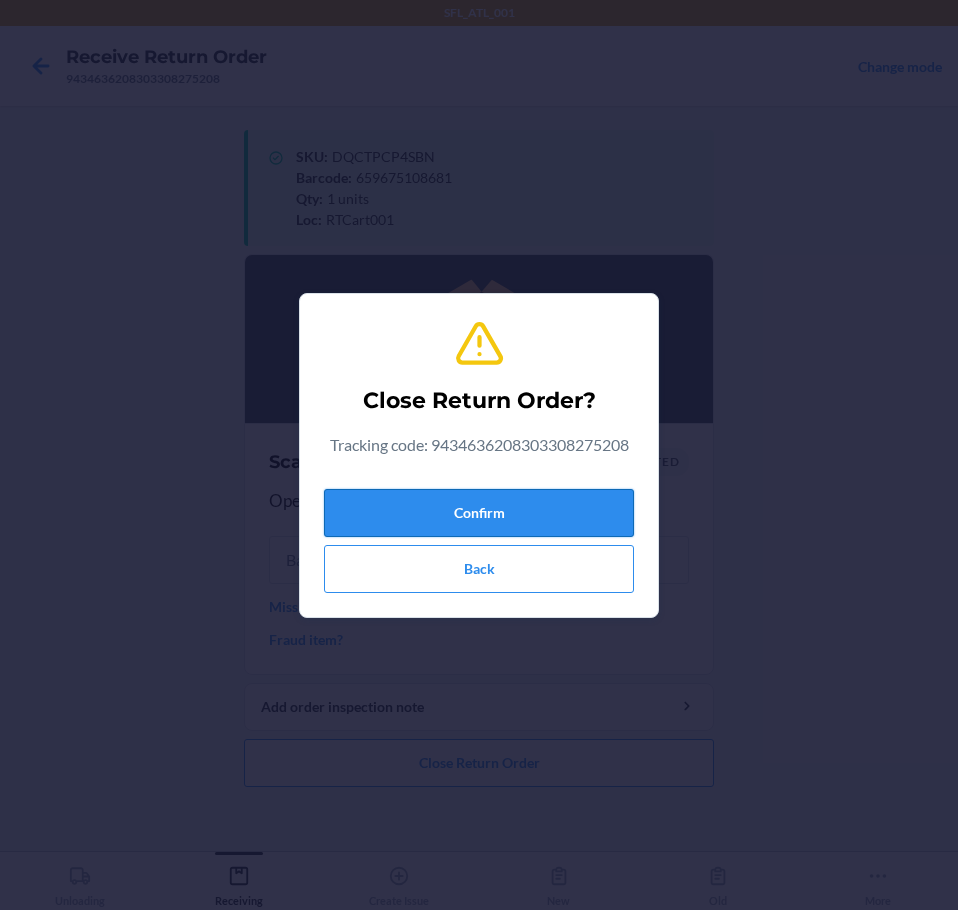 click on "Confirm" at bounding box center (479, 513) 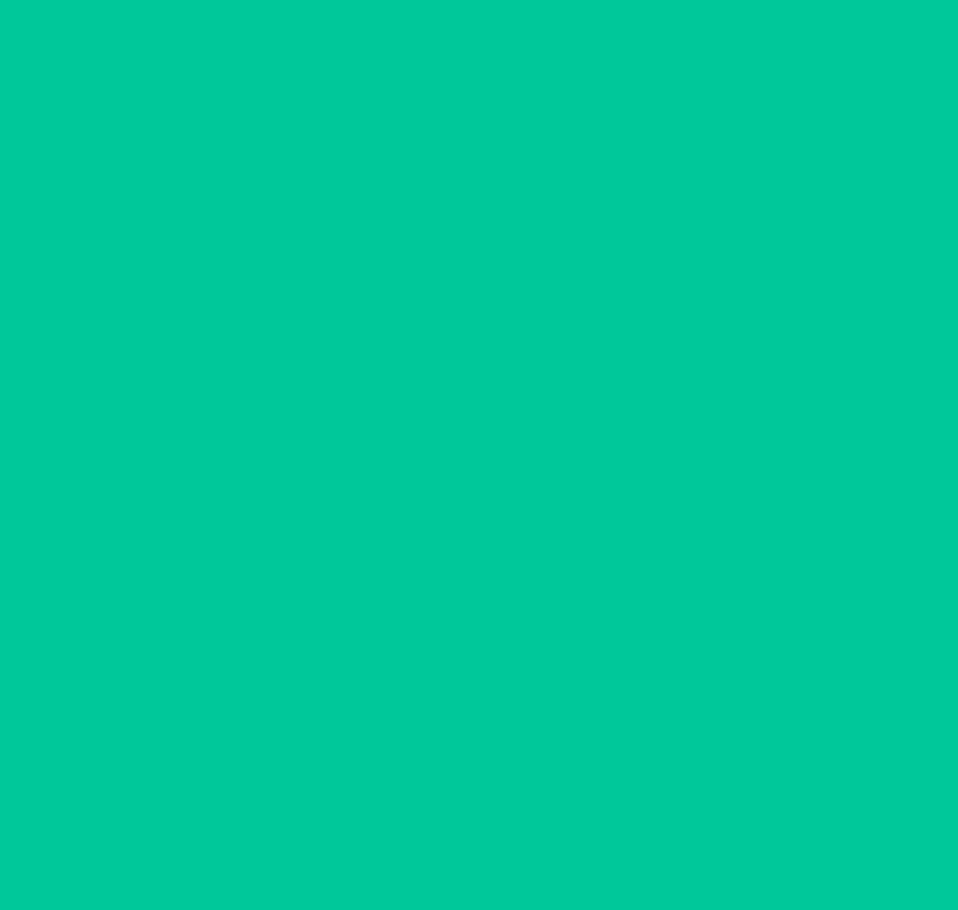 type 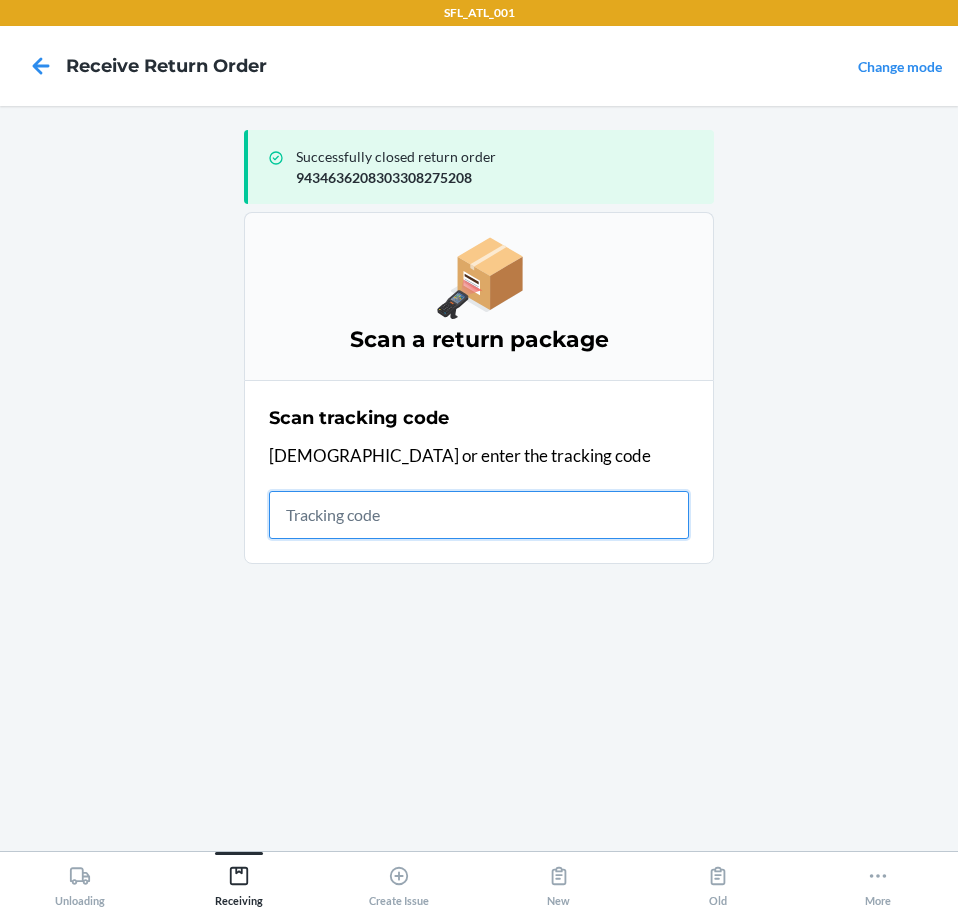 click at bounding box center [479, 515] 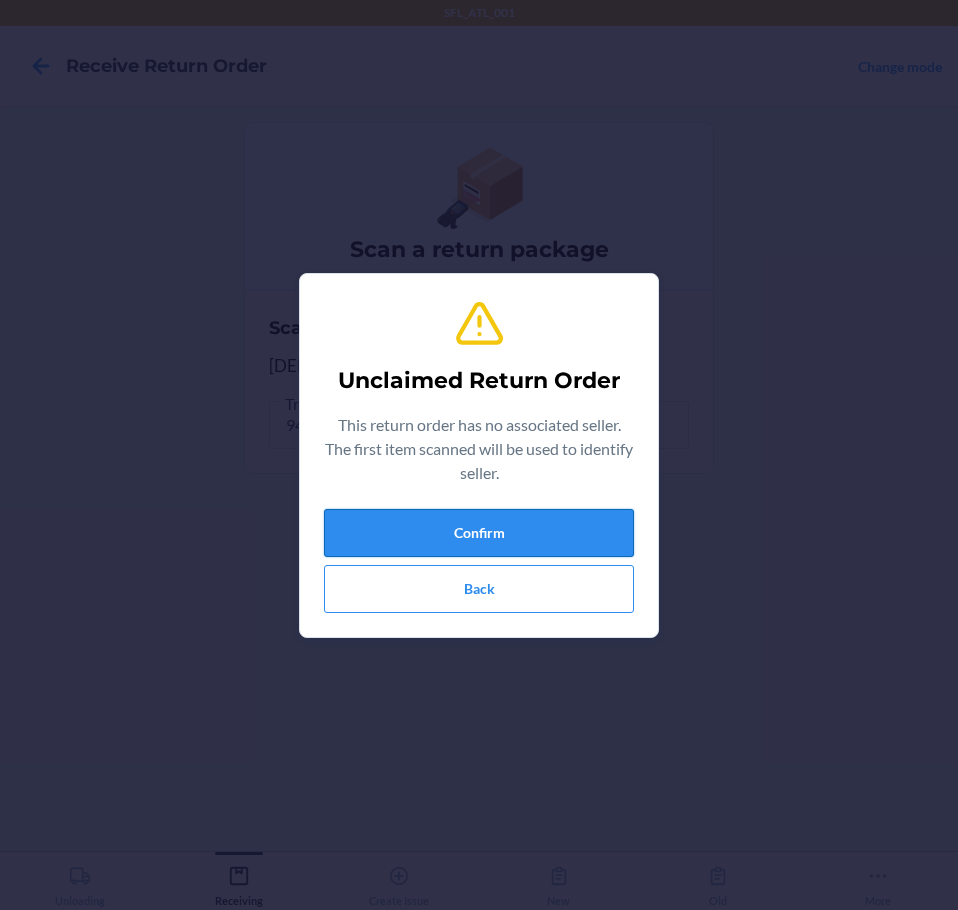 click on "Confirm" at bounding box center (479, 533) 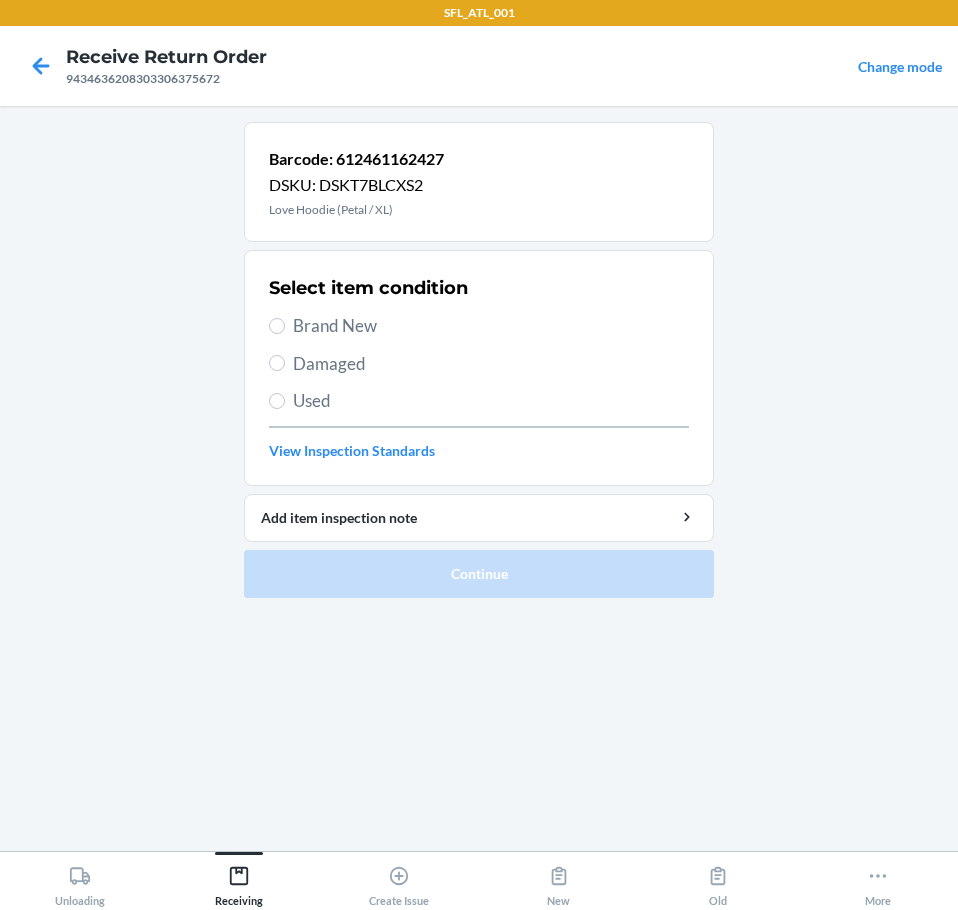 click on "Used" at bounding box center [491, 401] 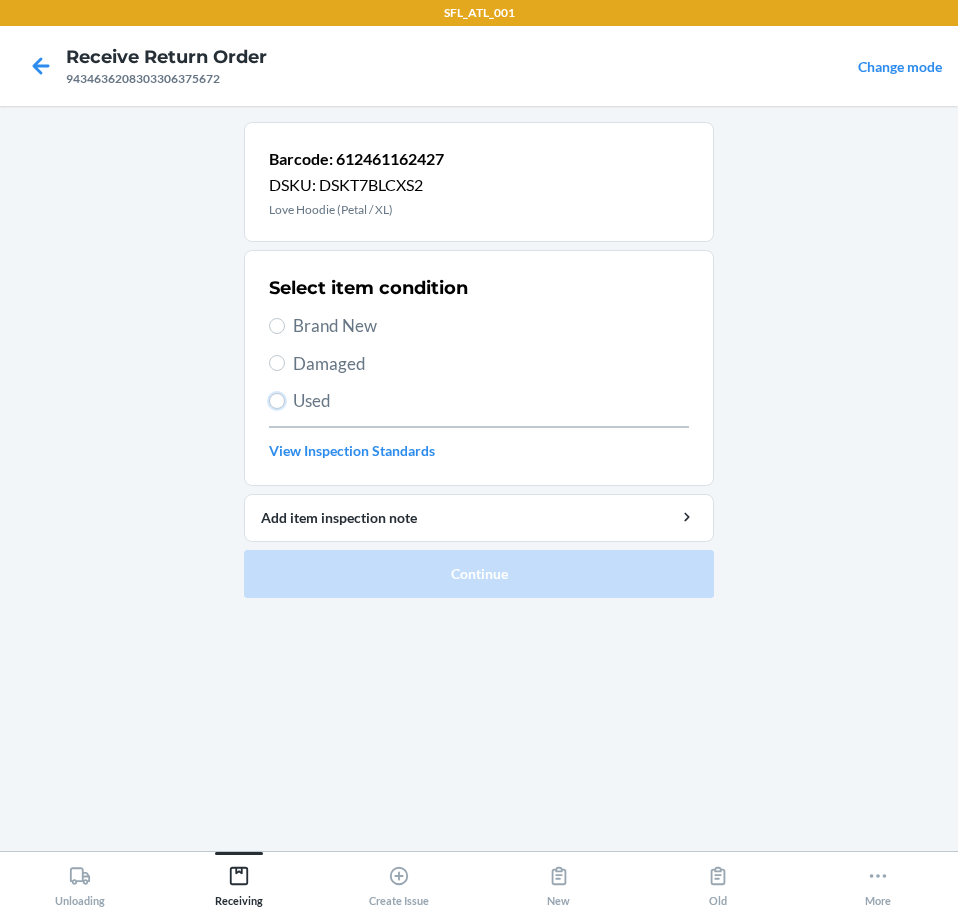 click on "Used" at bounding box center (277, 401) 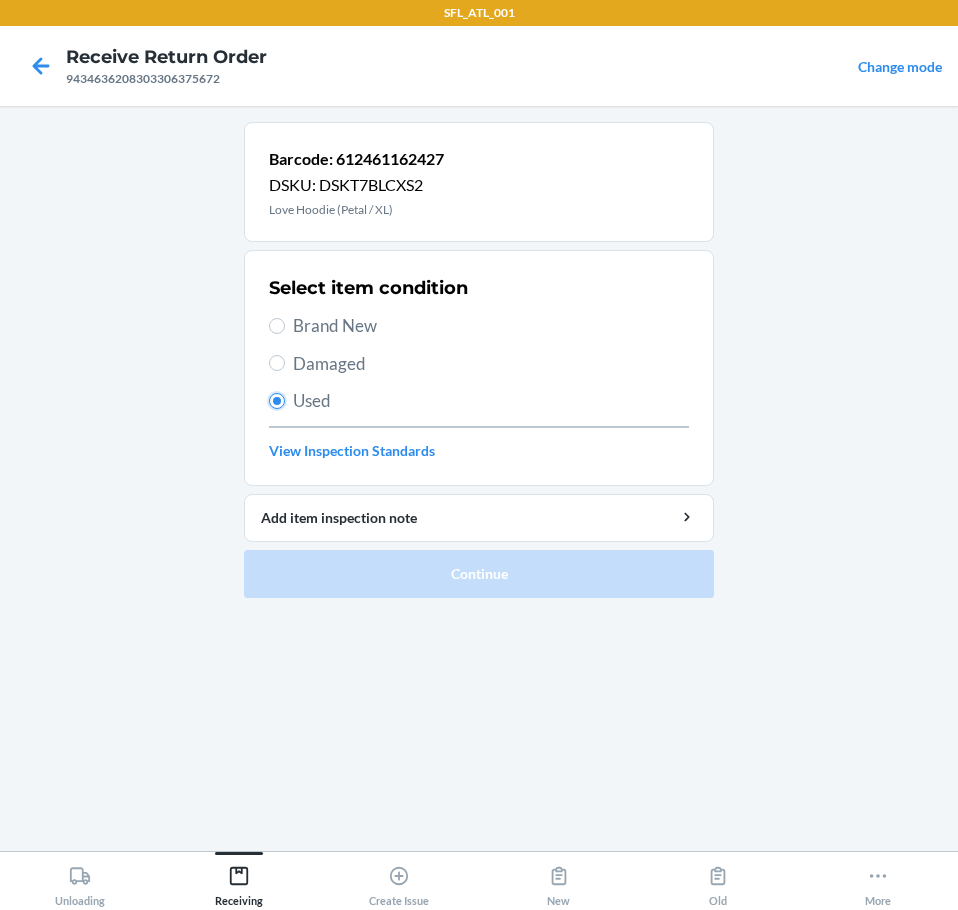 radio on "true" 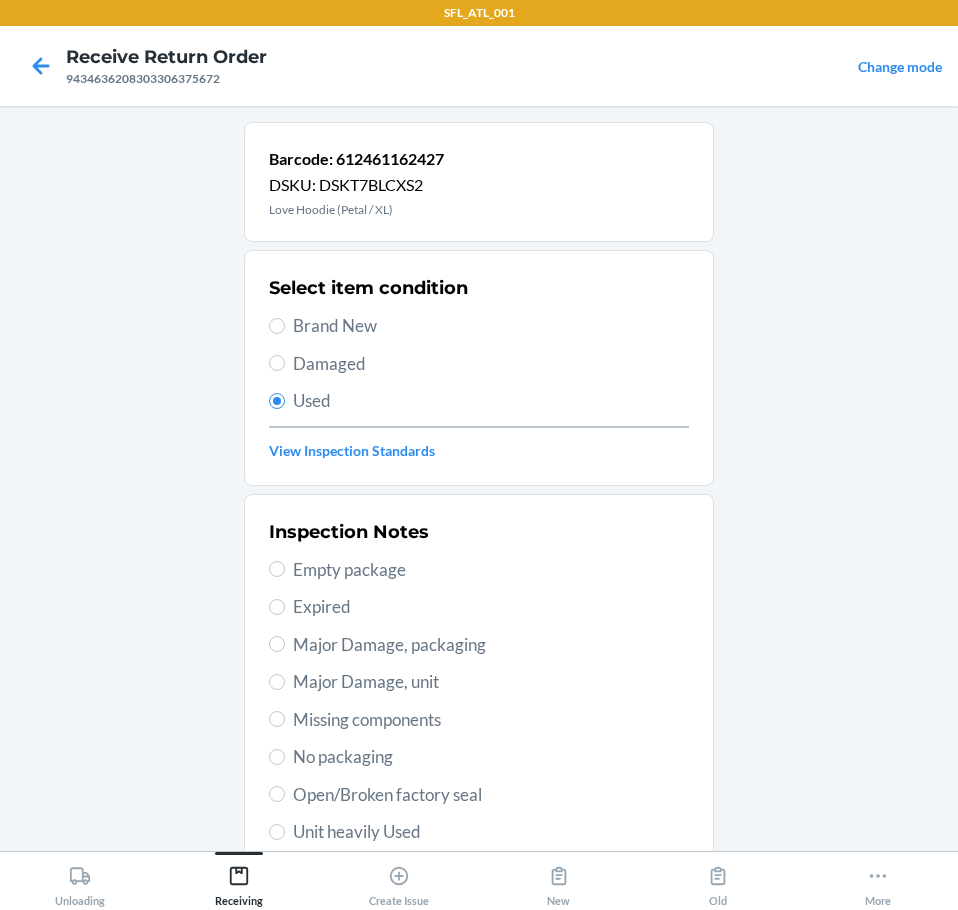 click on "Unit heavily Used" at bounding box center [491, 832] 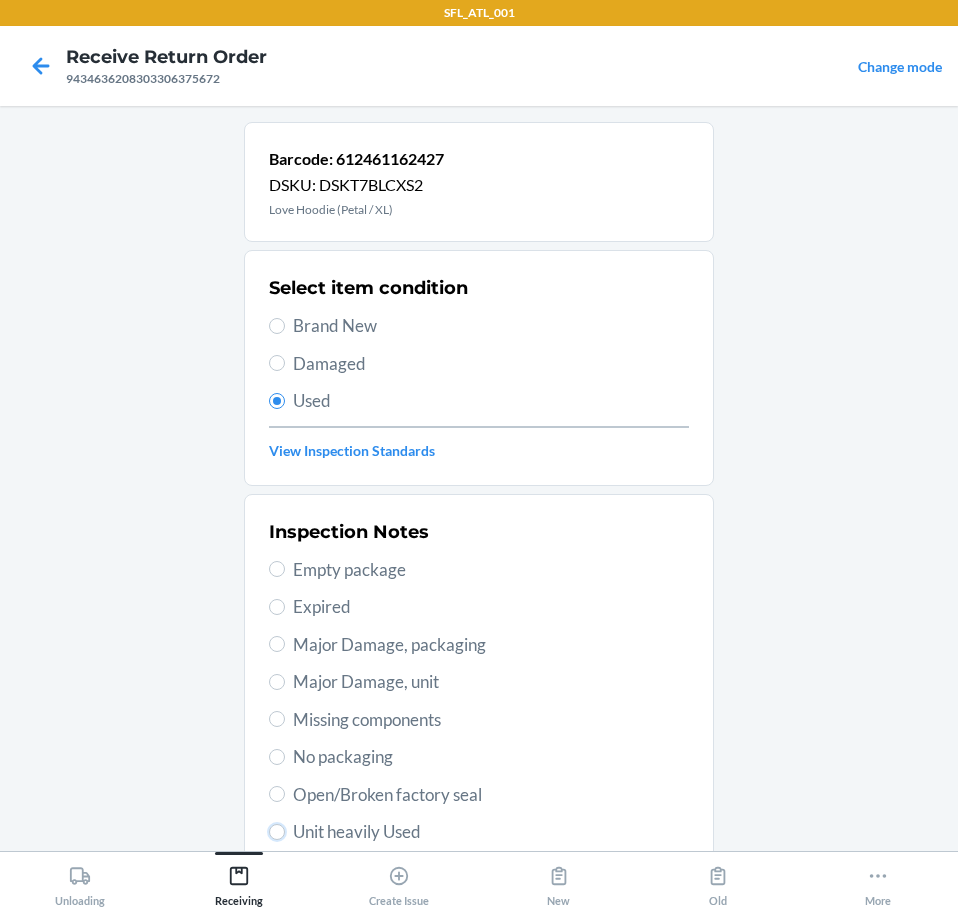 click on "Unit heavily Used" at bounding box center (277, 832) 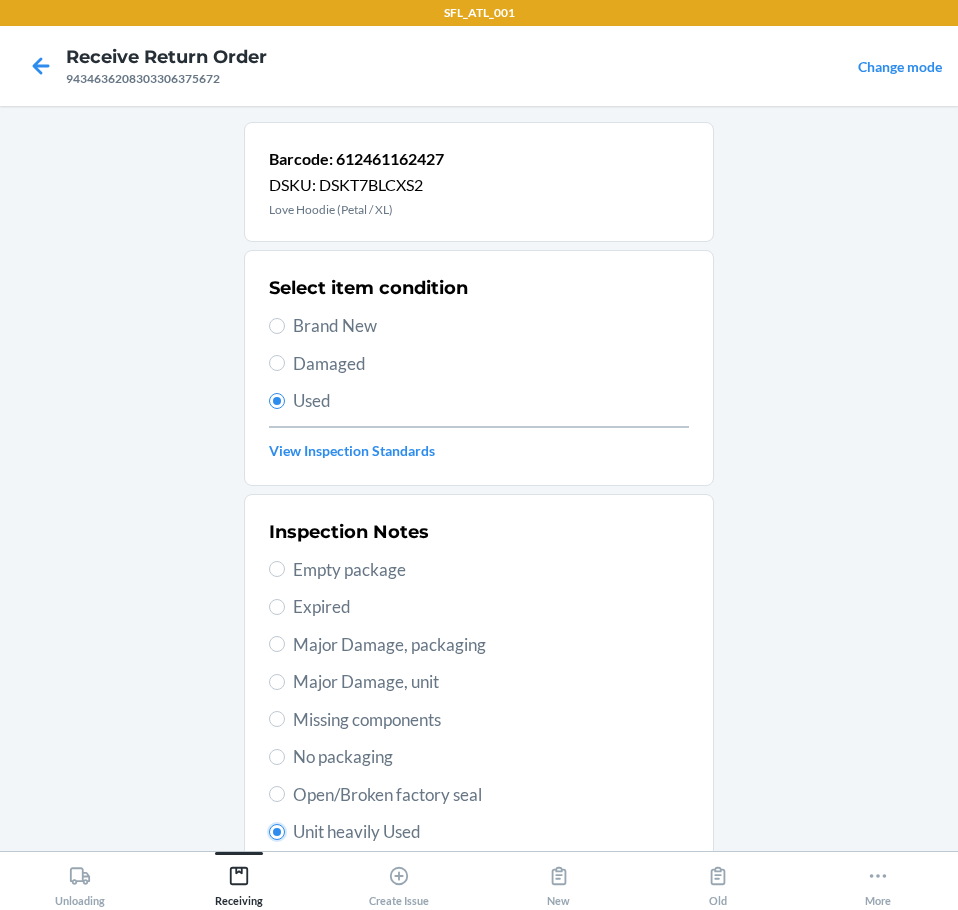 radio on "true" 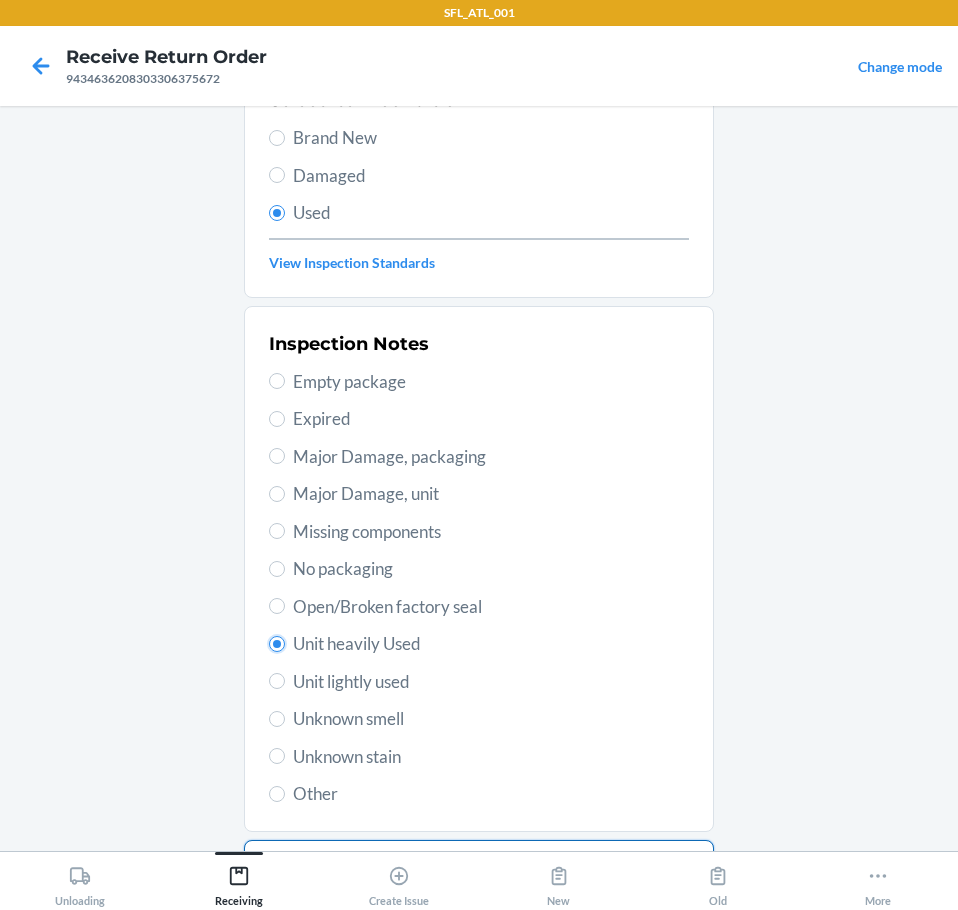 scroll, scrollTop: 297, scrollLeft: 0, axis: vertical 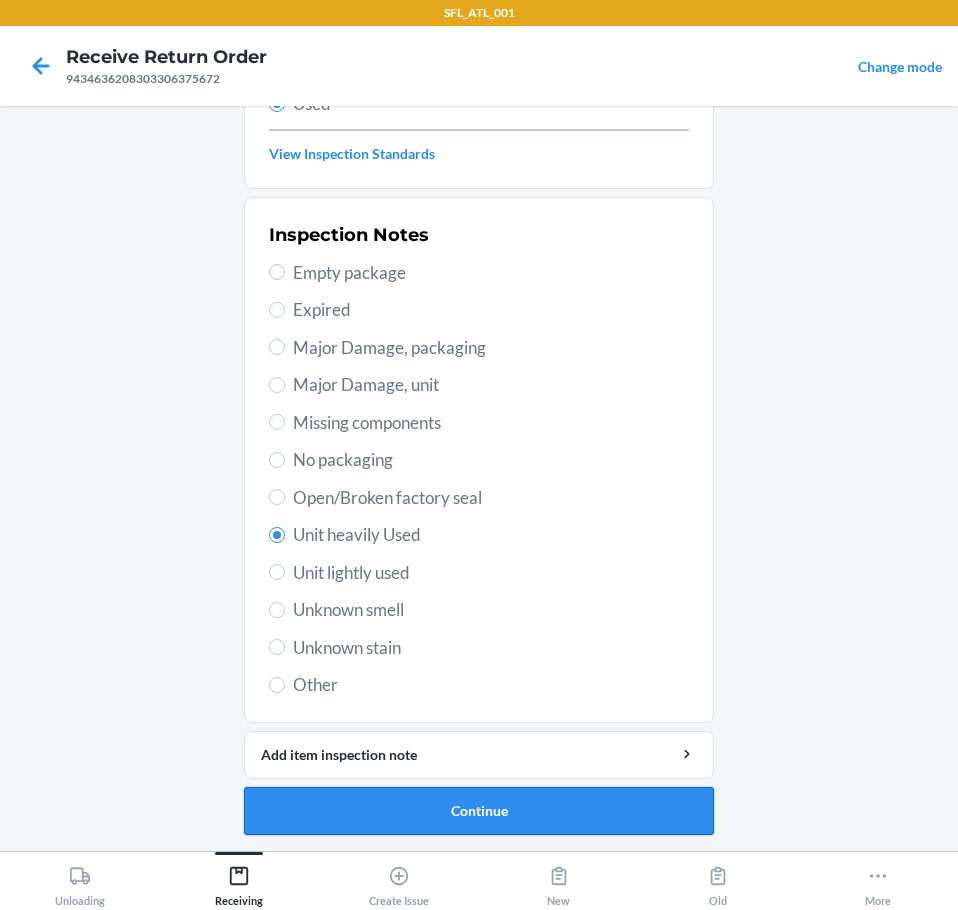 drag, startPoint x: 407, startPoint y: 791, endPoint x: 420, endPoint y: 802, distance: 17.029387 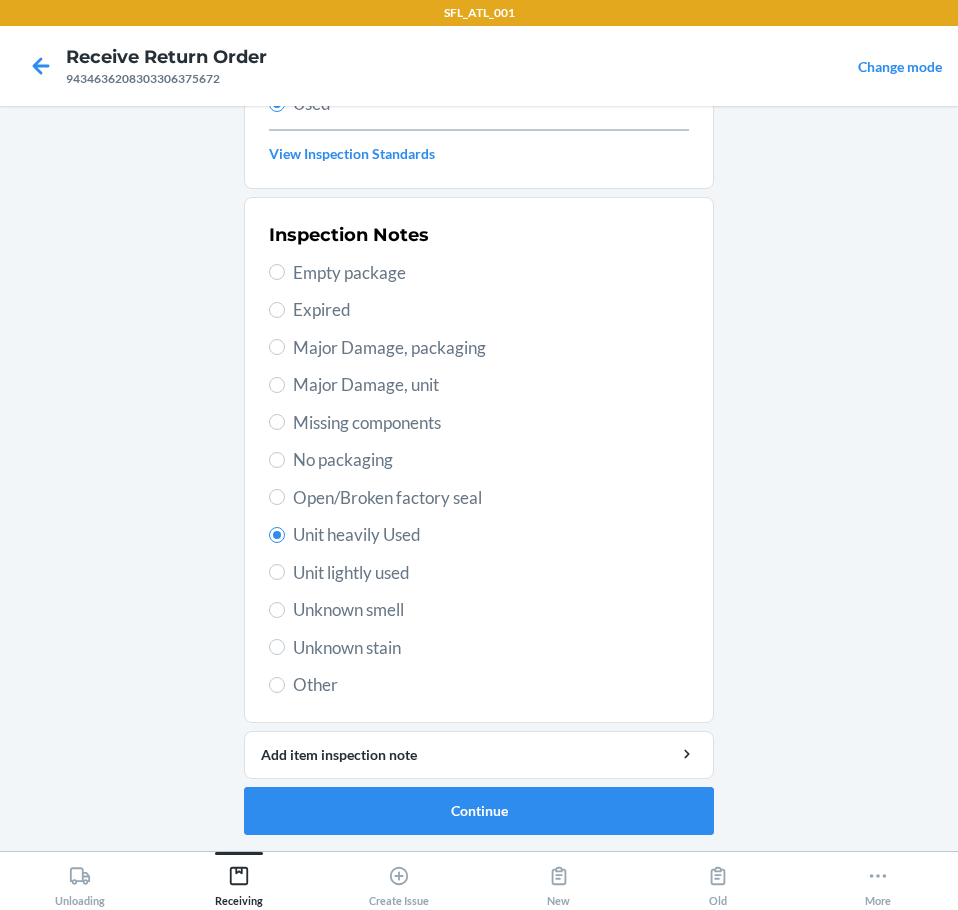 scroll, scrollTop: 0, scrollLeft: 0, axis: both 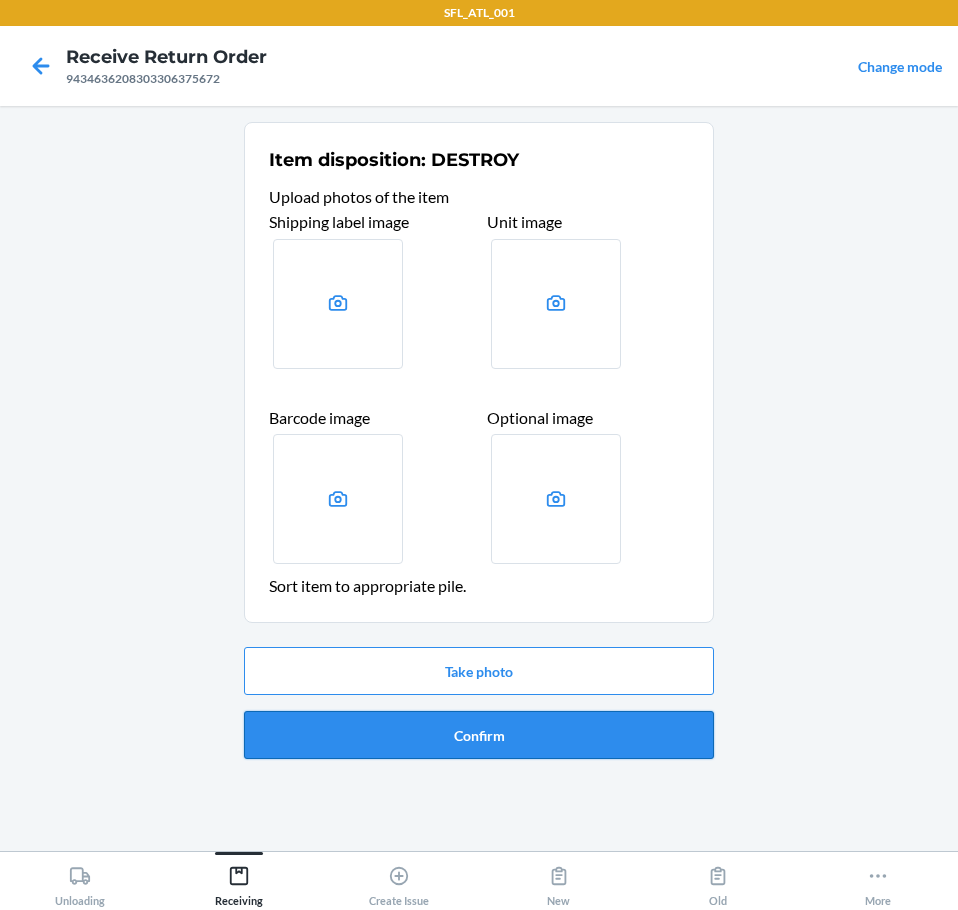 click on "Confirm" at bounding box center [479, 735] 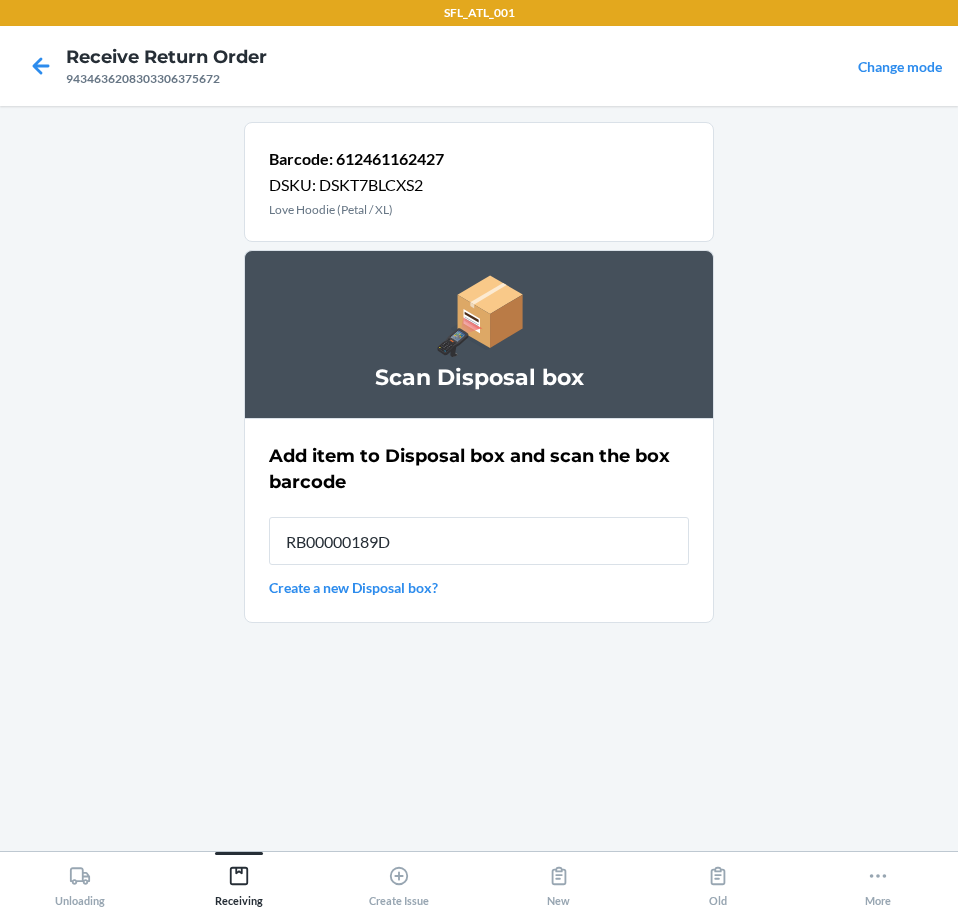 type on "RB00000189D" 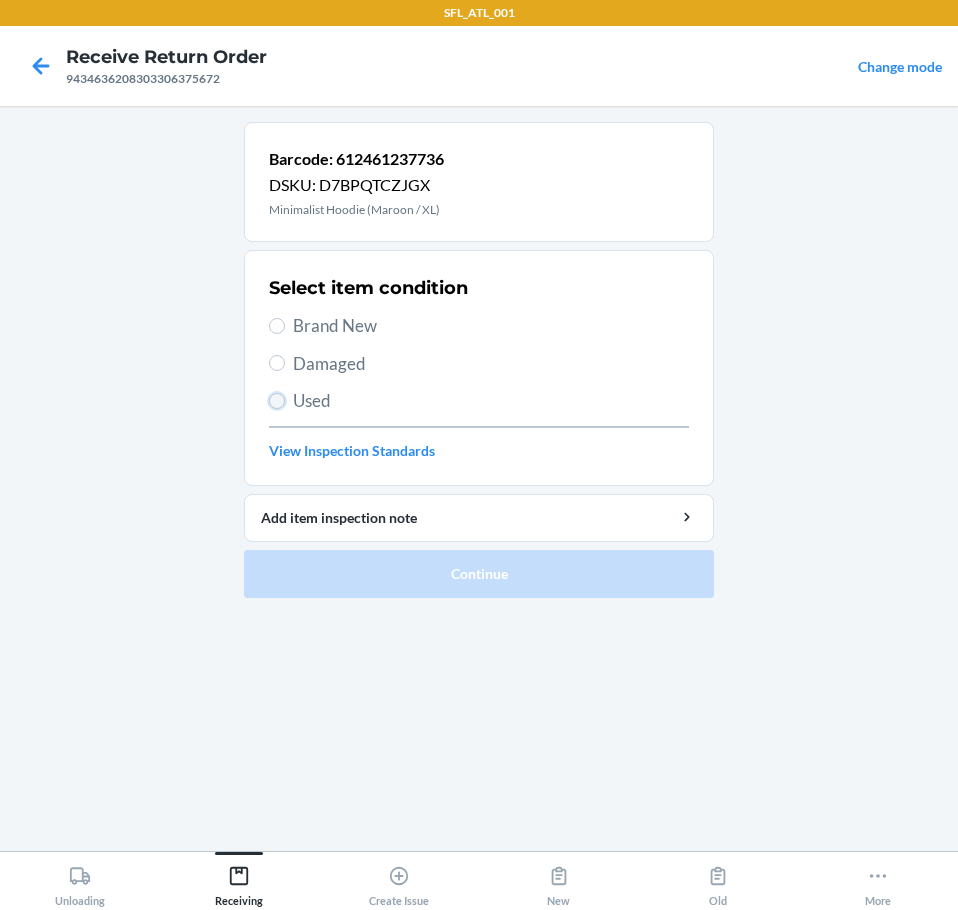 click on "Used" at bounding box center (277, 401) 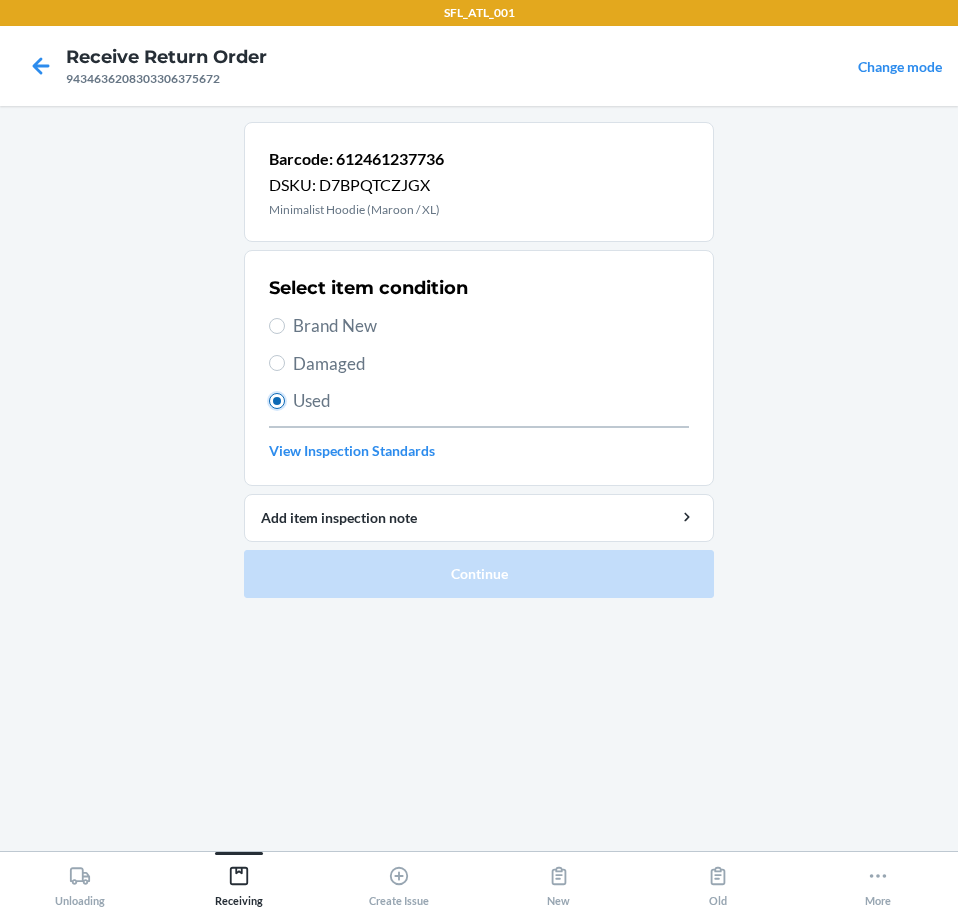 radio on "true" 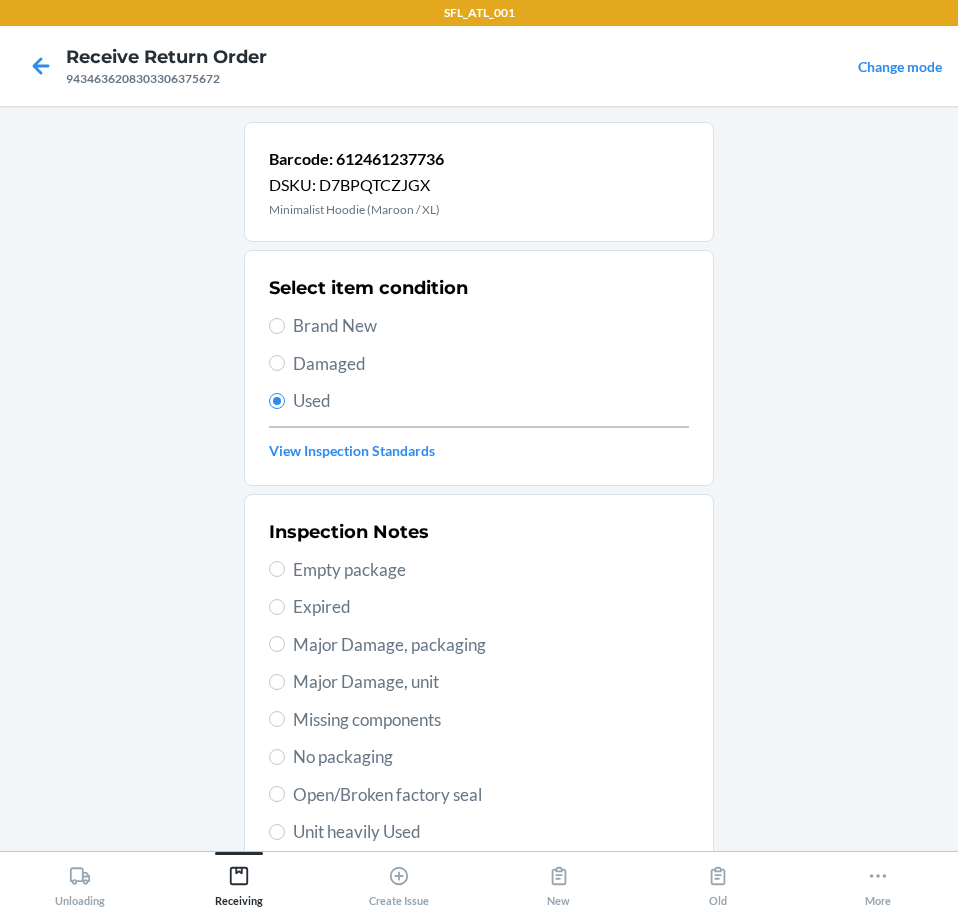 click on "Unit heavily Used" at bounding box center (491, 832) 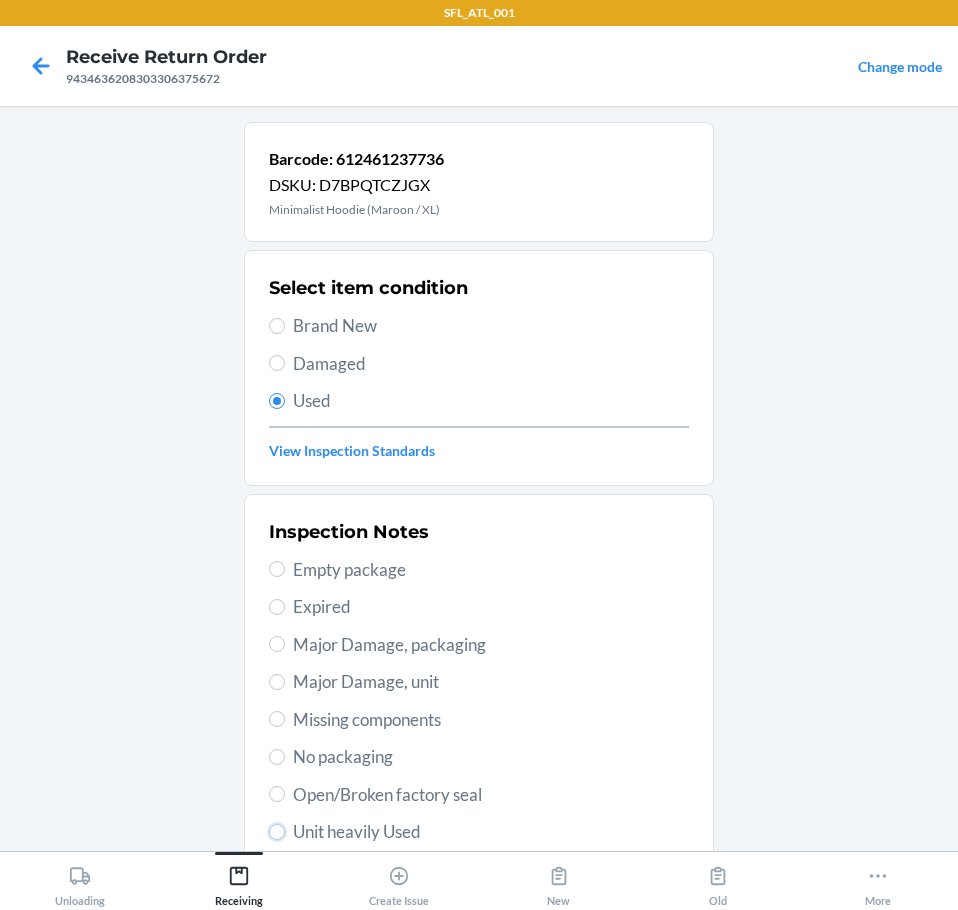 click on "Unit heavily Used" at bounding box center [277, 832] 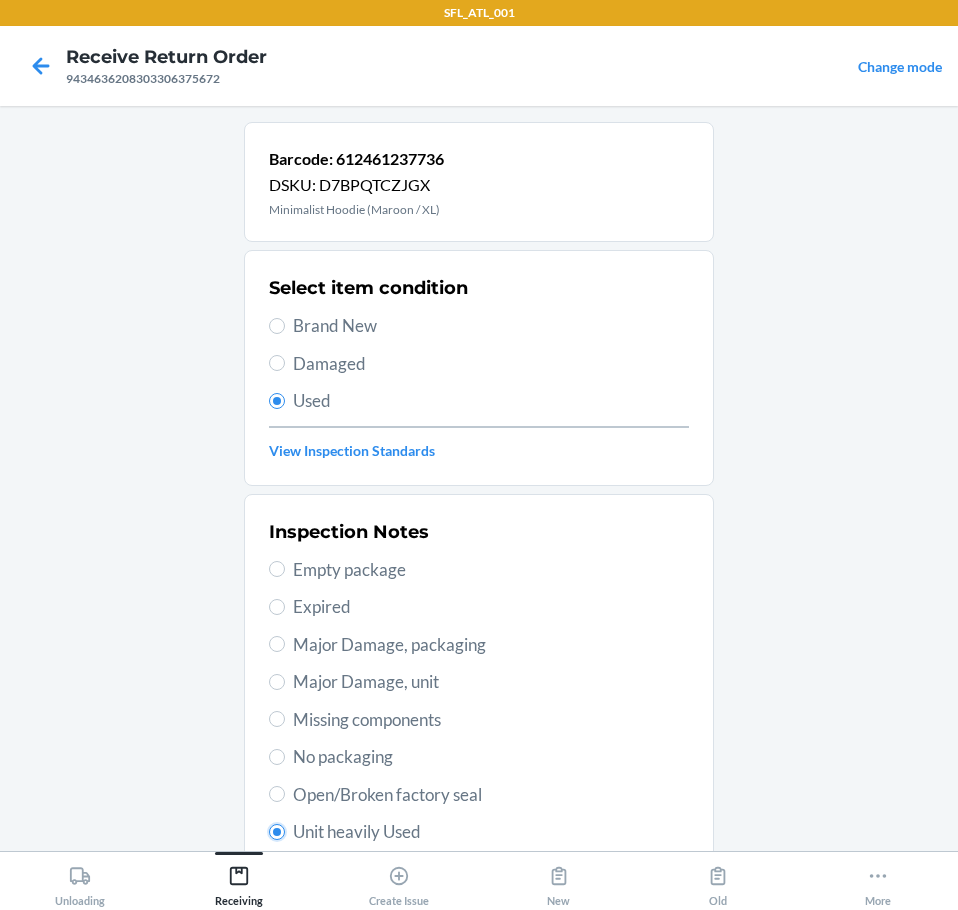 radio on "true" 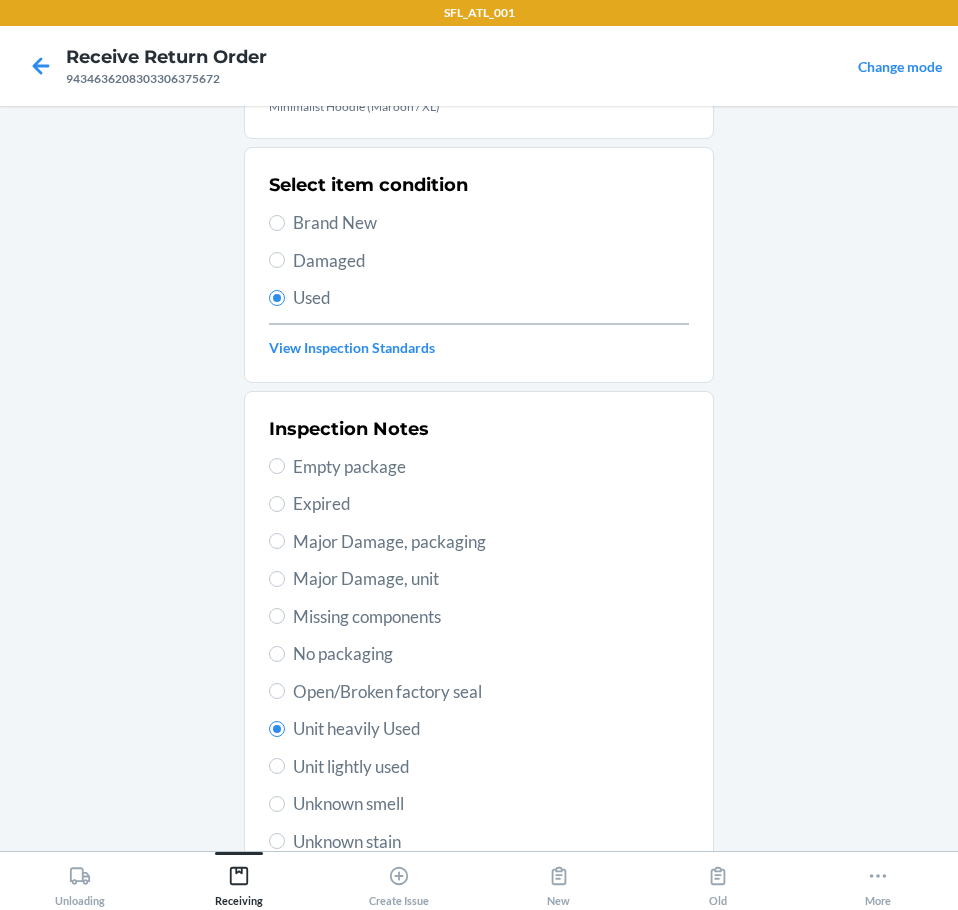 scroll, scrollTop: 297, scrollLeft: 0, axis: vertical 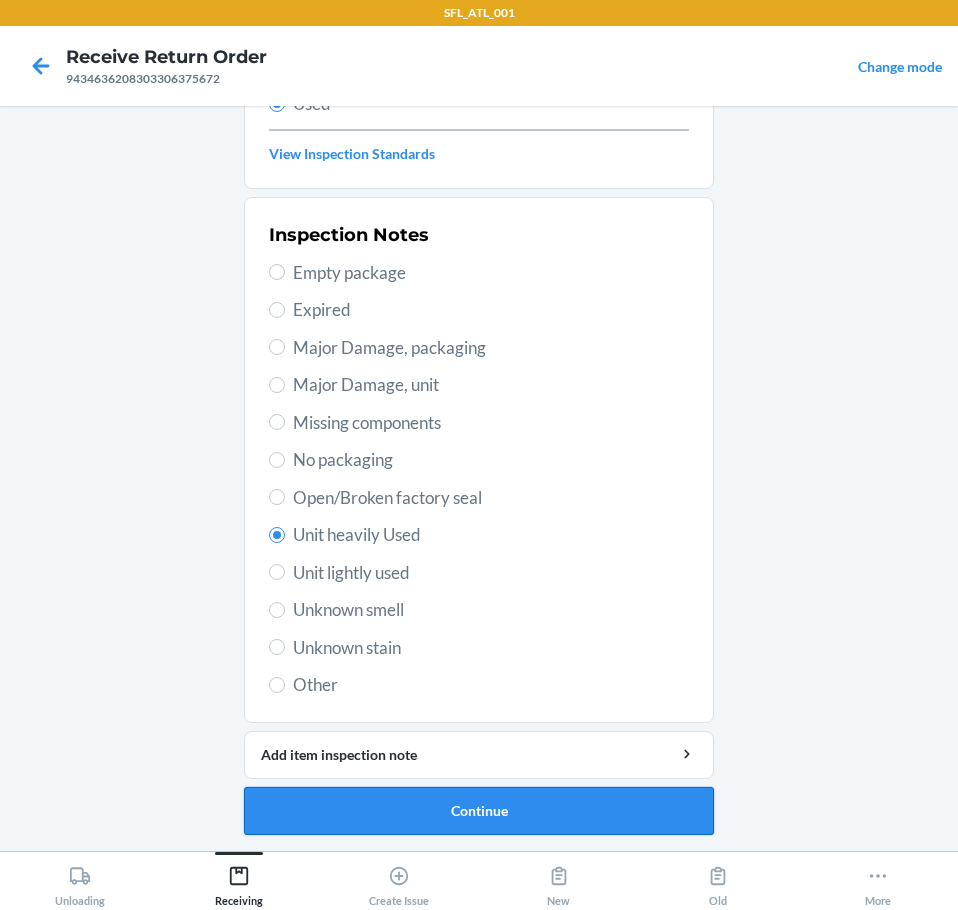 click on "Continue" at bounding box center [479, 811] 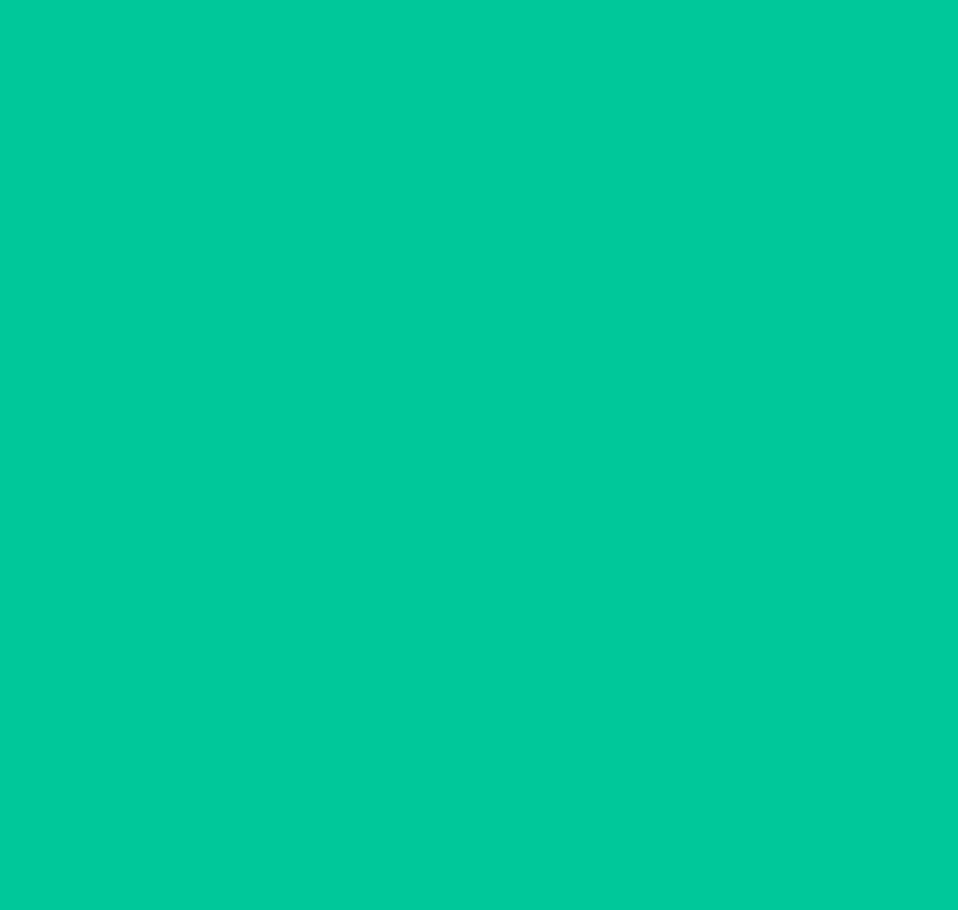 scroll, scrollTop: 0, scrollLeft: 0, axis: both 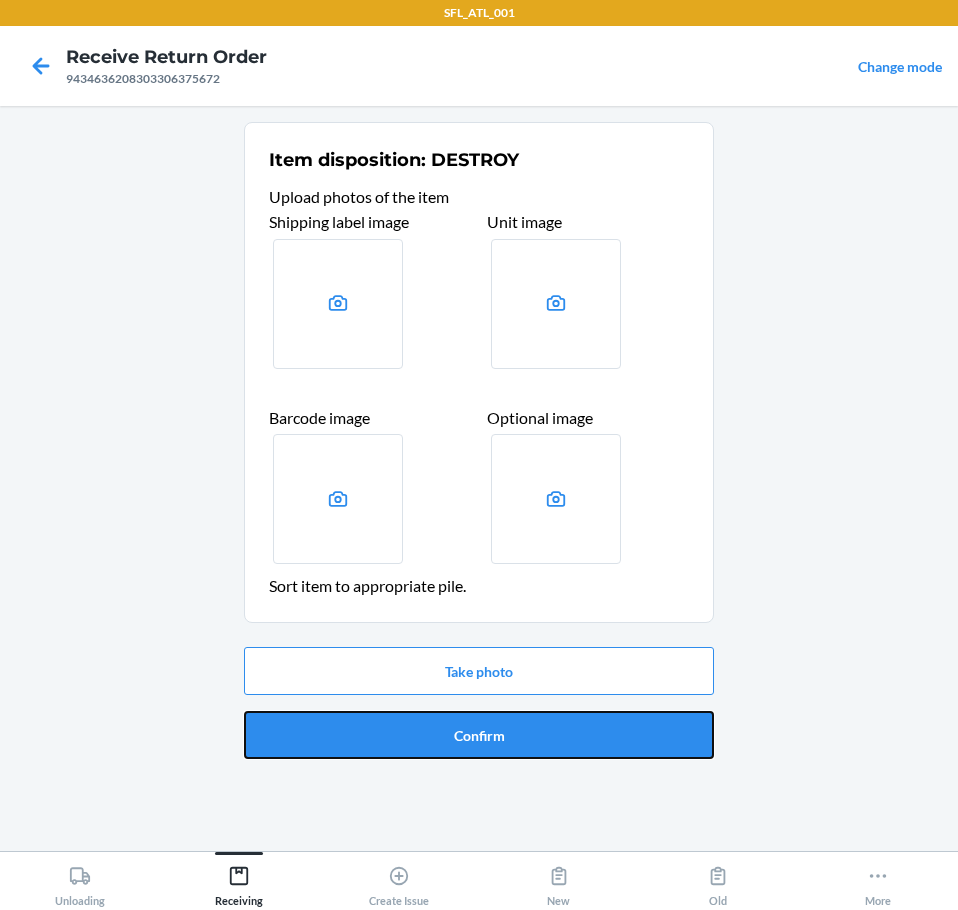 drag, startPoint x: 579, startPoint y: 713, endPoint x: 590, endPoint y: 726, distance: 17.029387 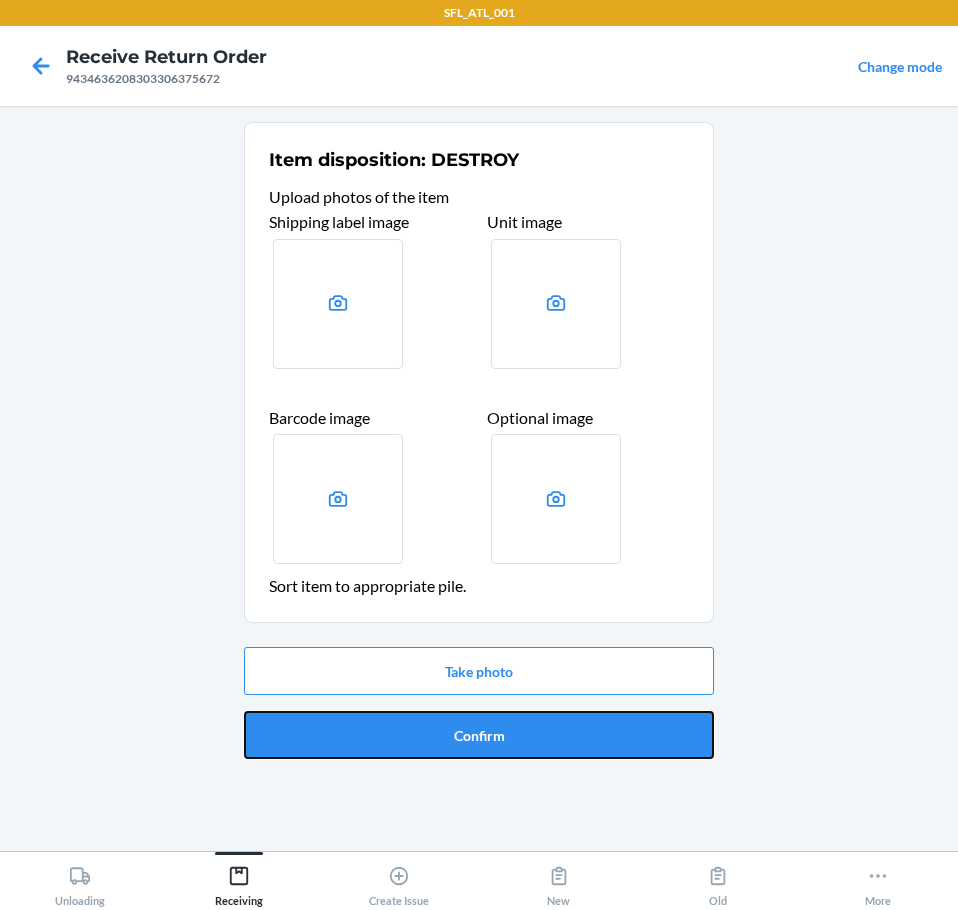 click on "Confirm" at bounding box center [479, 735] 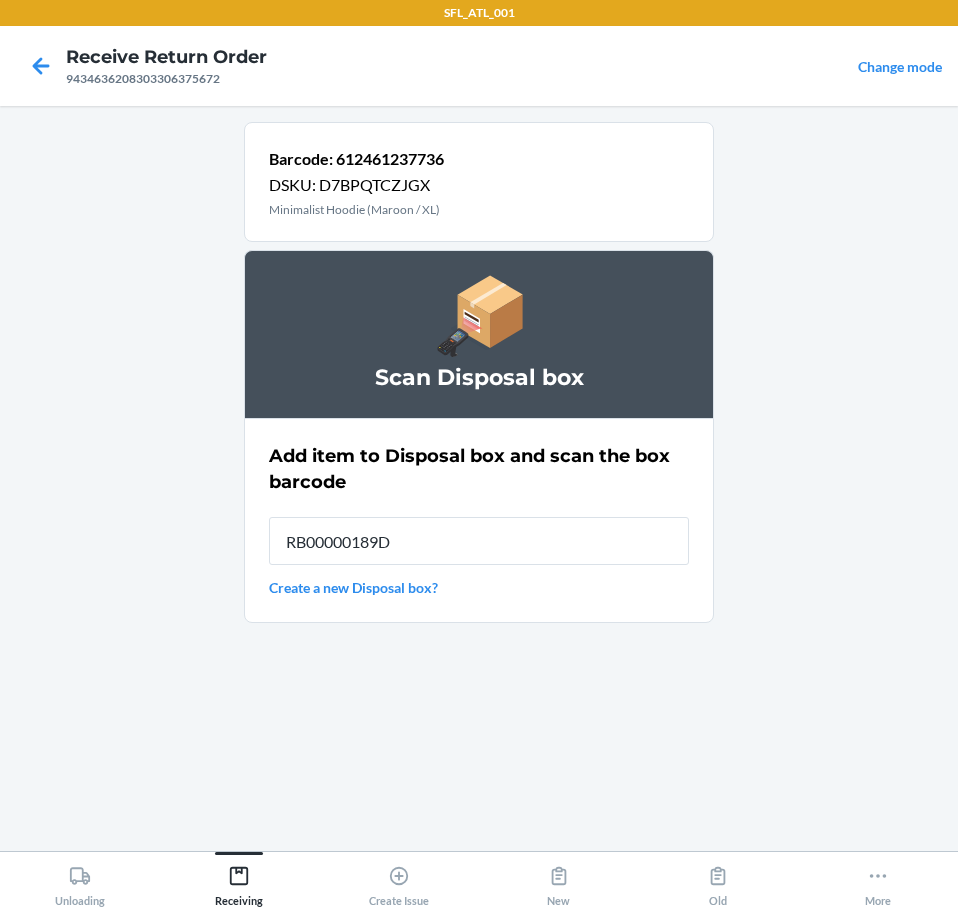 type on "RB00000189D" 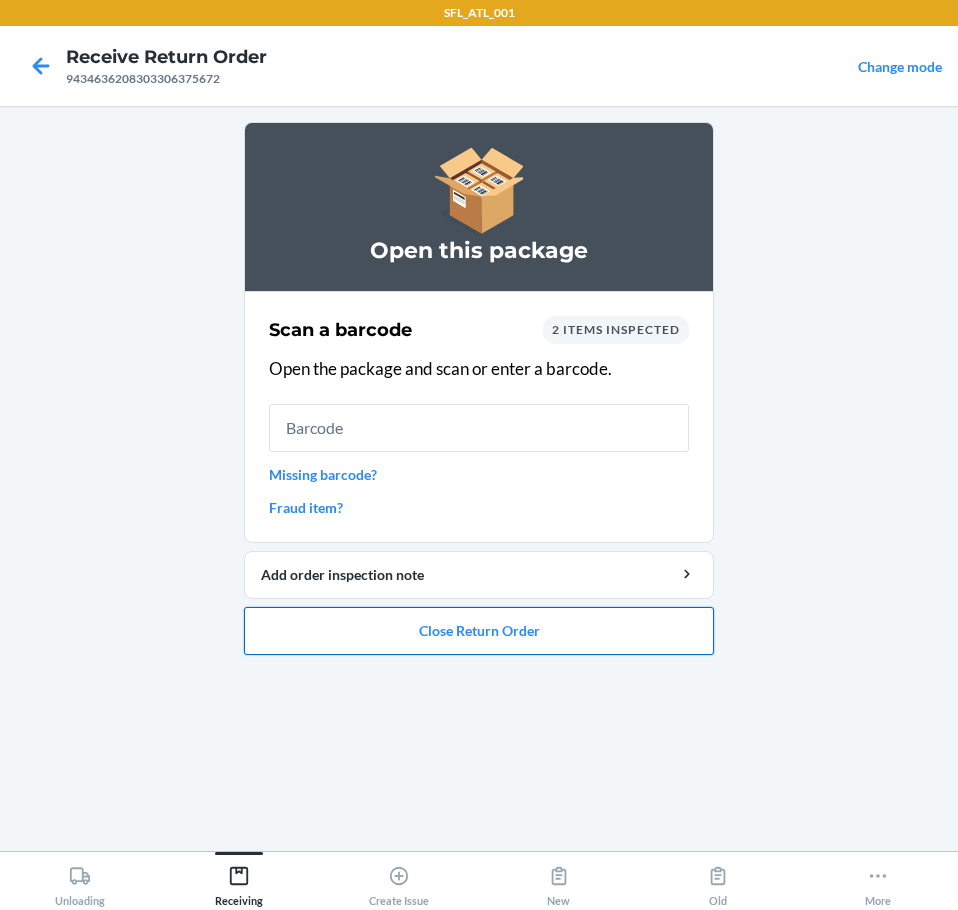 click on "Close Return Order" at bounding box center (479, 631) 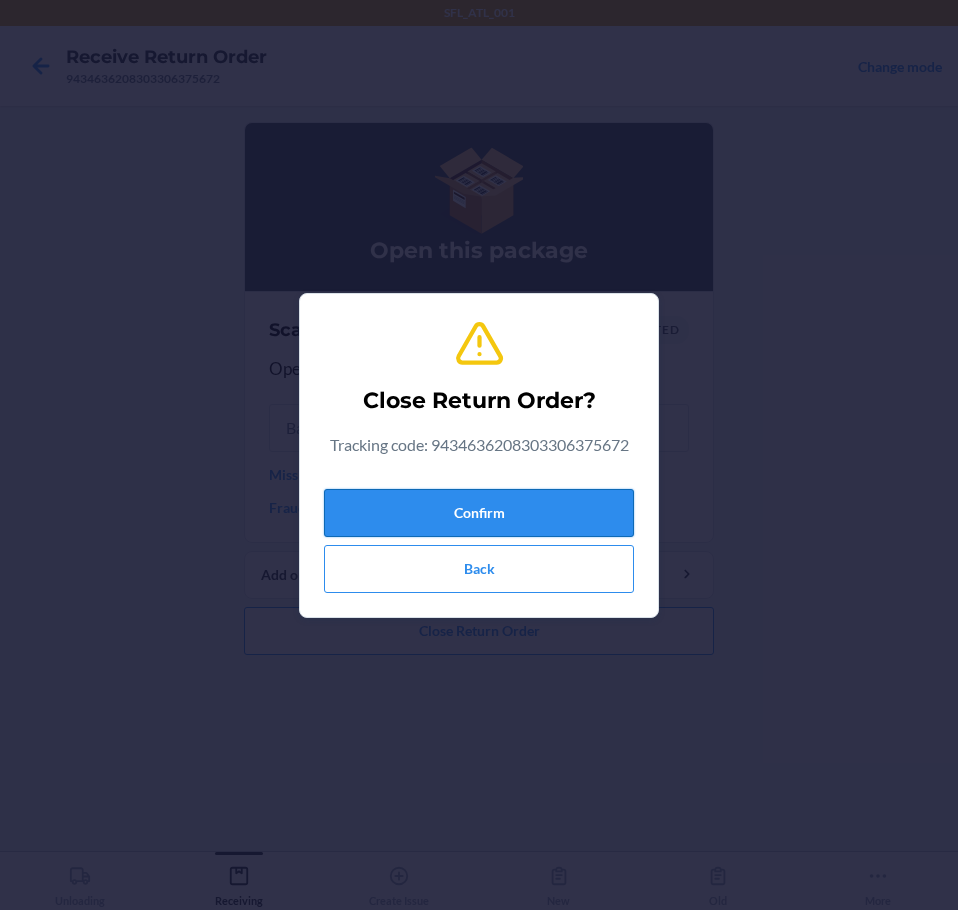 drag, startPoint x: 516, startPoint y: 519, endPoint x: 498, endPoint y: 522, distance: 18.248287 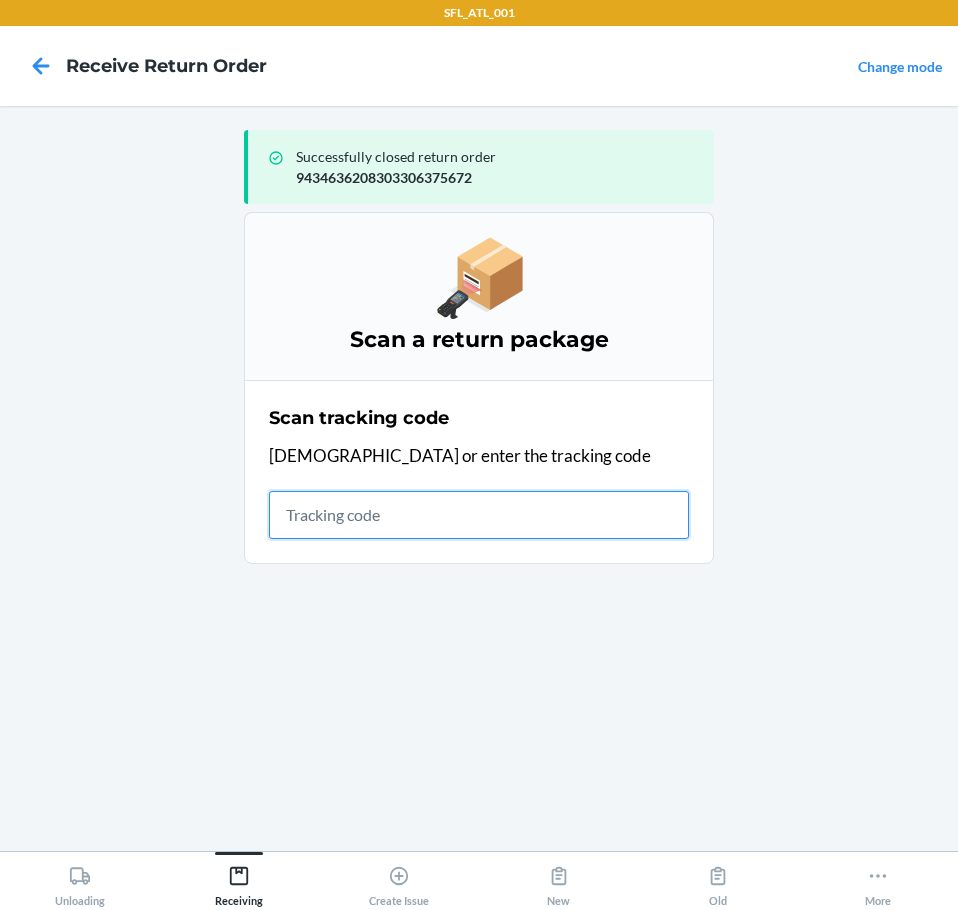 click at bounding box center (479, 515) 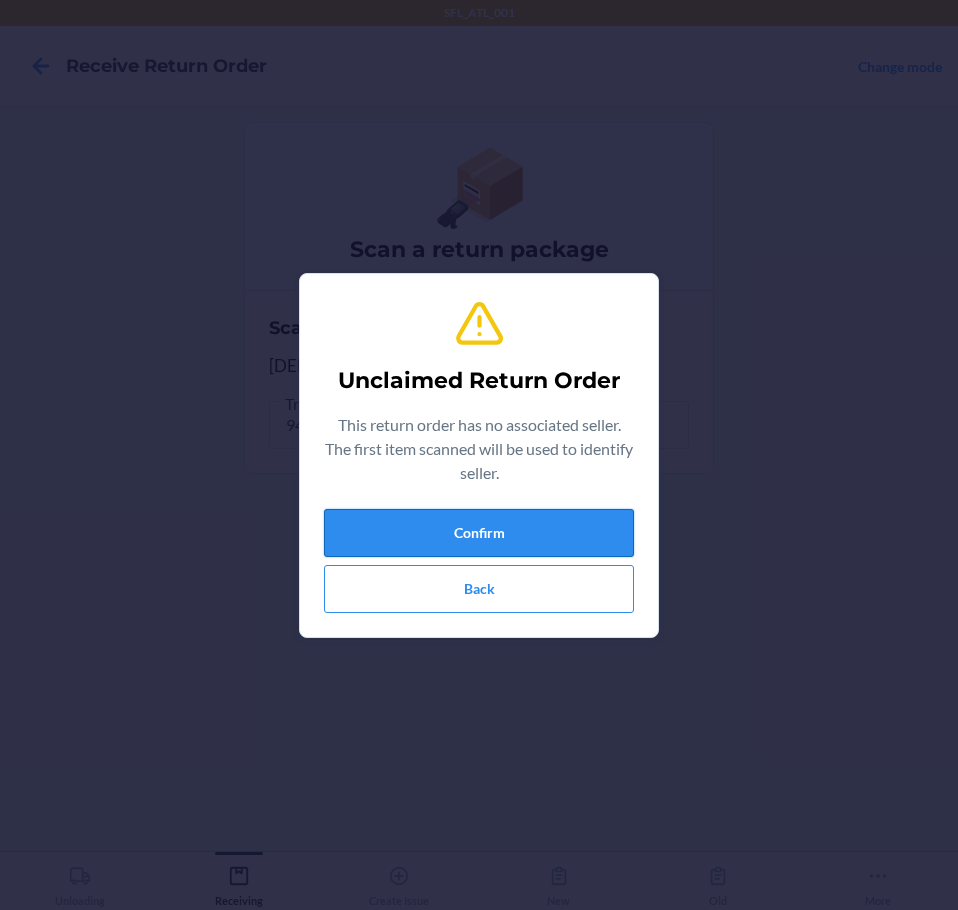 click on "Confirm" at bounding box center (479, 533) 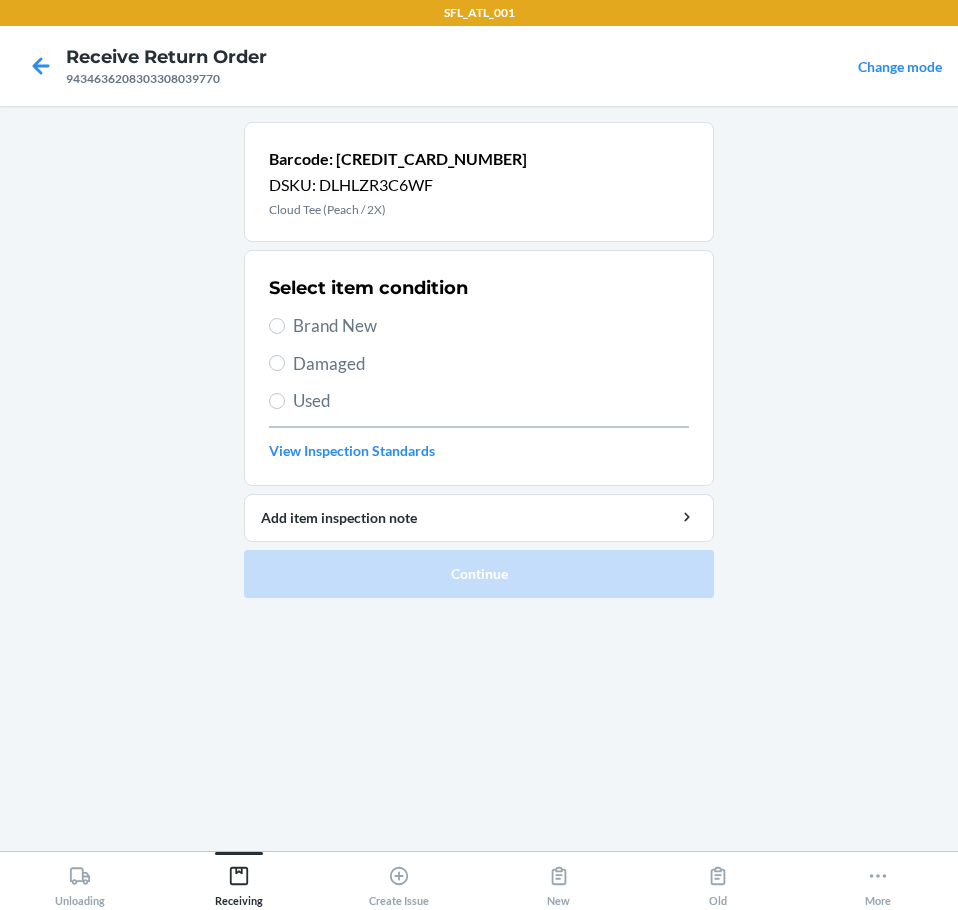 click on "Brand New" at bounding box center (491, 326) 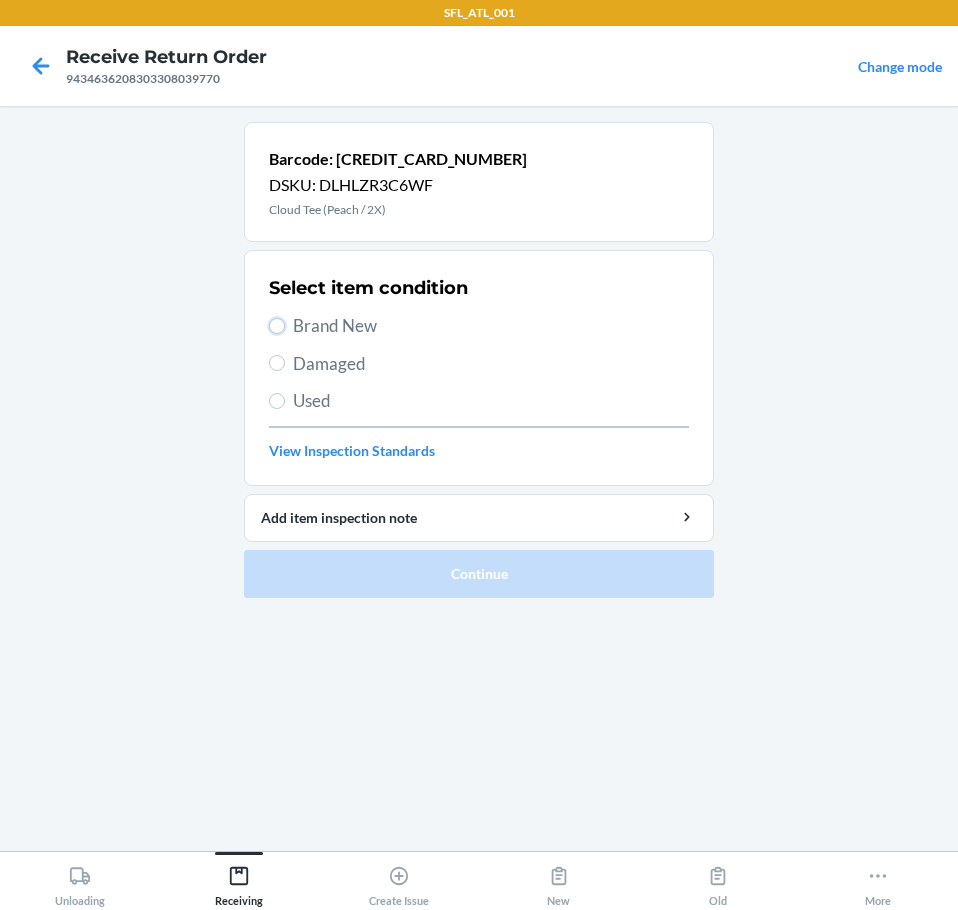click on "Brand New" at bounding box center (277, 326) 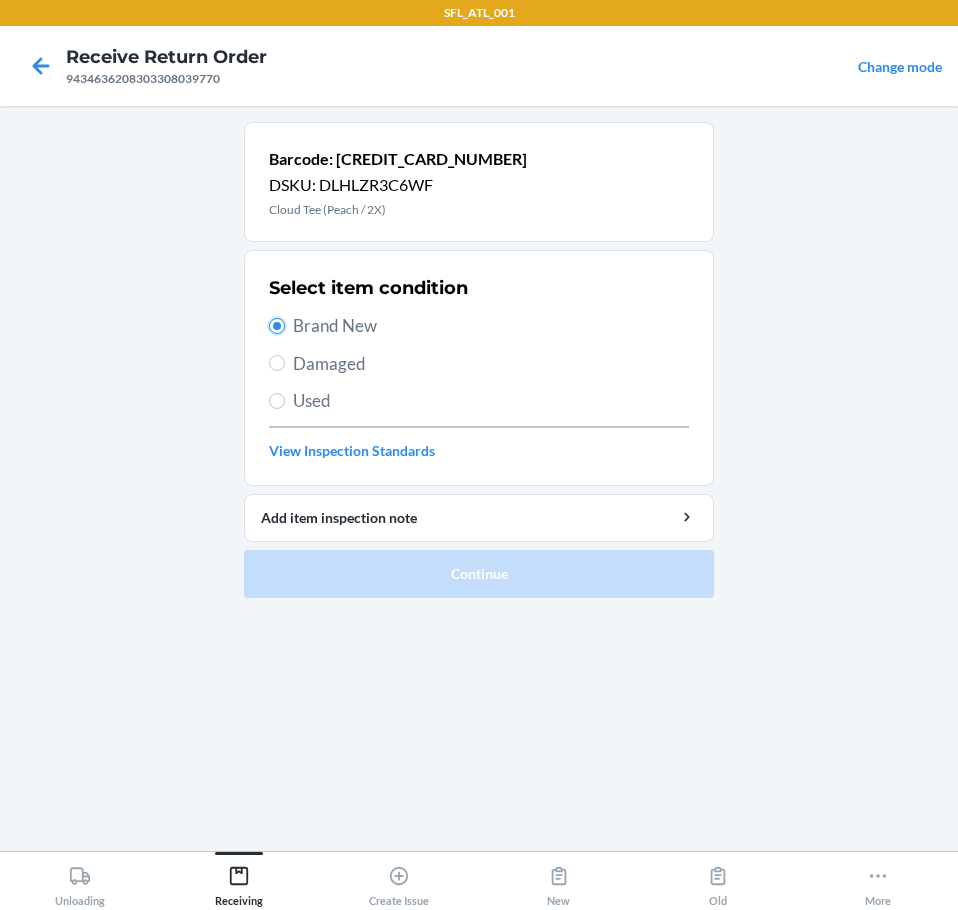 radio on "true" 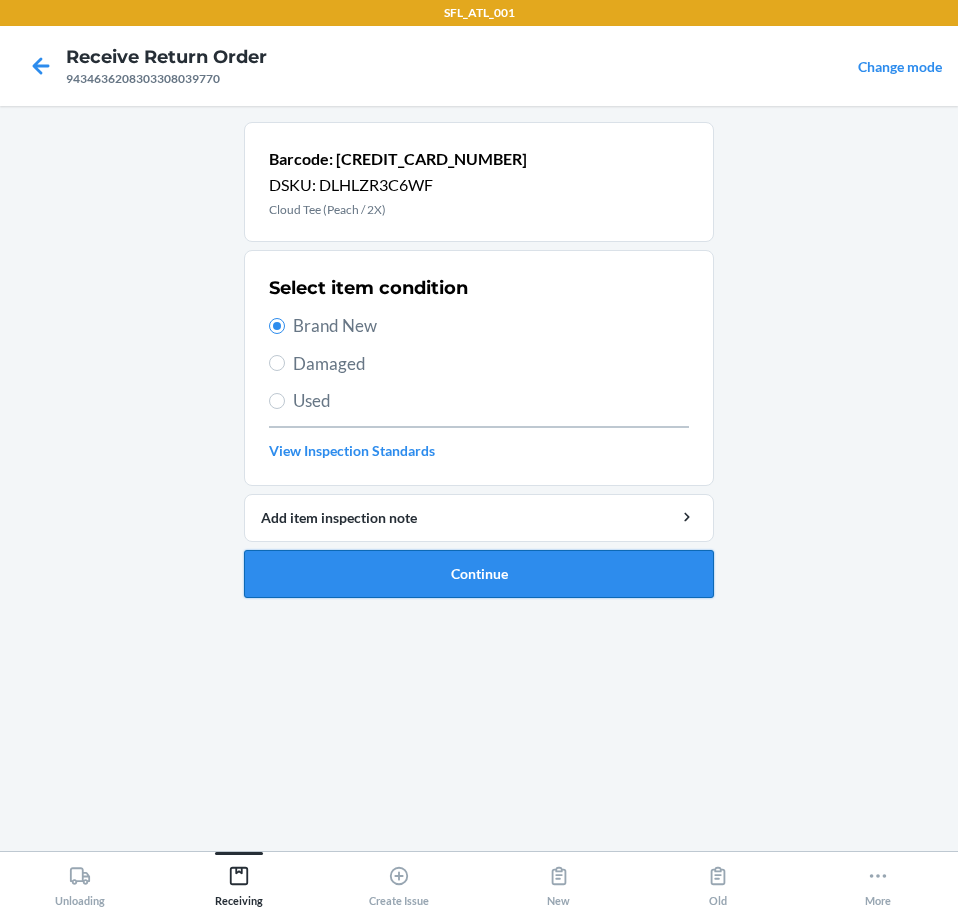 click on "Continue" at bounding box center (479, 574) 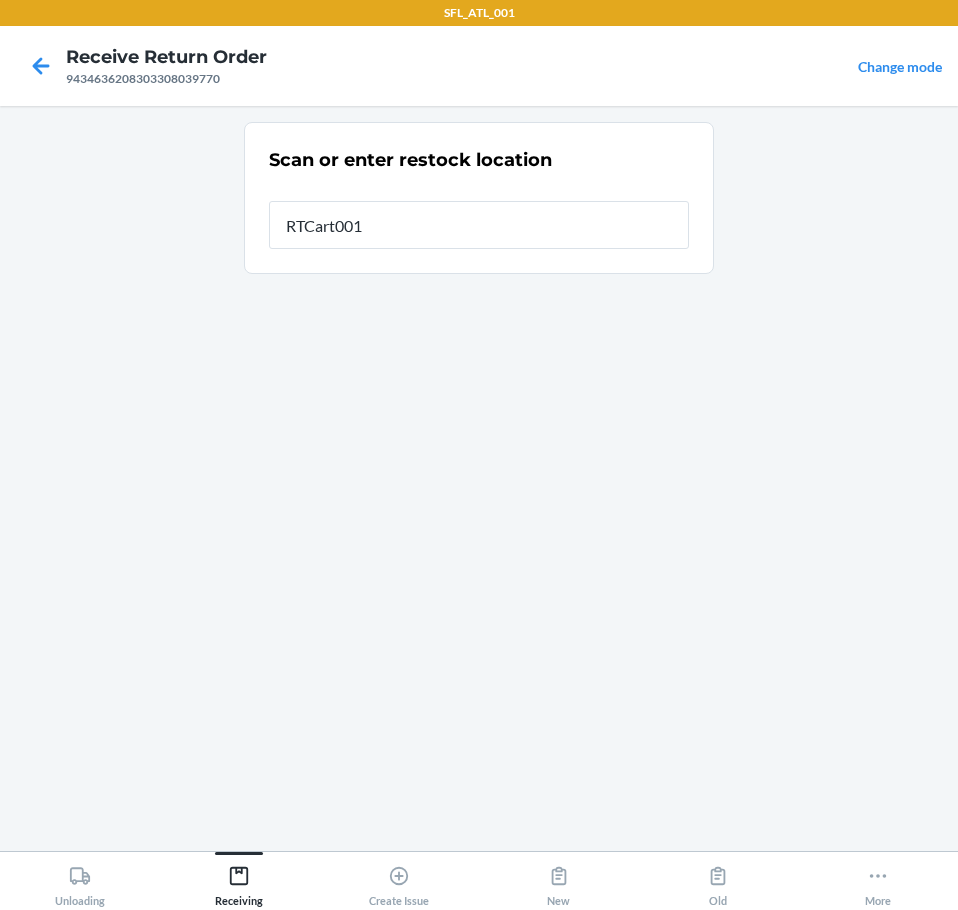 type on "RTCart001" 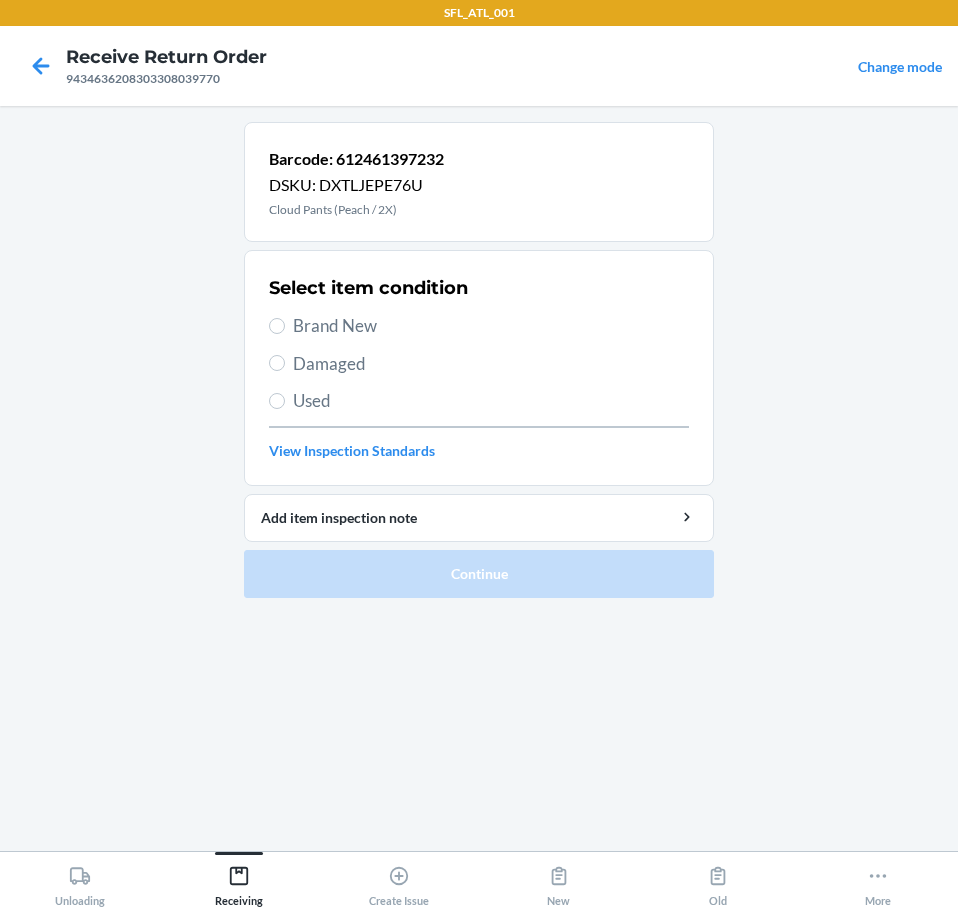 click on "Brand New" at bounding box center [491, 326] 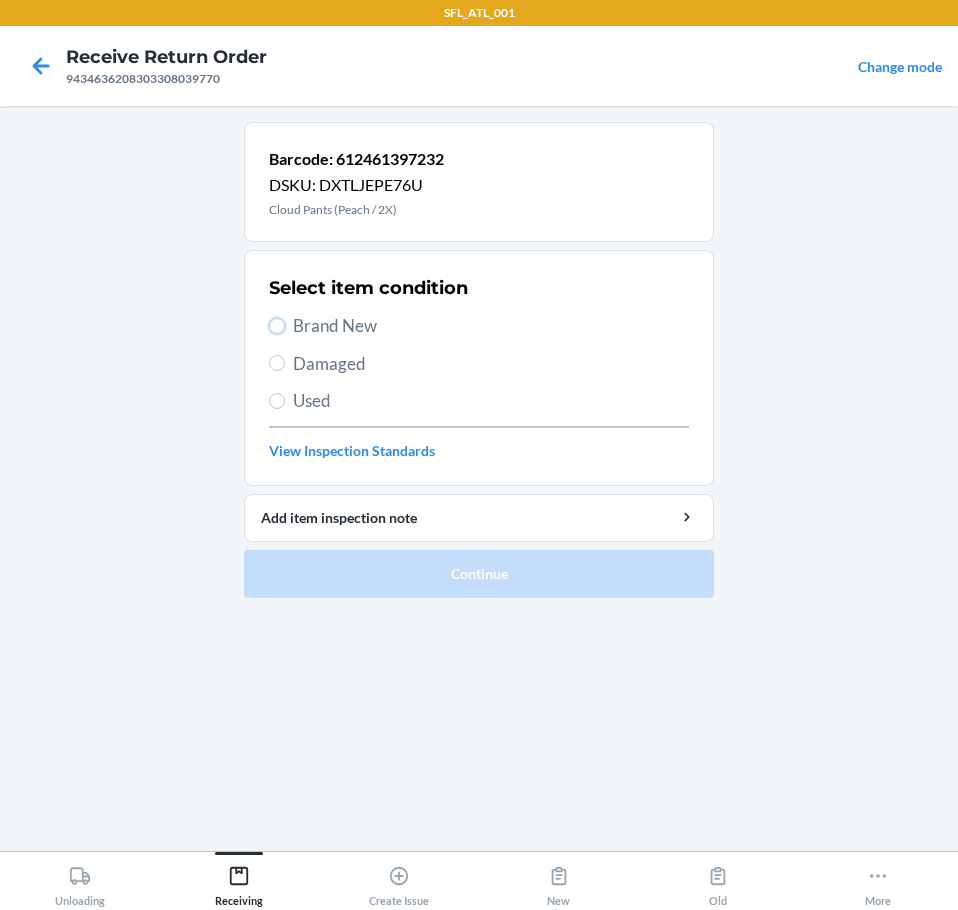 click on "Brand New" at bounding box center (277, 326) 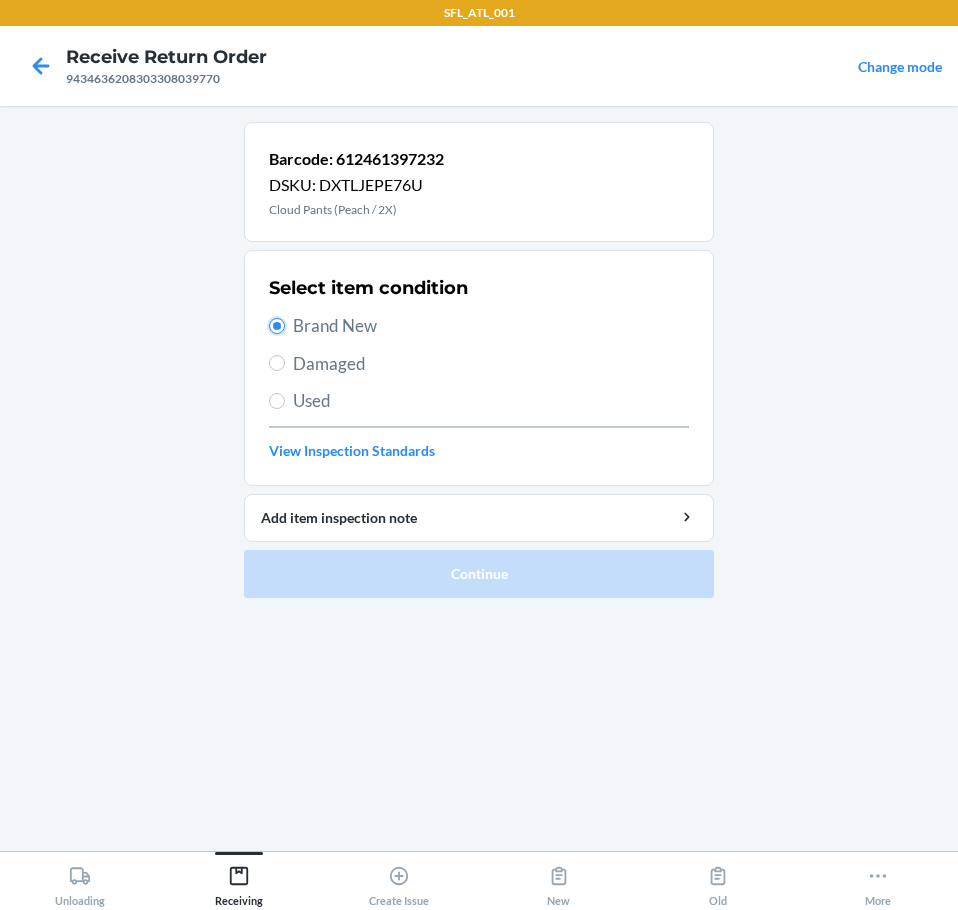 radio on "true" 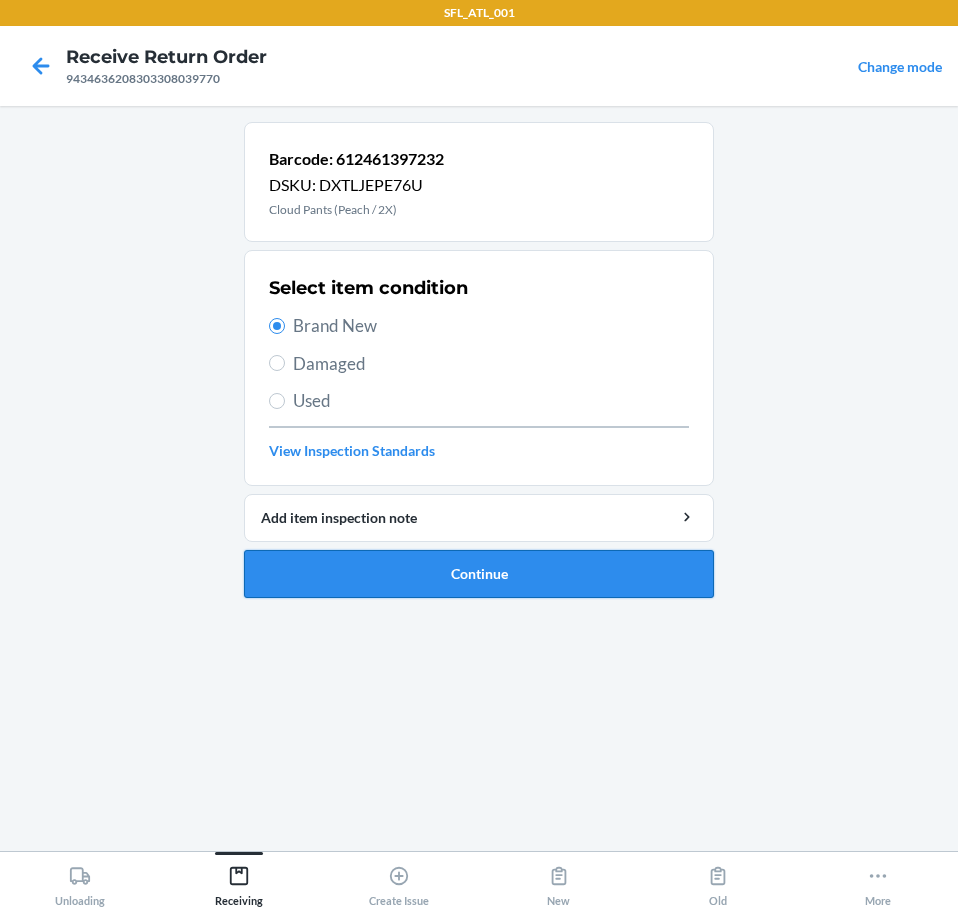 click on "Continue" at bounding box center [479, 574] 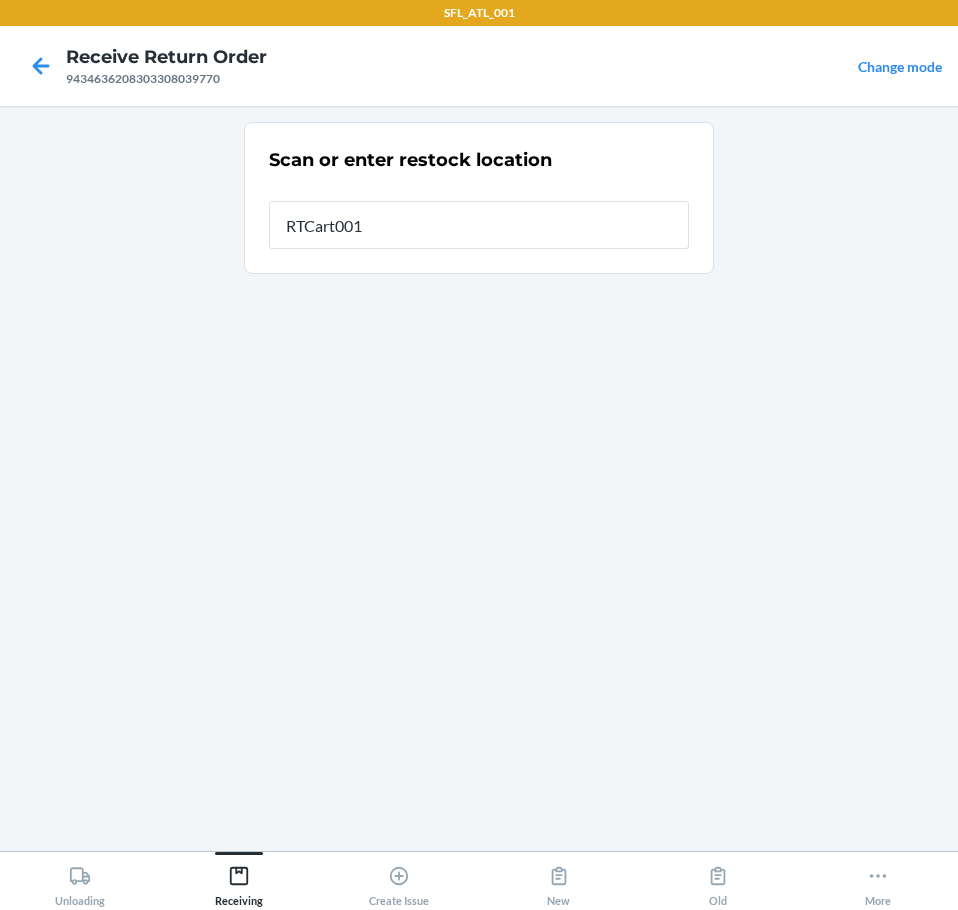 type on "RTCart001" 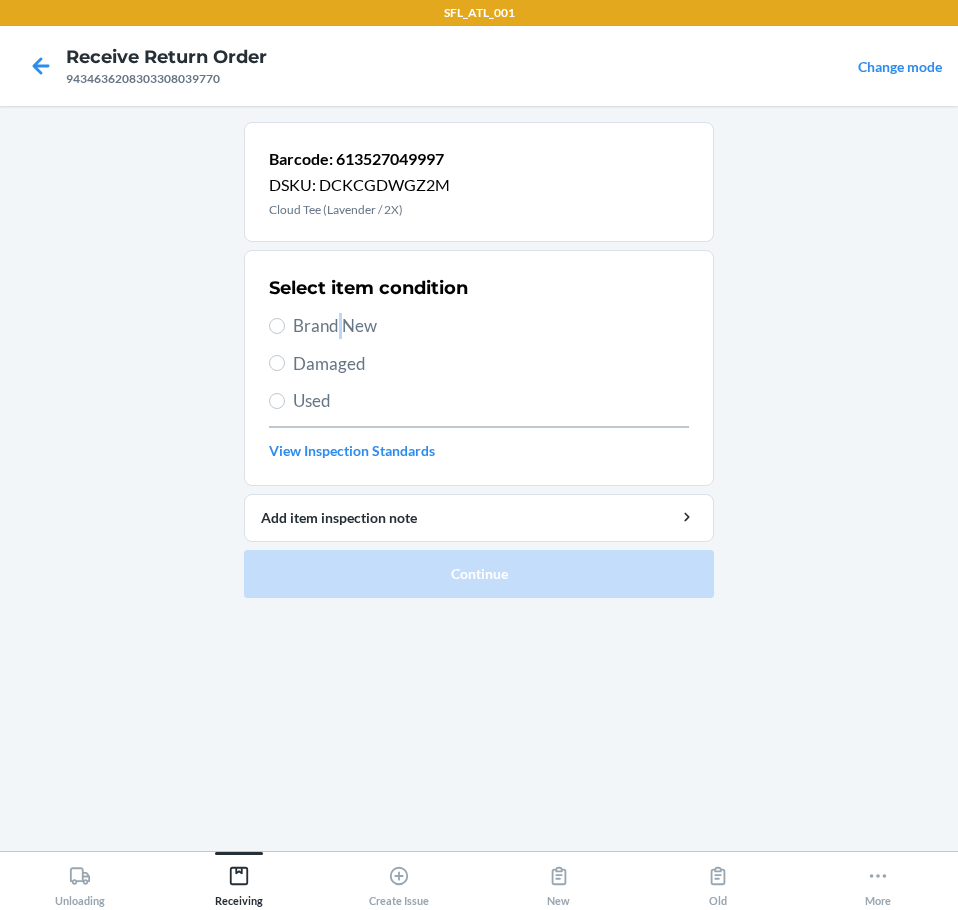 drag, startPoint x: 335, startPoint y: 324, endPoint x: 345, endPoint y: 330, distance: 11.661903 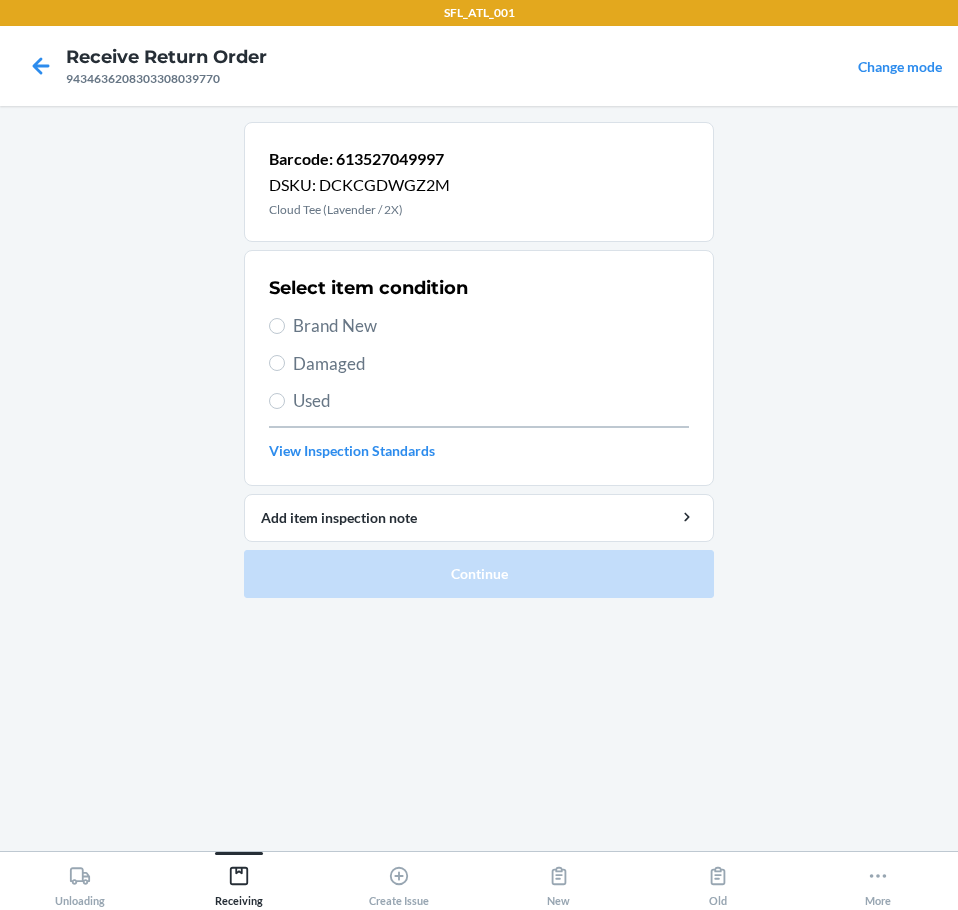 click on "Brand New" at bounding box center (491, 326) 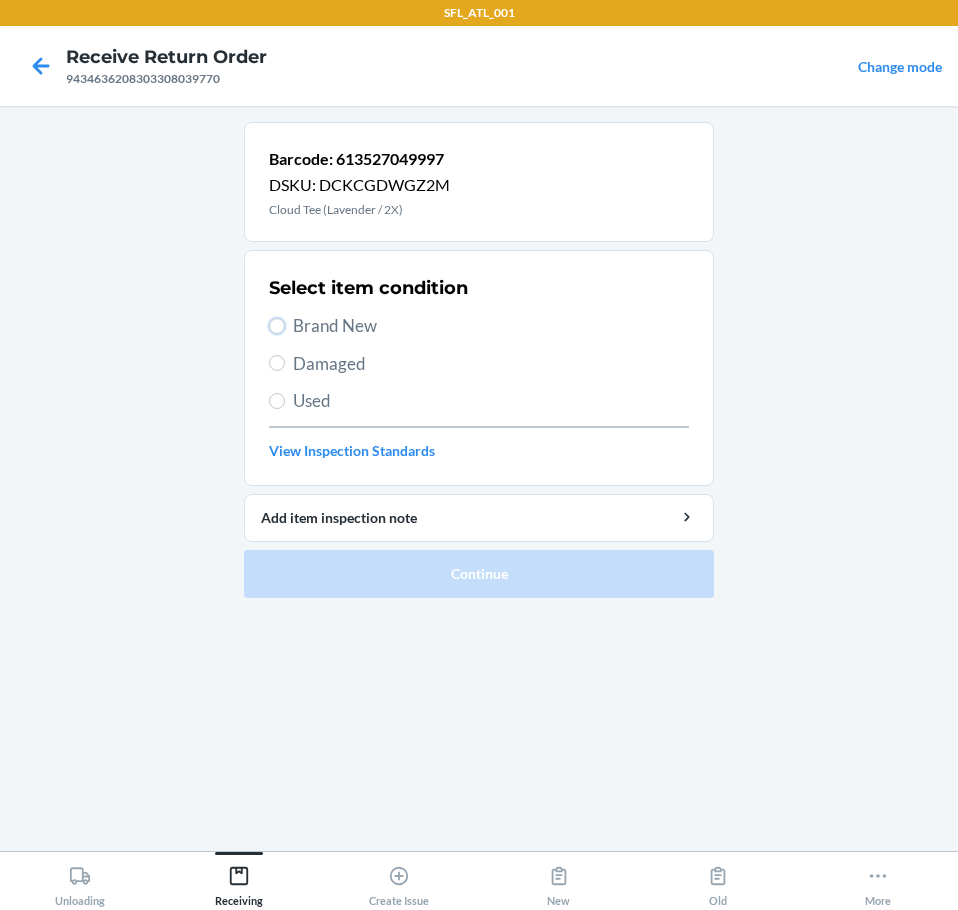click on "Brand New" at bounding box center (277, 326) 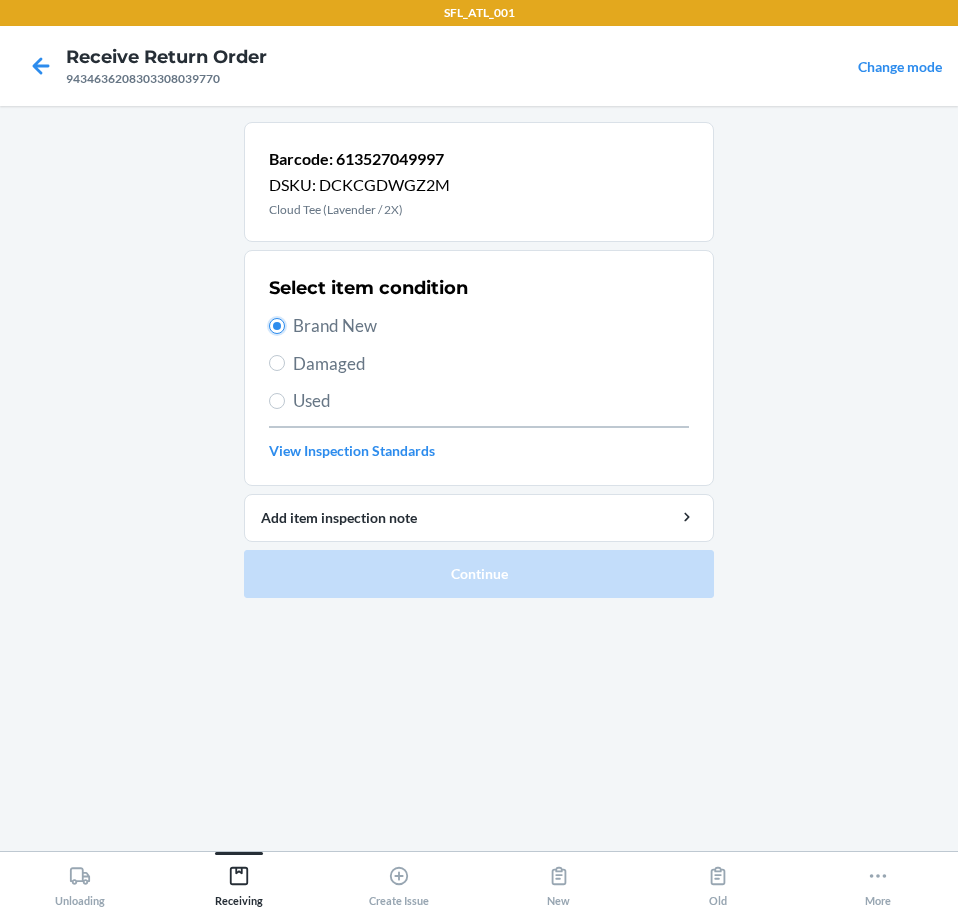 radio on "true" 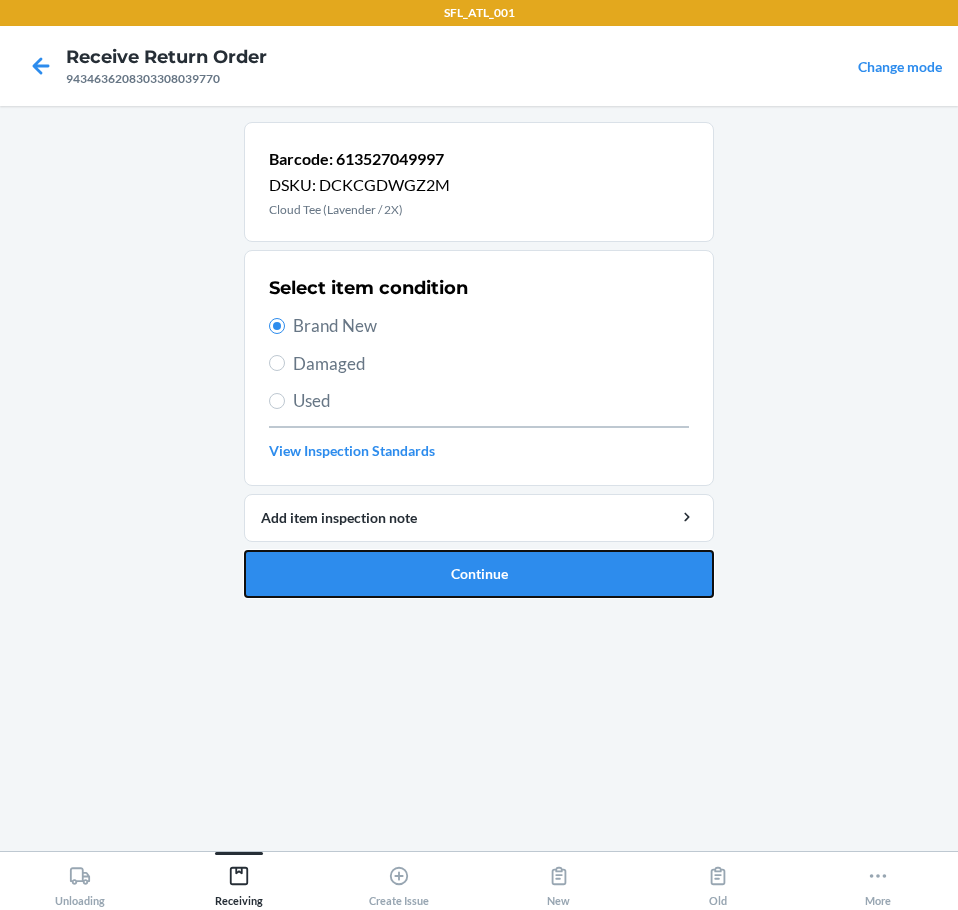 drag, startPoint x: 320, startPoint y: 560, endPoint x: 308, endPoint y: 573, distance: 17.691807 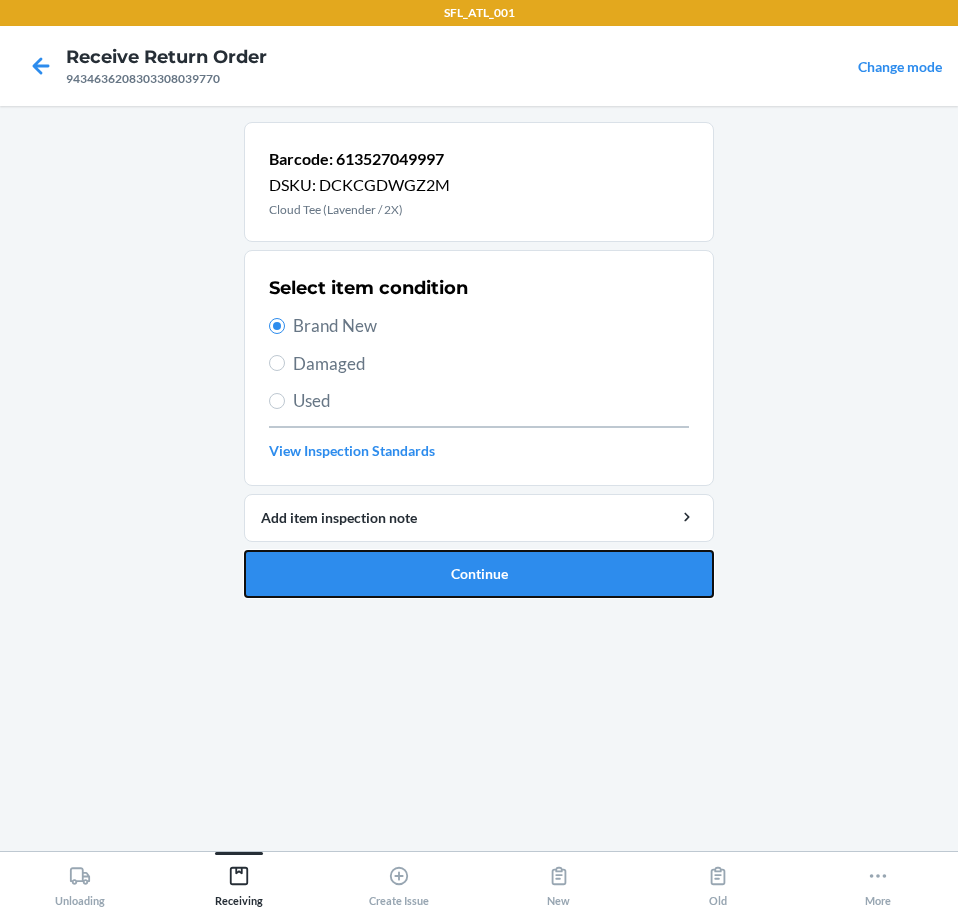 click on "Continue" at bounding box center [479, 574] 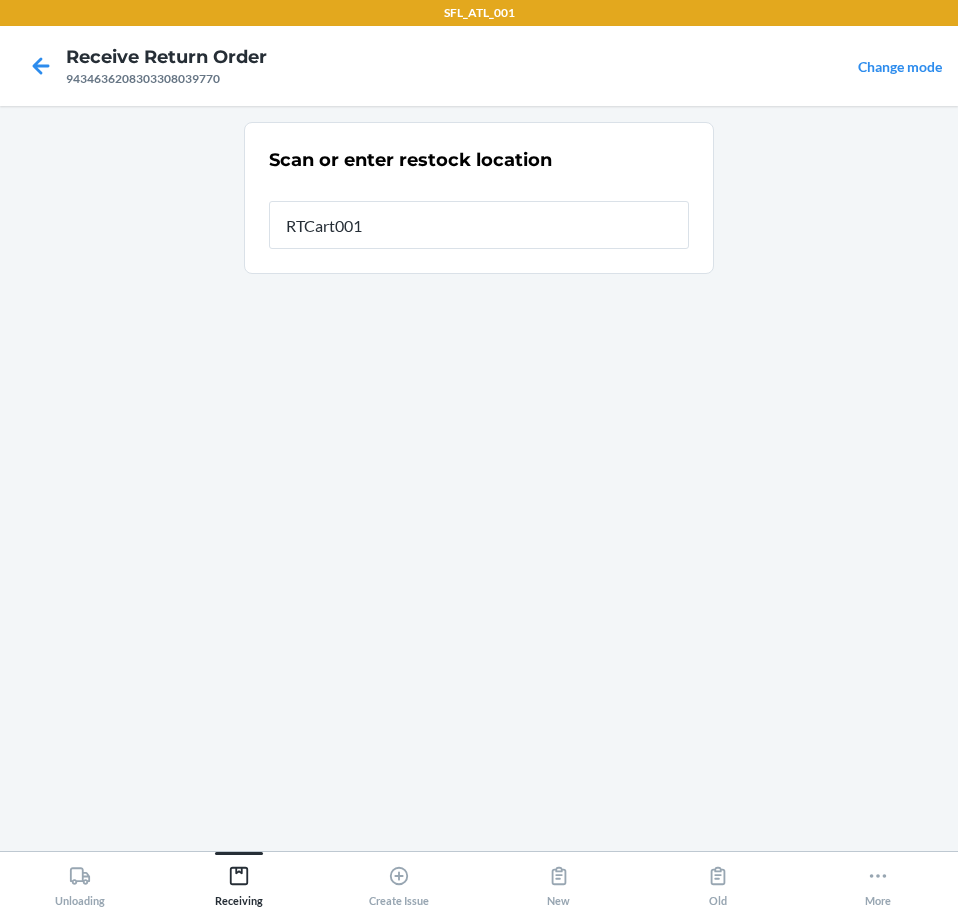 type on "RTCart001" 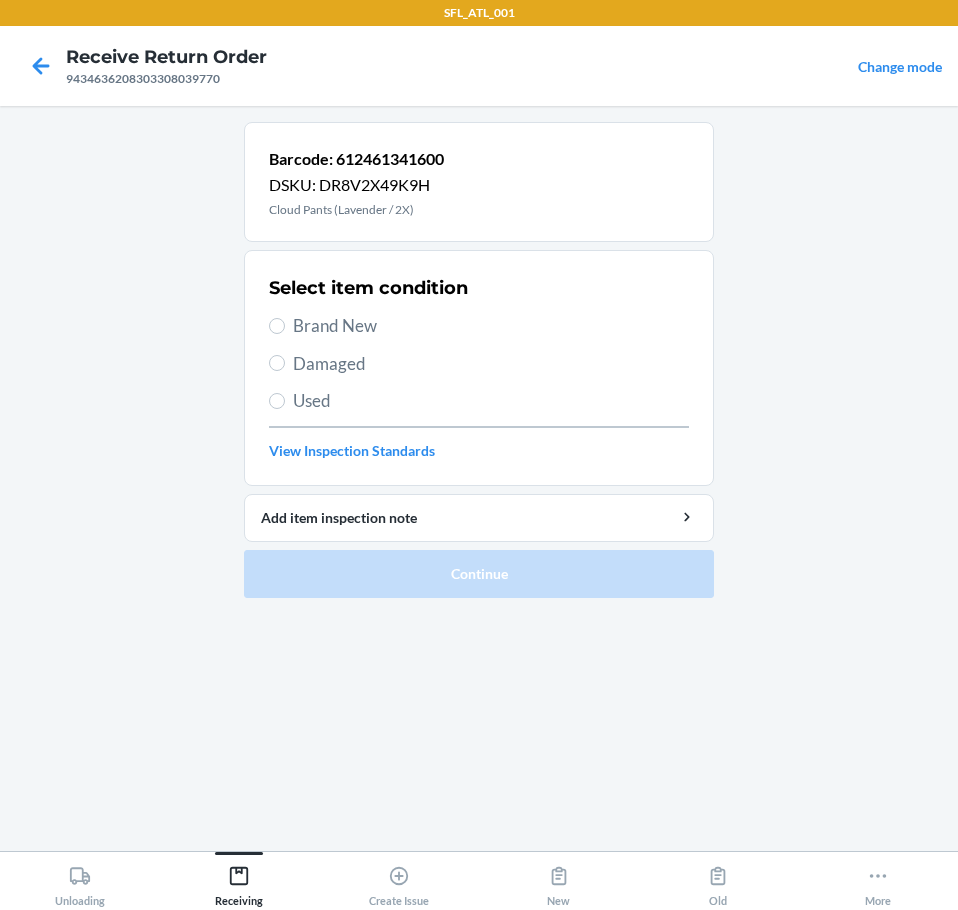 click on "Brand New" at bounding box center (491, 326) 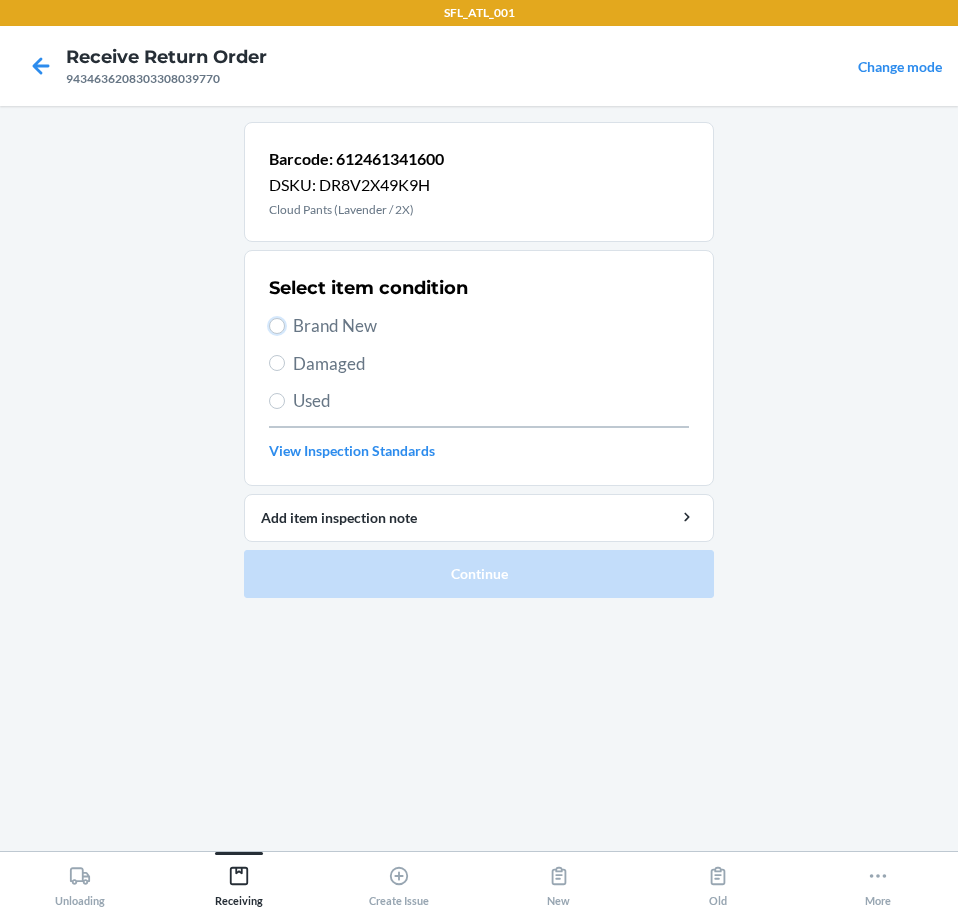 click on "Brand New" at bounding box center [277, 326] 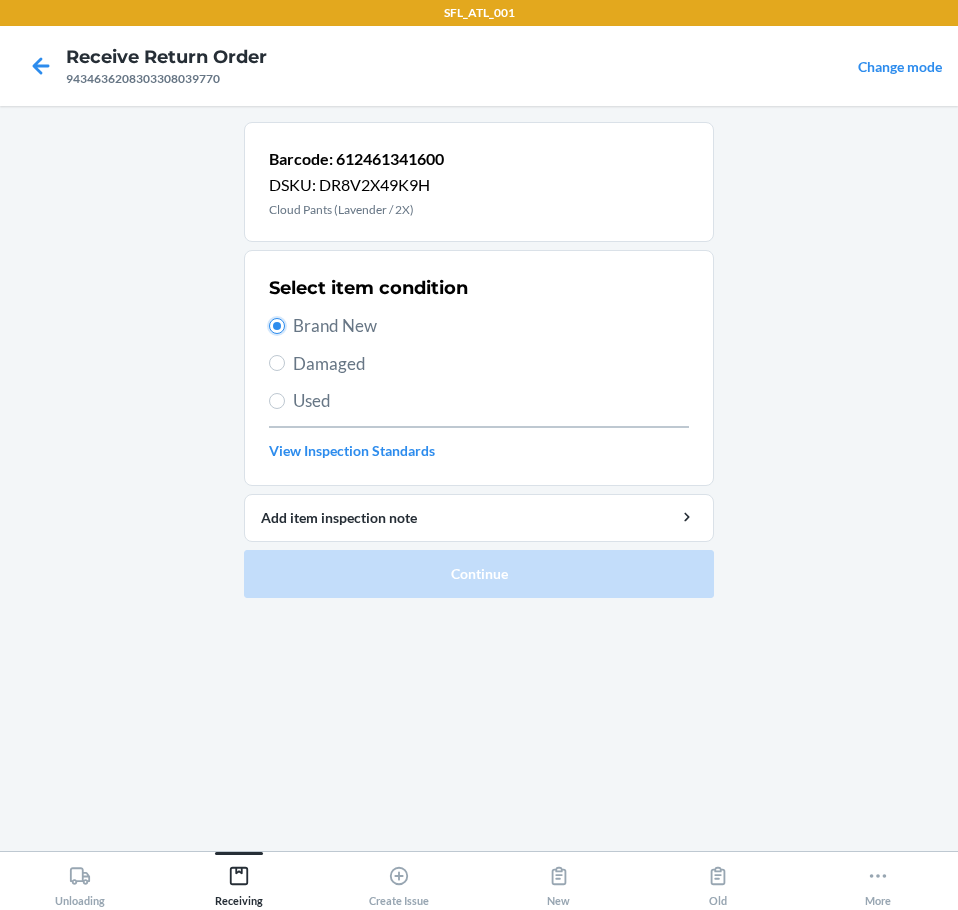 radio on "true" 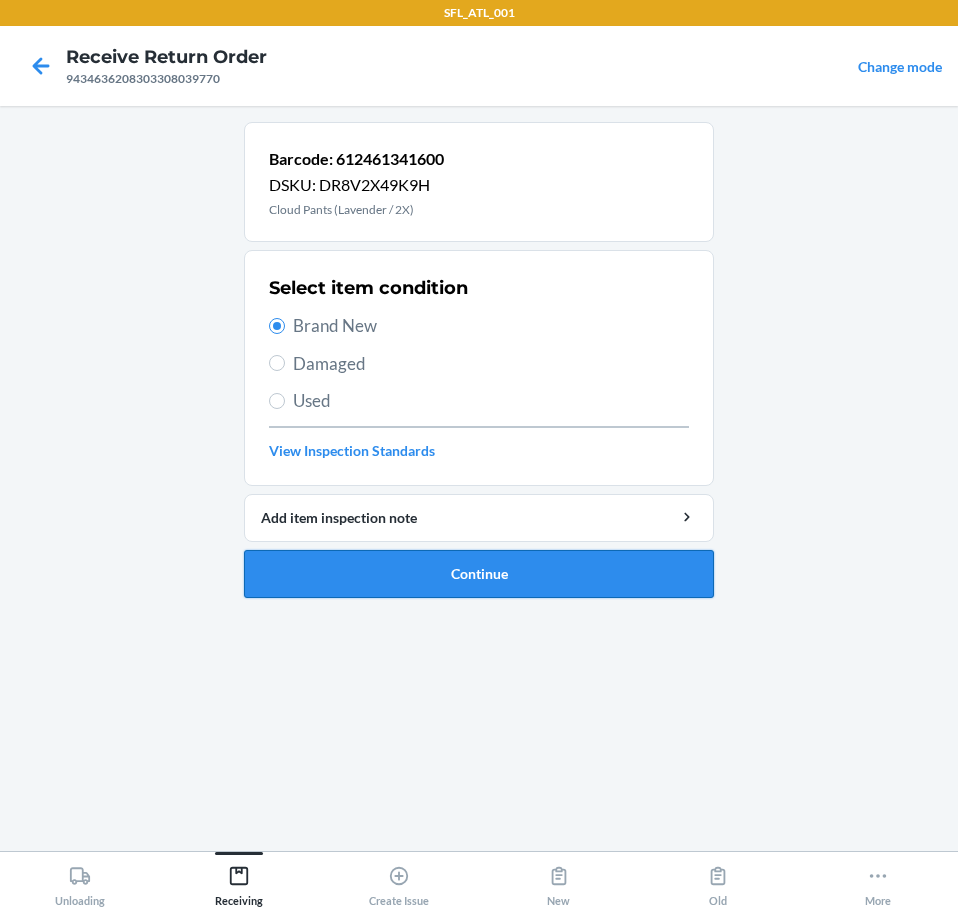 click on "Continue" at bounding box center (479, 574) 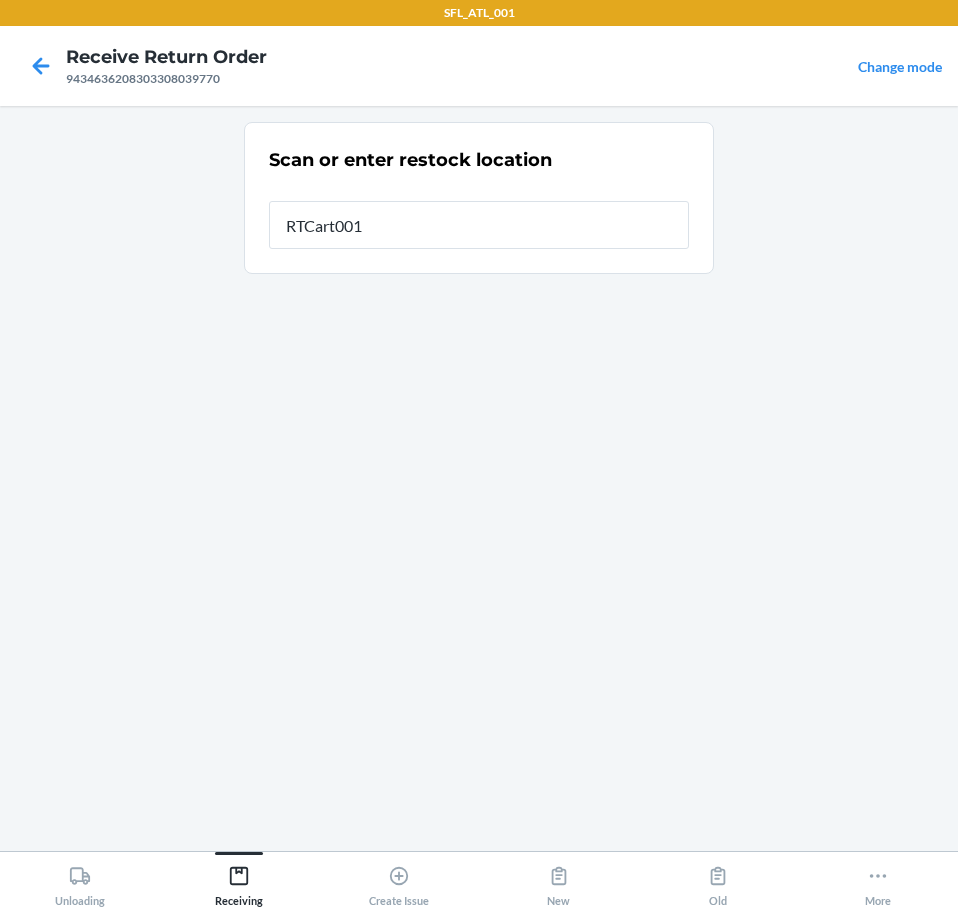 type on "RTCart001" 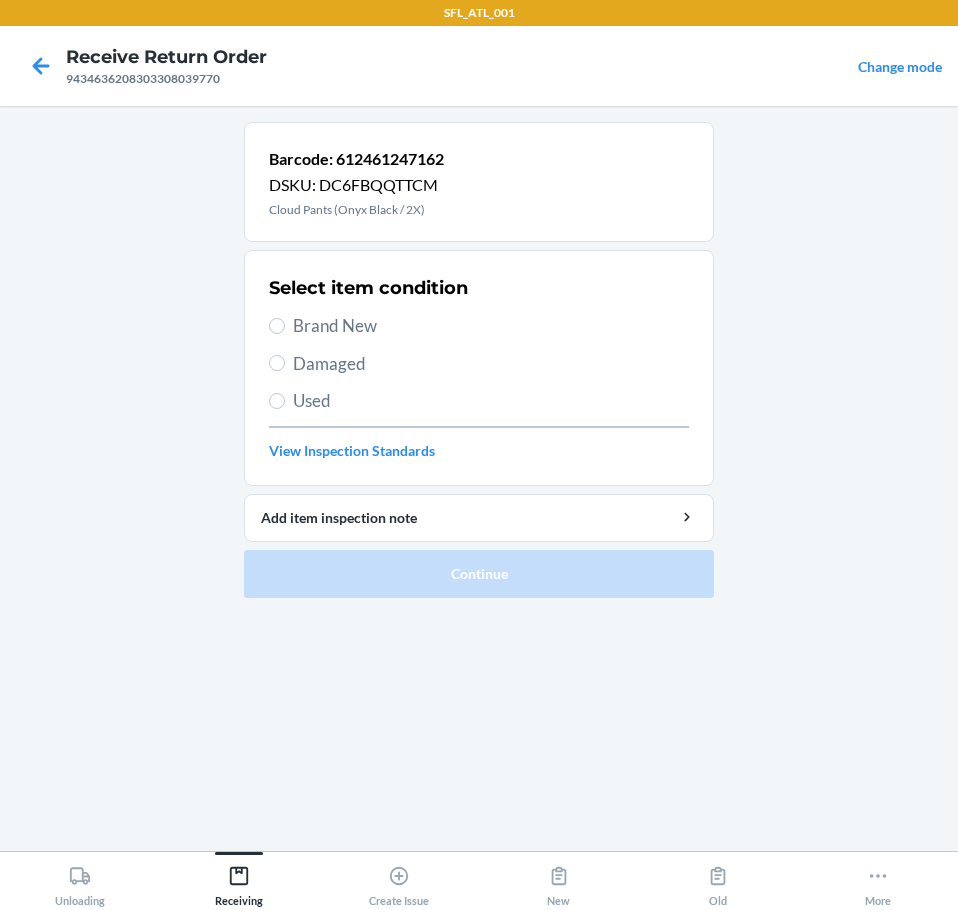 click on "Brand New" at bounding box center (491, 326) 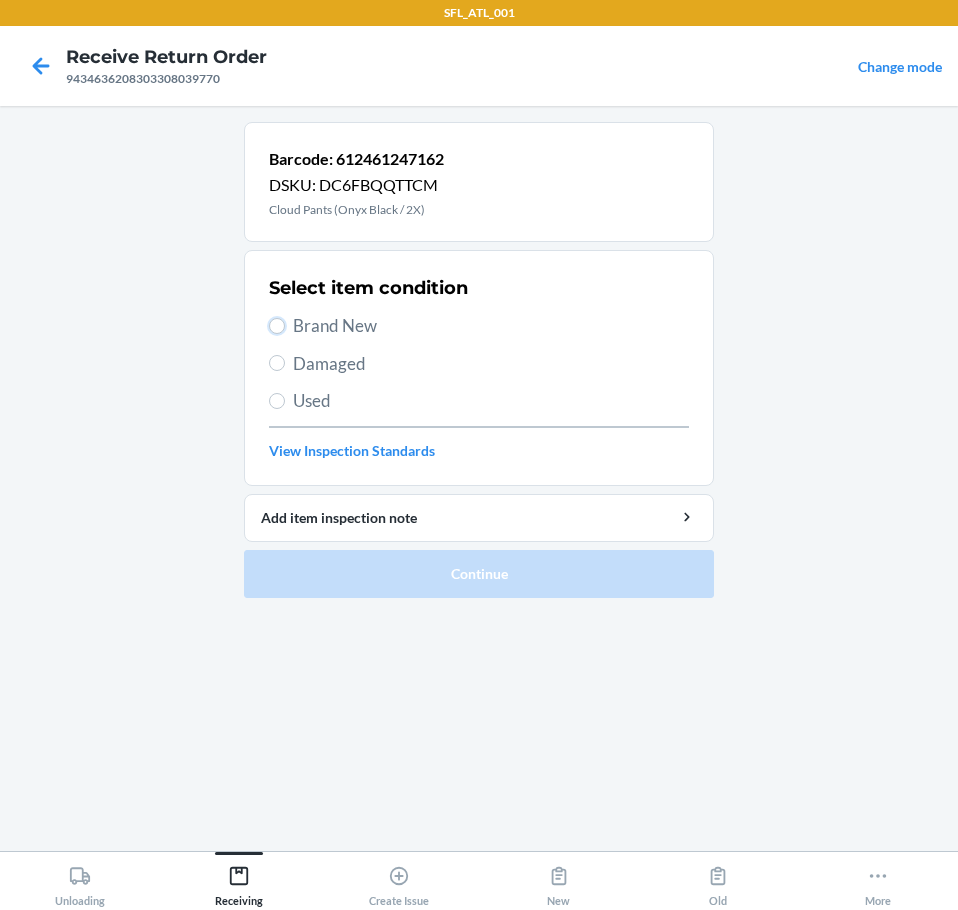 click on "Brand New" at bounding box center [277, 326] 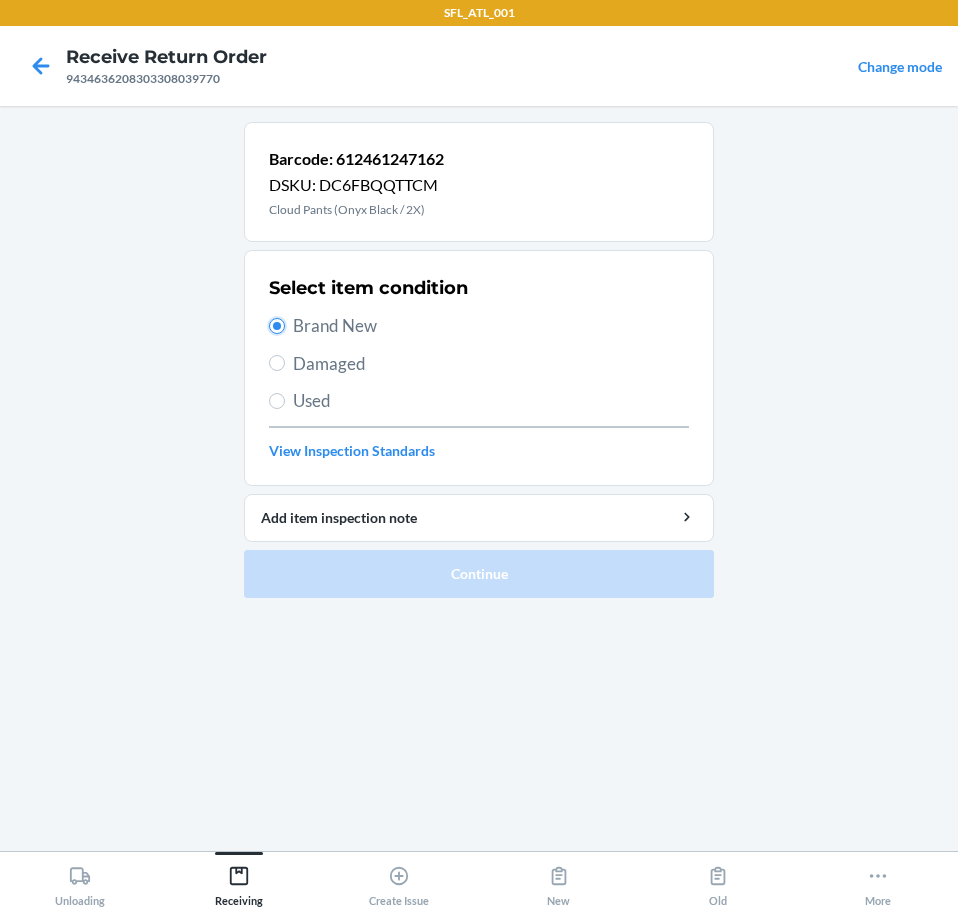 radio on "true" 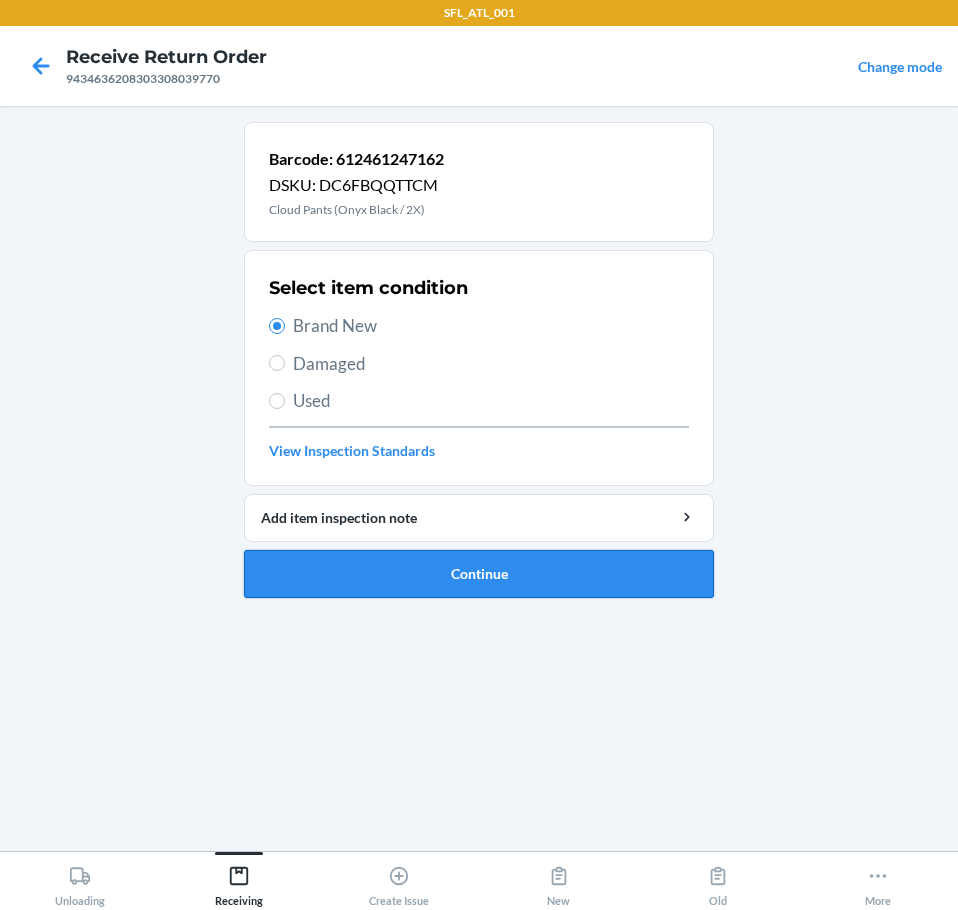 click on "Continue" at bounding box center [479, 574] 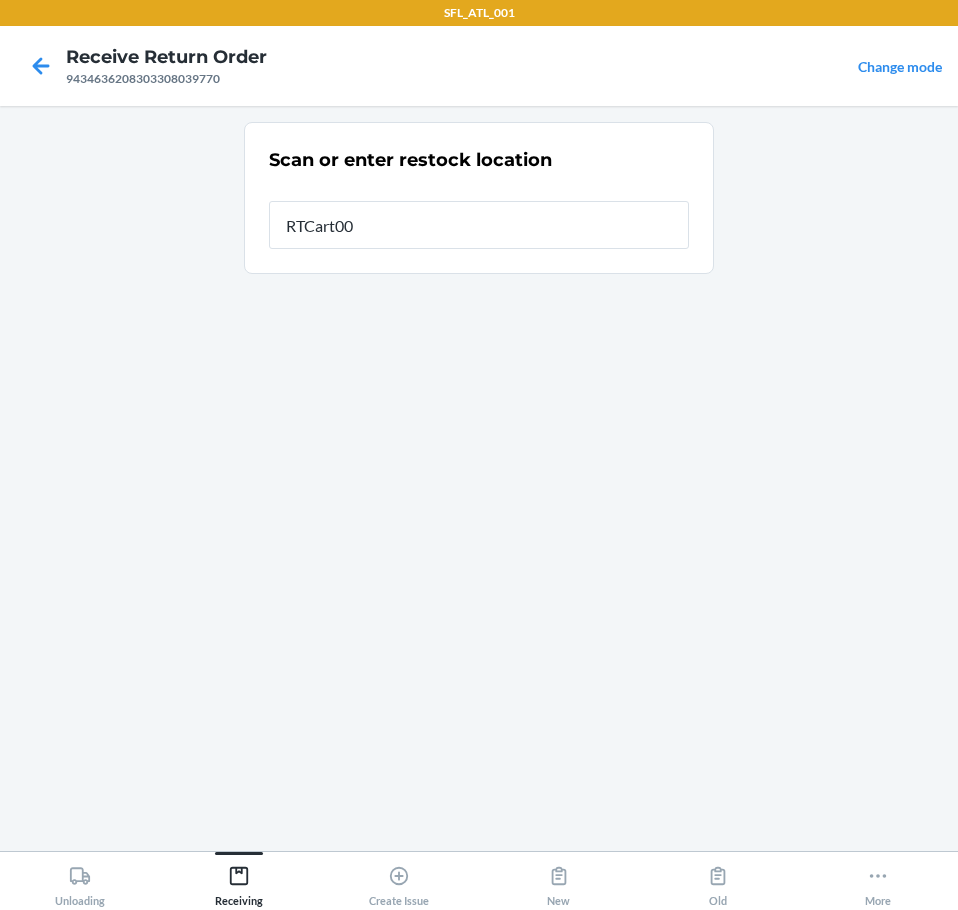 type on "RTCart001" 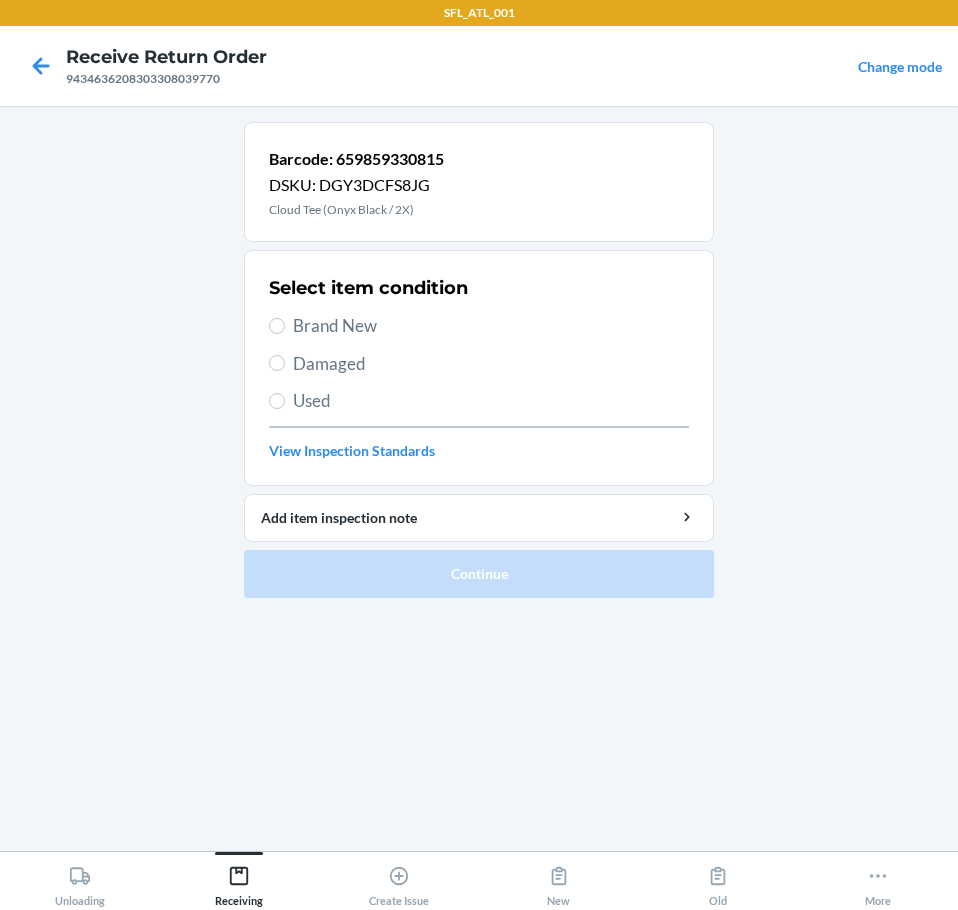 click on "Brand New" at bounding box center [491, 326] 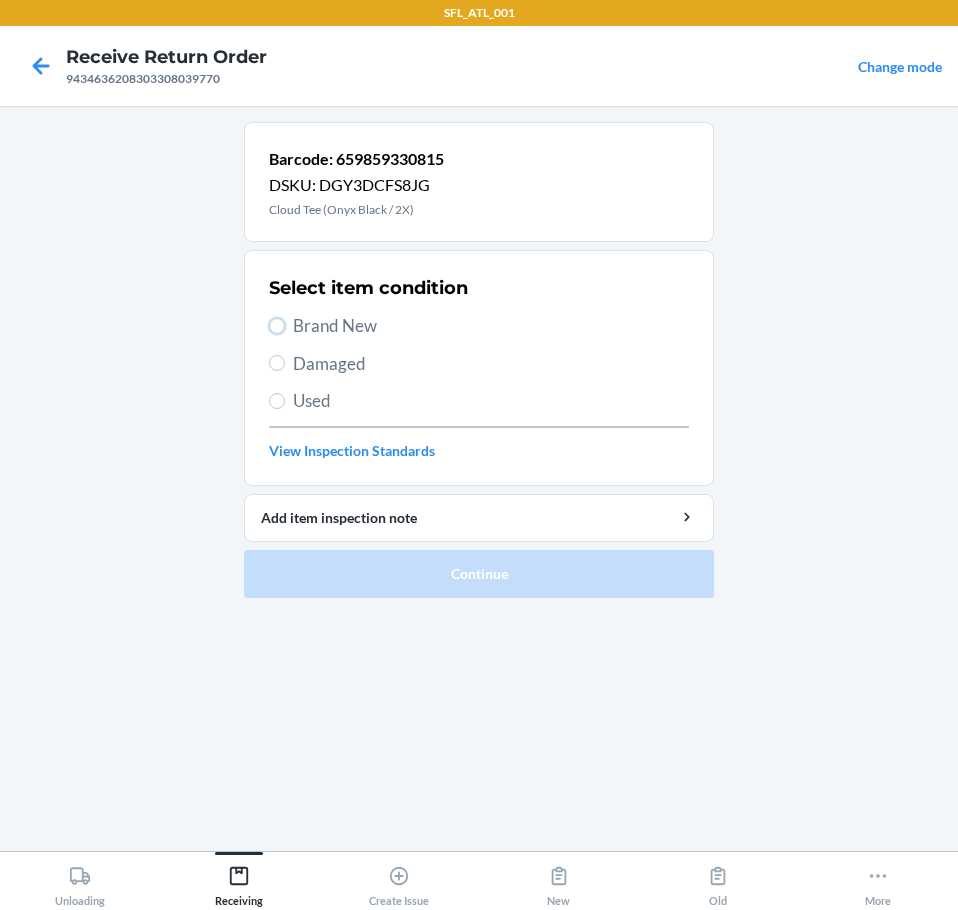 click on "Brand New" at bounding box center (277, 326) 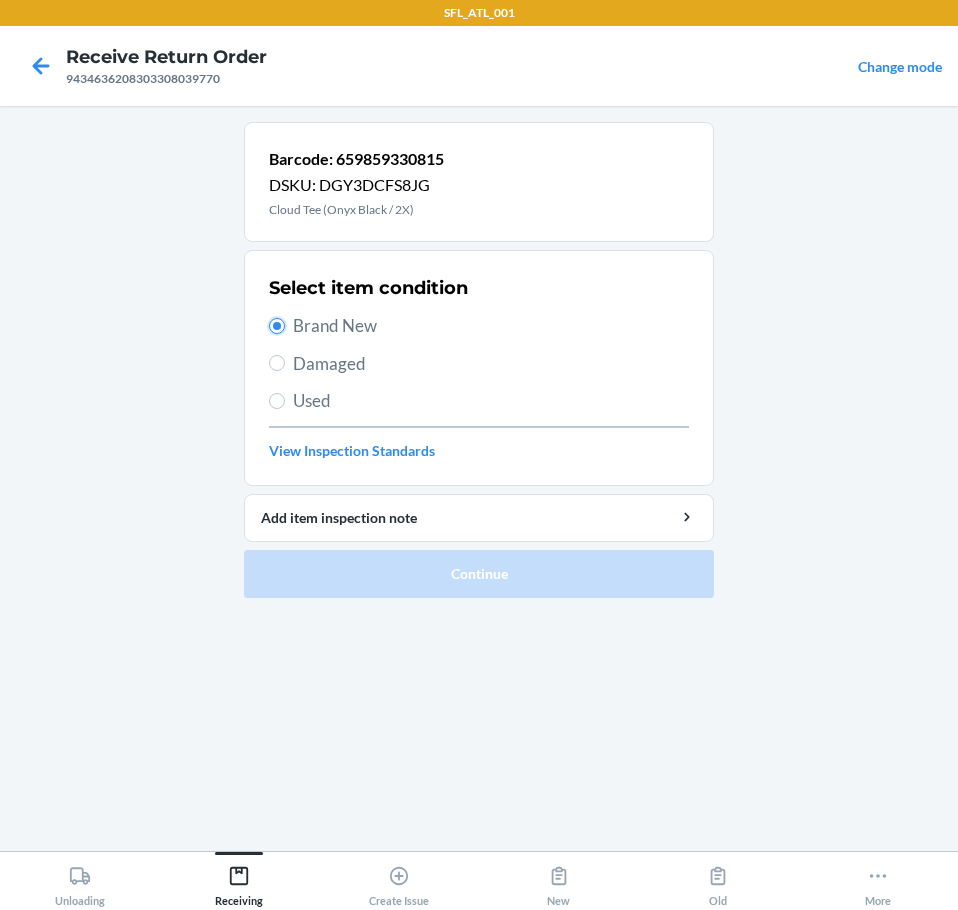 radio on "true" 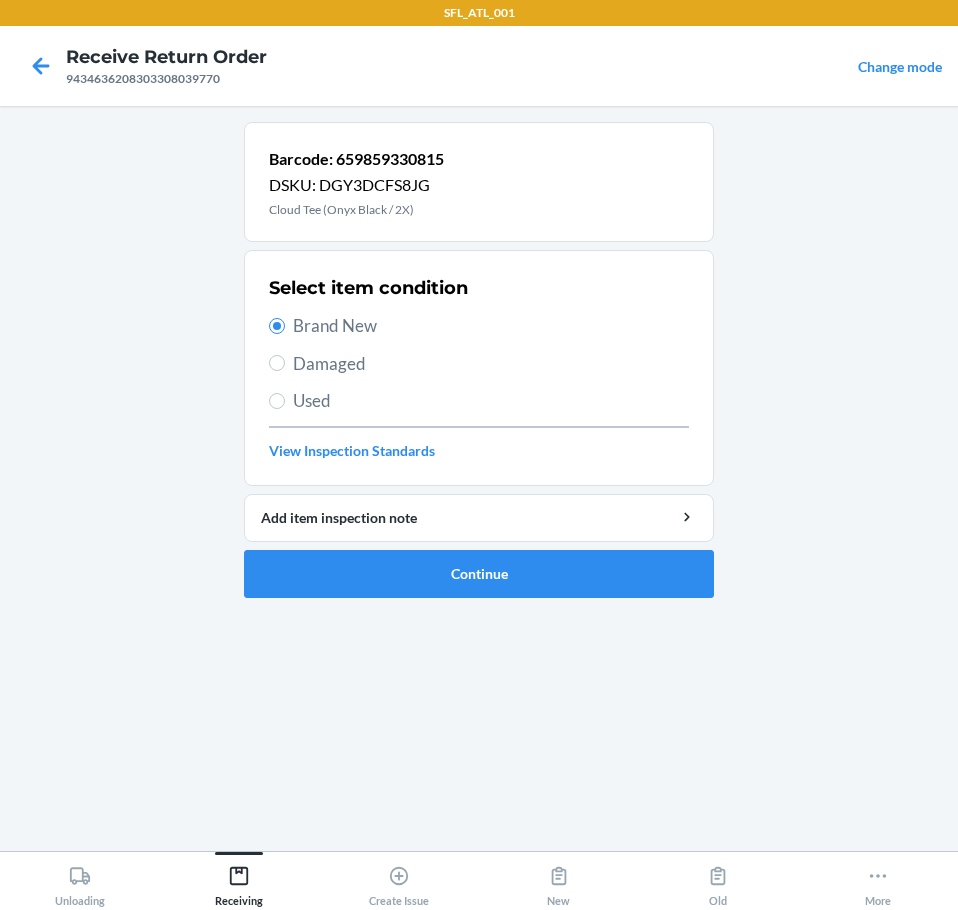 click on "Barcode: 659859330815 DSKU: DGY3DCFS8JG Cloud Tee (Onyx Black / 2X) Select item condition Brand New Damaged Used View Inspection Standards Add item inspection note Continue" at bounding box center (479, 368) 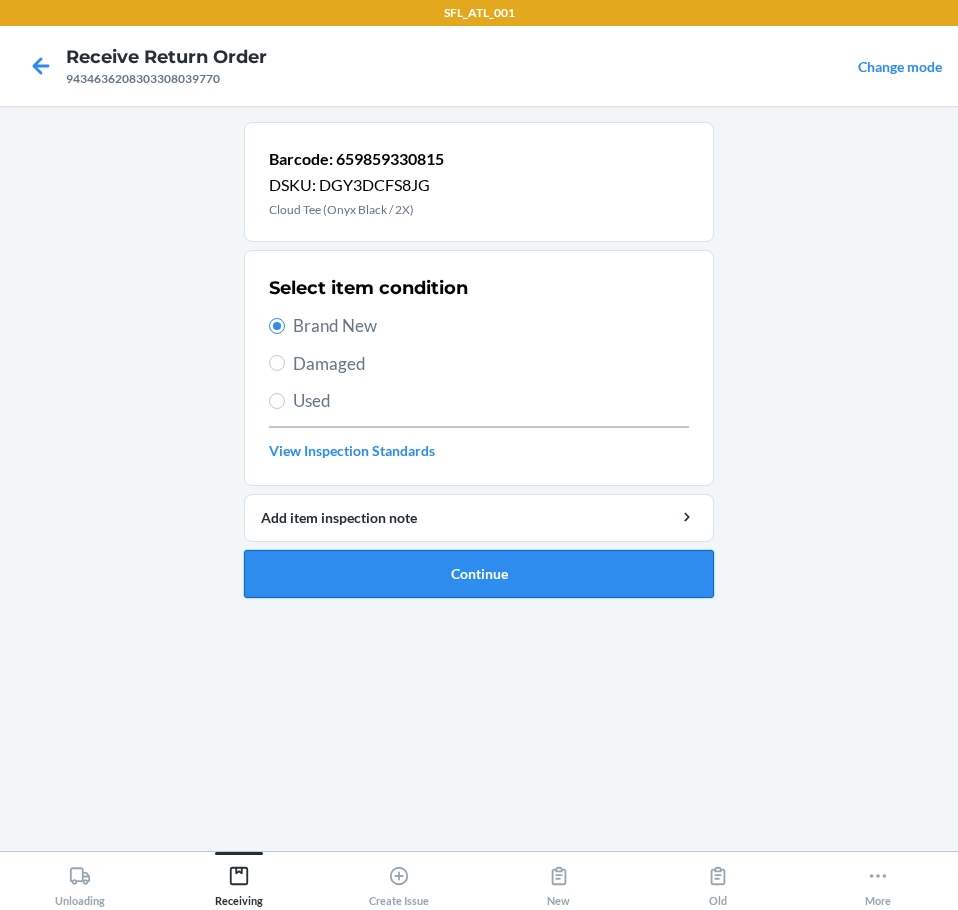 click on "Continue" at bounding box center (479, 574) 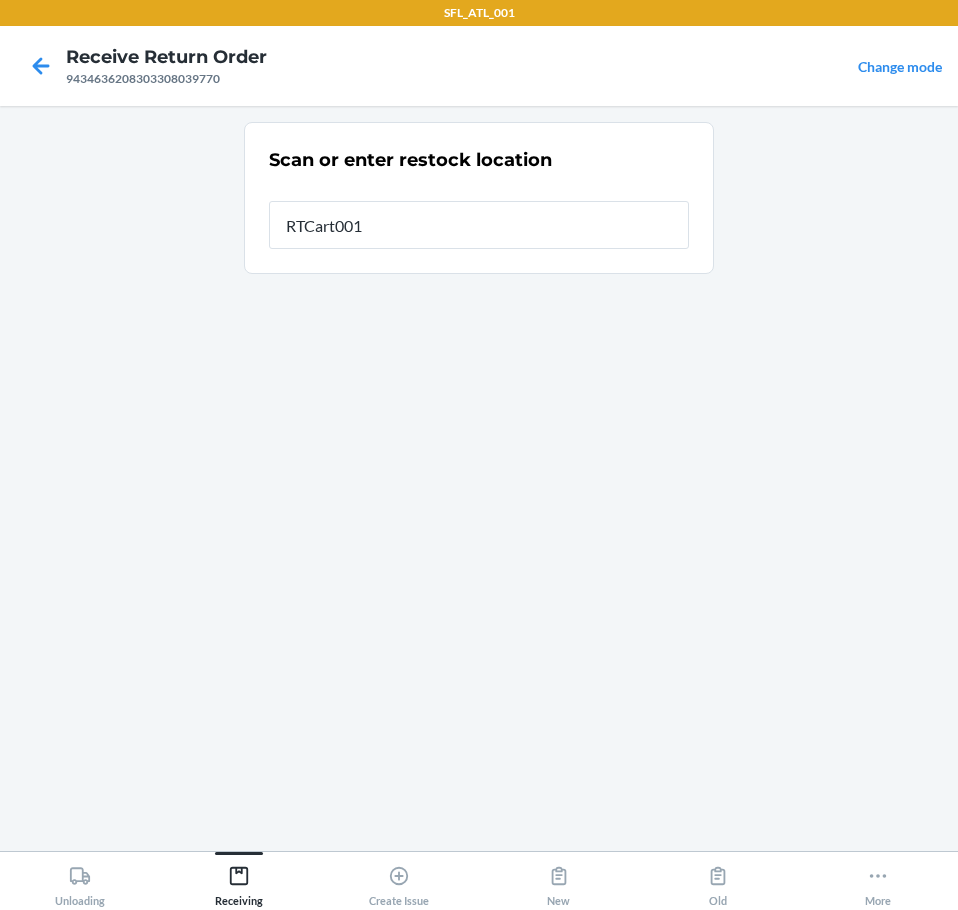 type on "RTCart001" 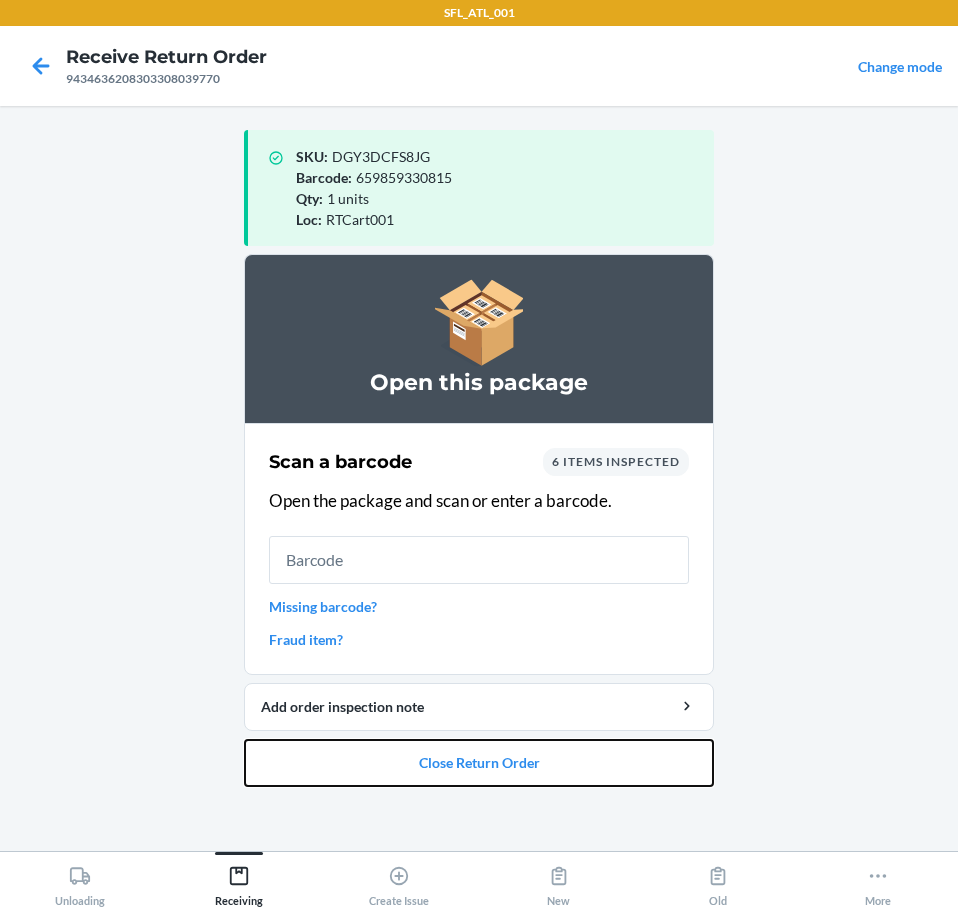click on "Close Return Order" at bounding box center (479, 763) 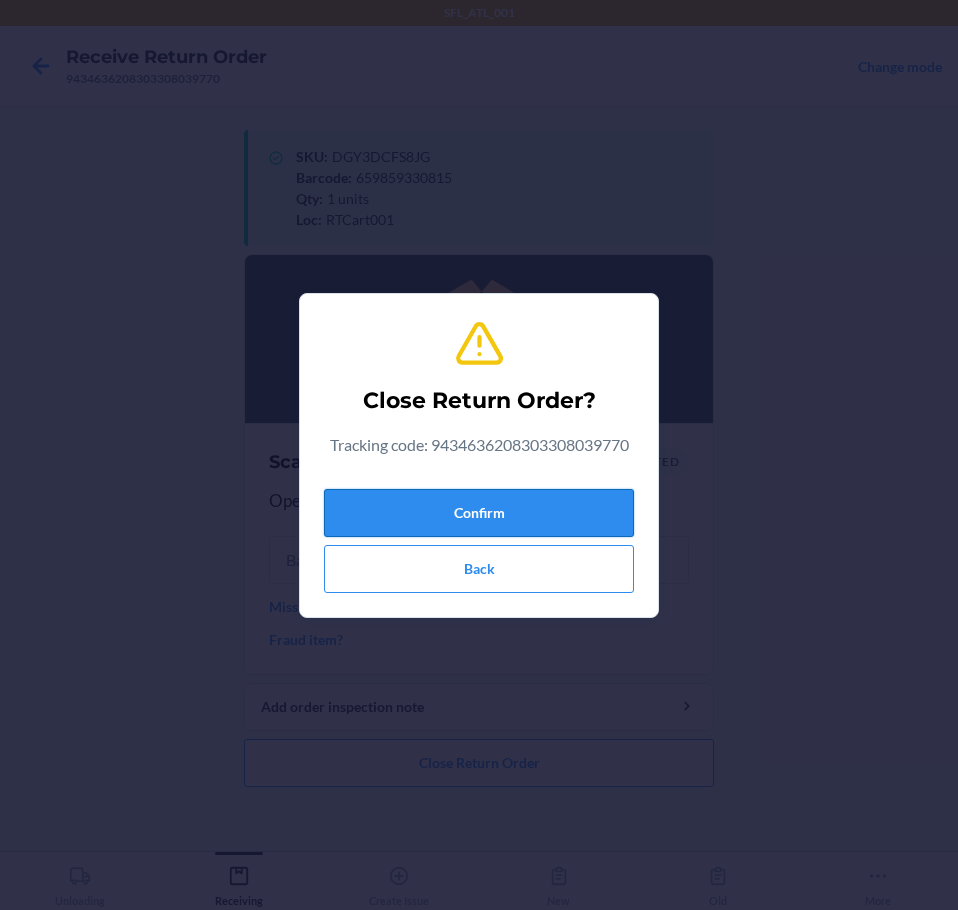 click on "Confirm" at bounding box center [479, 513] 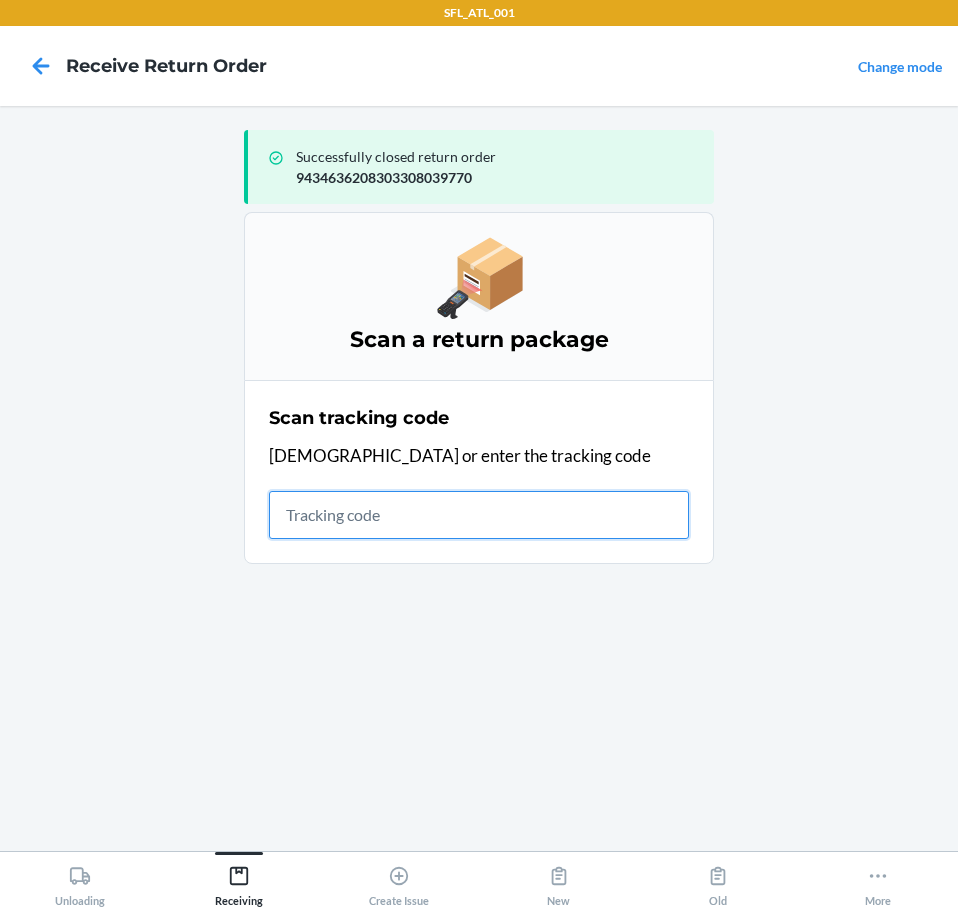 click at bounding box center [479, 515] 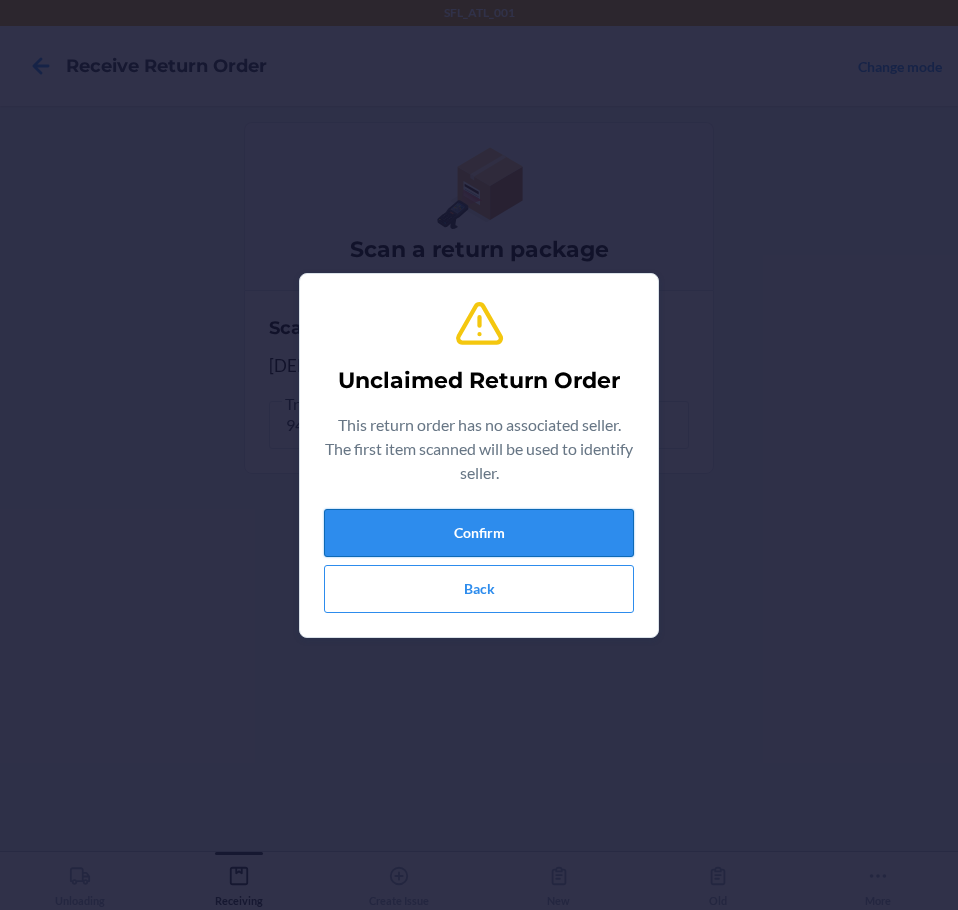 click on "Confirm" at bounding box center [479, 533] 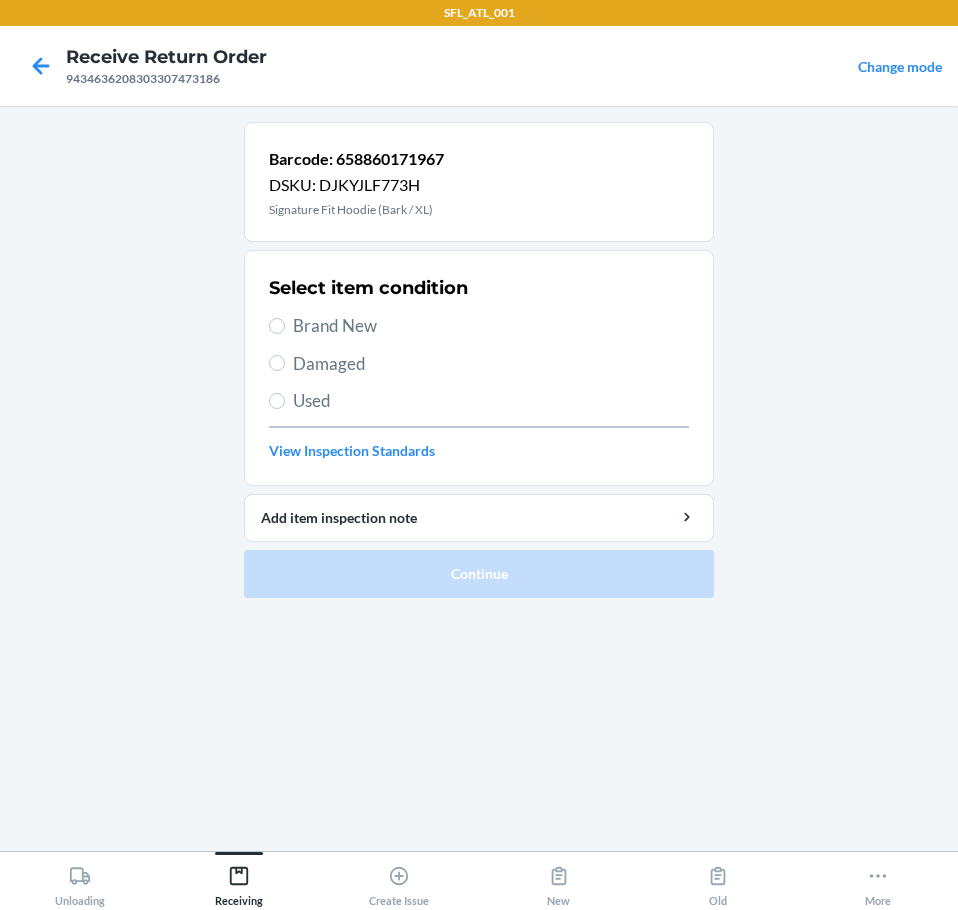 drag, startPoint x: 343, startPoint y: 332, endPoint x: 283, endPoint y: 314, distance: 62.641838 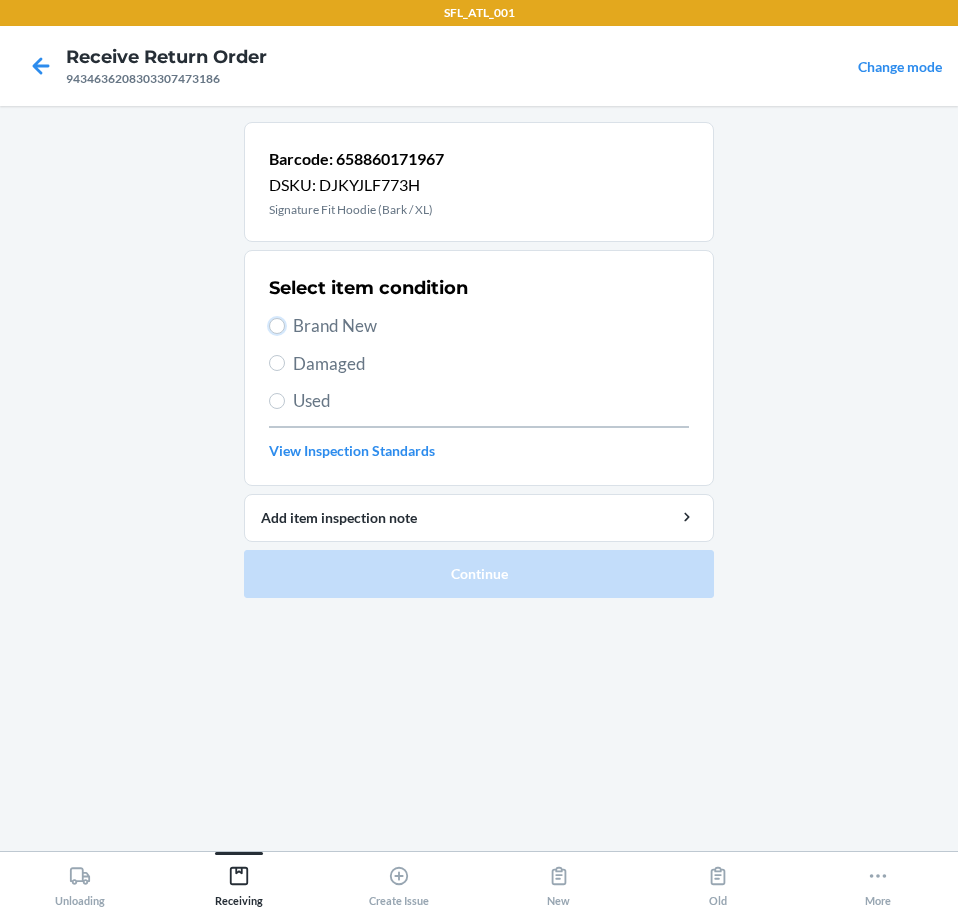 click on "Brand New" at bounding box center [277, 326] 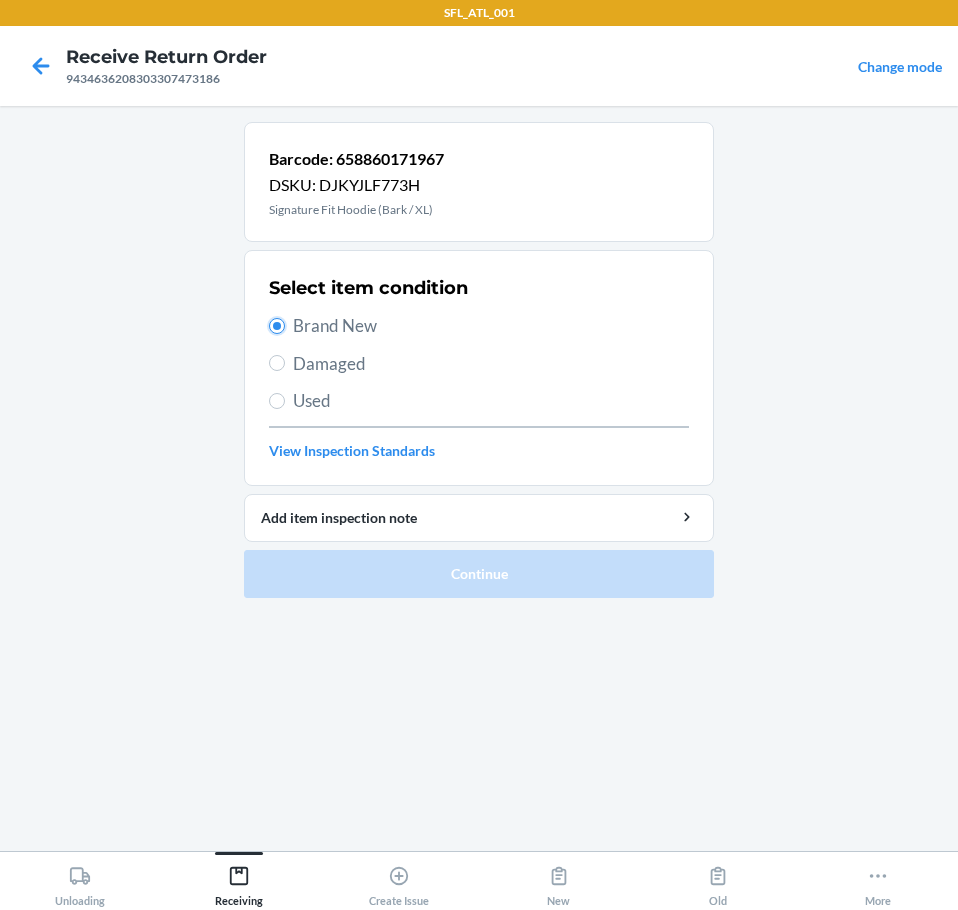 radio on "true" 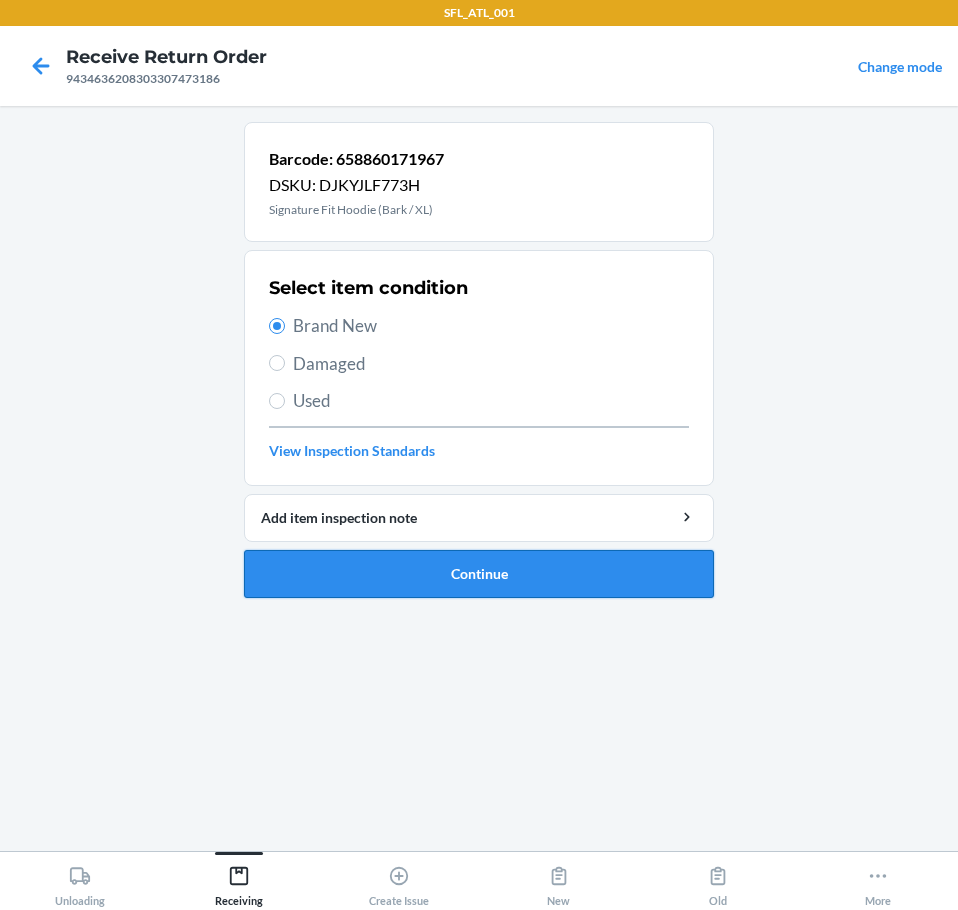 click on "Continue" at bounding box center [479, 574] 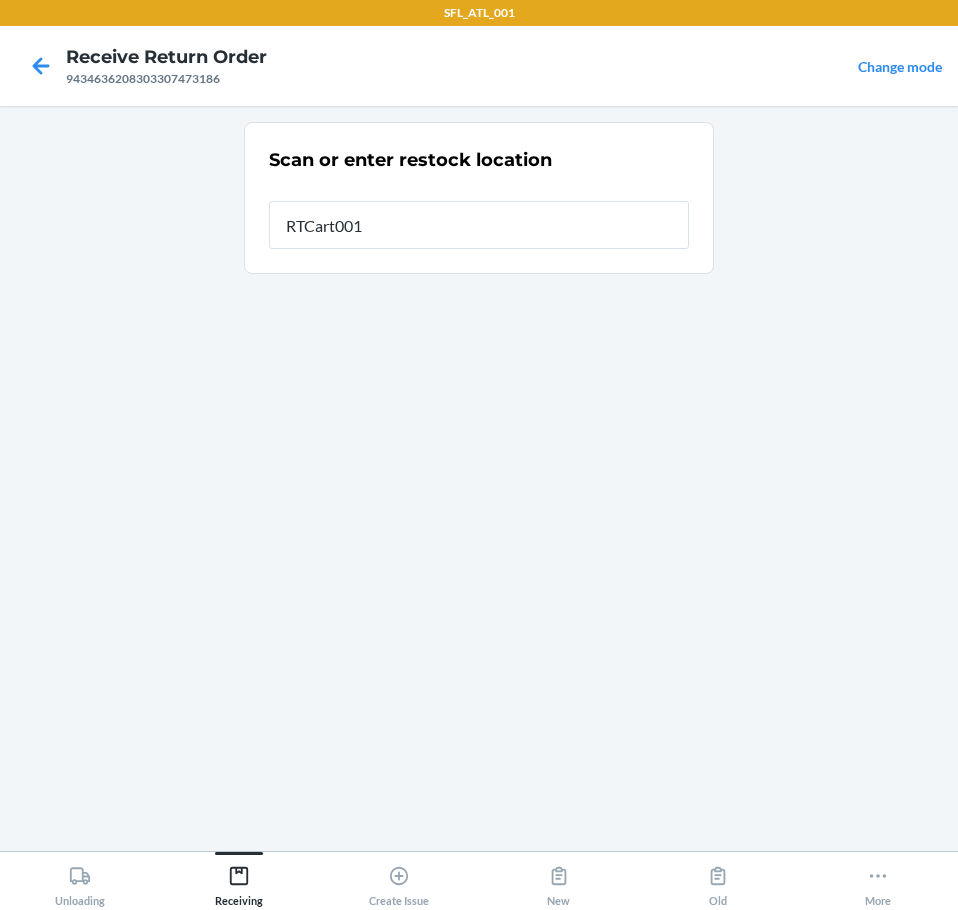 type on "RTCart001" 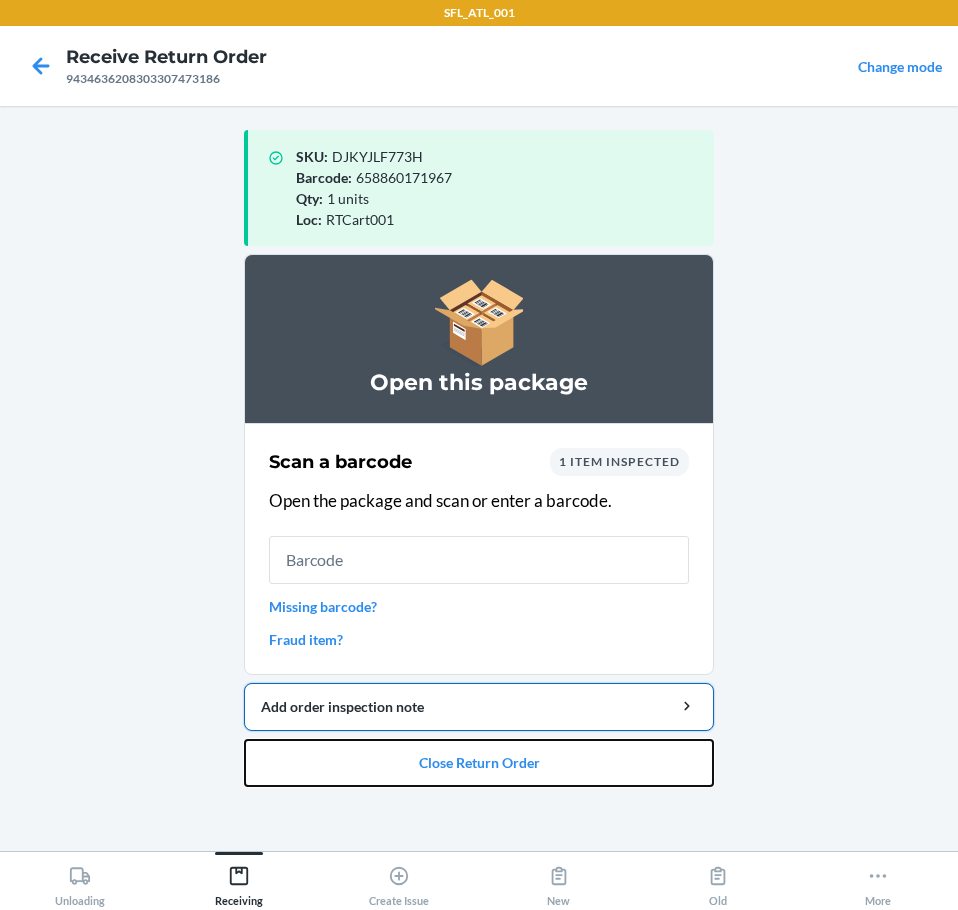 drag, startPoint x: 570, startPoint y: 760, endPoint x: 388, endPoint y: 696, distance: 192.92485 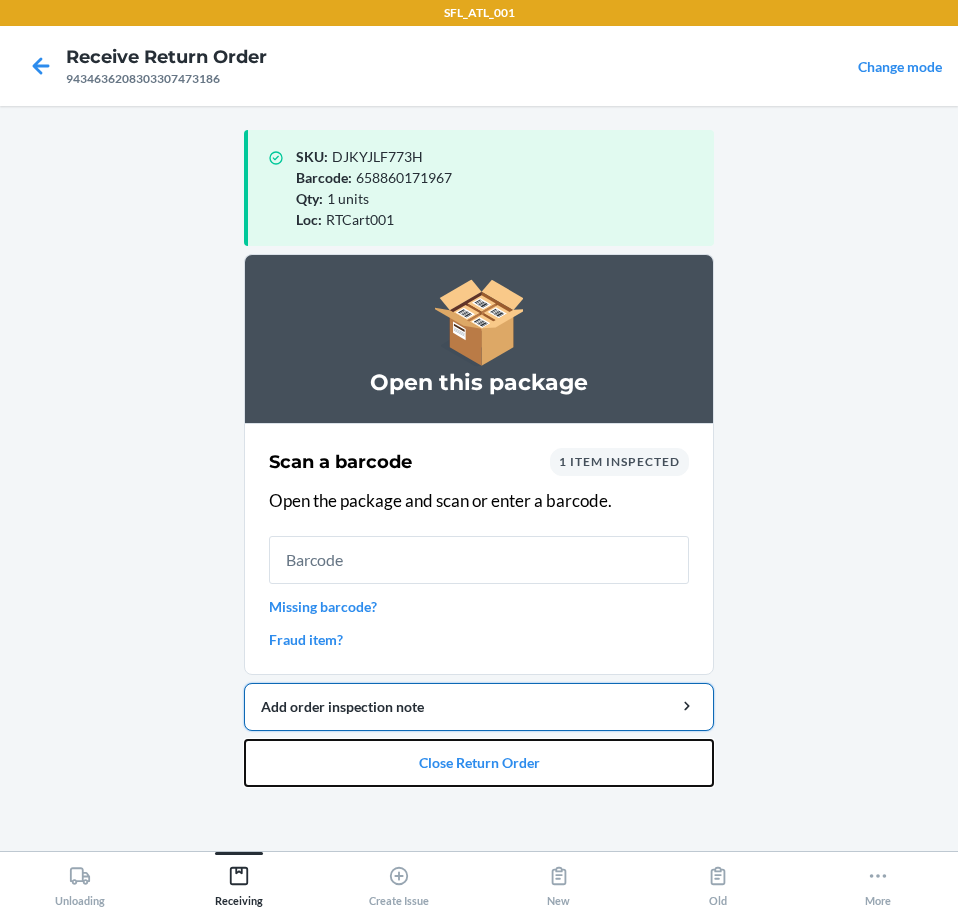 click on "Close Return Order" at bounding box center [479, 763] 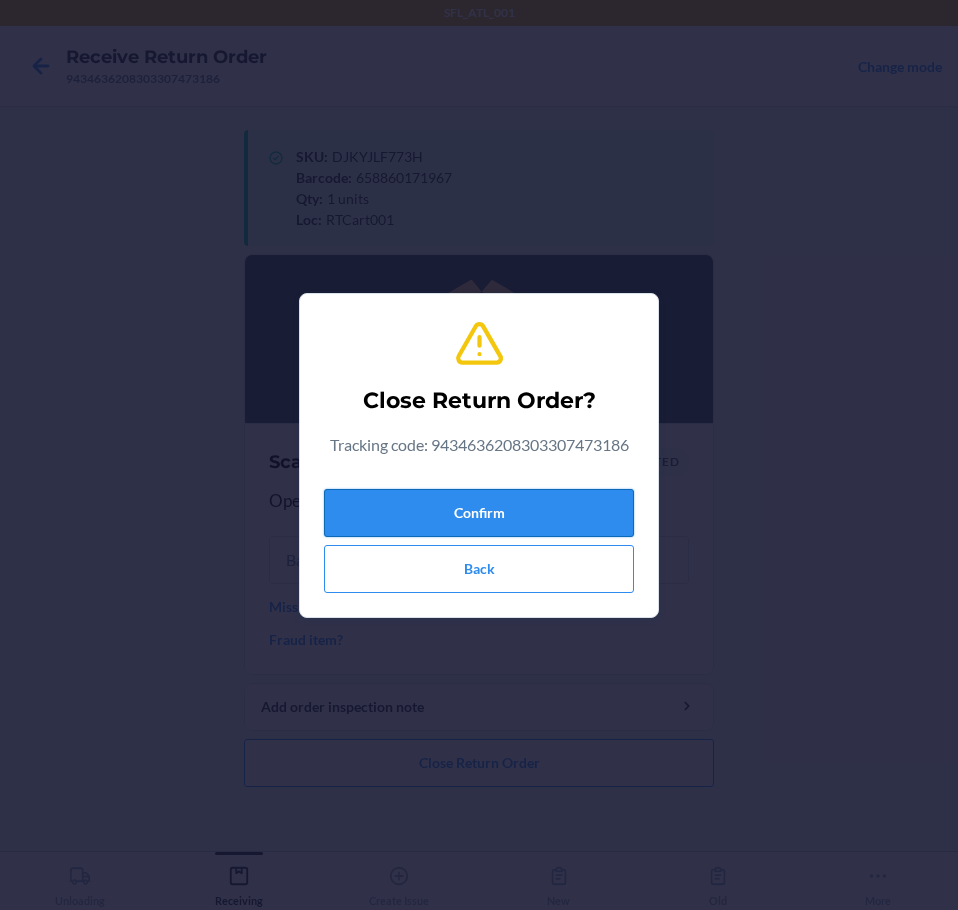 click on "Confirm" at bounding box center [479, 513] 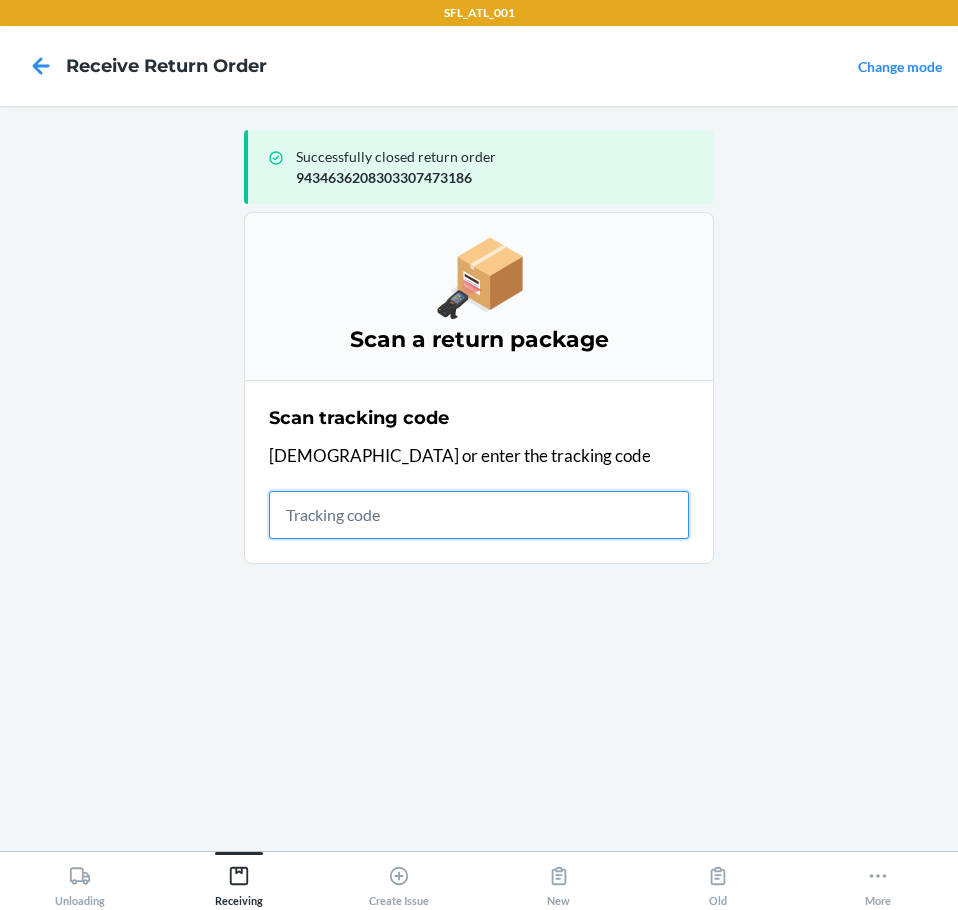 click at bounding box center (479, 515) 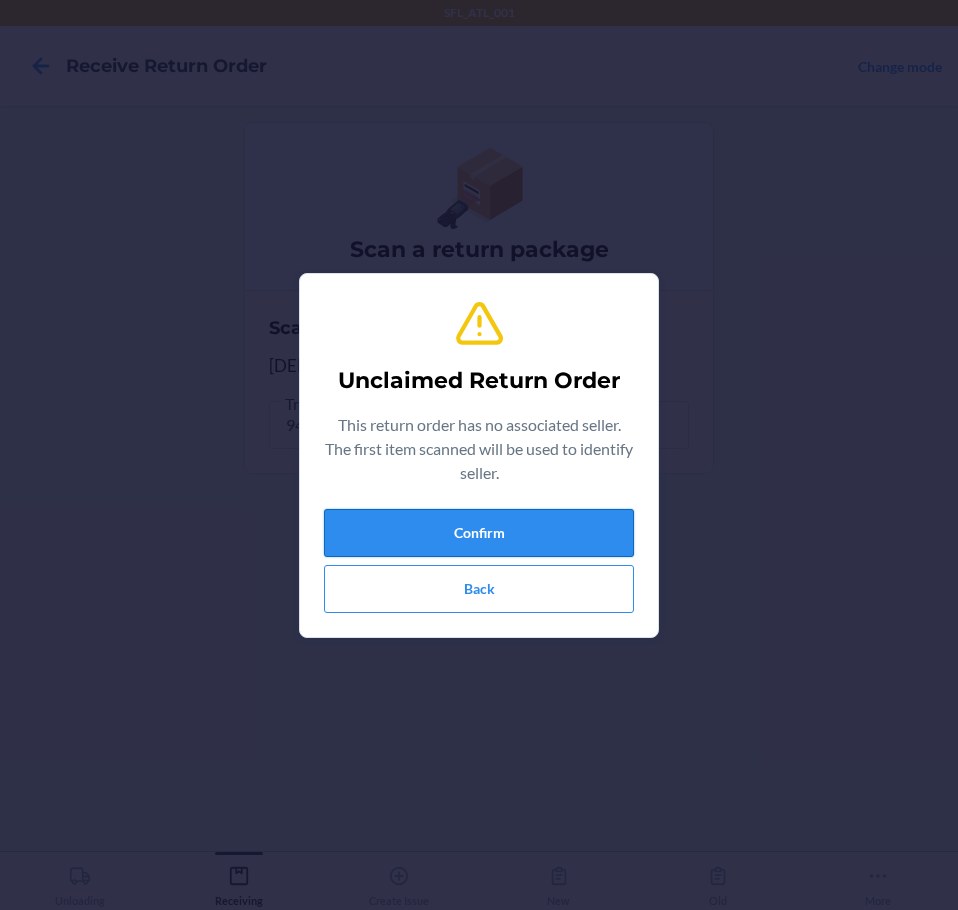 click on "Confirm" at bounding box center [479, 533] 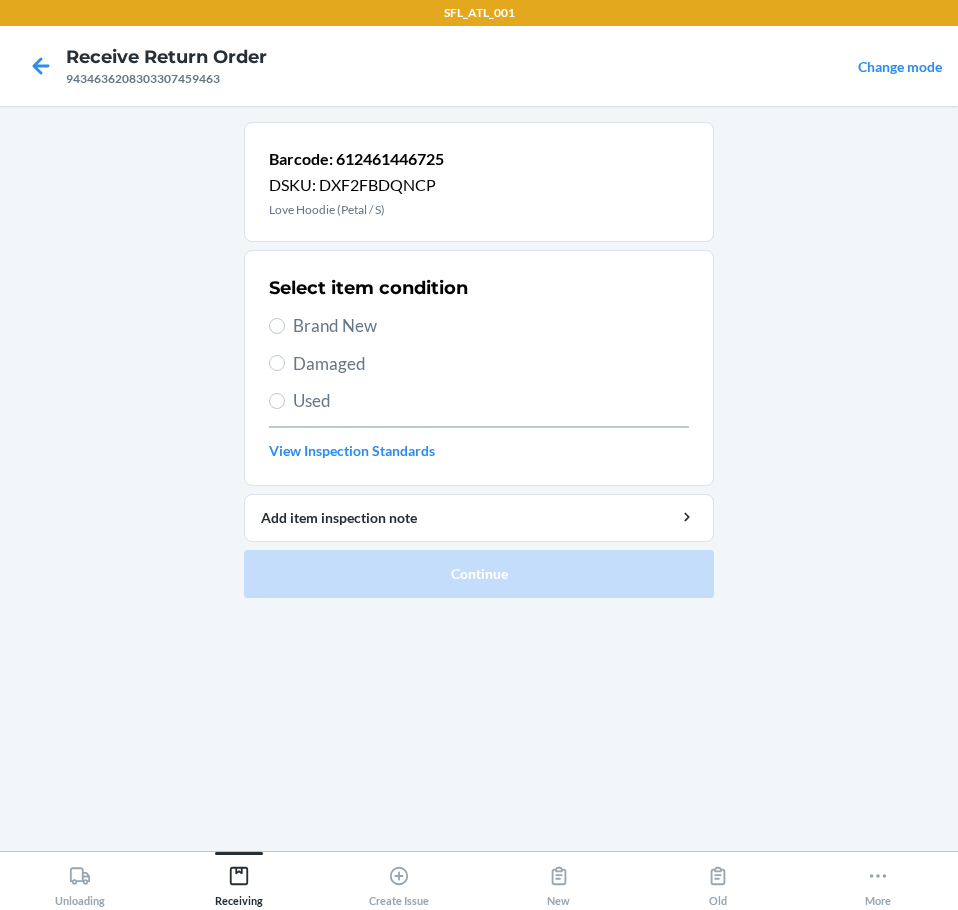 click on "Brand New" at bounding box center (491, 326) 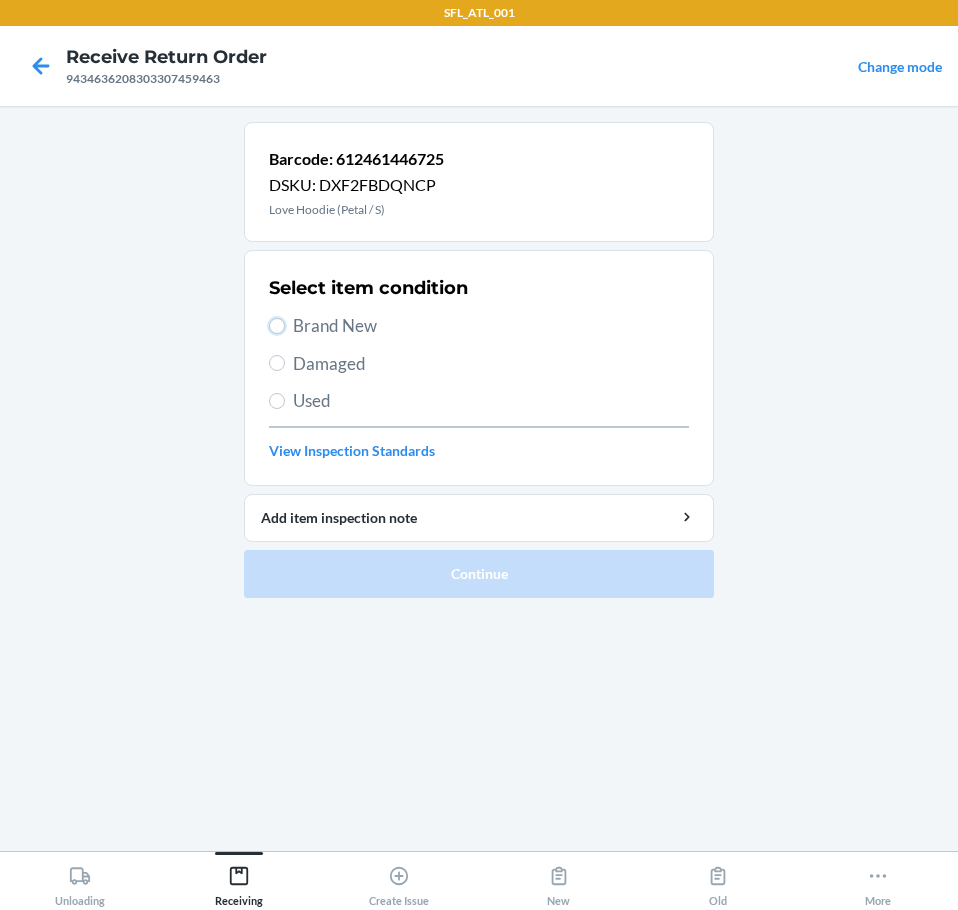 click on "Brand New" at bounding box center (277, 326) 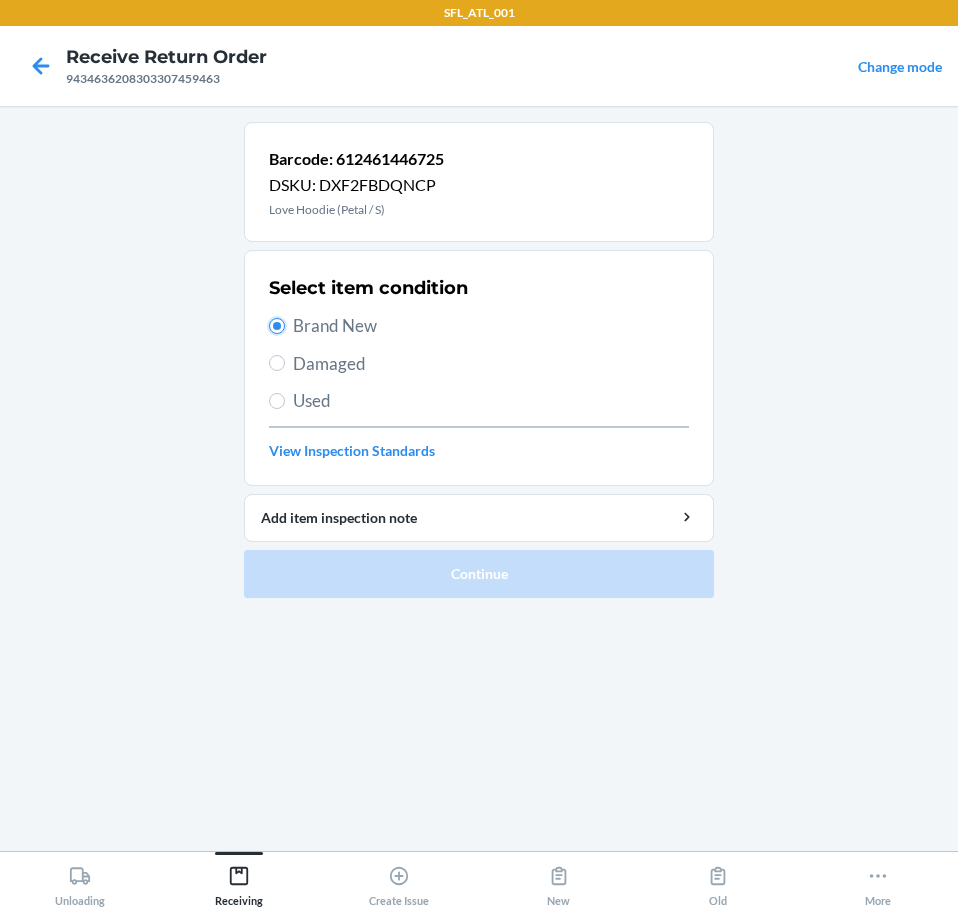radio on "true" 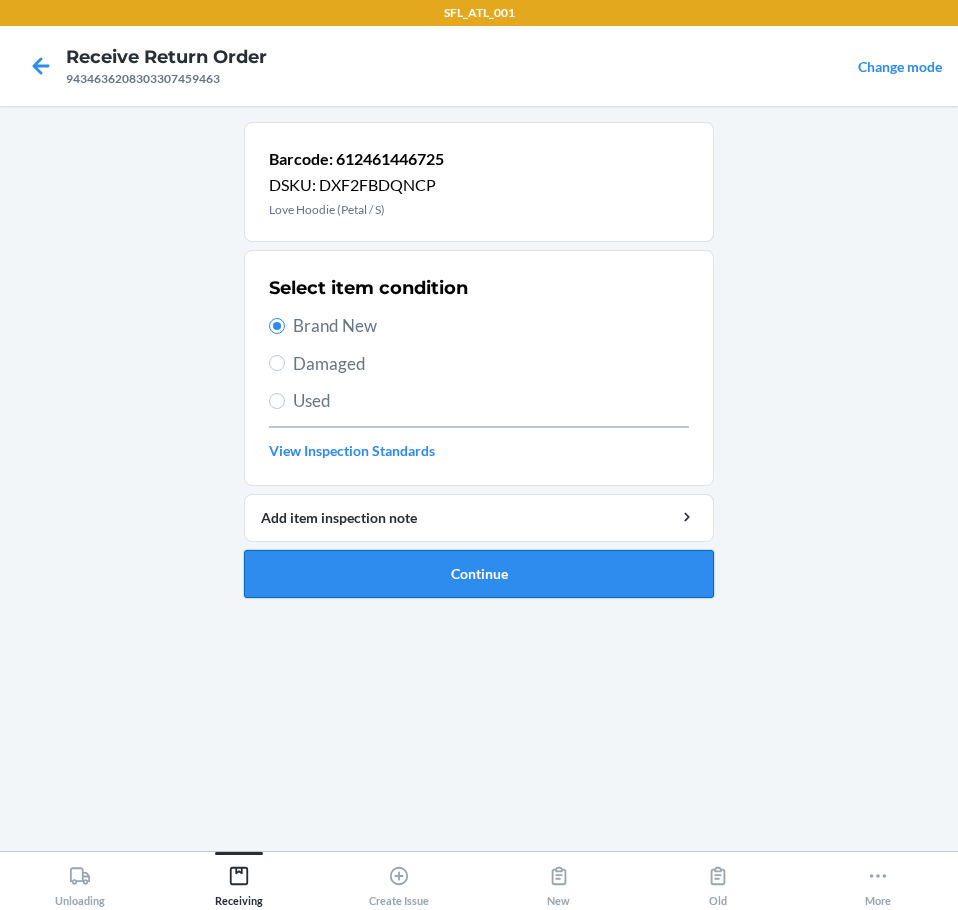 click on "Continue" at bounding box center [479, 574] 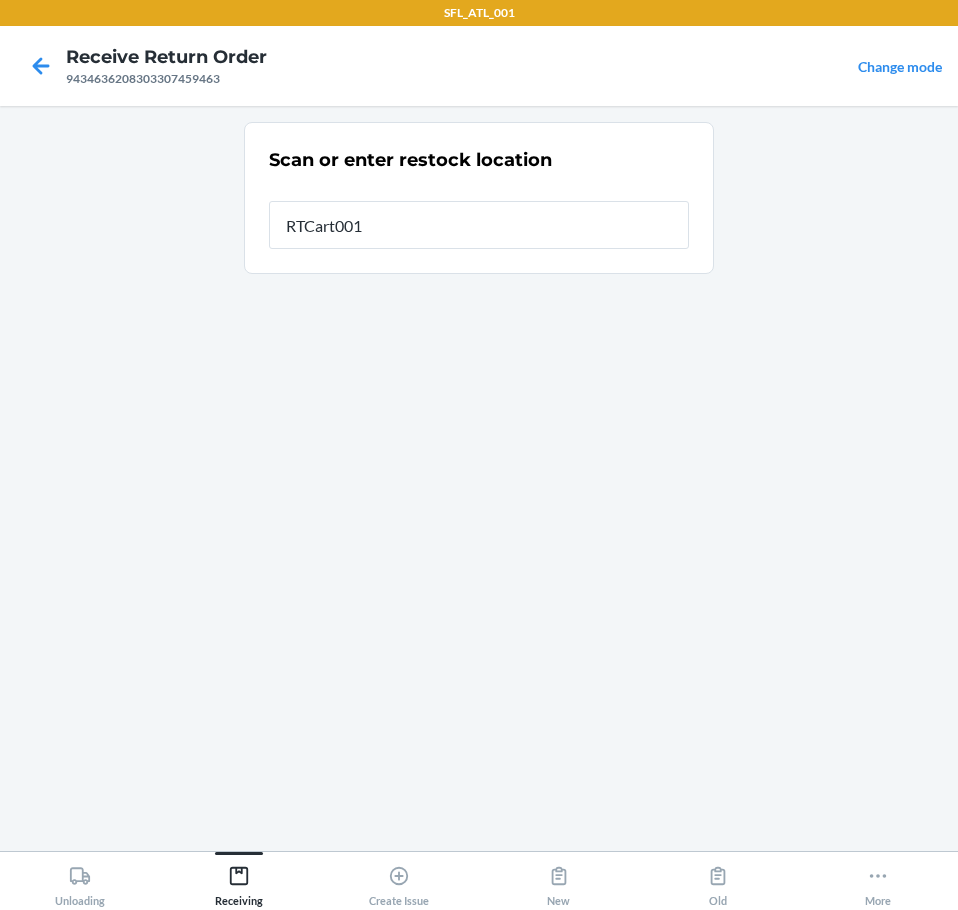 type on "RTCart001" 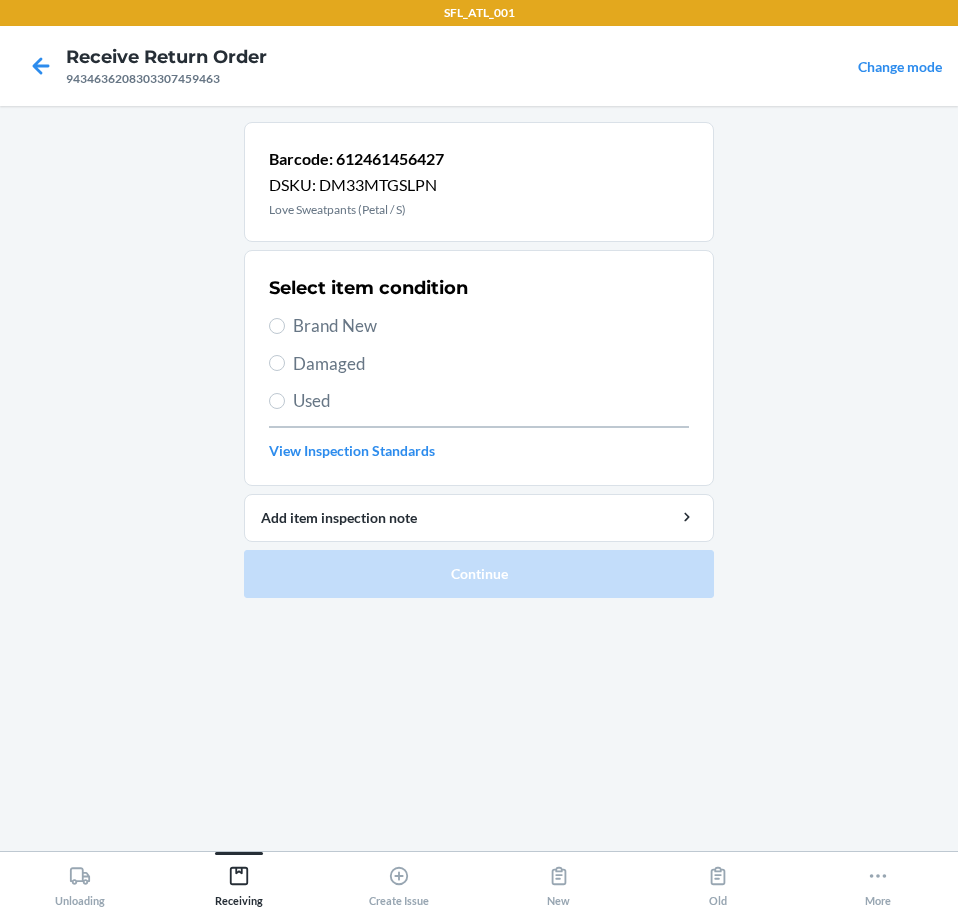 click on "Brand New" at bounding box center [491, 326] 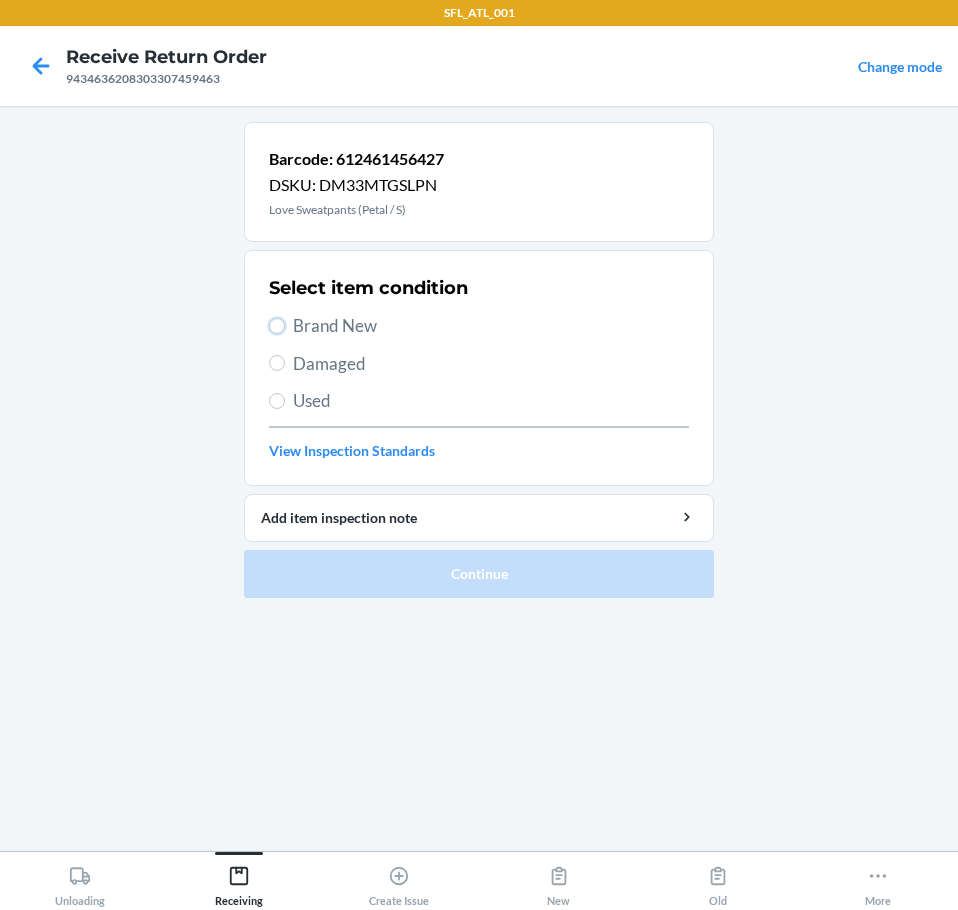 click on "Brand New" at bounding box center (277, 326) 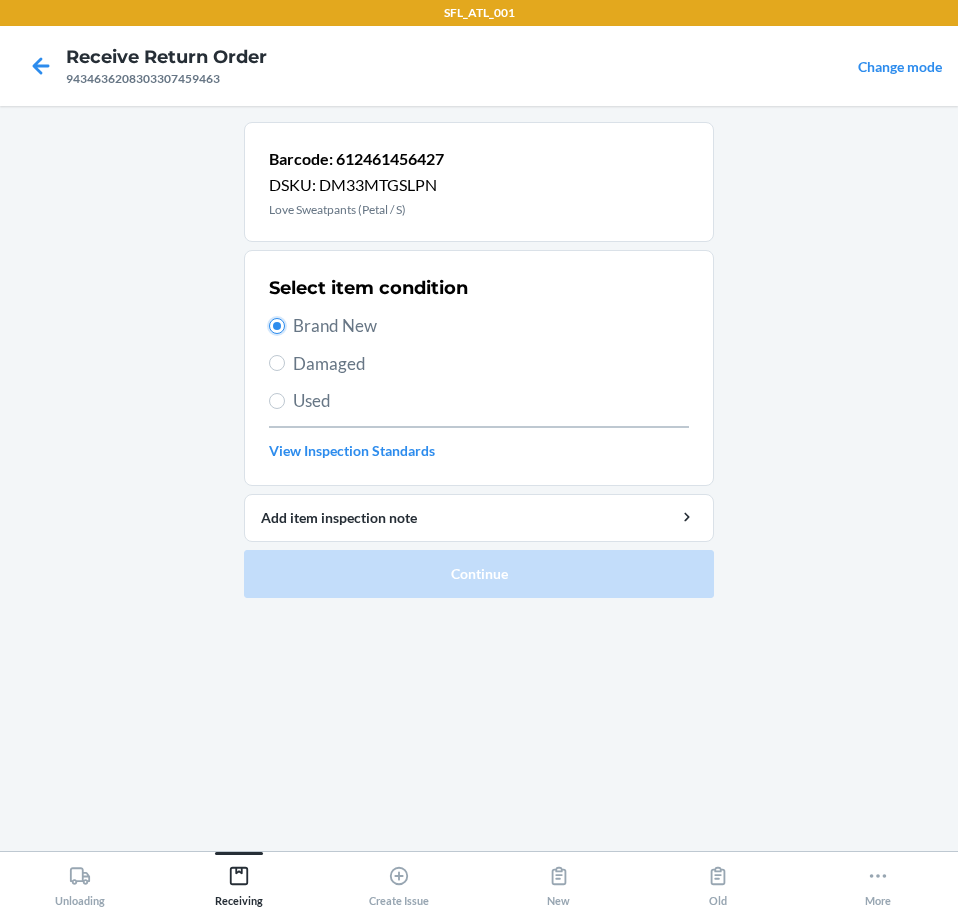 radio on "true" 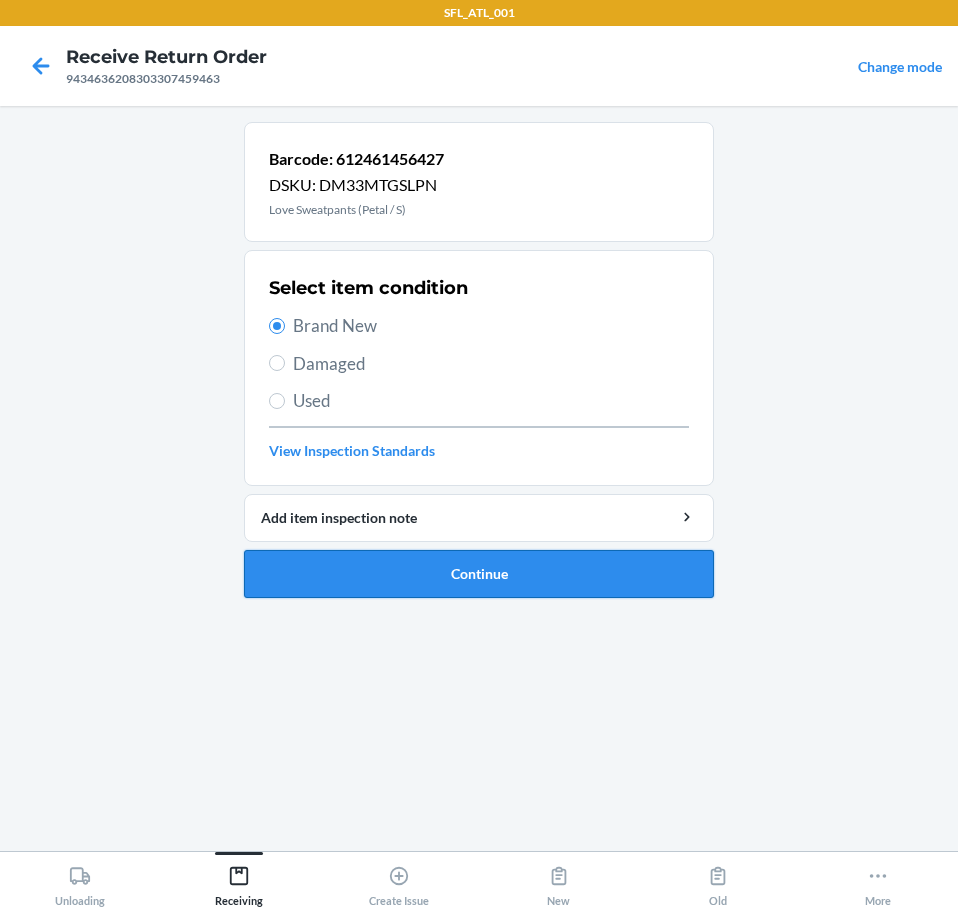 click on "Continue" at bounding box center (479, 574) 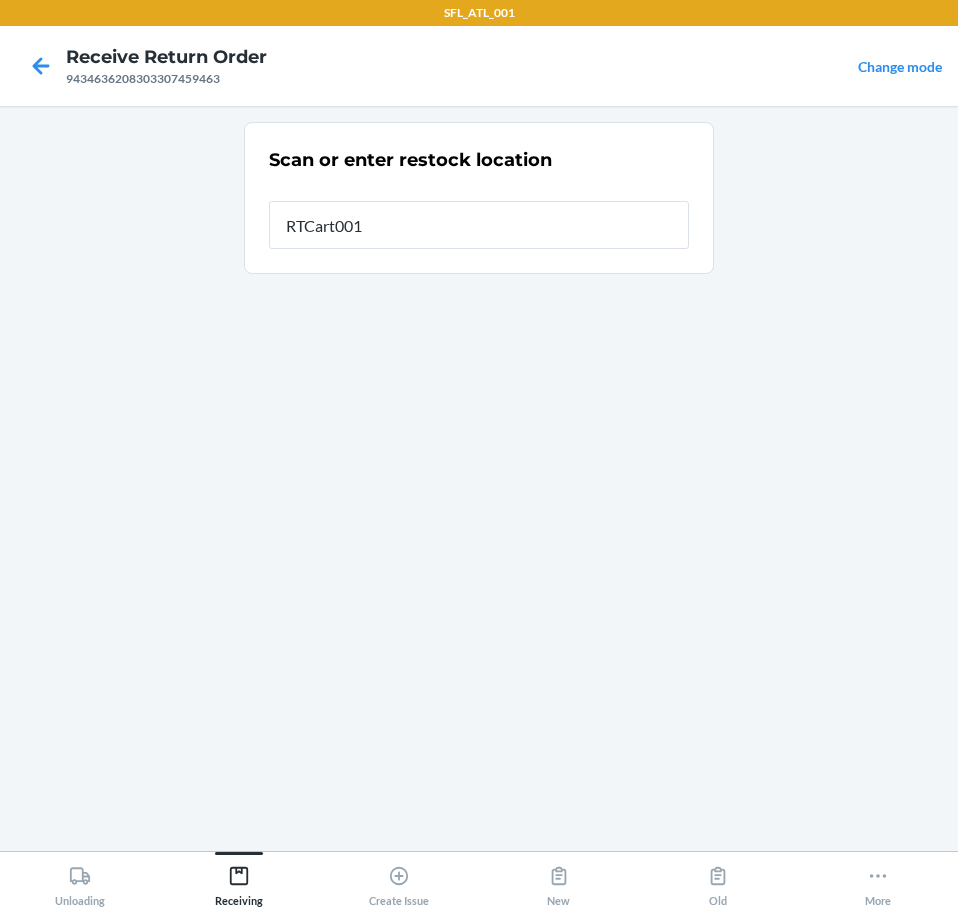 type on "RTCart001" 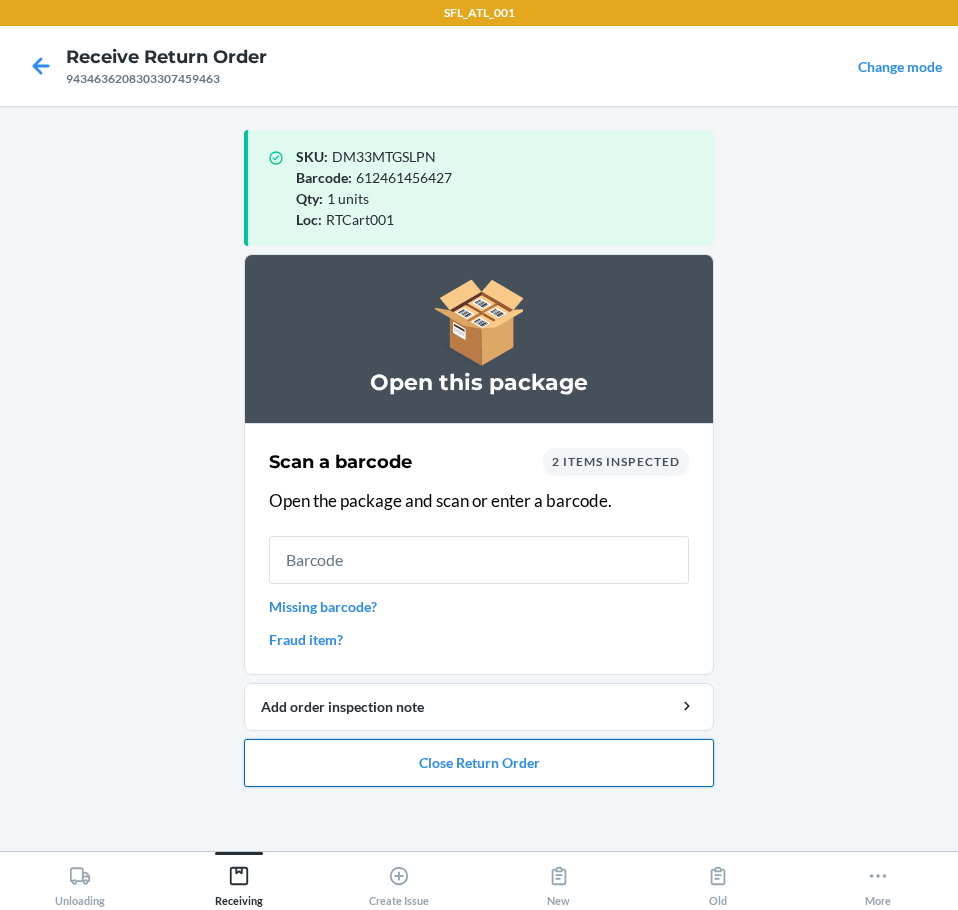 click on "Close Return Order" at bounding box center [479, 763] 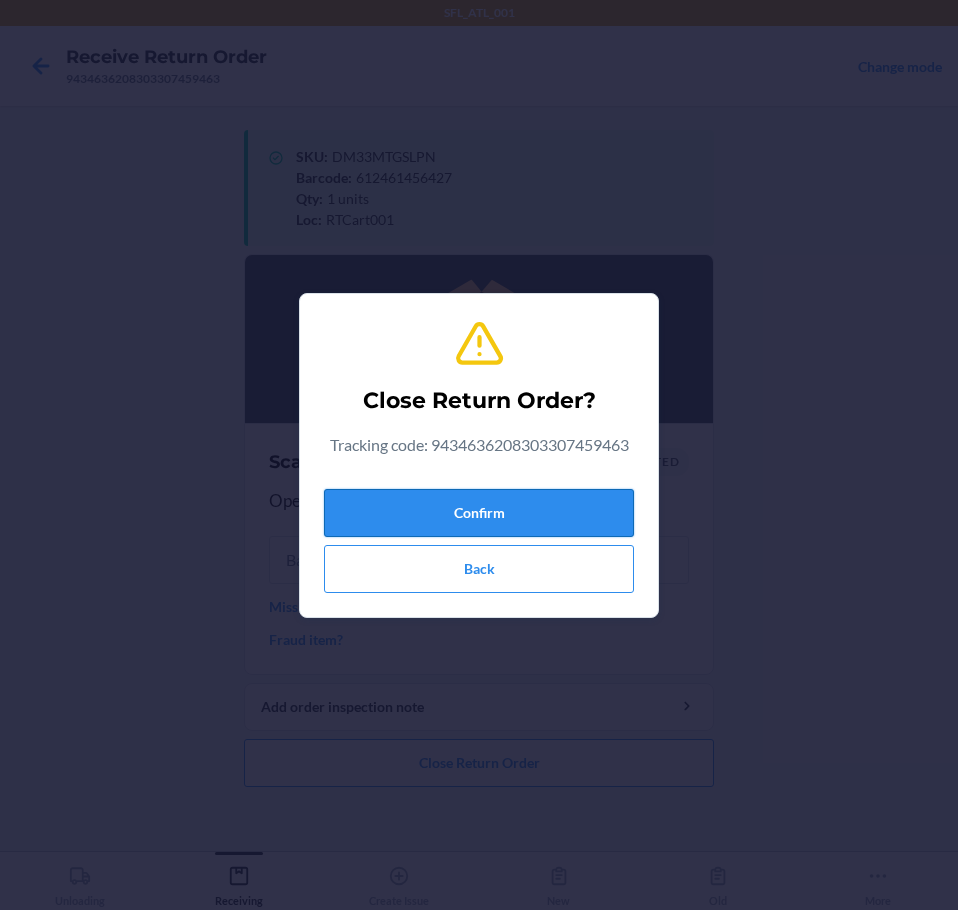 click on "Confirm" at bounding box center (479, 513) 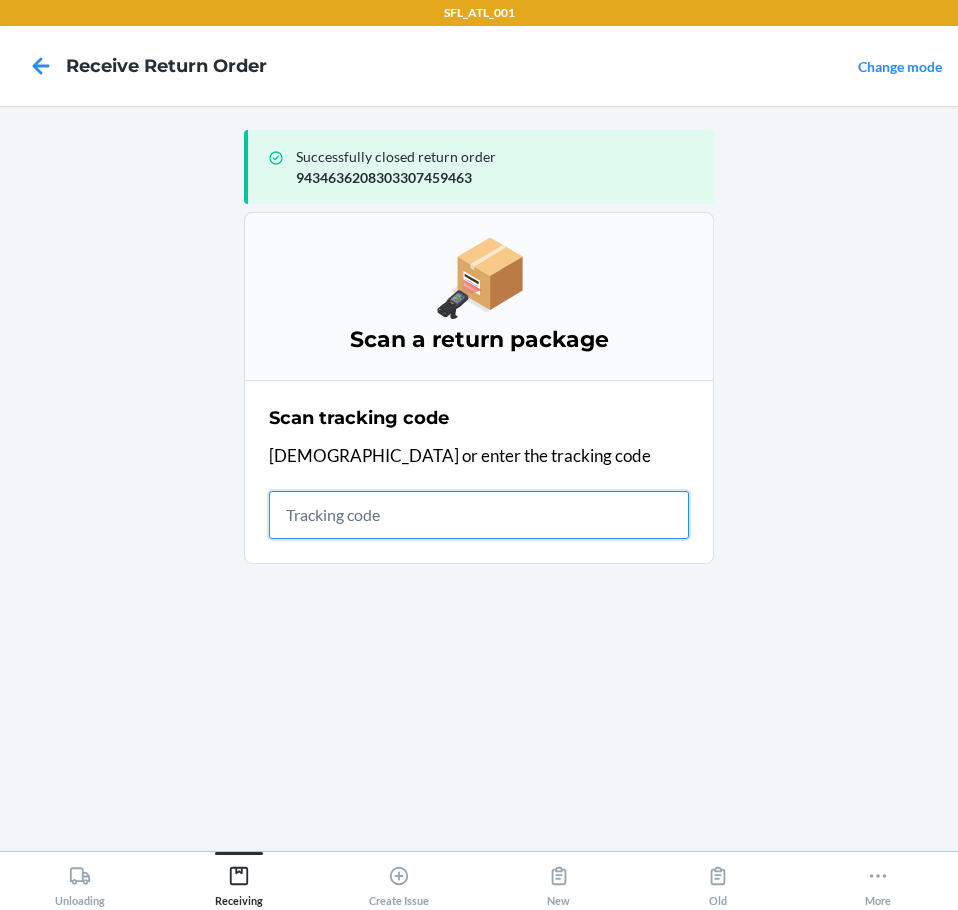 click at bounding box center (479, 515) 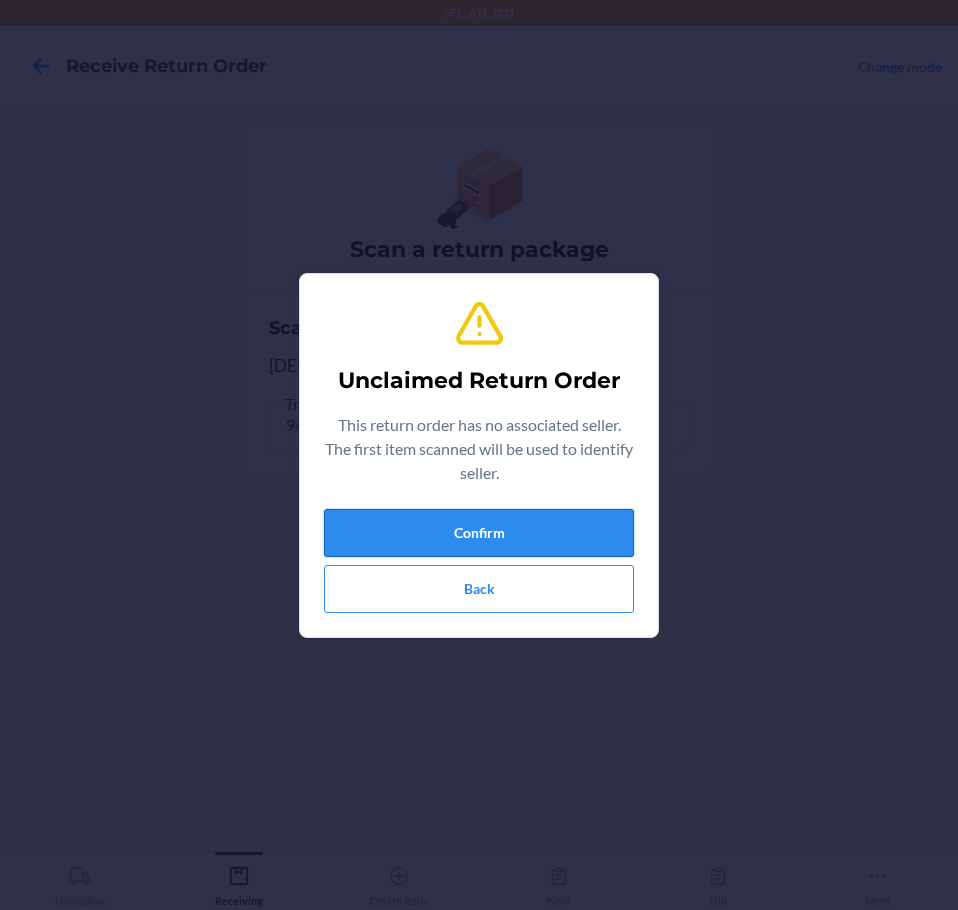 click on "Confirm" at bounding box center (479, 533) 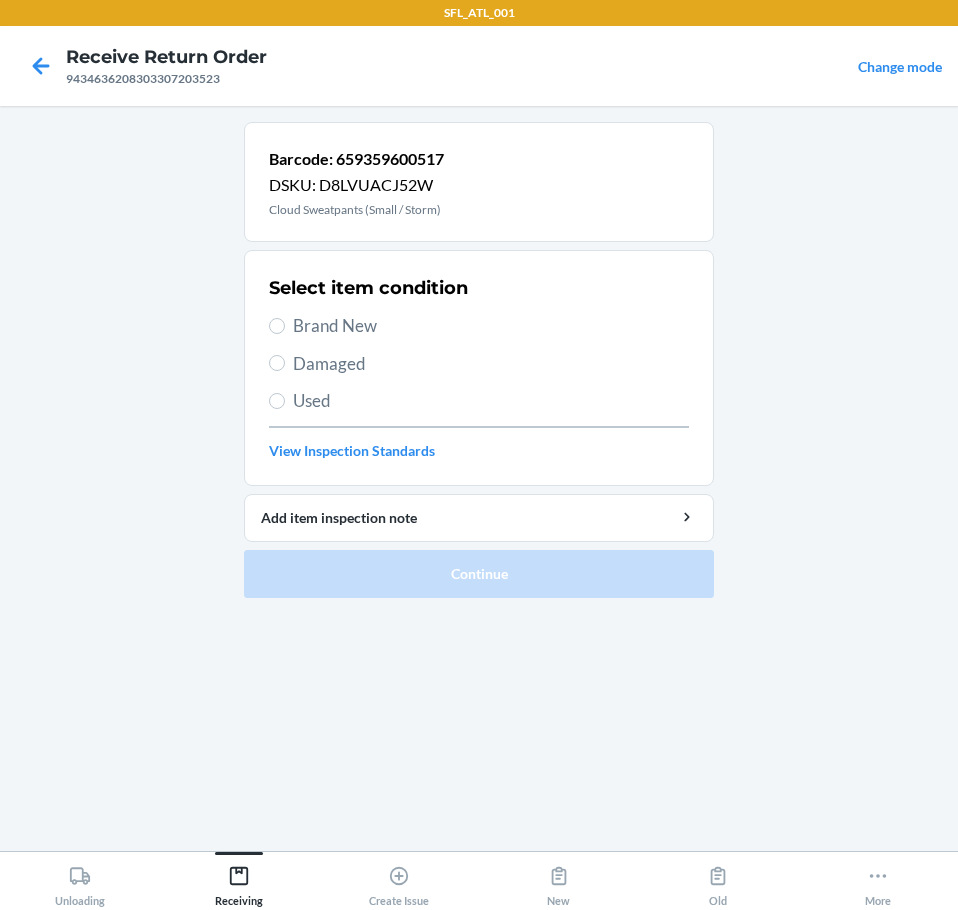 click on "Brand New" at bounding box center [491, 326] 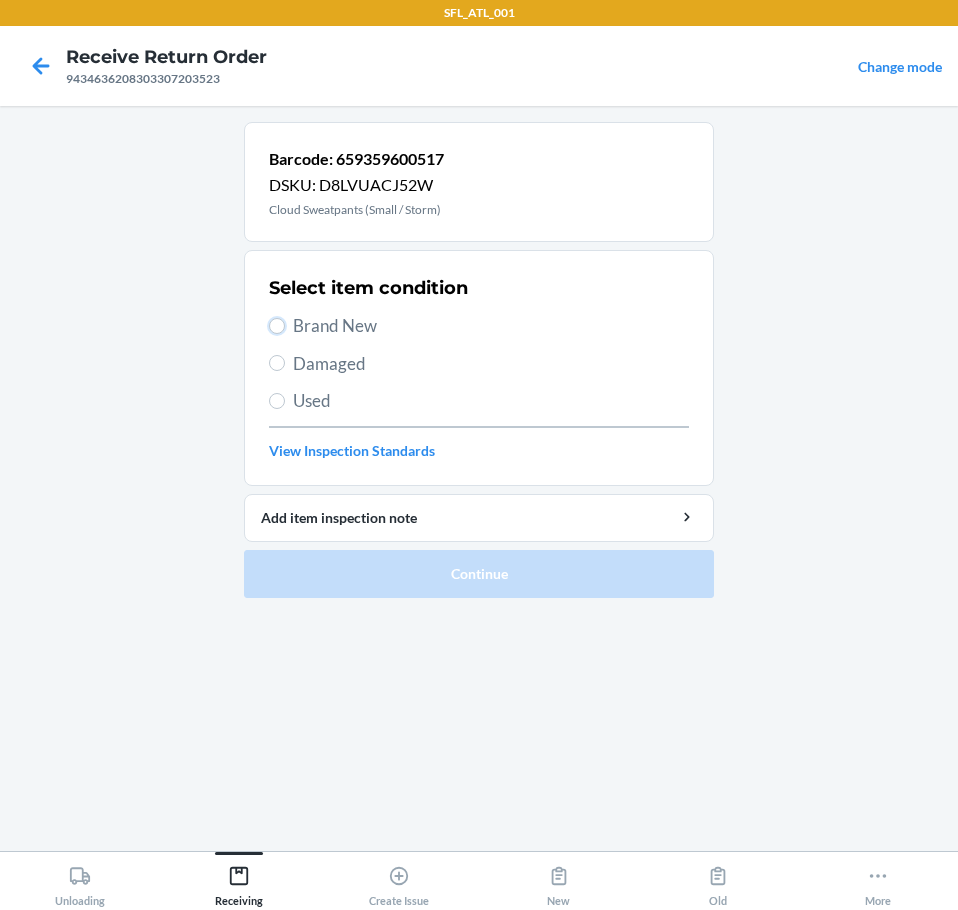 click on "Brand New" at bounding box center (277, 326) 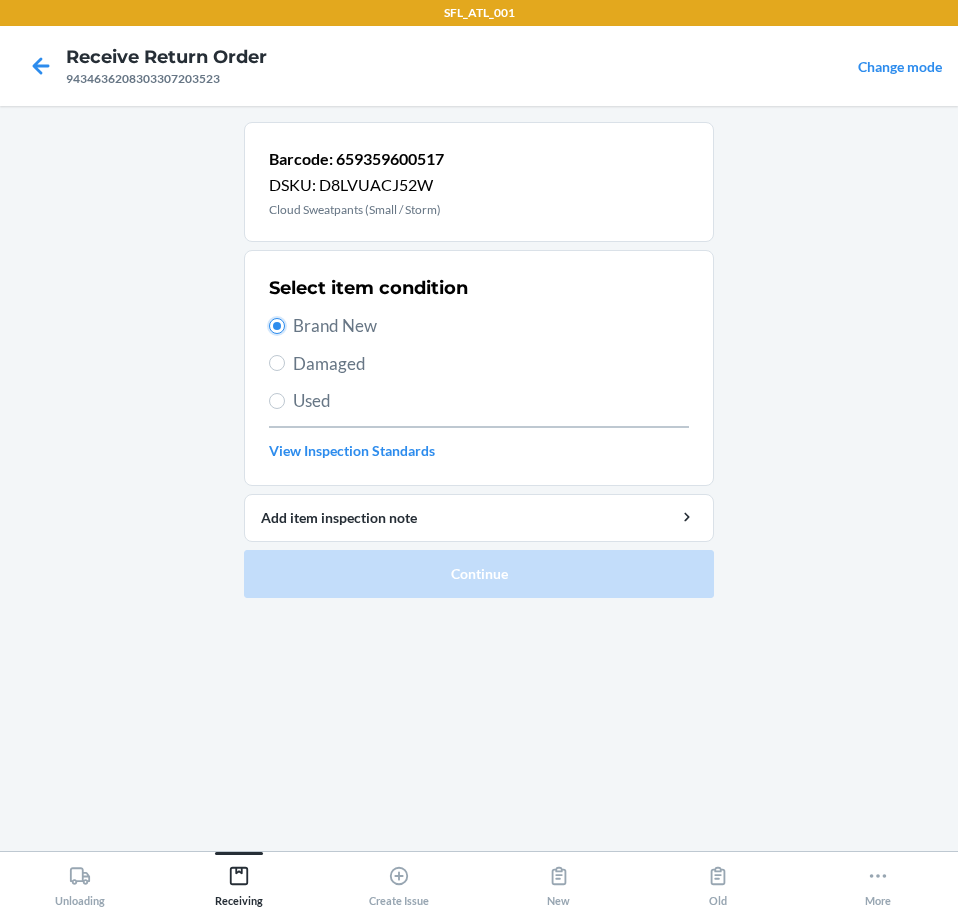 radio on "true" 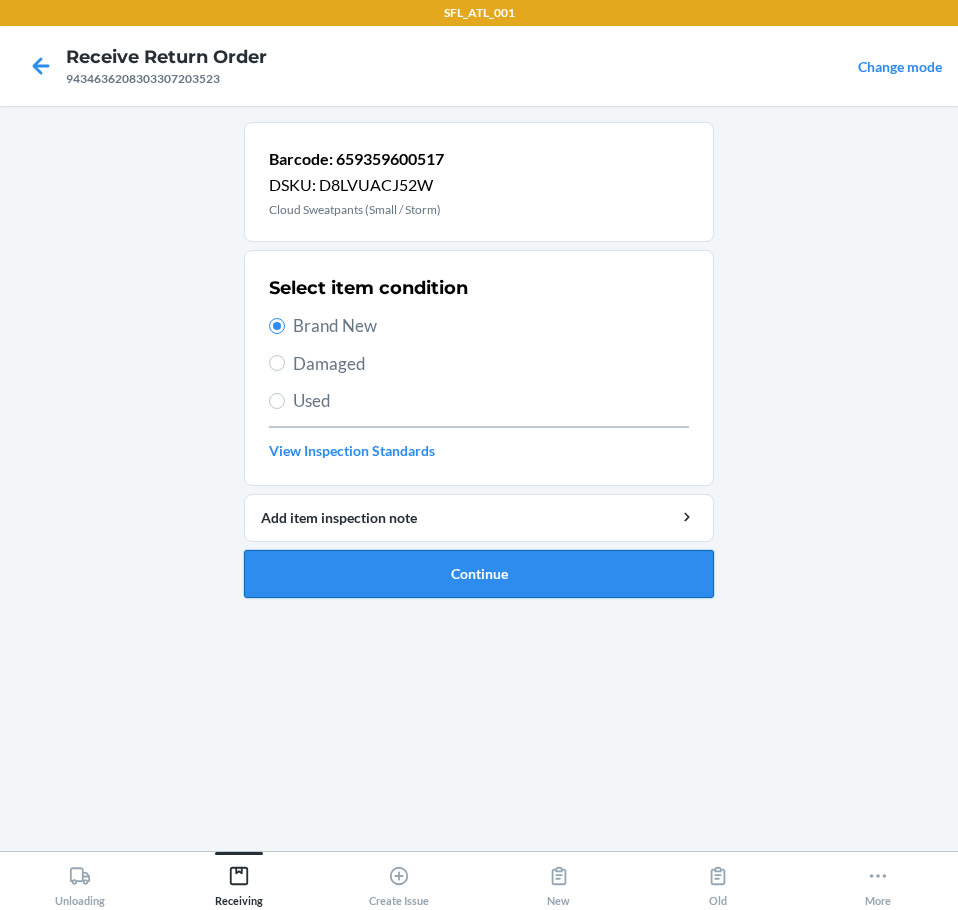 click on "Continue" at bounding box center [479, 574] 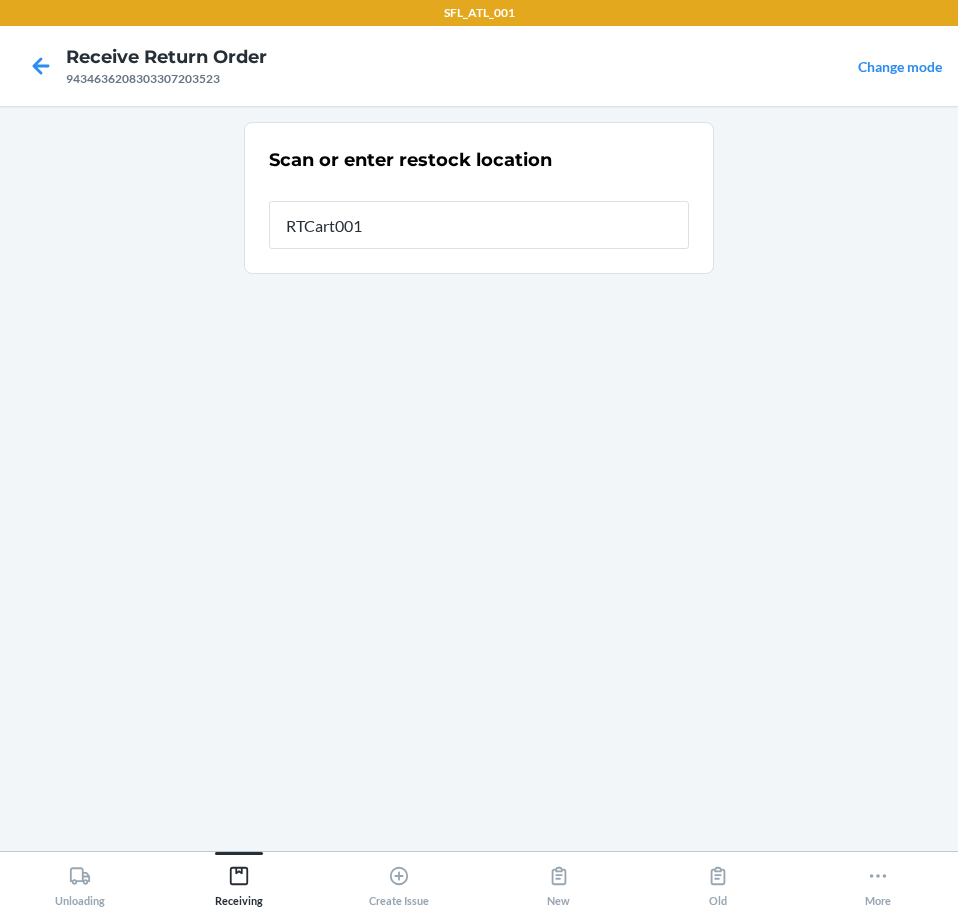 type on "RTCart001" 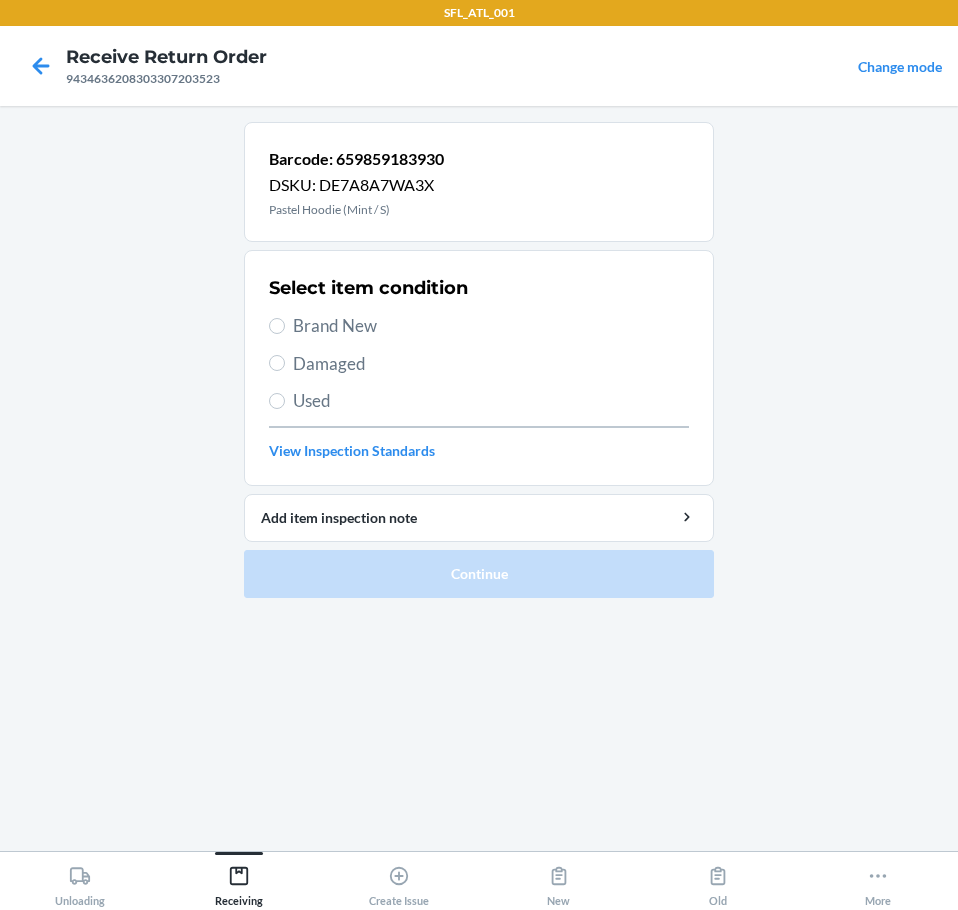 click on "Brand New" at bounding box center [491, 326] 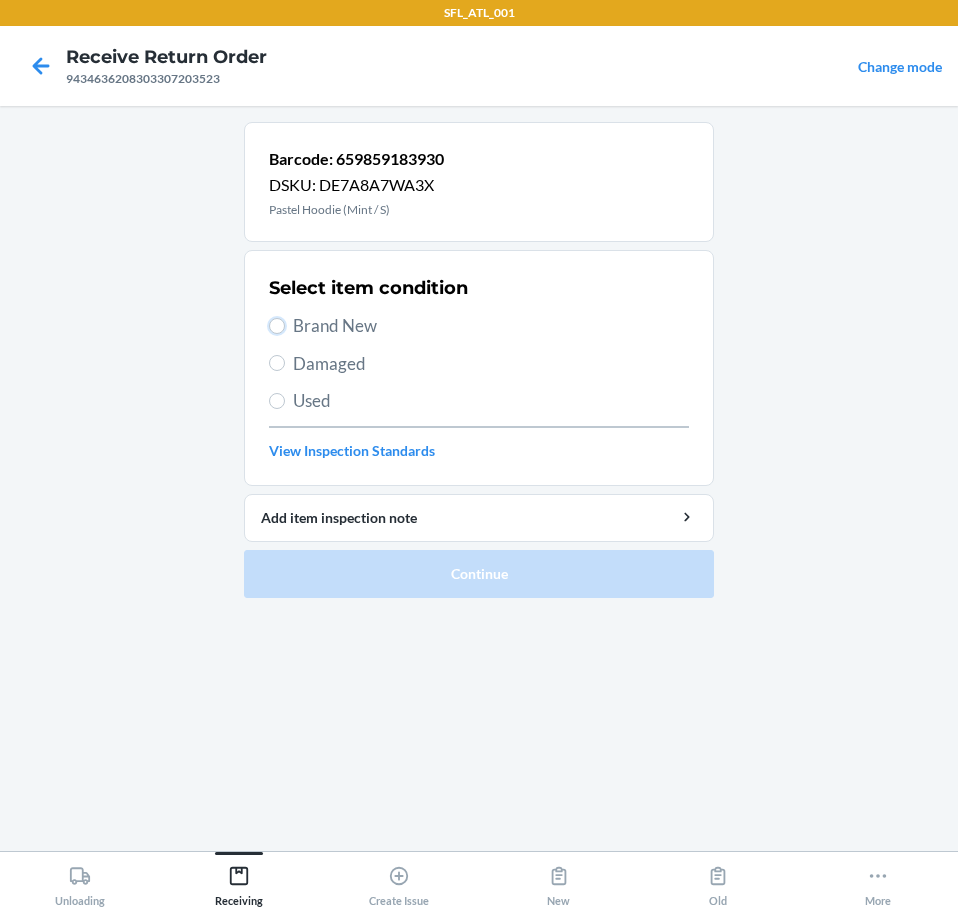 click on "Brand New" at bounding box center (277, 326) 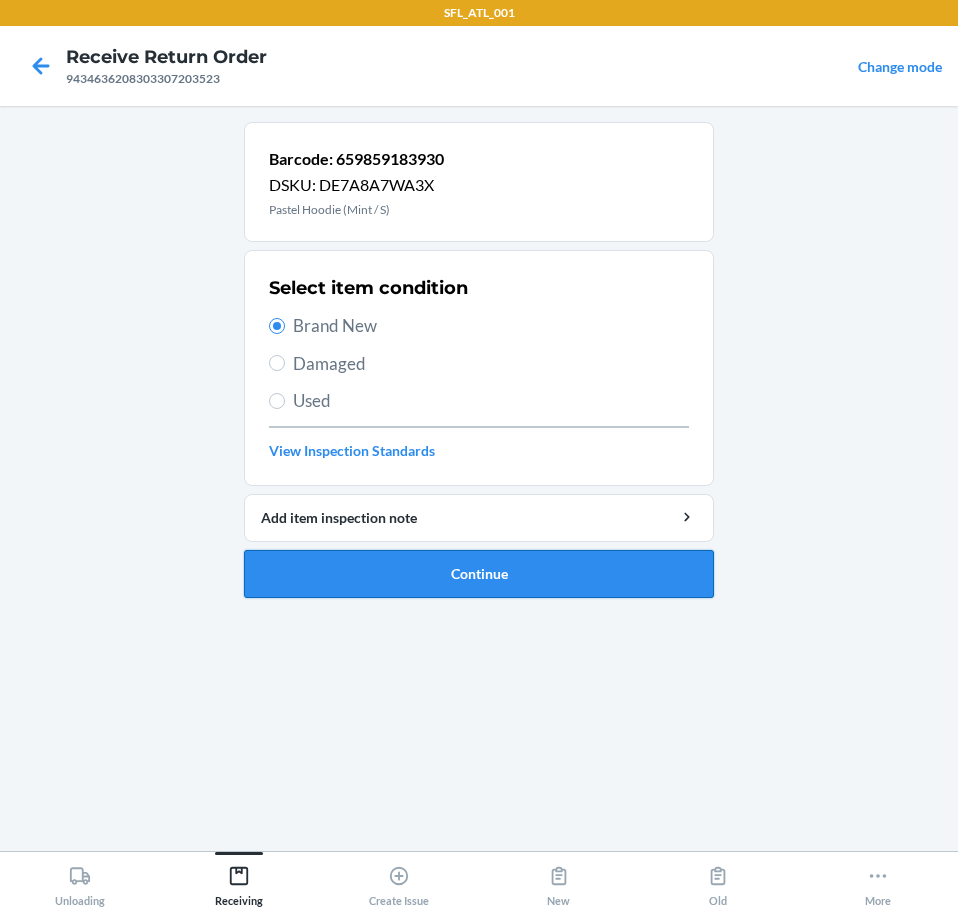click on "Continue" at bounding box center [479, 574] 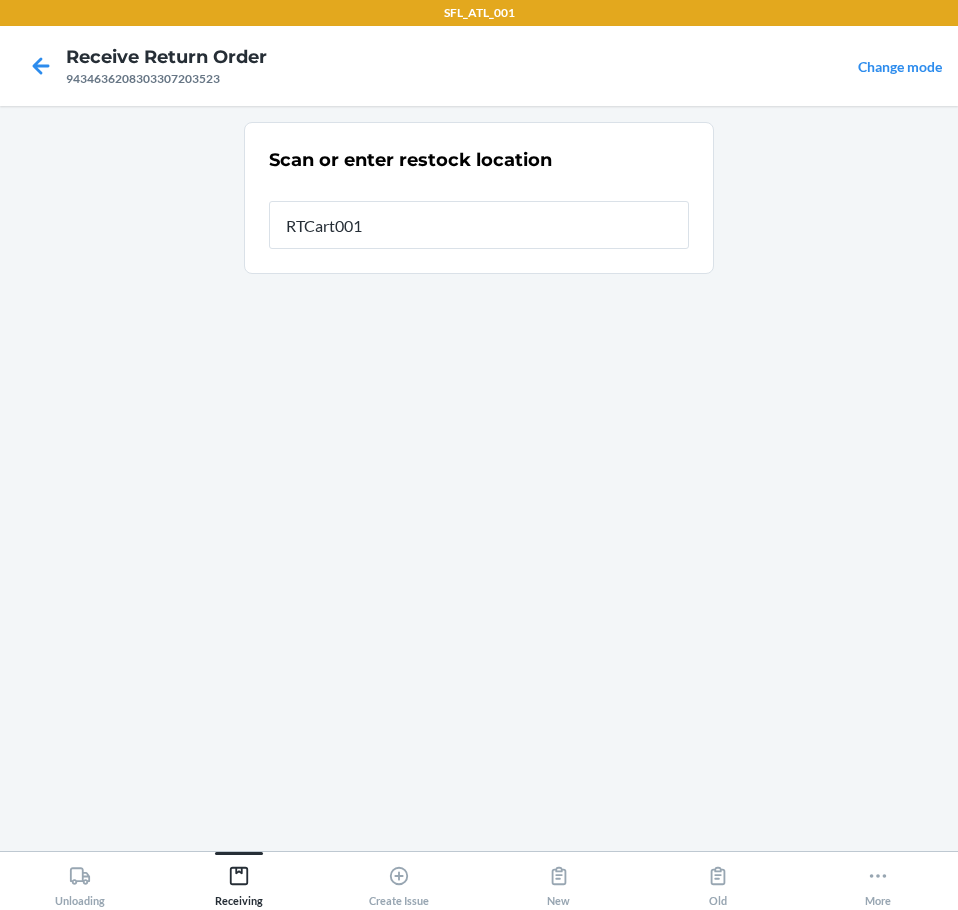 type on "RTCart001" 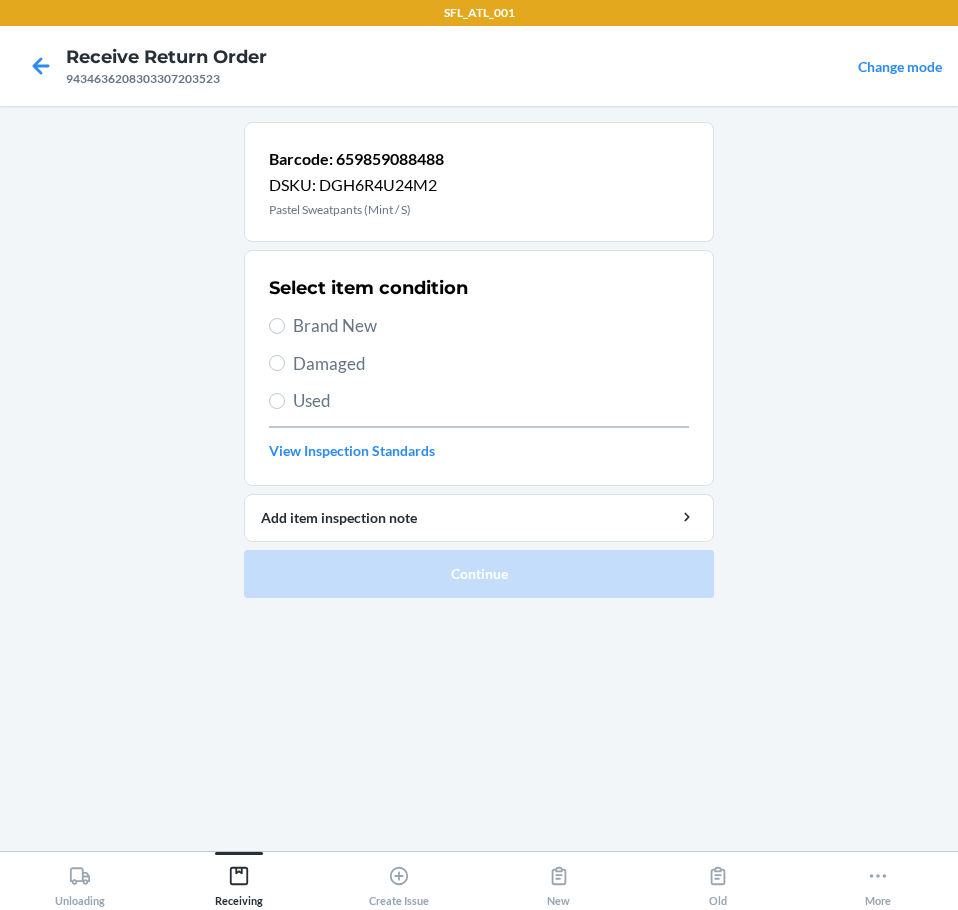 click on "Brand New" at bounding box center (491, 326) 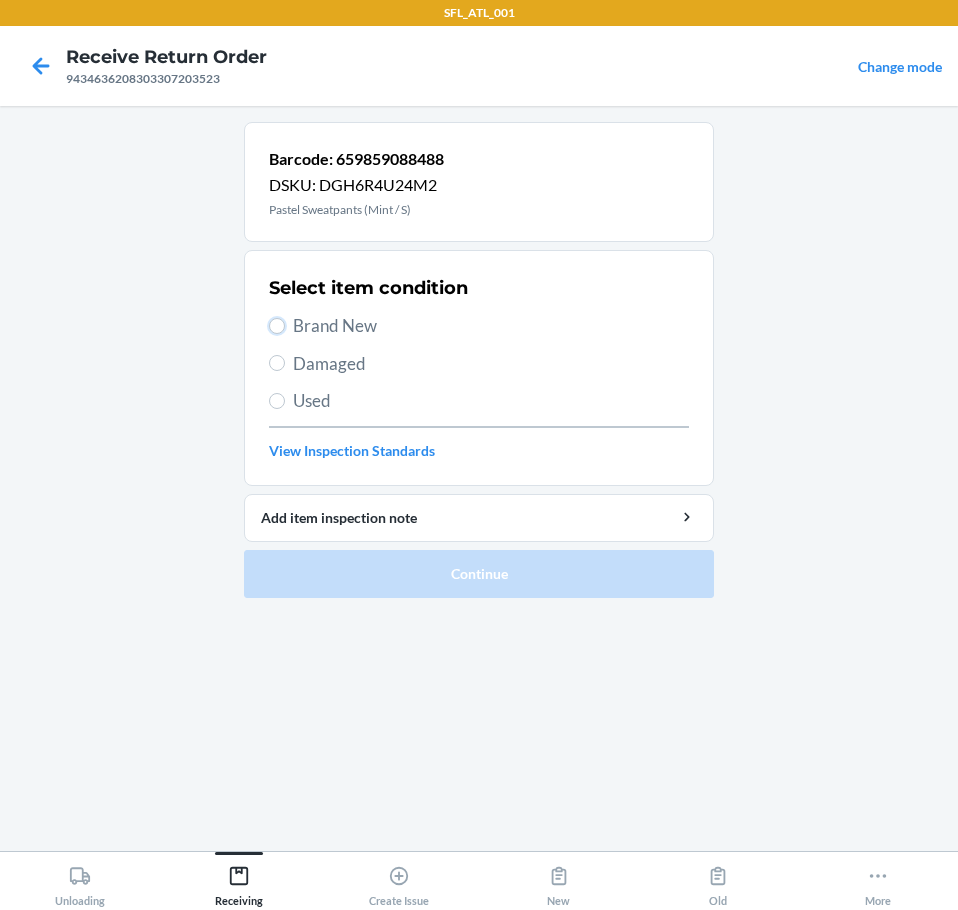 click on "Brand New" at bounding box center (277, 326) 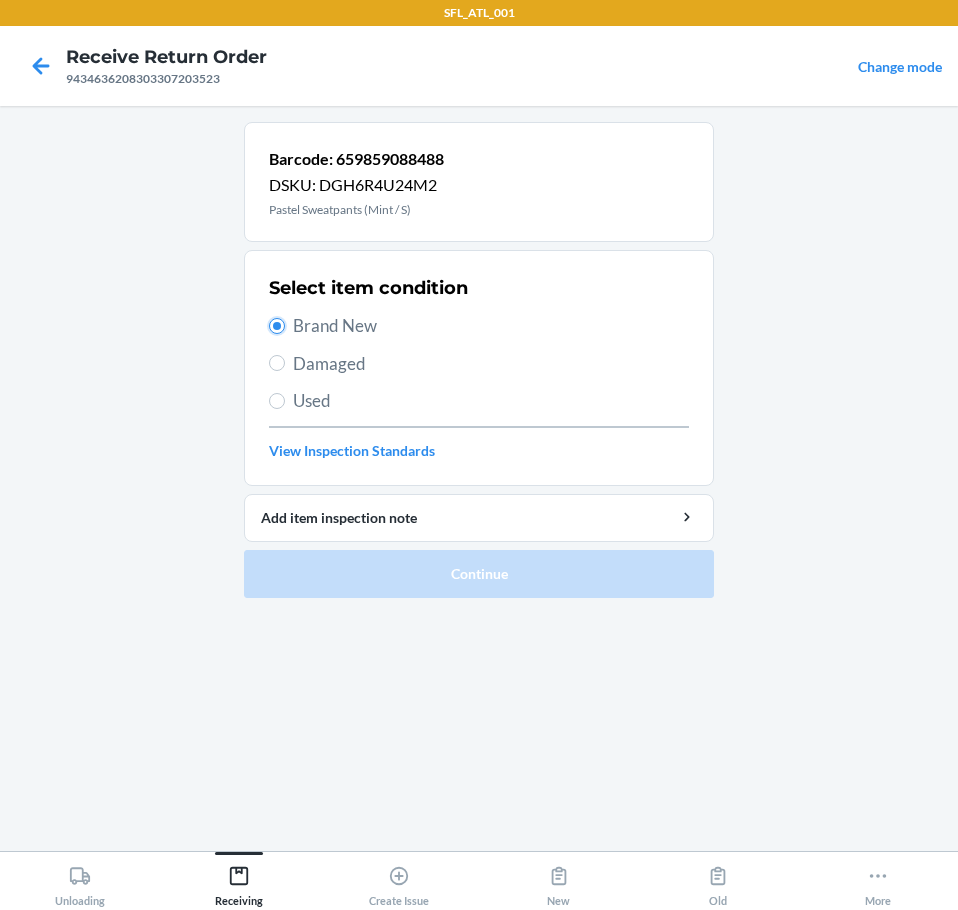 radio on "true" 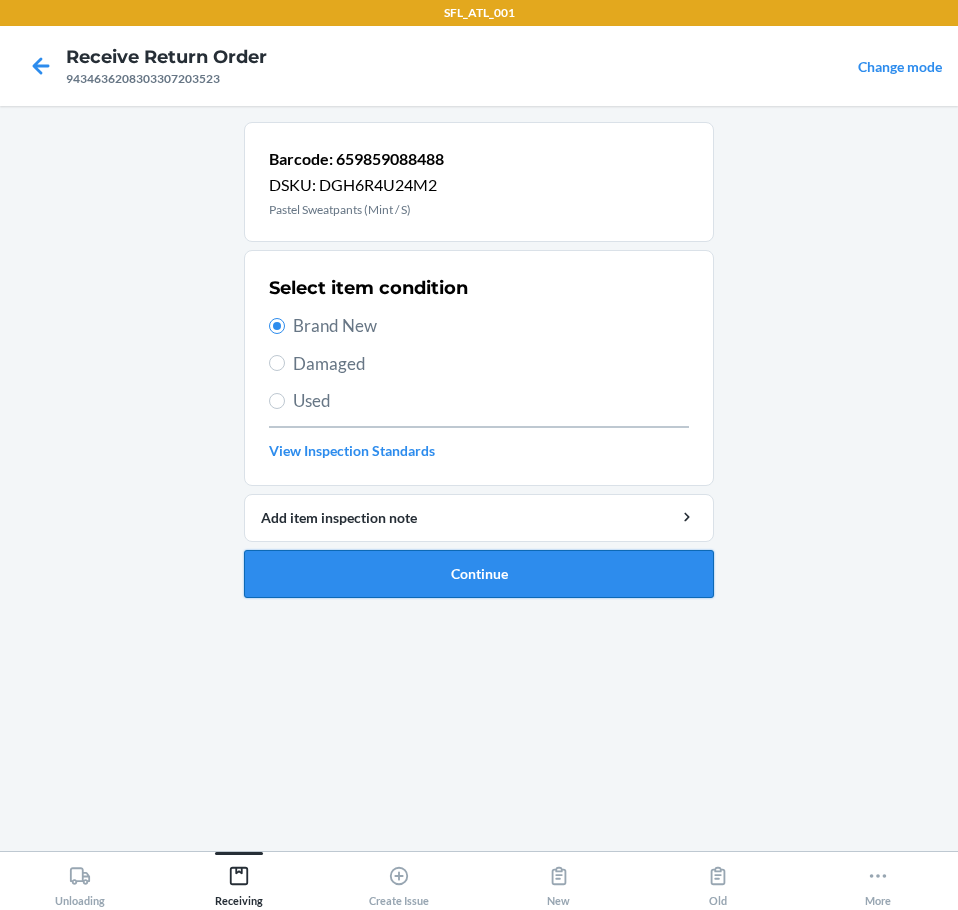 click on "Continue" at bounding box center (479, 574) 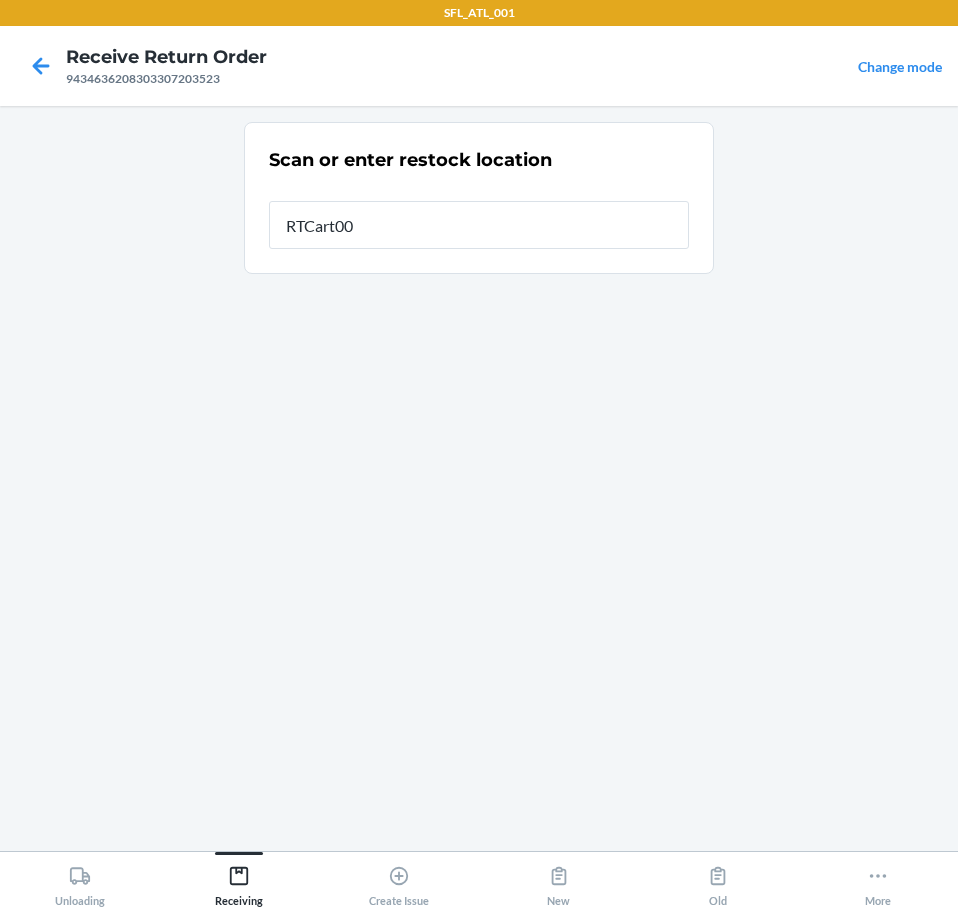 type on "RTCart001" 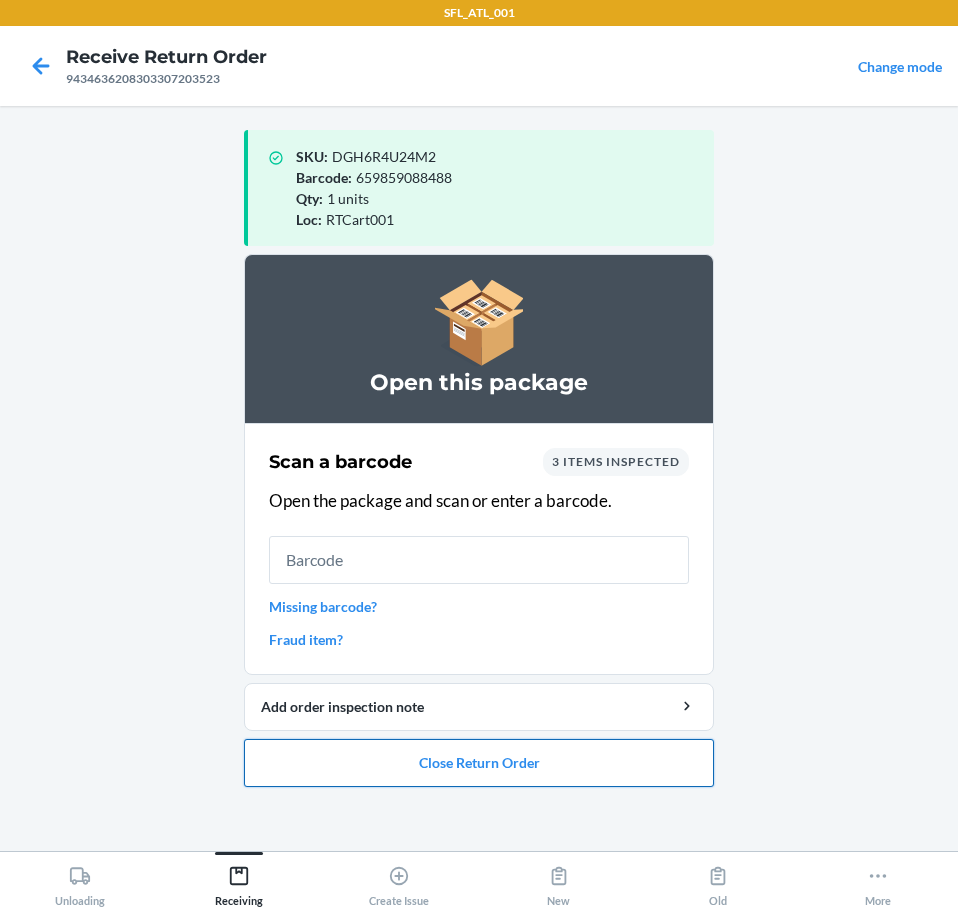 click on "Close Return Order" at bounding box center [479, 763] 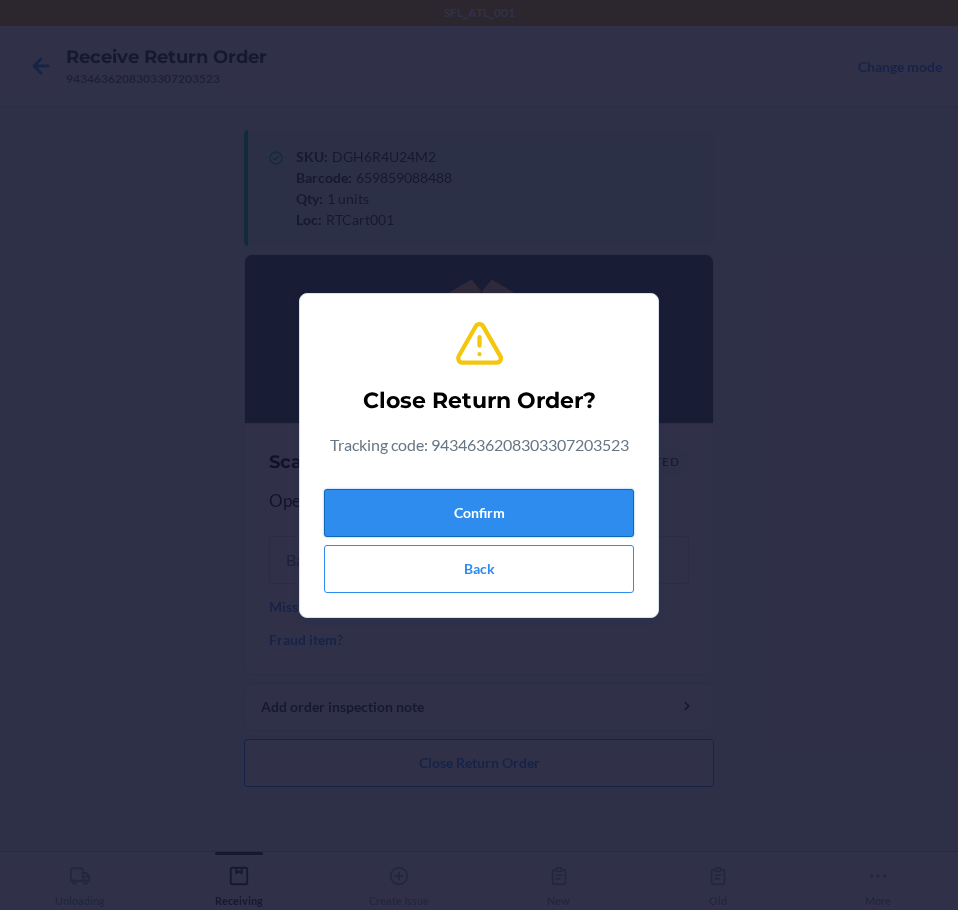 drag, startPoint x: 540, startPoint y: 503, endPoint x: 510, endPoint y: 517, distance: 33.105892 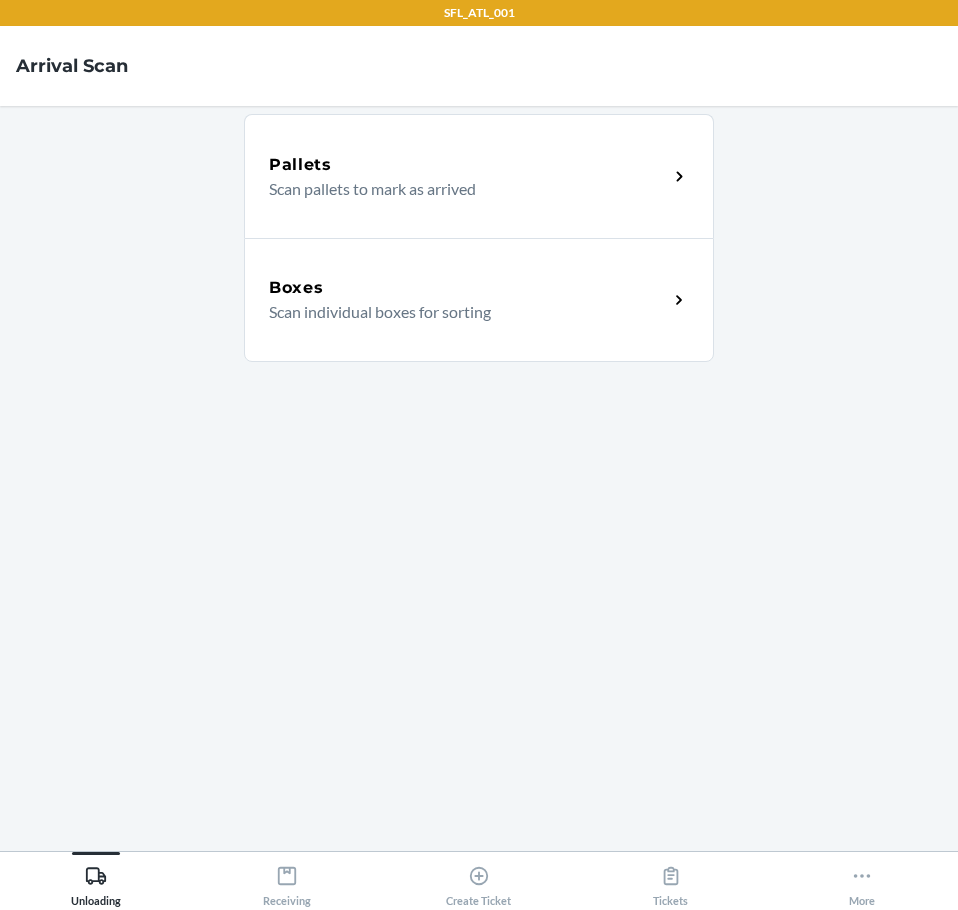 scroll, scrollTop: 0, scrollLeft: 0, axis: both 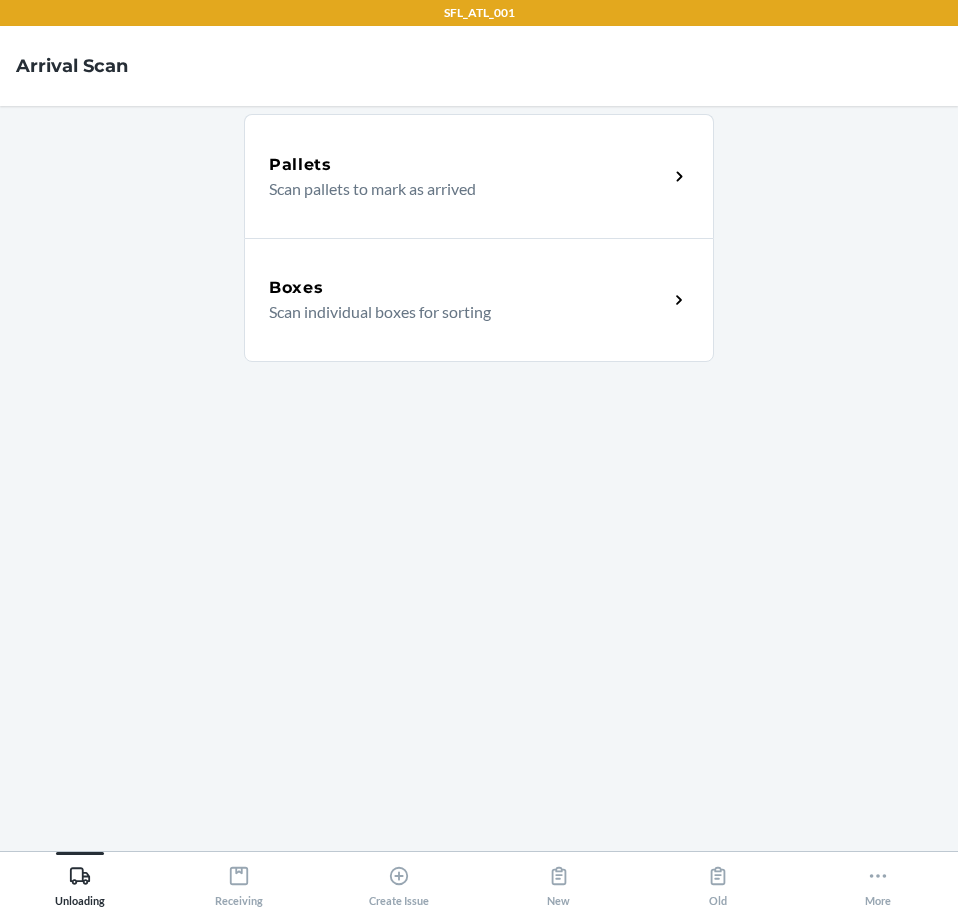 drag, startPoint x: 537, startPoint y: 292, endPoint x: 956, endPoint y: 519, distance: 476.5396 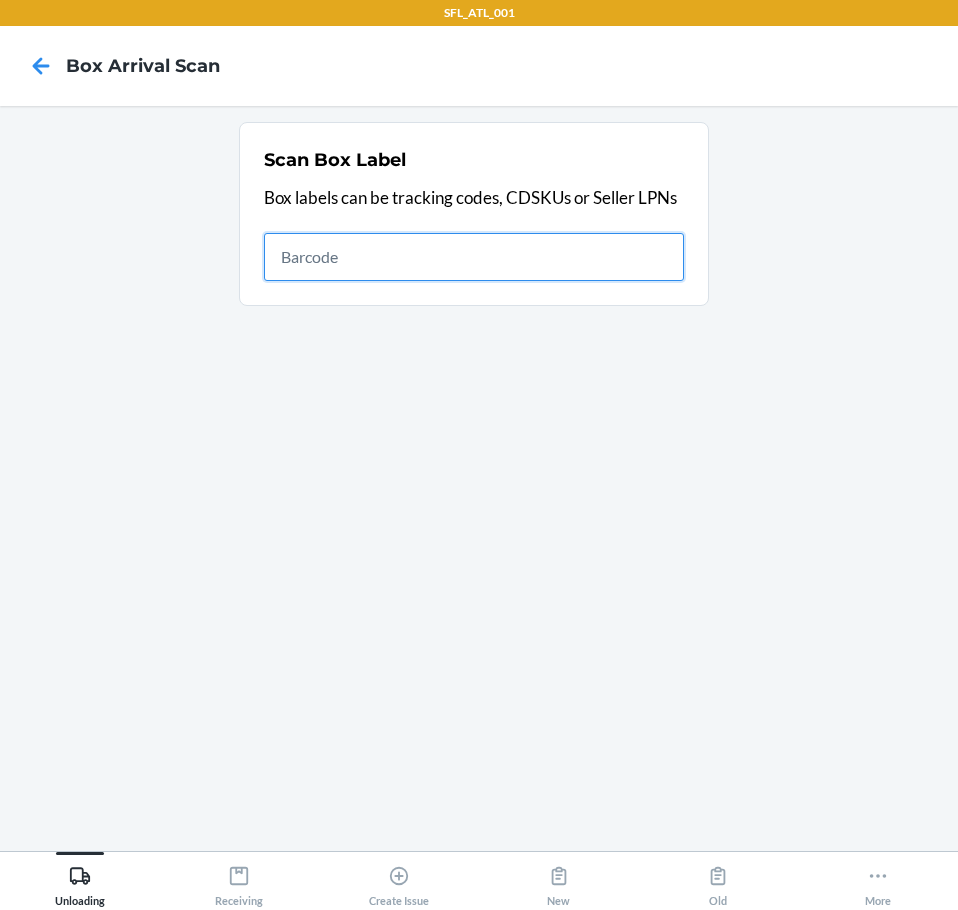 click at bounding box center [474, 257] 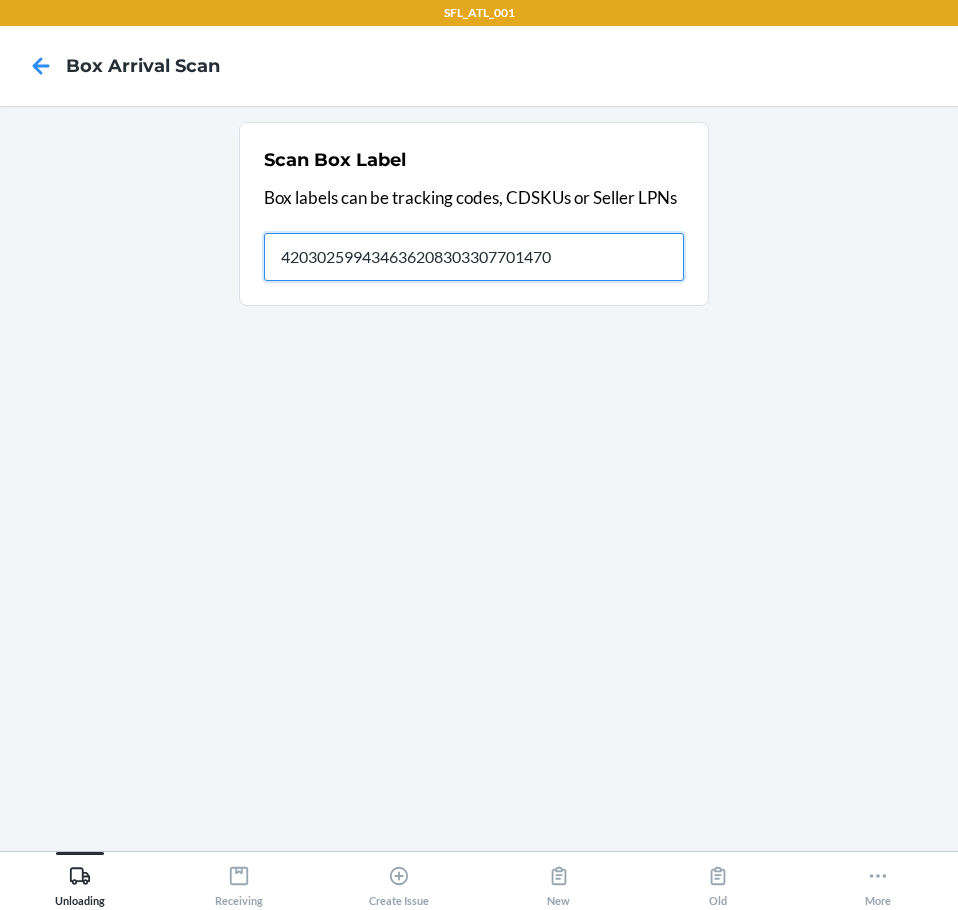 type on "420302599434636208303307701470" 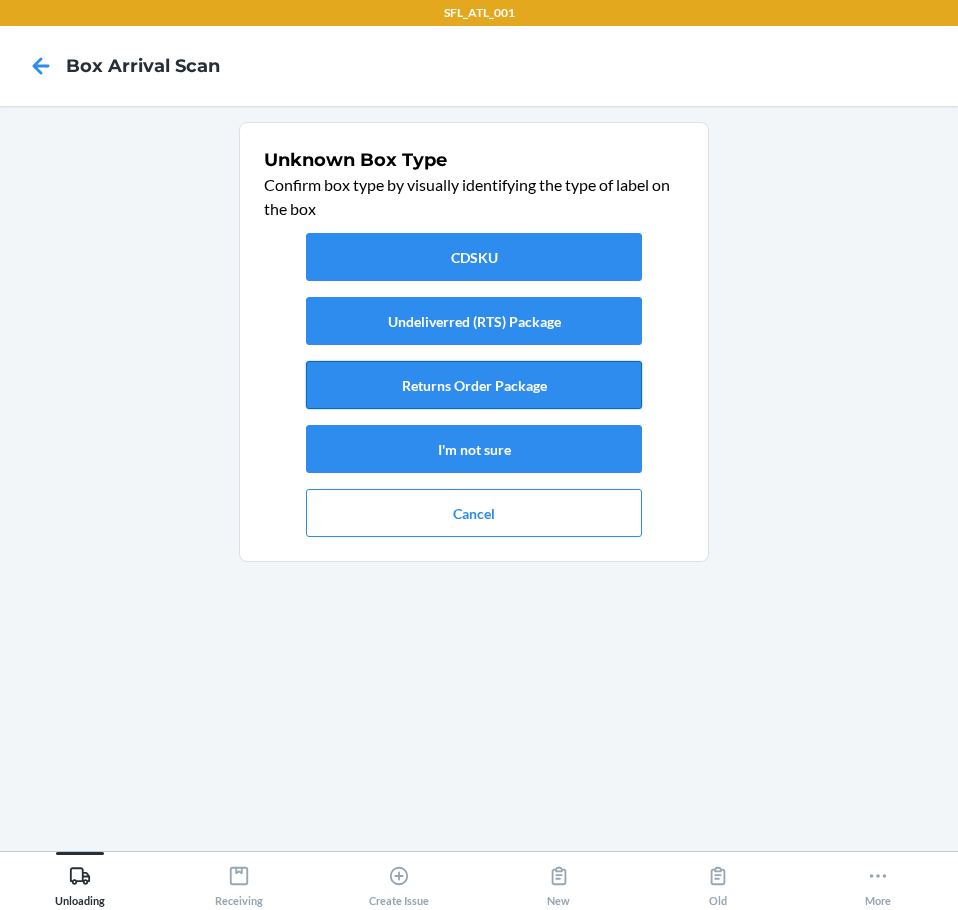 click on "Returns Order Package" at bounding box center (474, 385) 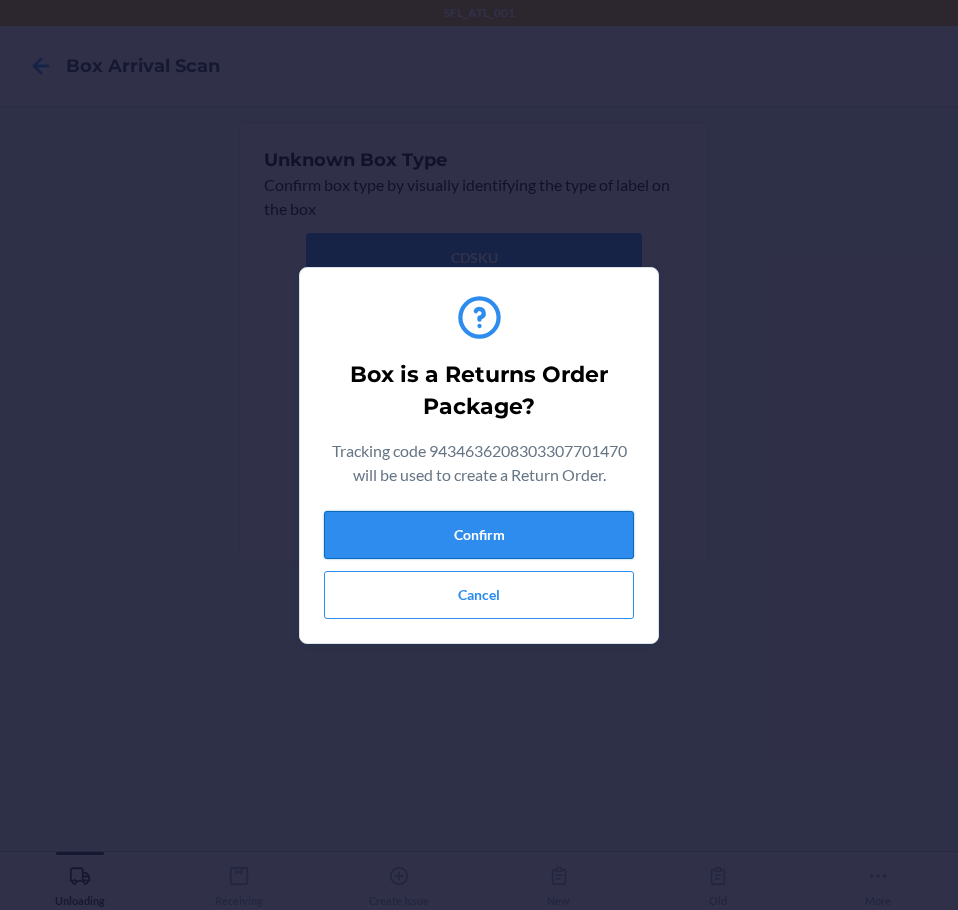 click on "Confirm" at bounding box center (479, 535) 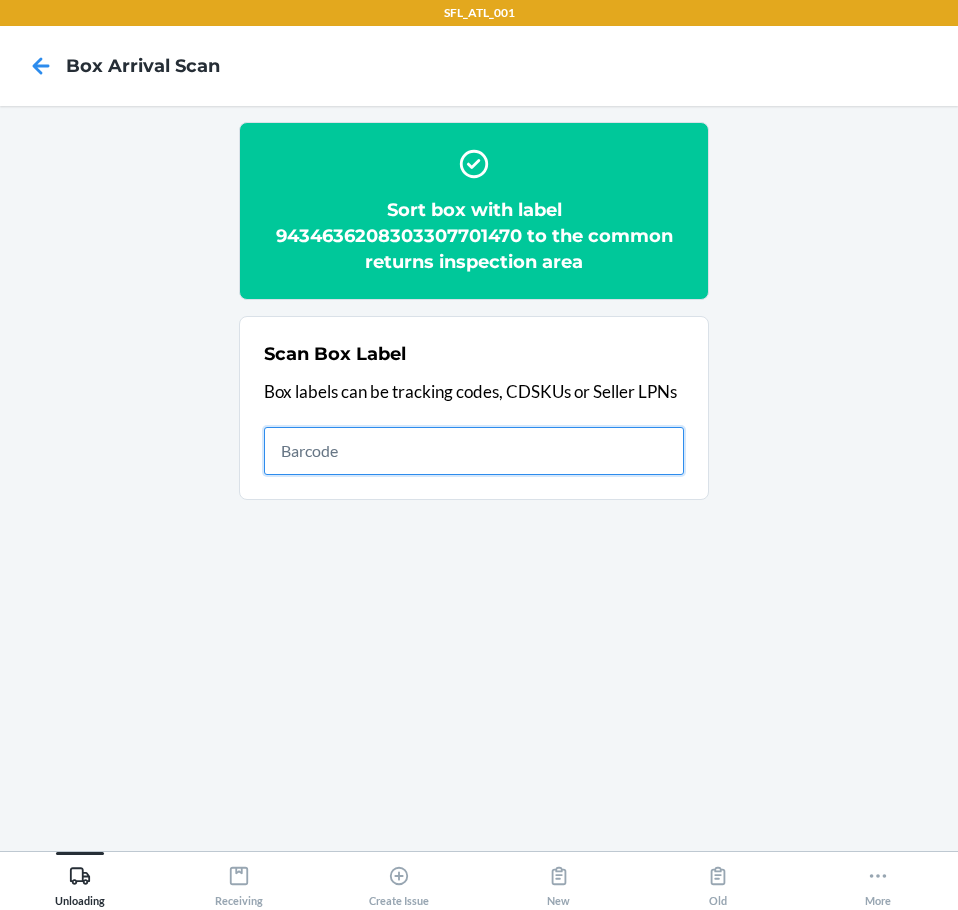 click at bounding box center [474, 451] 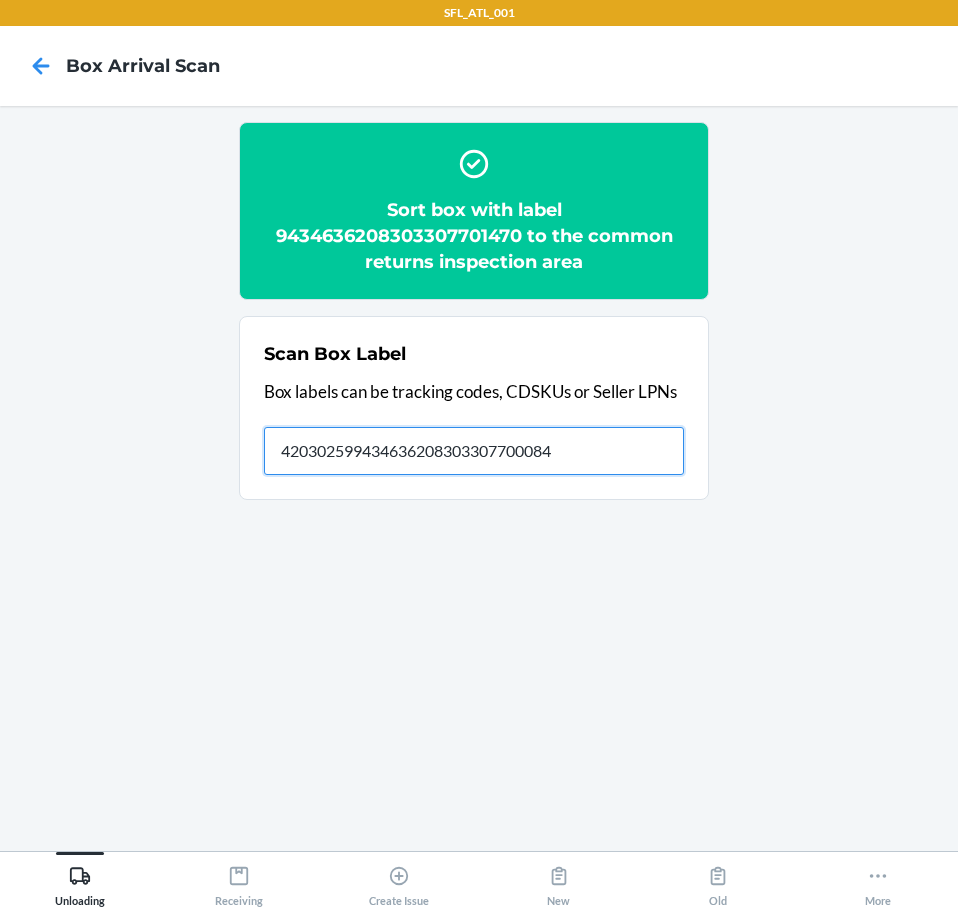 type on "420302599434636208303307700084" 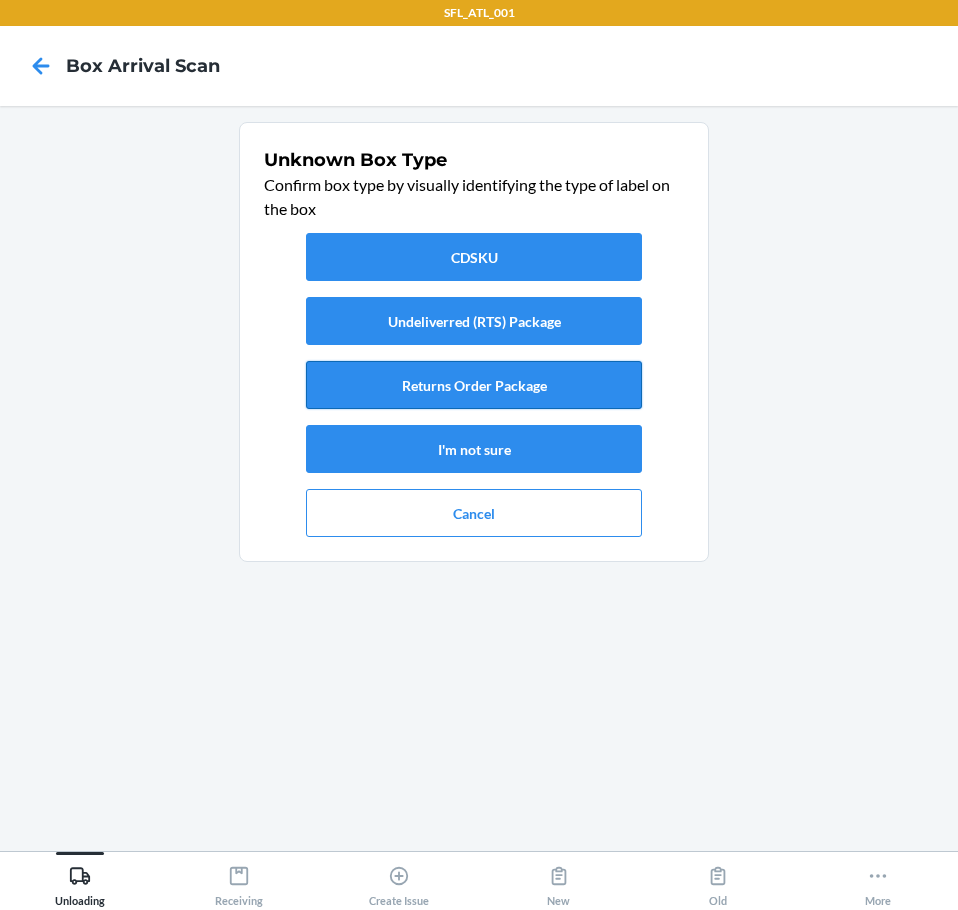 click on "Returns Order Package" at bounding box center [474, 385] 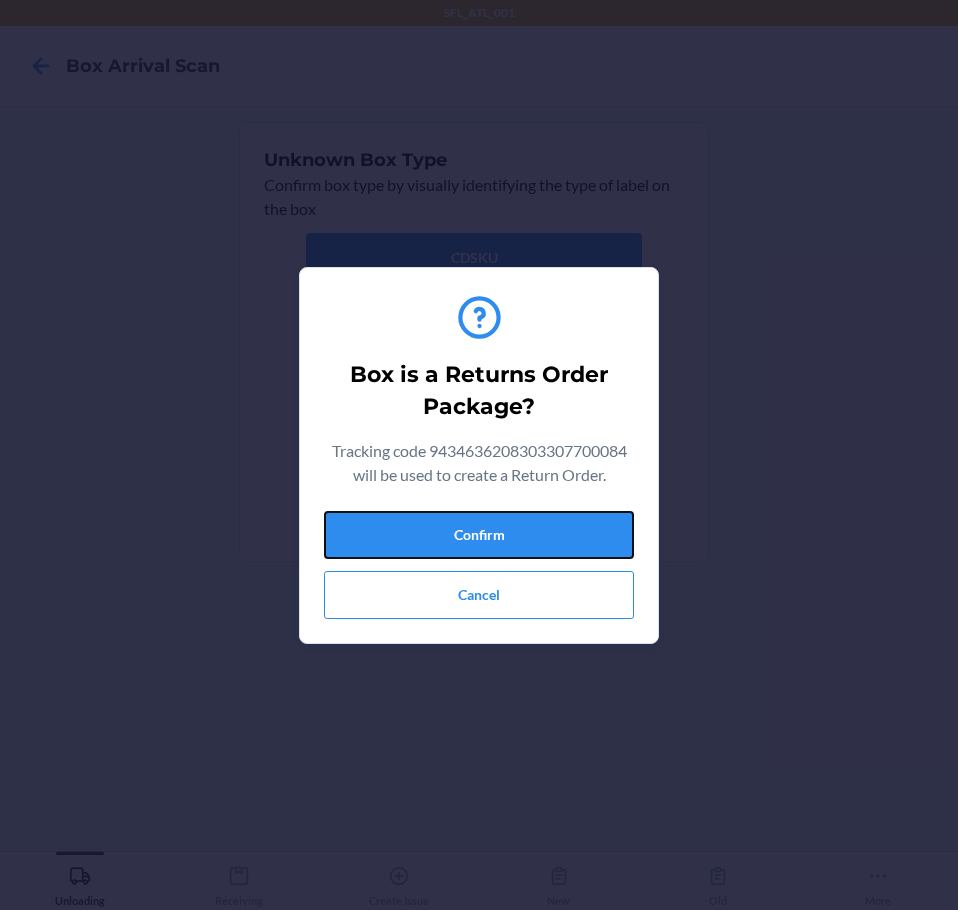 drag, startPoint x: 592, startPoint y: 534, endPoint x: 816, endPoint y: 555, distance: 224.98222 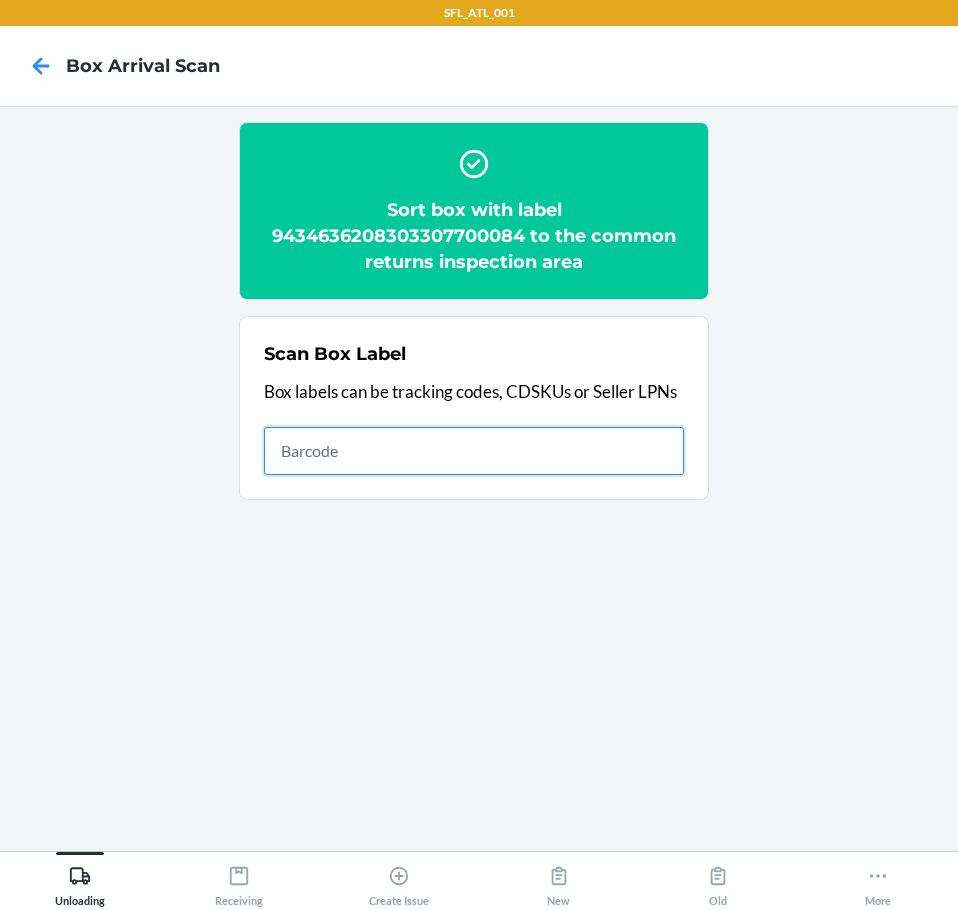 click at bounding box center [474, 451] 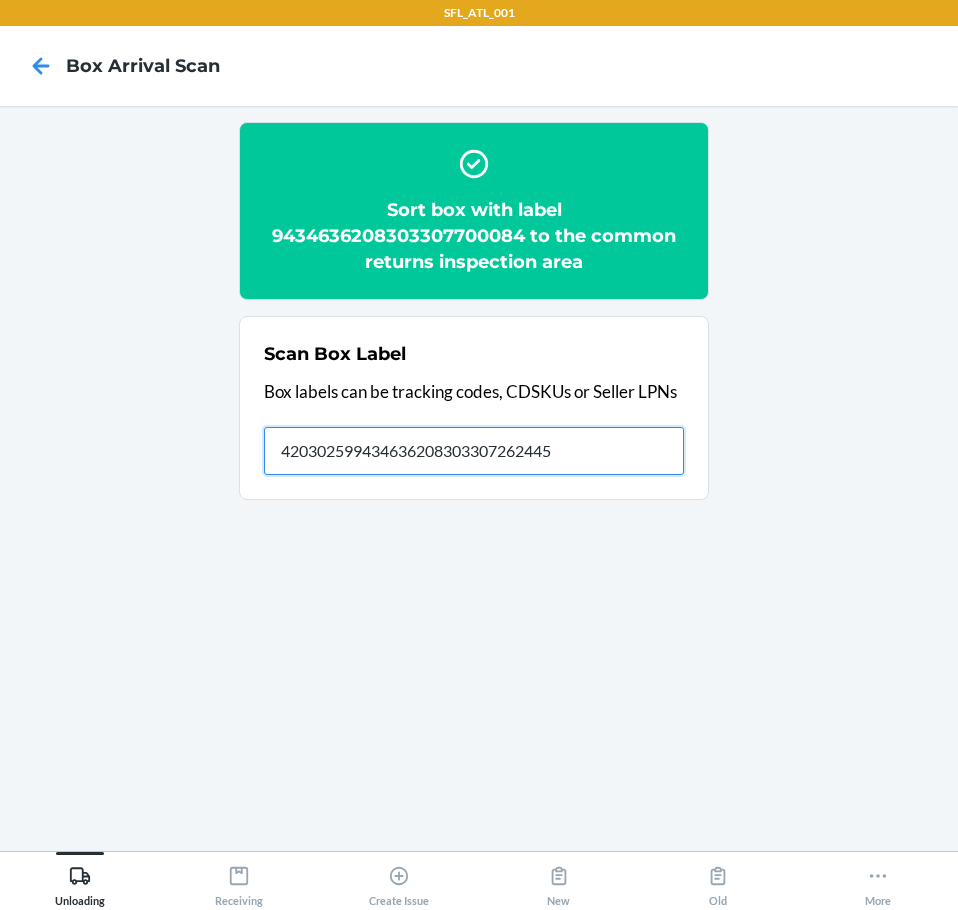 type on "420302599434636208303307262445" 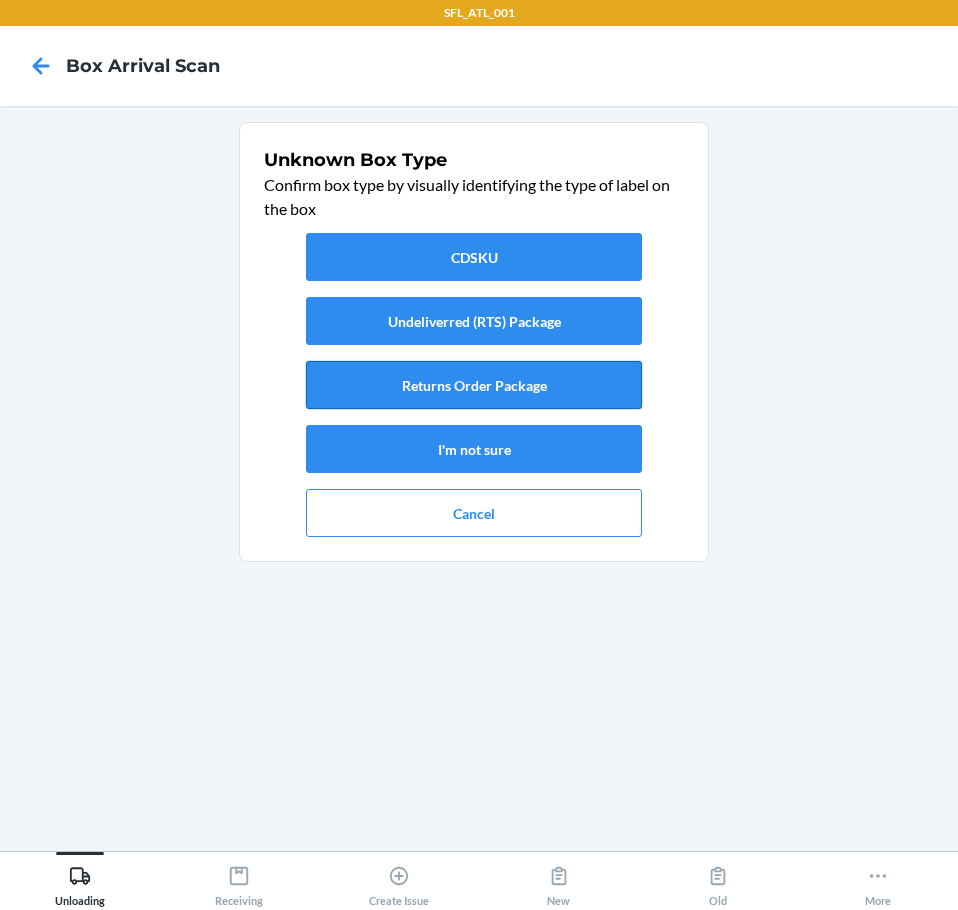 click on "Returns Order Package" at bounding box center (474, 385) 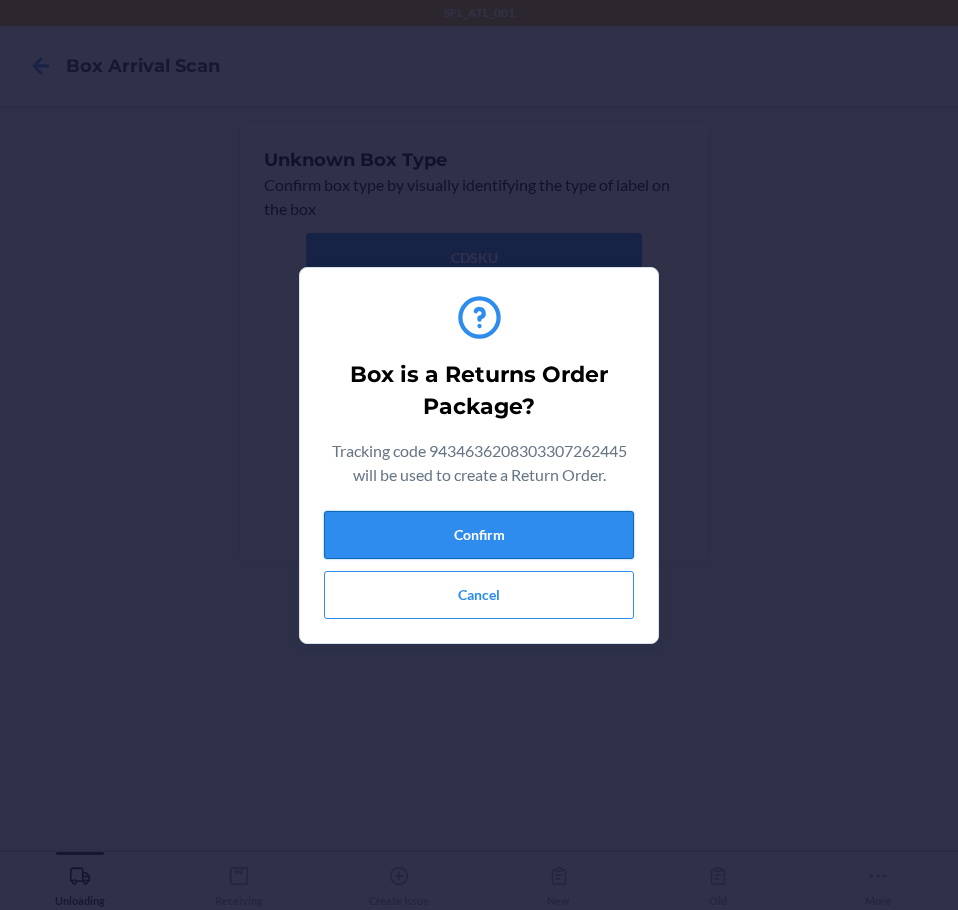 click on "Confirm" at bounding box center (479, 535) 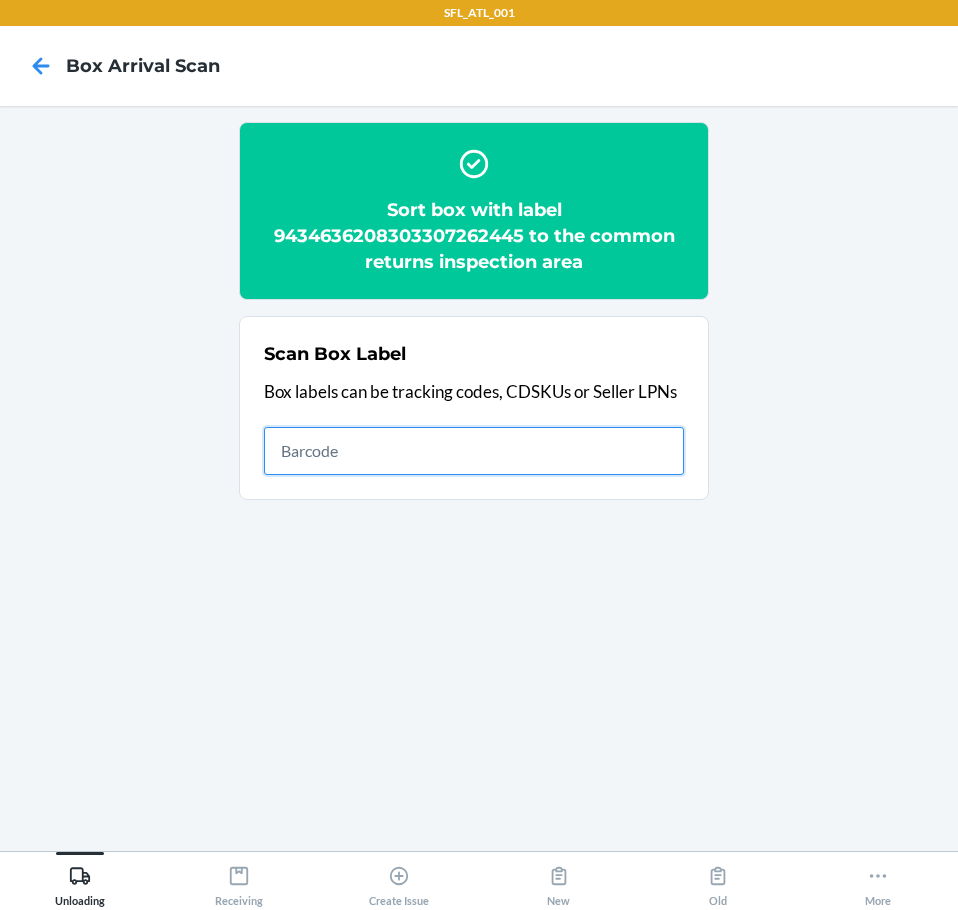 drag, startPoint x: 523, startPoint y: 461, endPoint x: 534, endPoint y: 474, distance: 17.029387 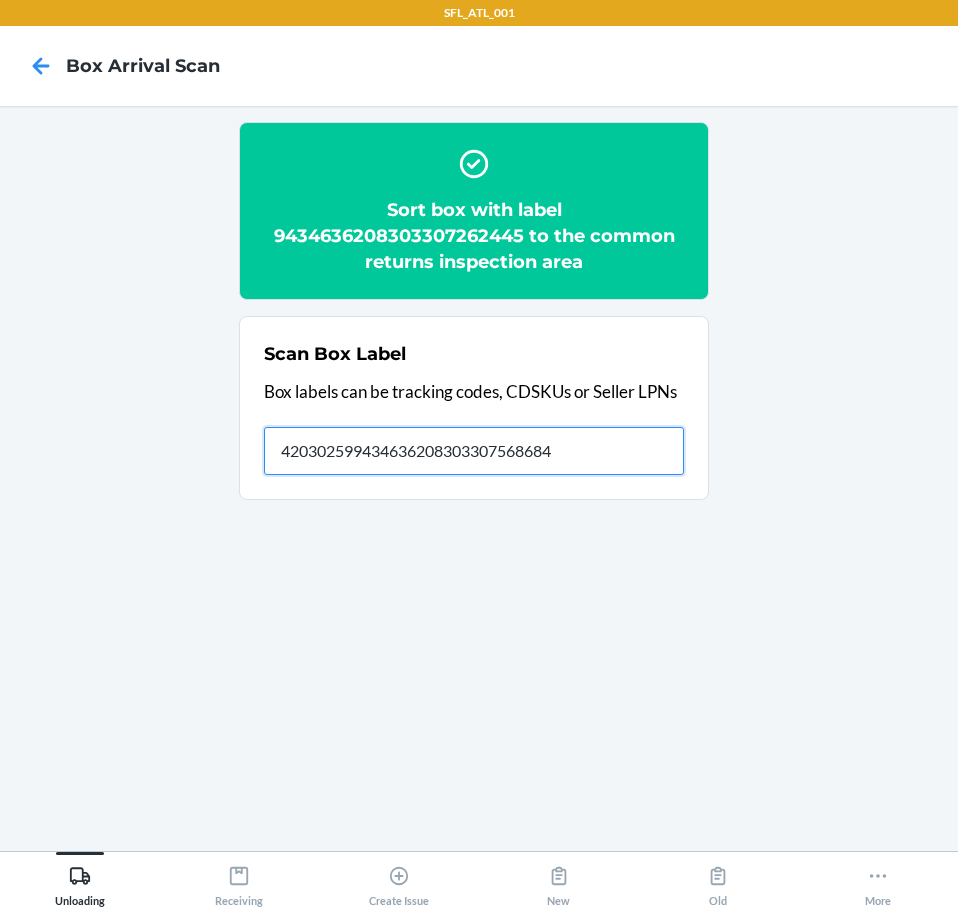type on "420302599434636208303307568684" 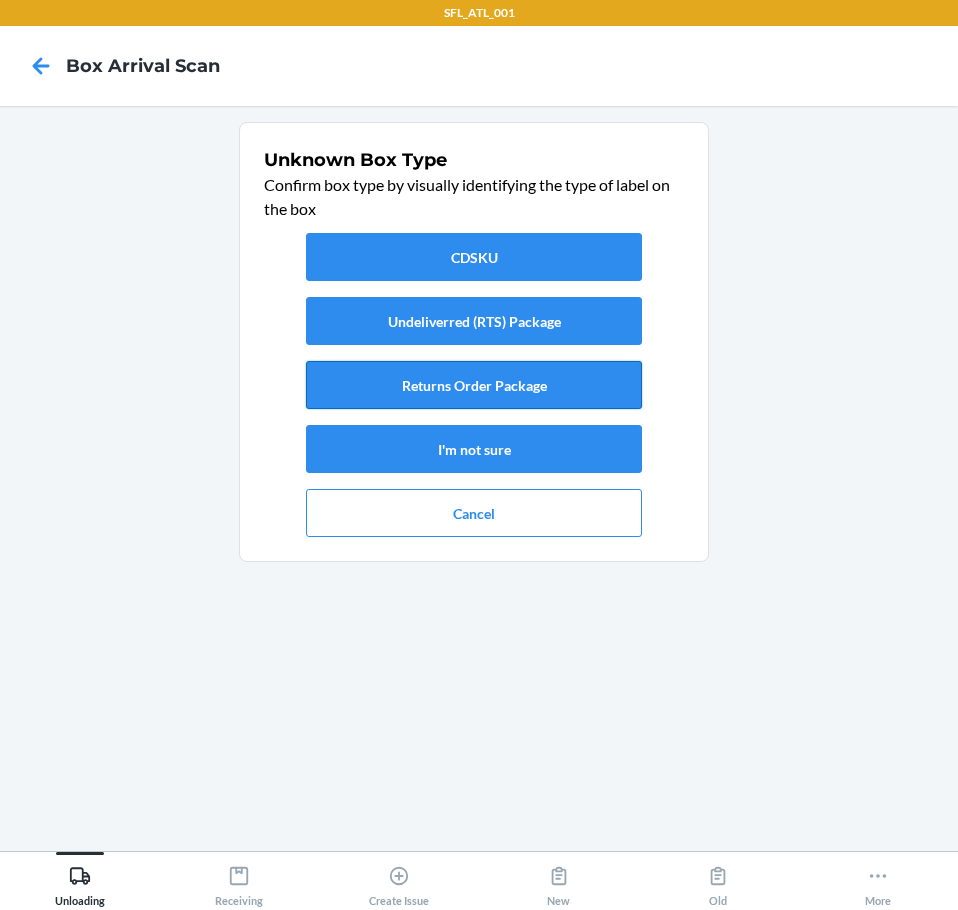 click on "Returns Order Package" at bounding box center (474, 385) 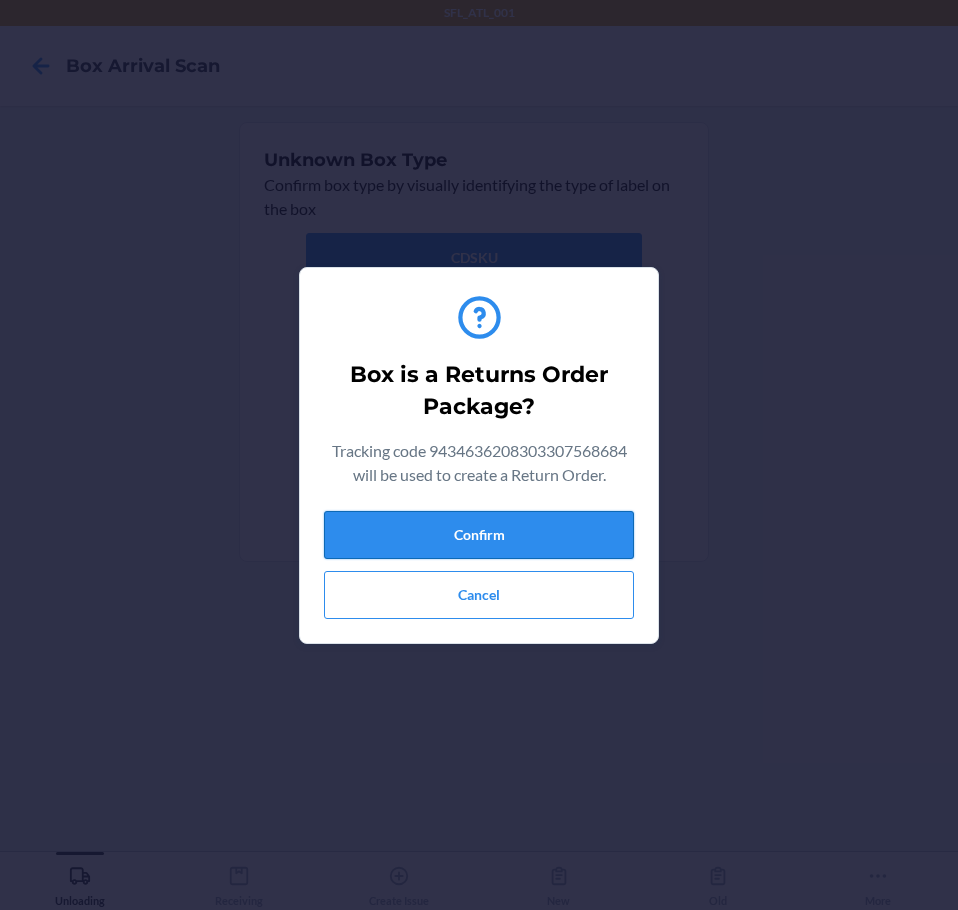 click on "Confirm" at bounding box center [479, 535] 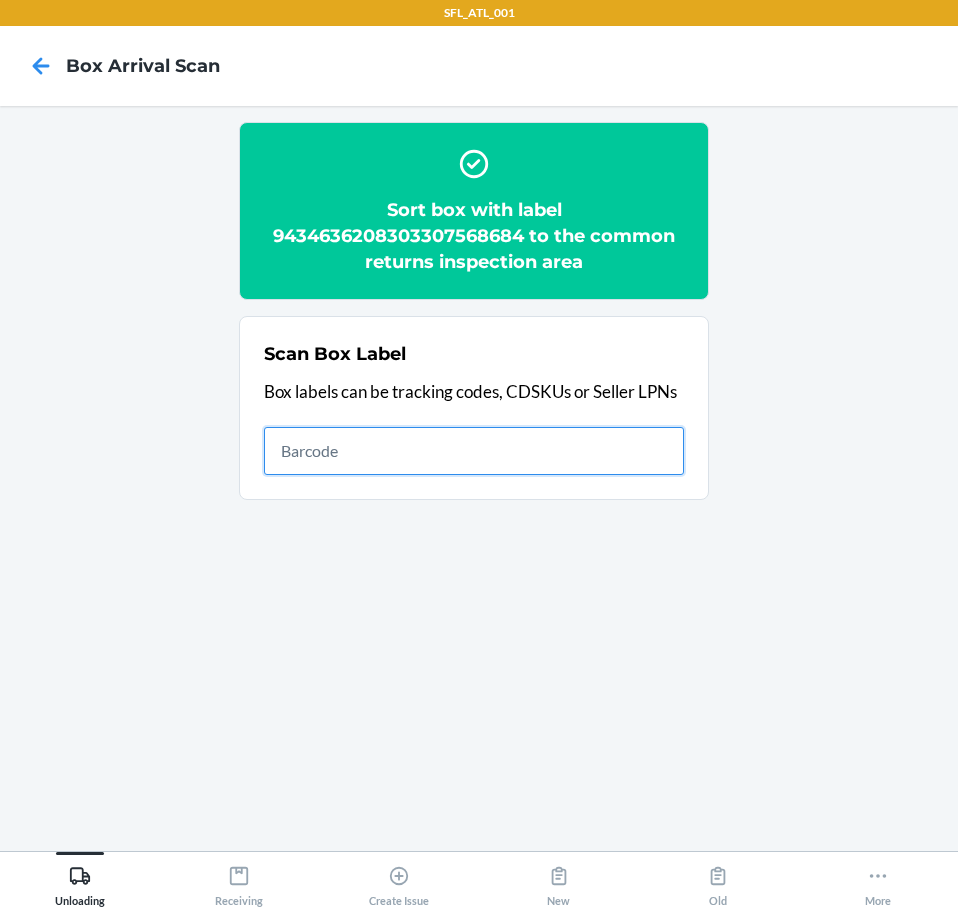 click at bounding box center (474, 451) 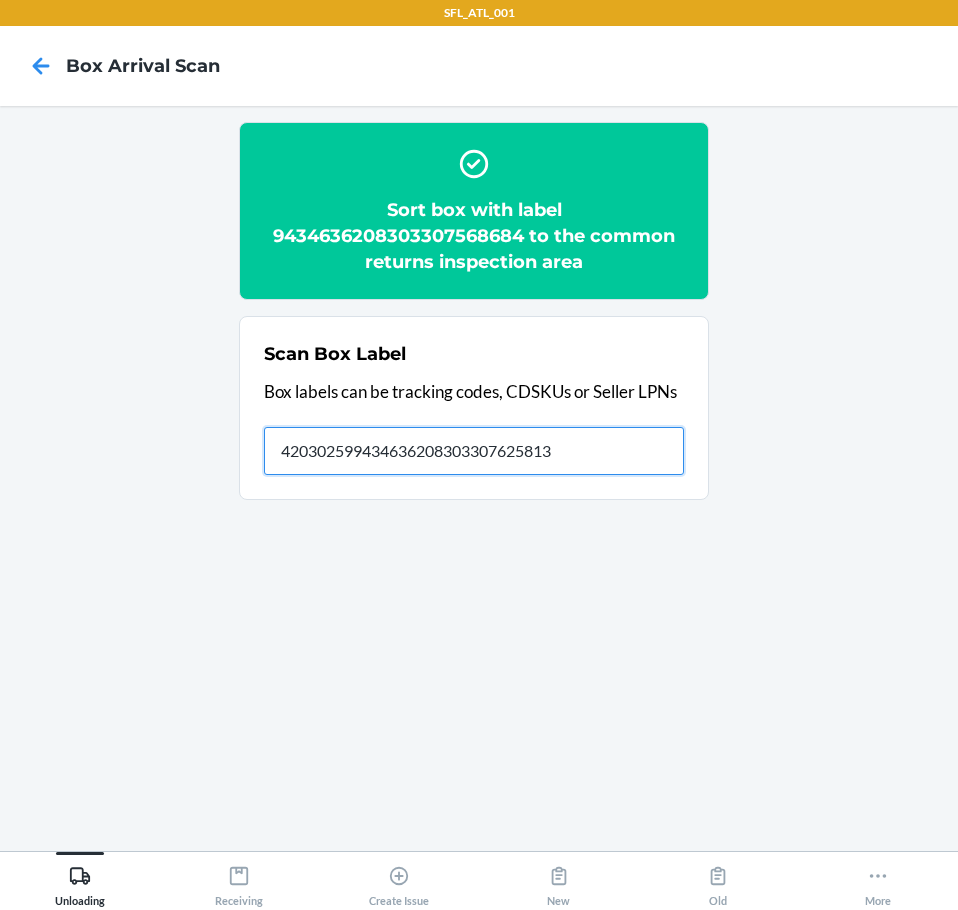 type on "420302599434636208303307625813" 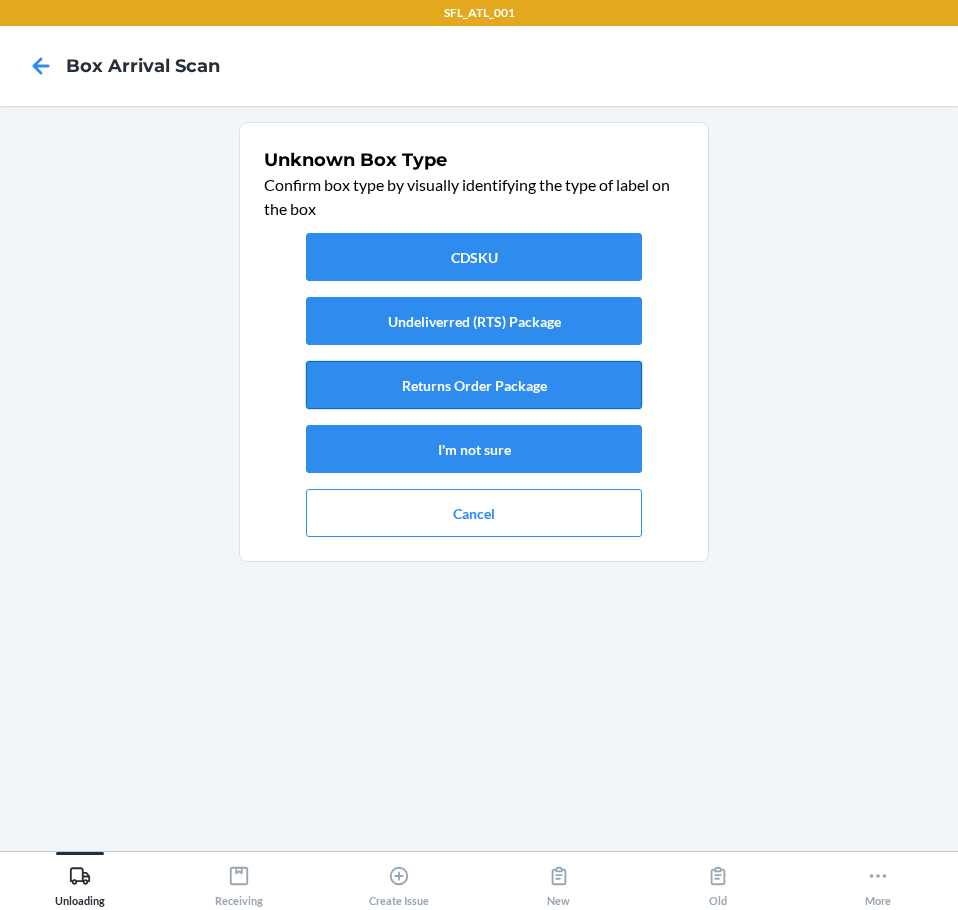 click on "Returns Order Package" at bounding box center [474, 385] 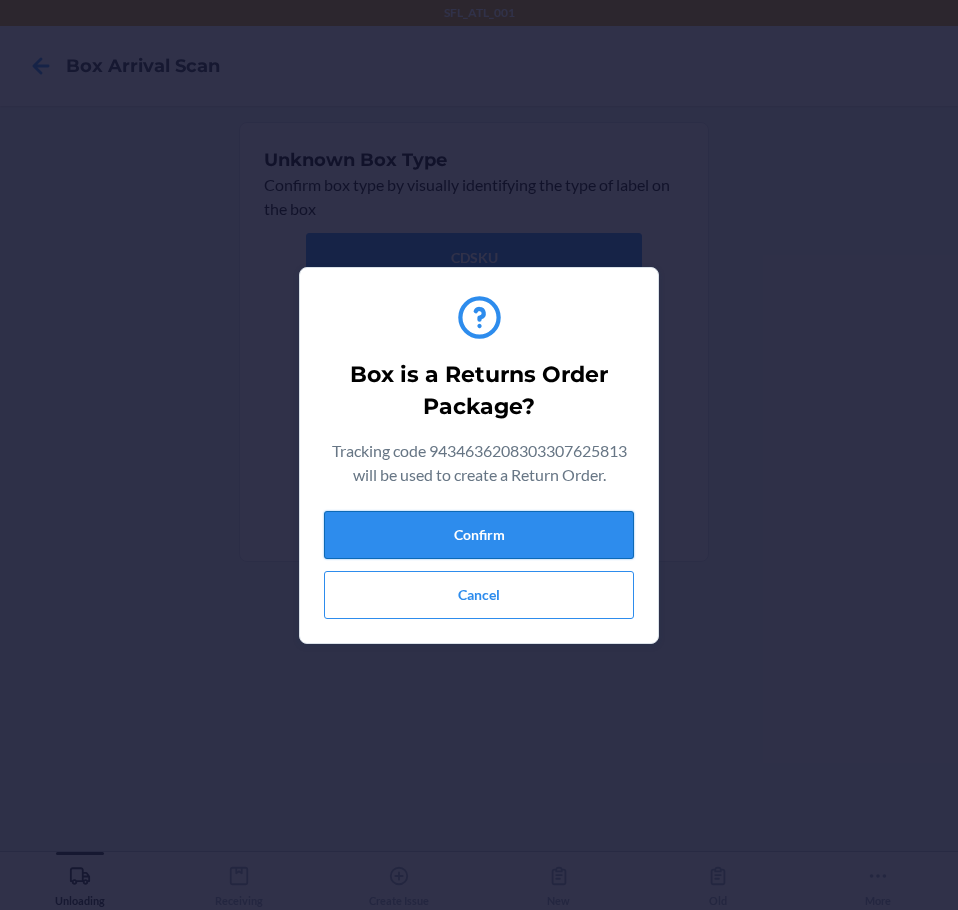 click on "Confirm" at bounding box center (479, 535) 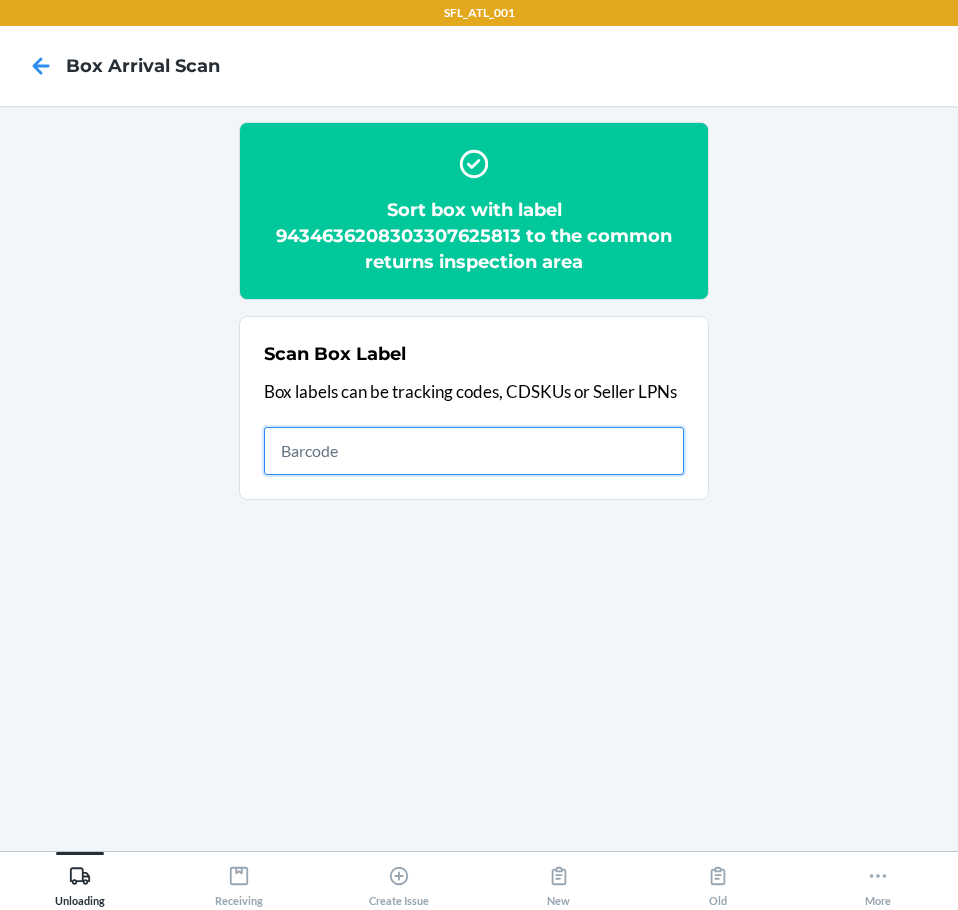 click at bounding box center (474, 451) 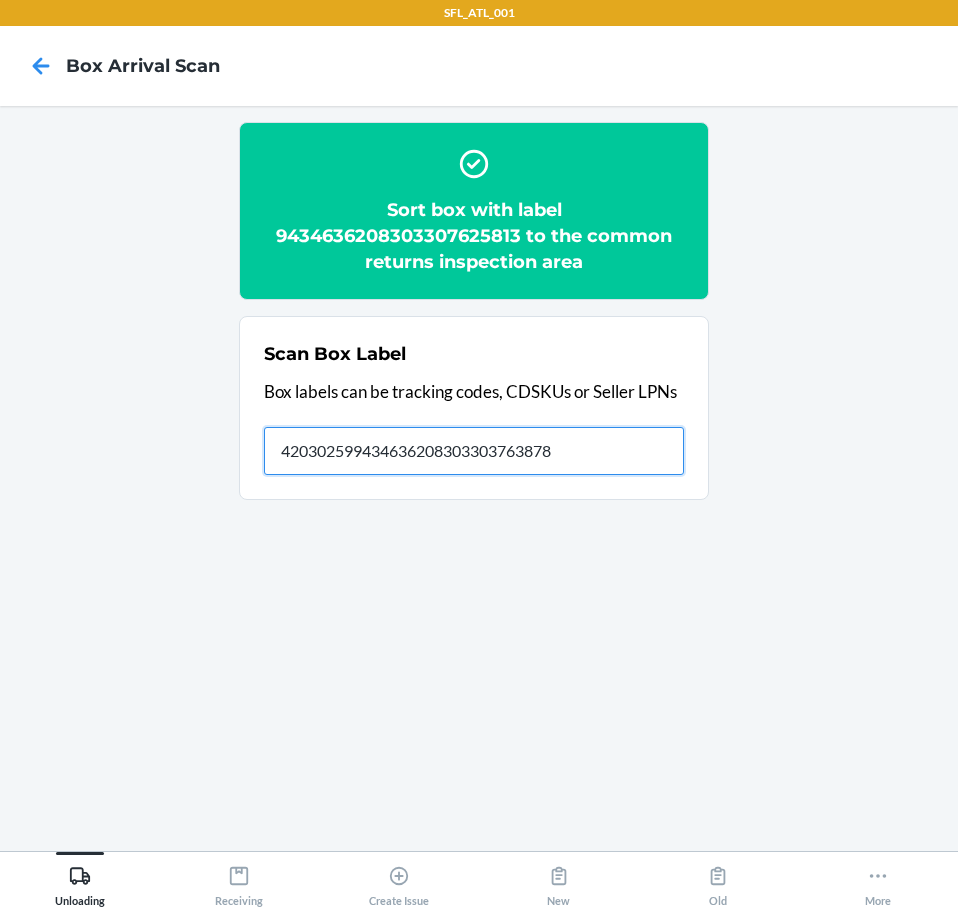 type on "420302599434636208303303763878" 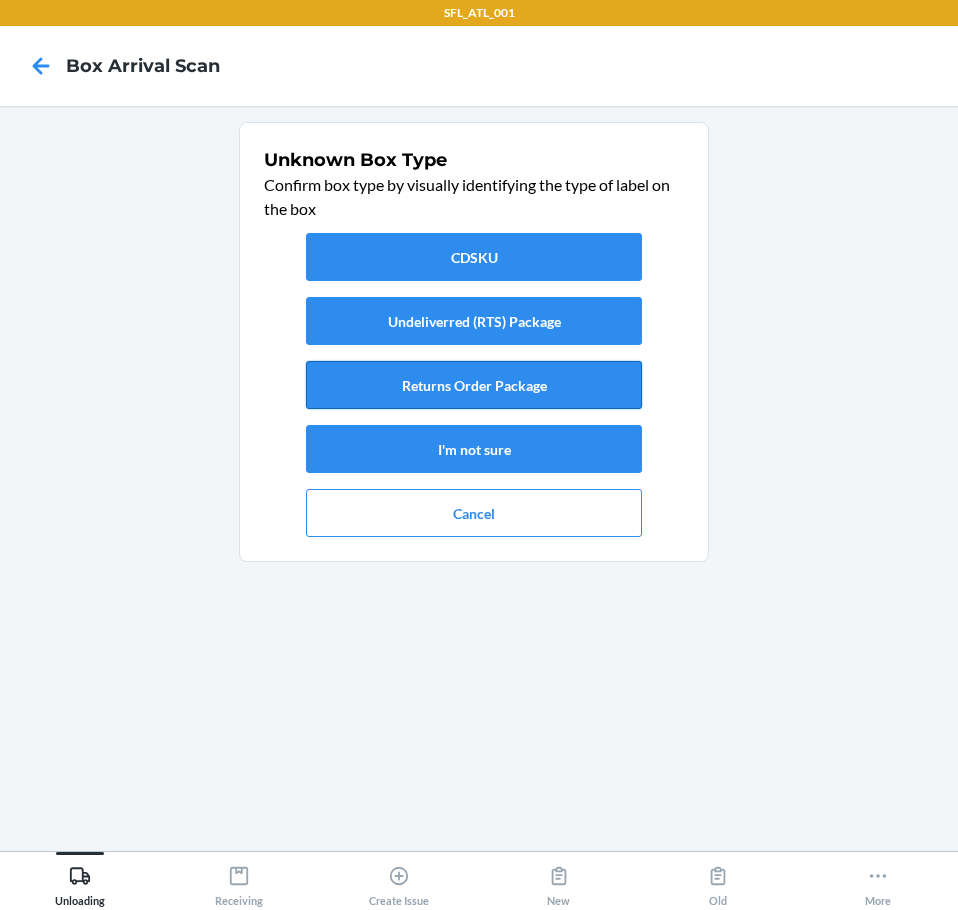 click on "Returns Order Package" at bounding box center [474, 385] 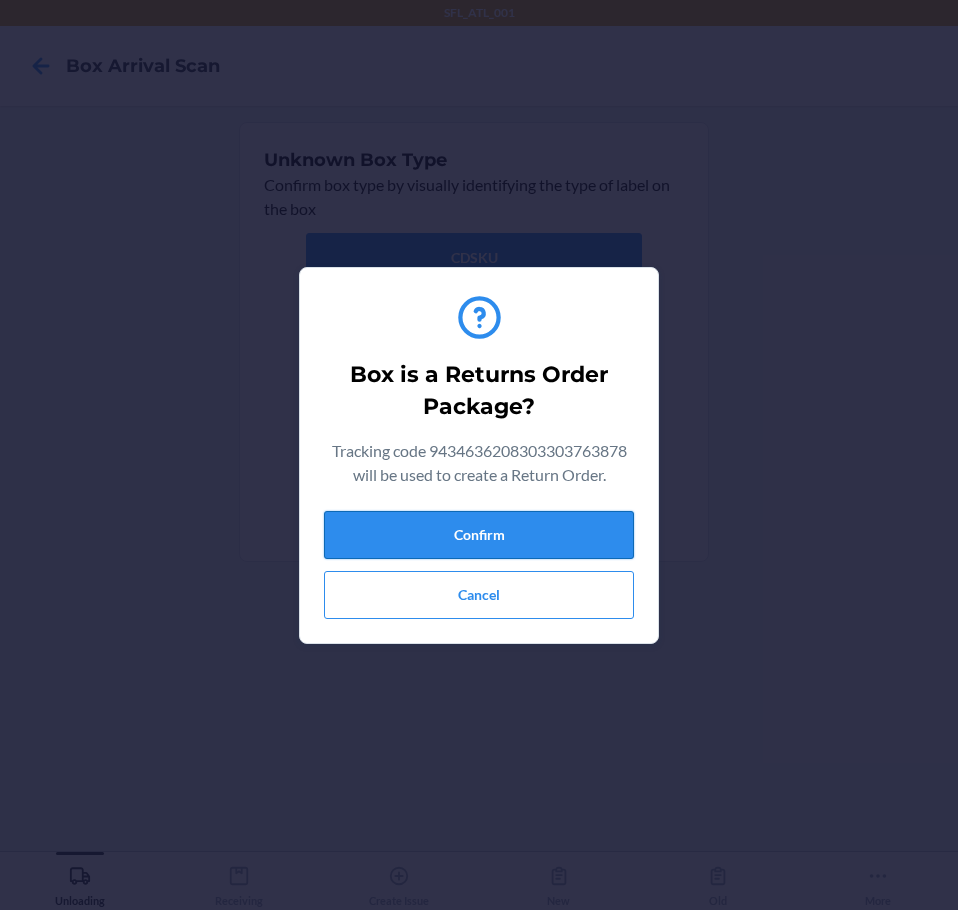 drag, startPoint x: 599, startPoint y: 528, endPoint x: 627, endPoint y: 543, distance: 31.764761 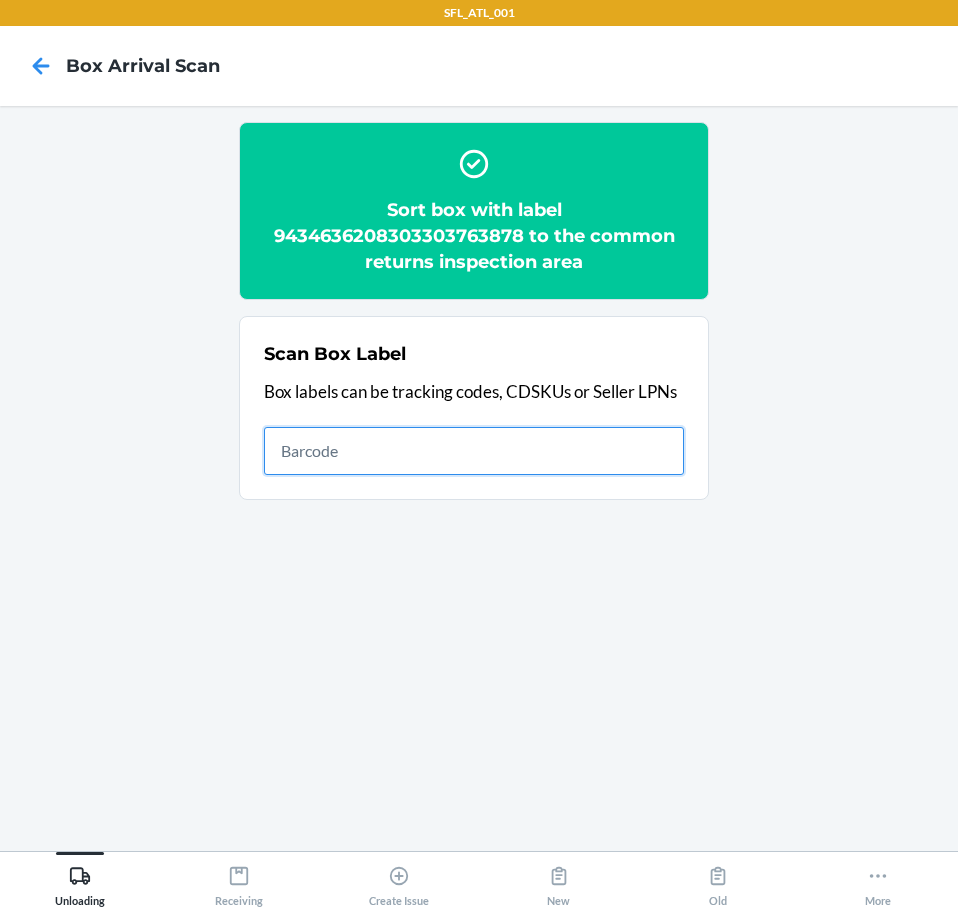 drag, startPoint x: 610, startPoint y: 449, endPoint x: 640, endPoint y: 445, distance: 30.265491 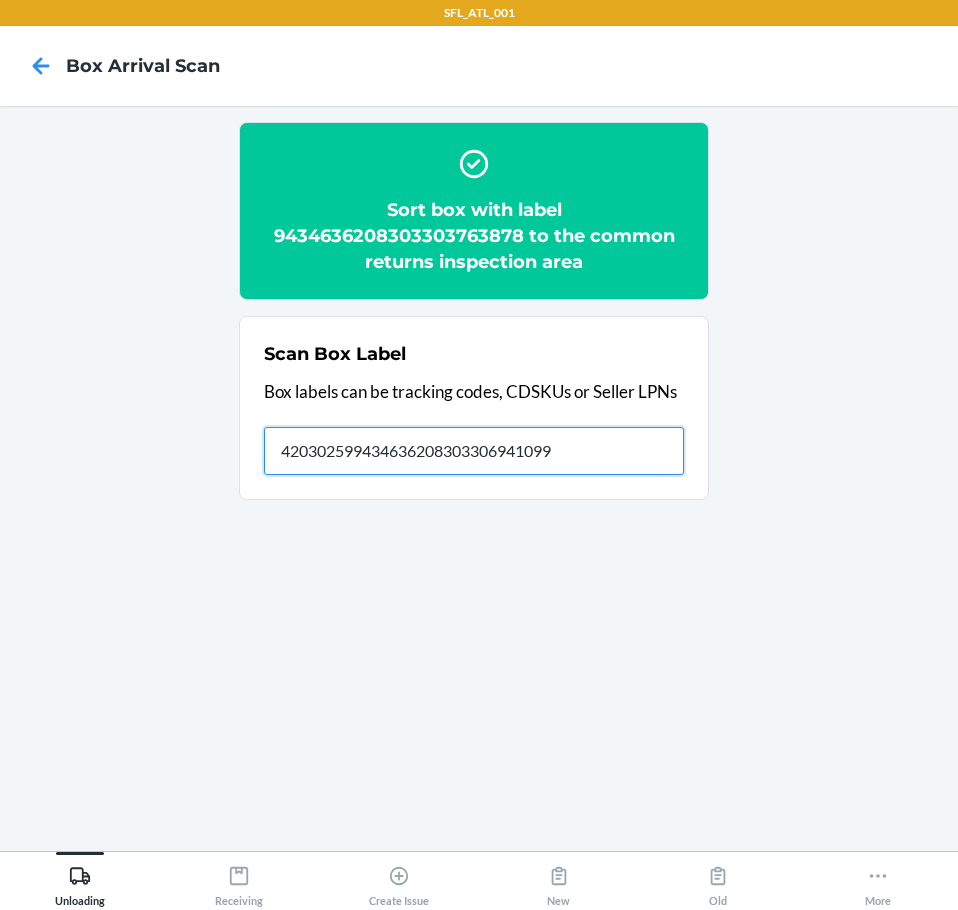 type on "420302599434636208303306941099" 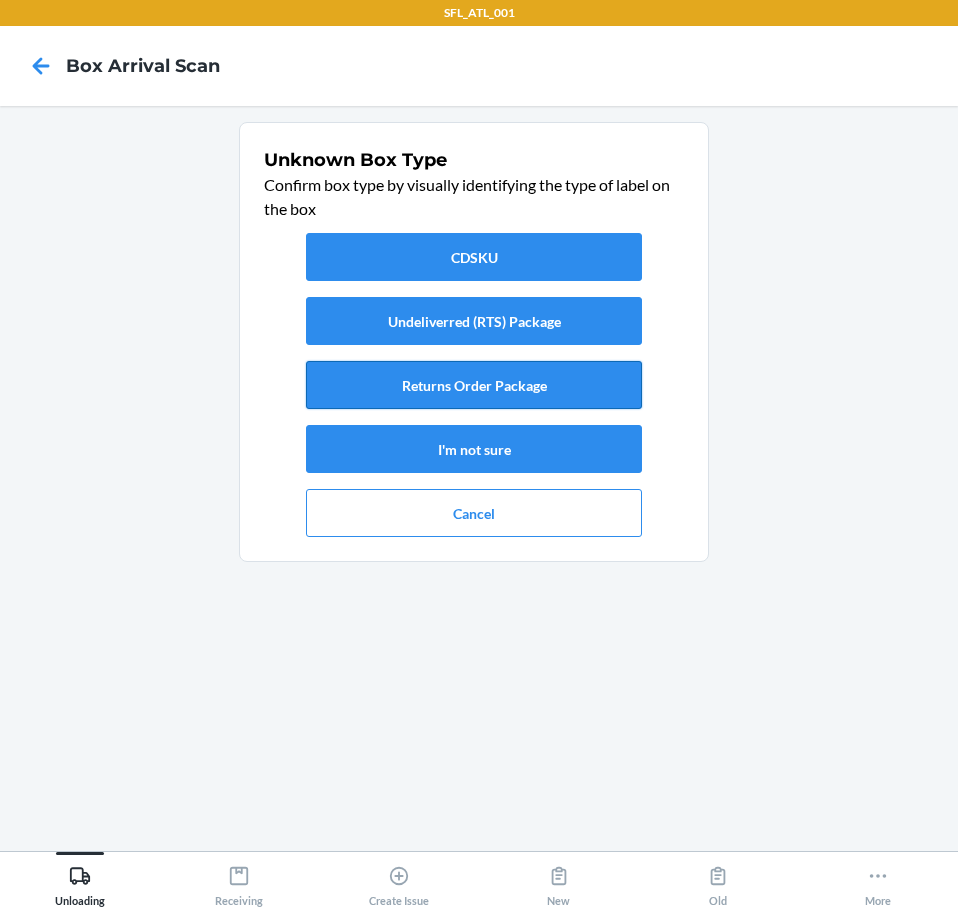 click on "Returns Order Package" at bounding box center [474, 385] 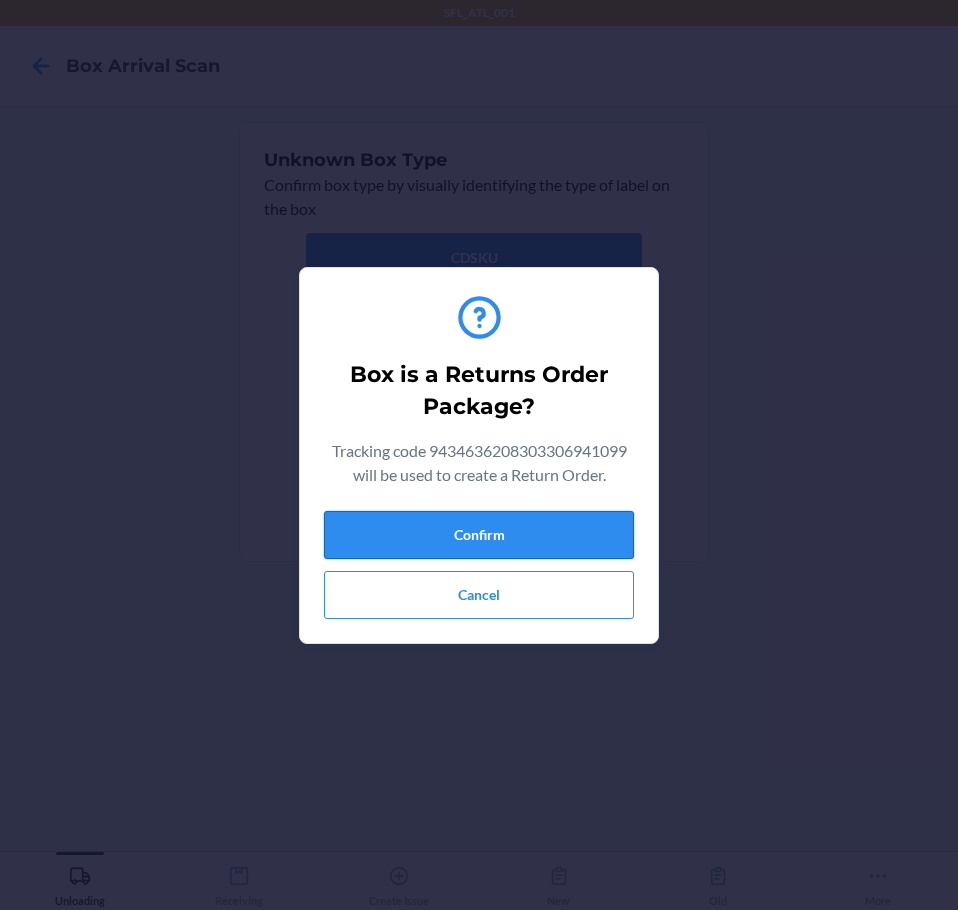 click on "Confirm" at bounding box center [479, 535] 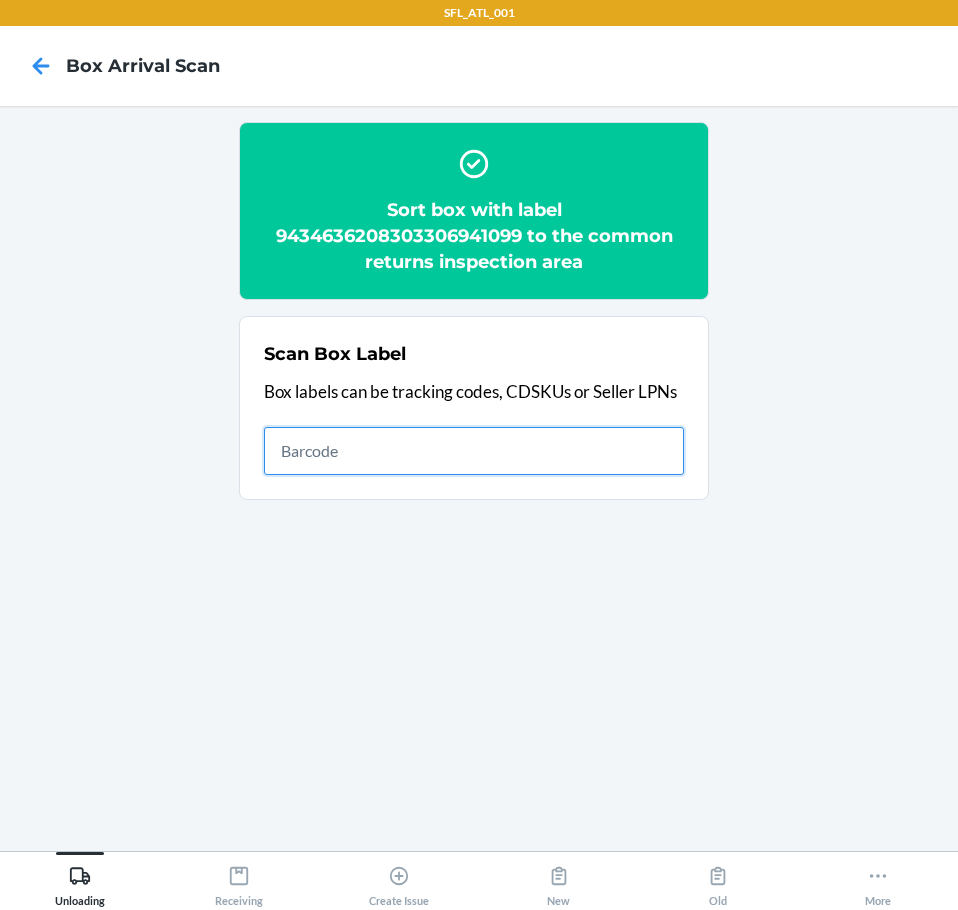 click at bounding box center [474, 451] 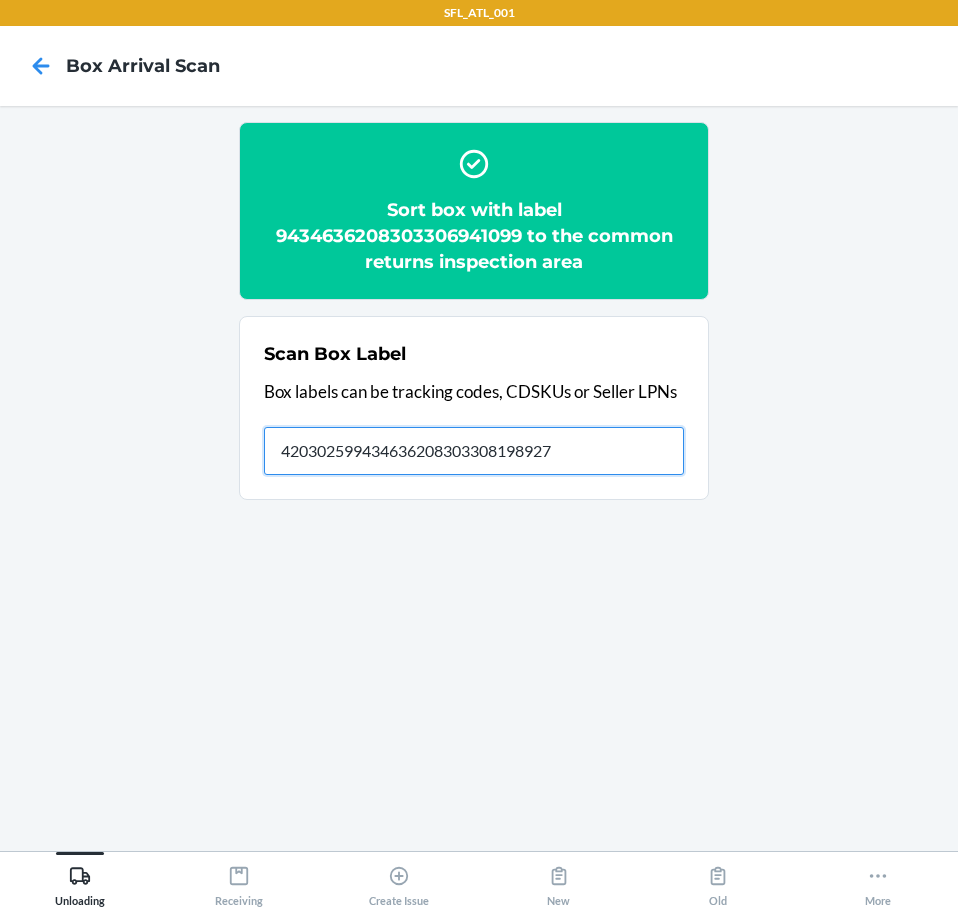 type on "420302599434636208303308198927" 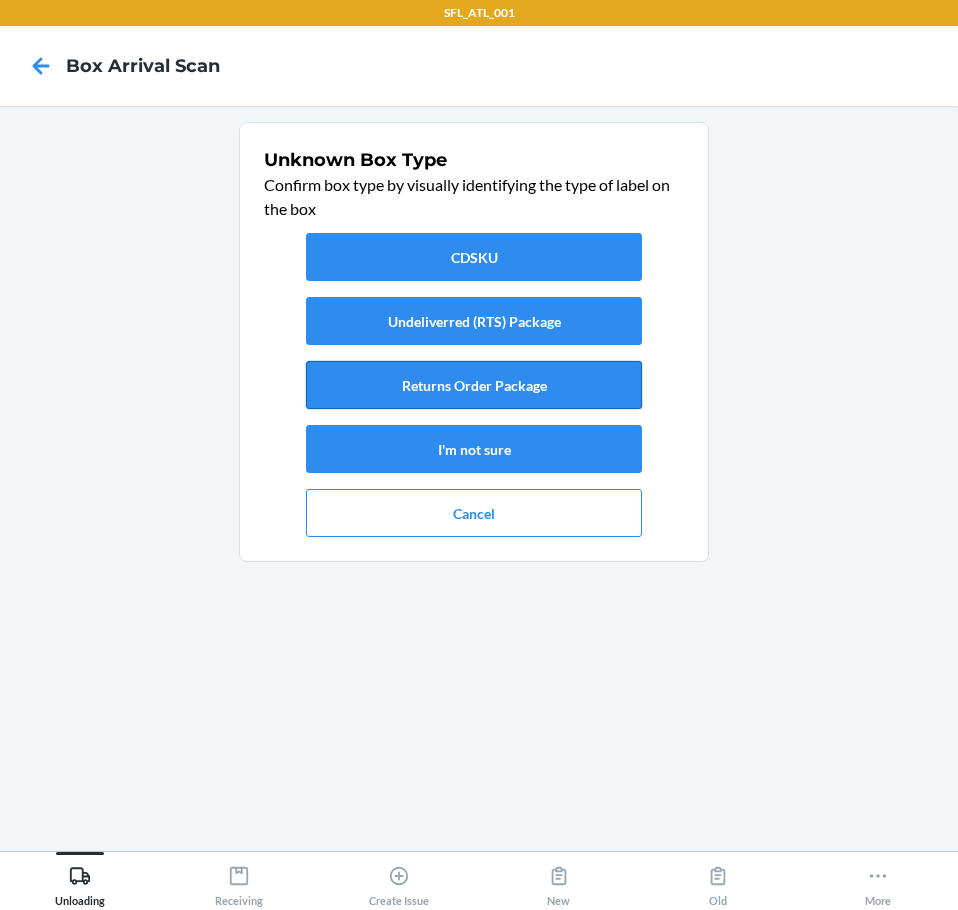 drag, startPoint x: 585, startPoint y: 389, endPoint x: 584, endPoint y: 400, distance: 11.045361 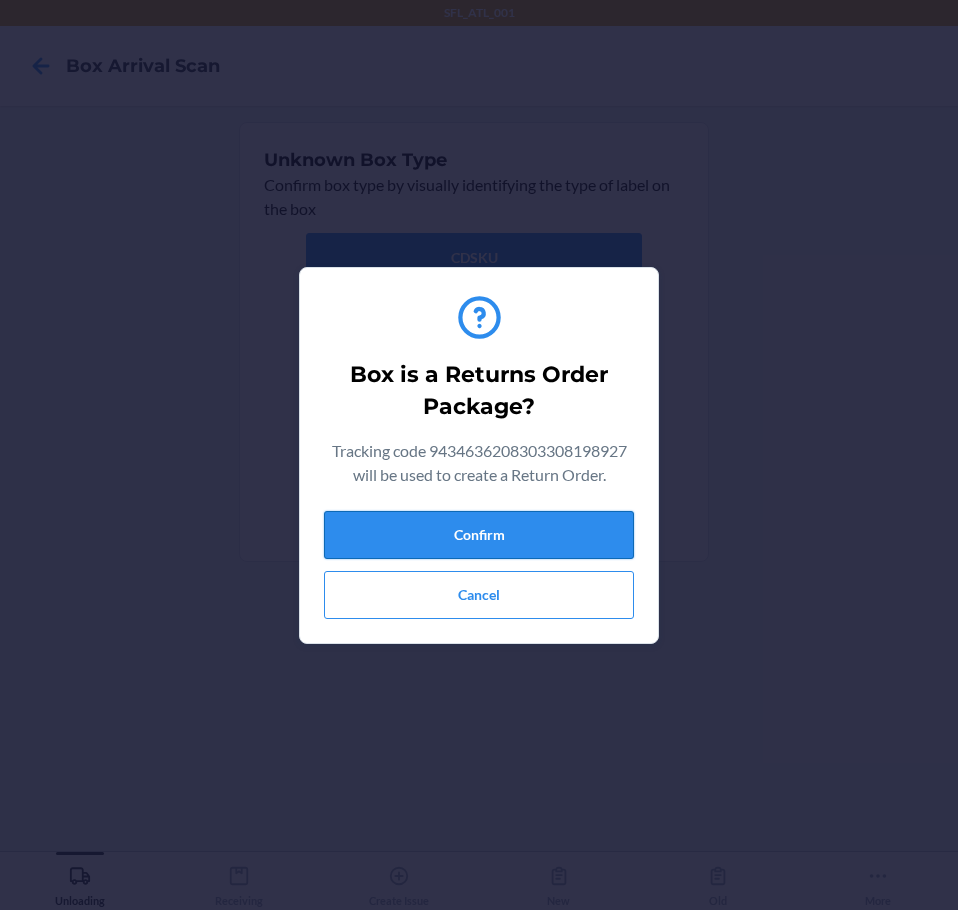 click on "Confirm" at bounding box center [479, 535] 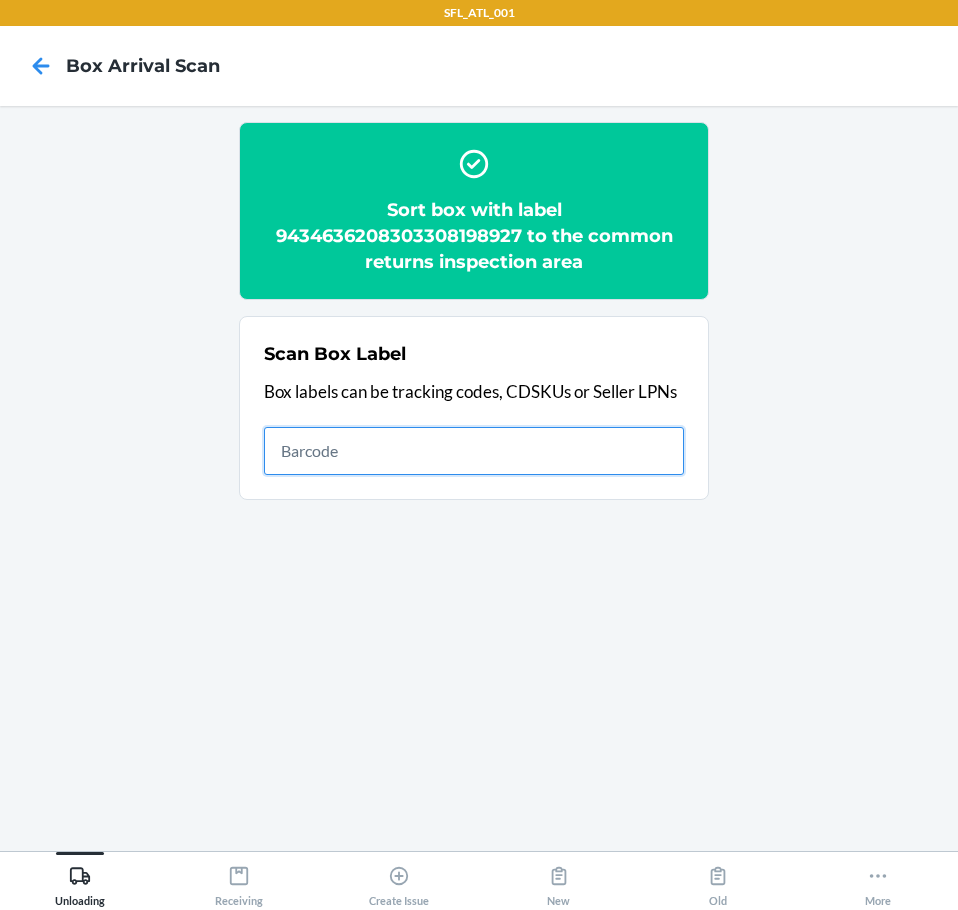 click at bounding box center (474, 451) 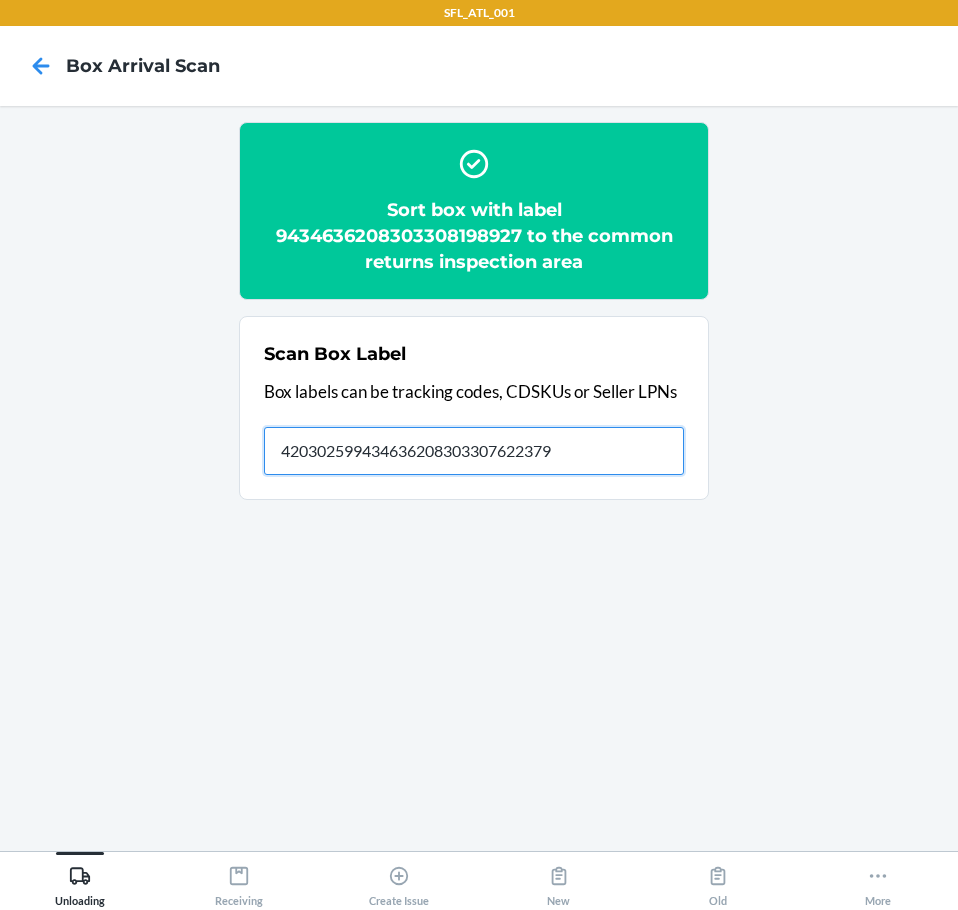 type on "420302599434636208303307622379" 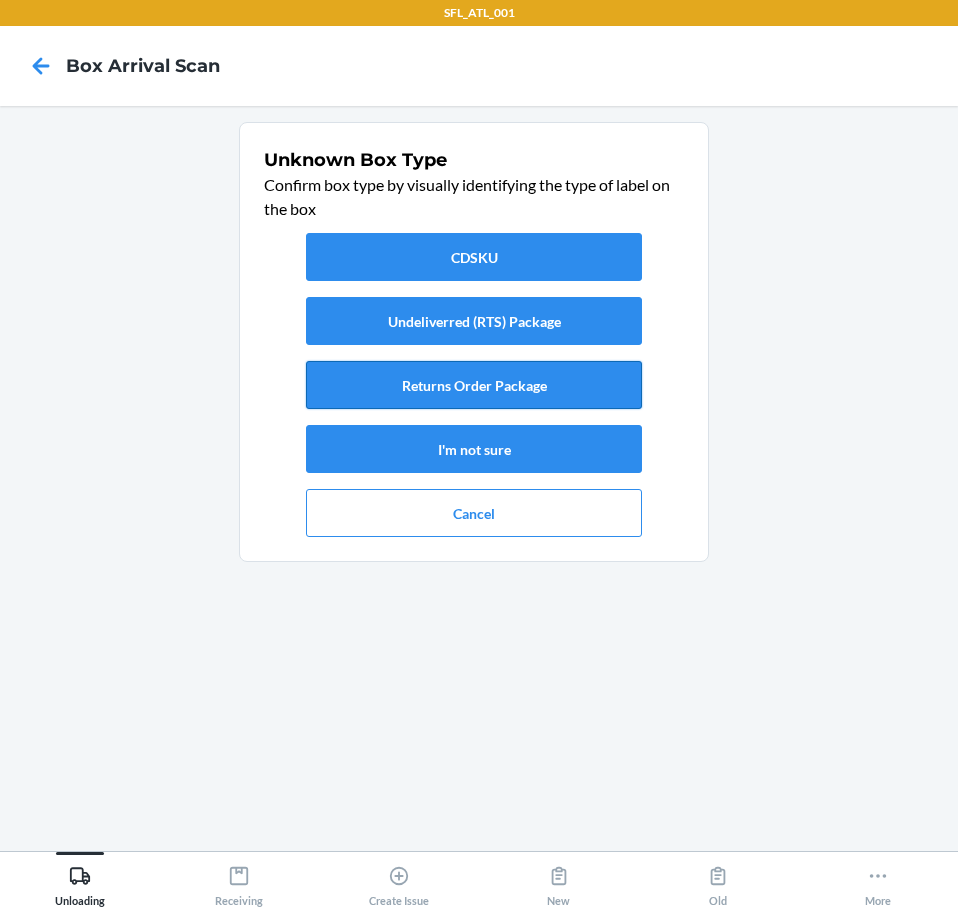click on "Returns Order Package" at bounding box center [474, 385] 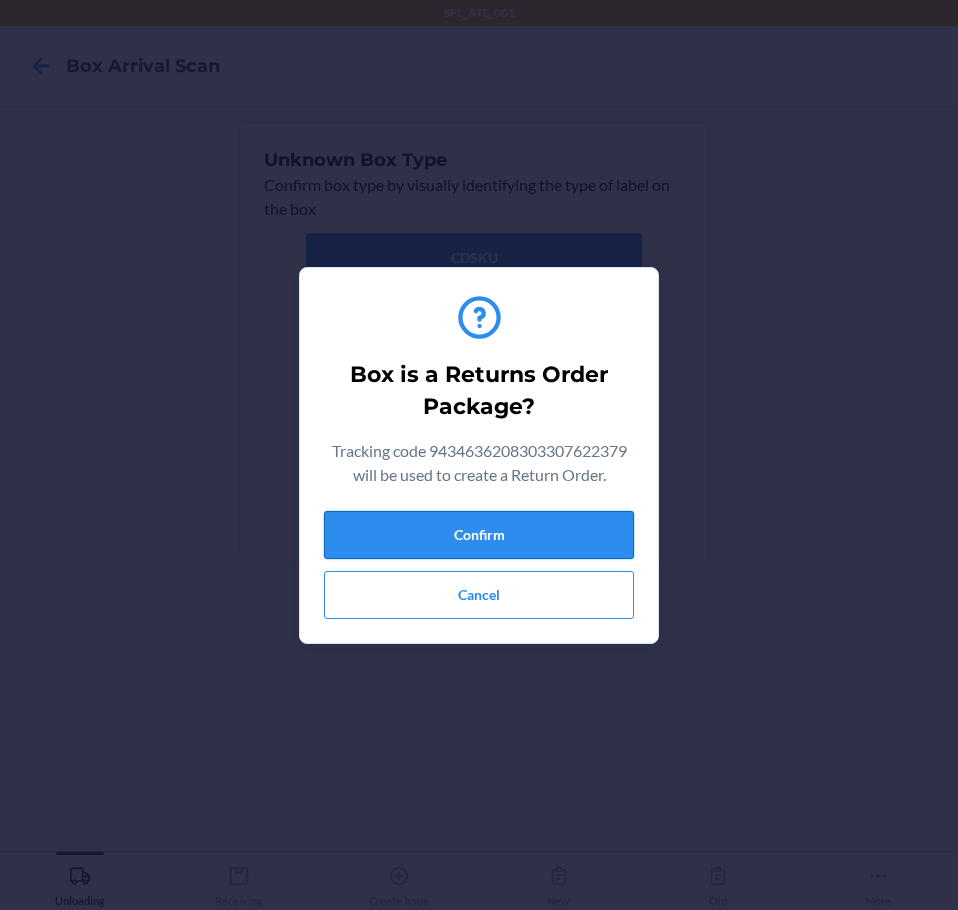 drag, startPoint x: 548, startPoint y: 531, endPoint x: 588, endPoint y: 552, distance: 45.17743 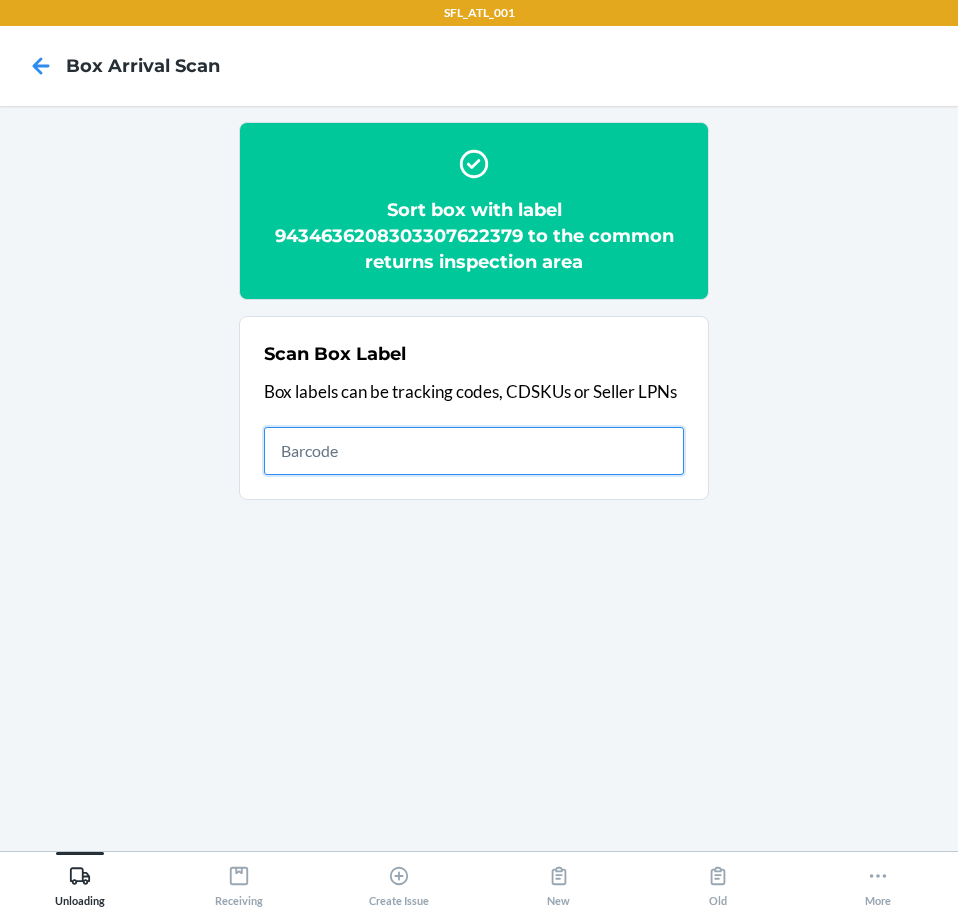 click at bounding box center [474, 451] 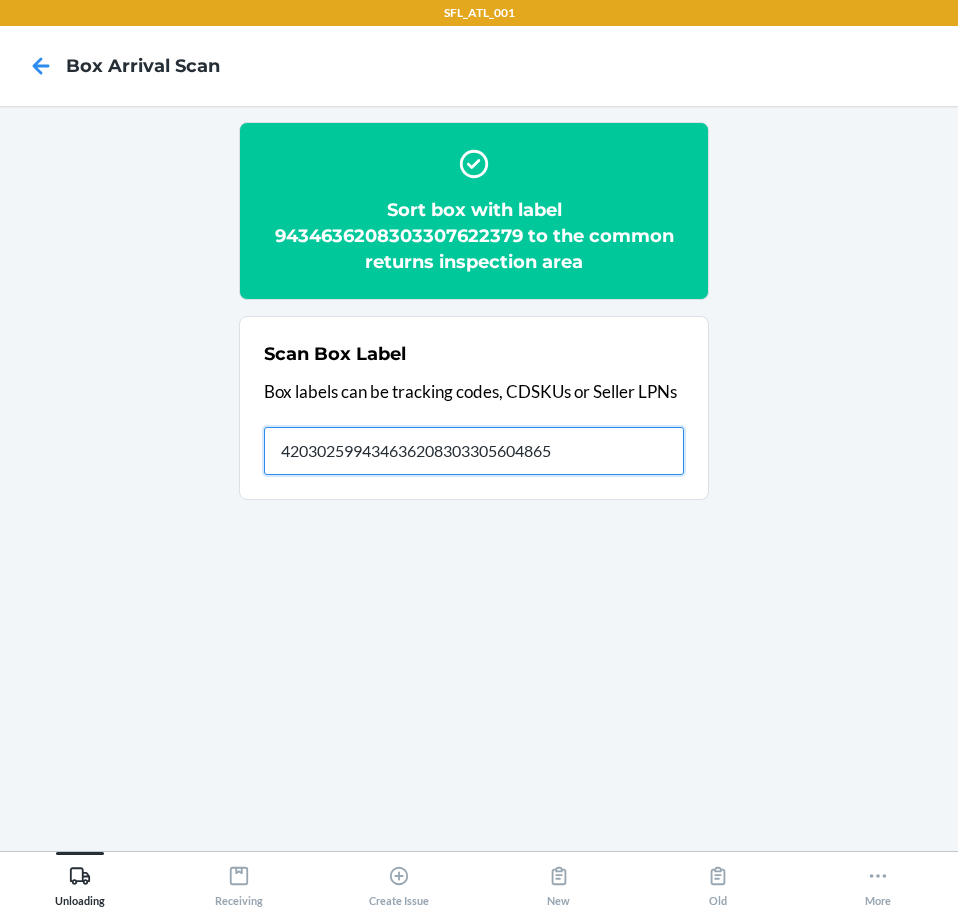 type on "420302599434636208303305604865" 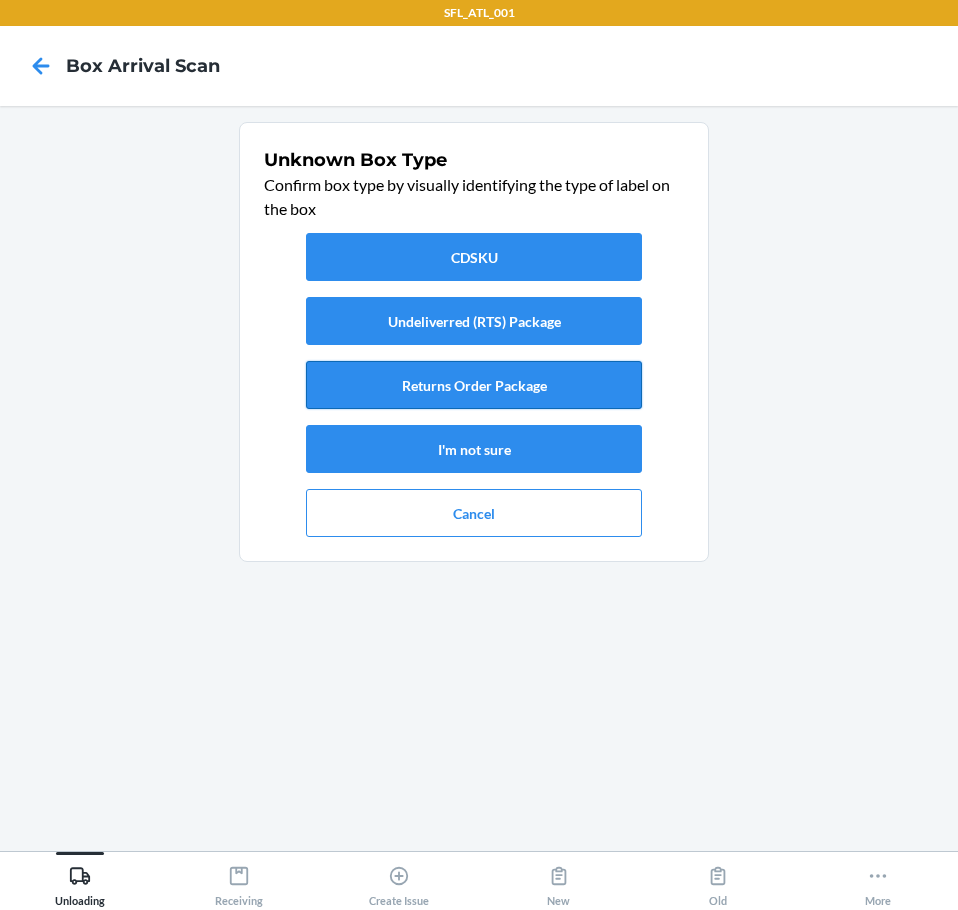 click on "Returns Order Package" at bounding box center (474, 385) 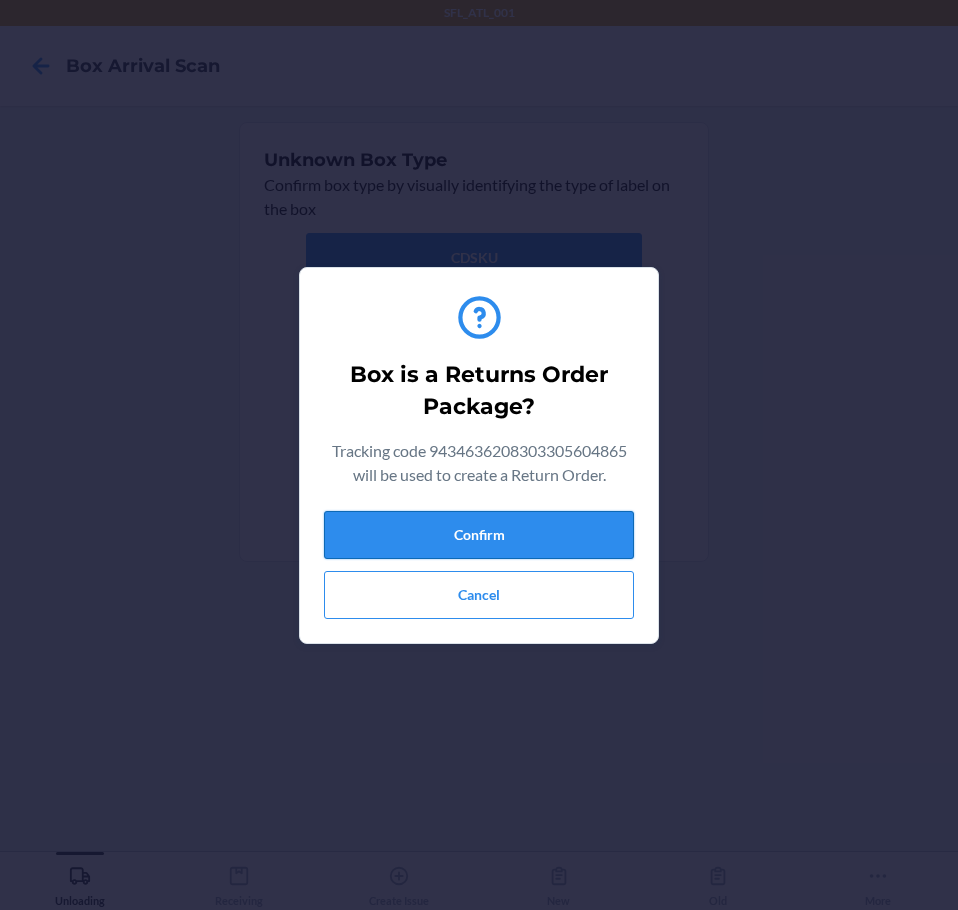 click on "Confirm" at bounding box center [479, 535] 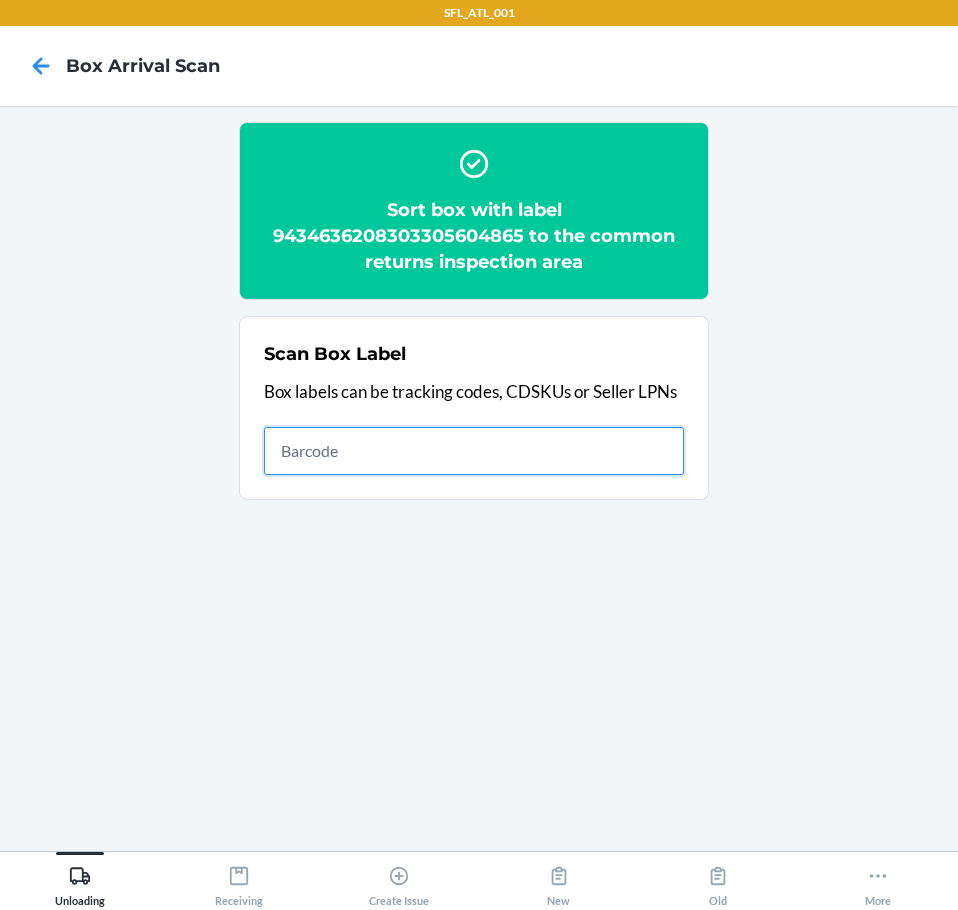 drag, startPoint x: 567, startPoint y: 451, endPoint x: 571, endPoint y: 480, distance: 29.274563 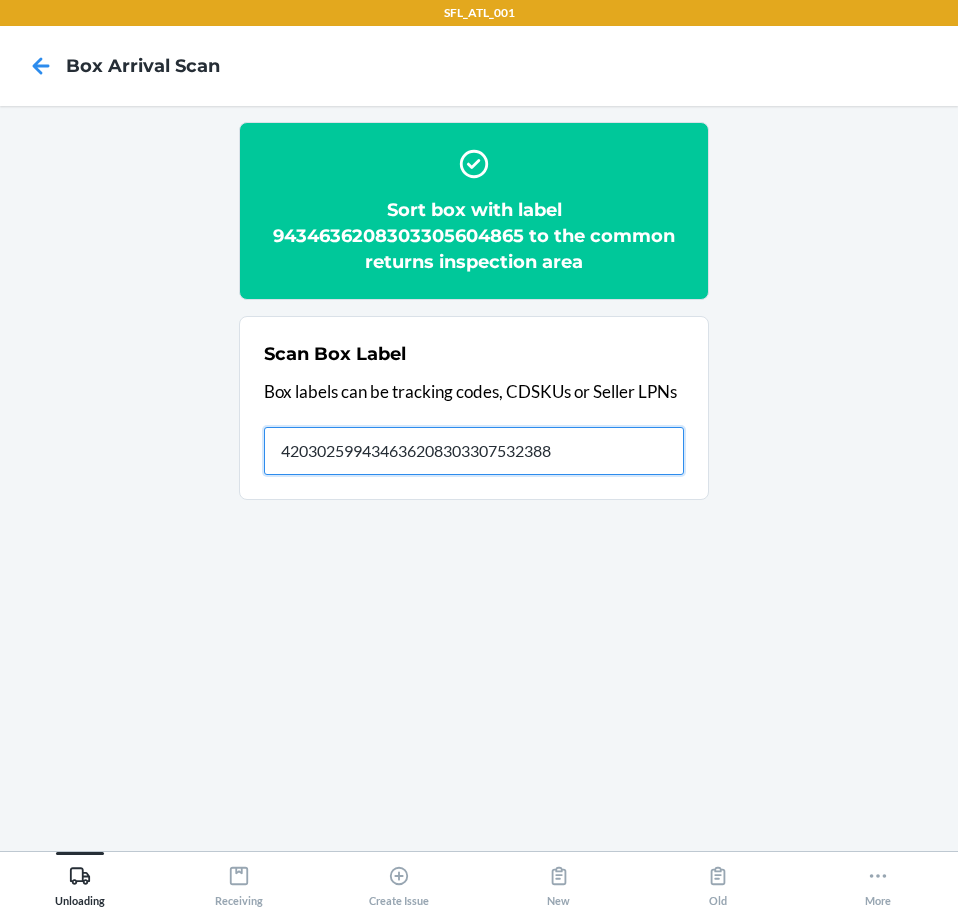 type on "420302599434636208303307532388" 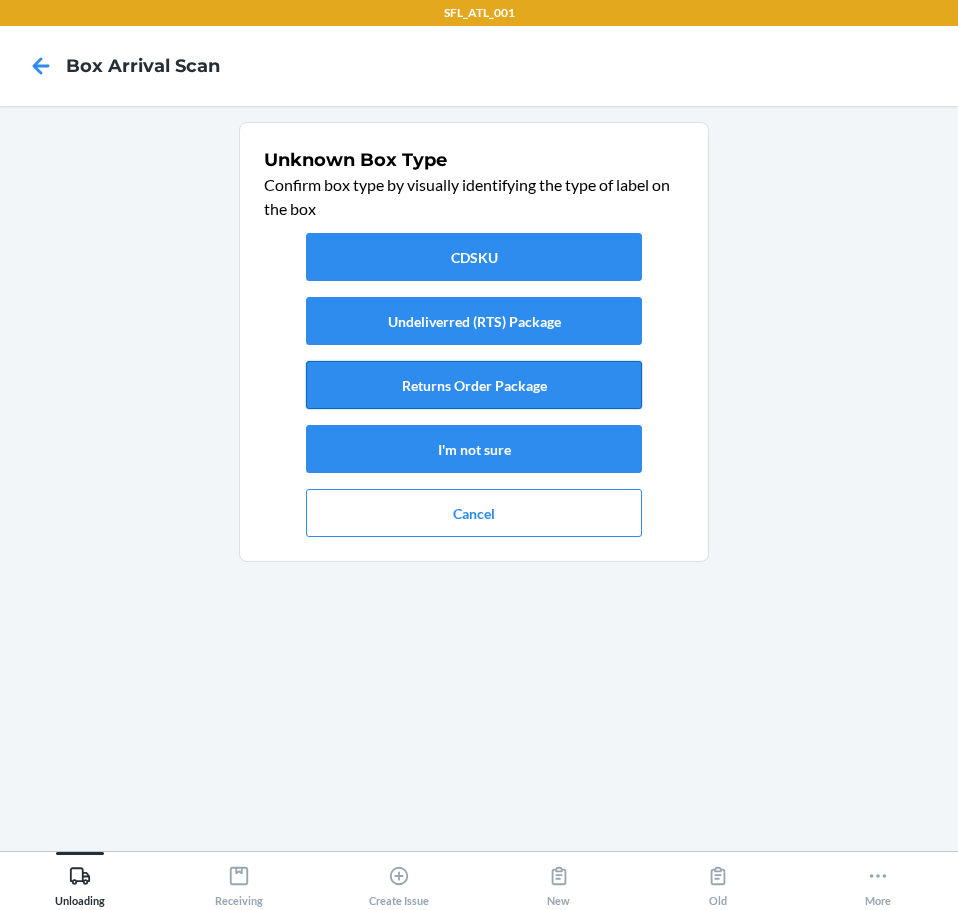 click on "Returns Order Package" at bounding box center [474, 385] 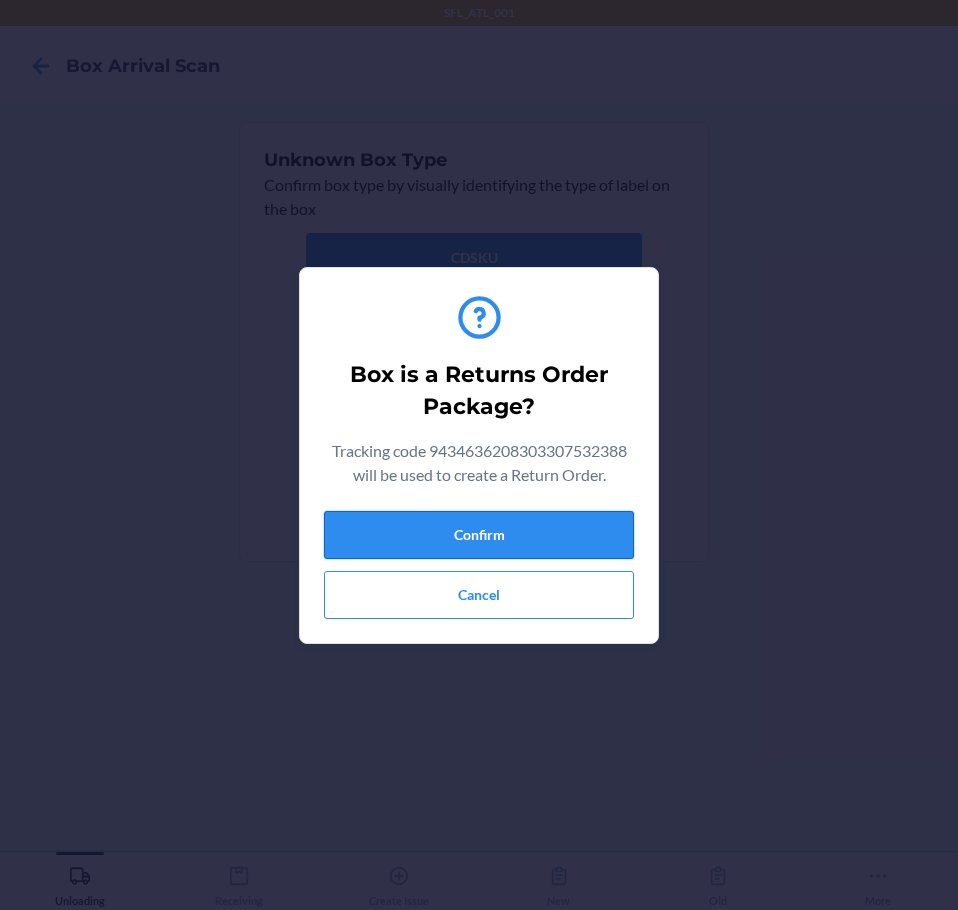 drag, startPoint x: 533, startPoint y: 532, endPoint x: 569, endPoint y: 549, distance: 39.812057 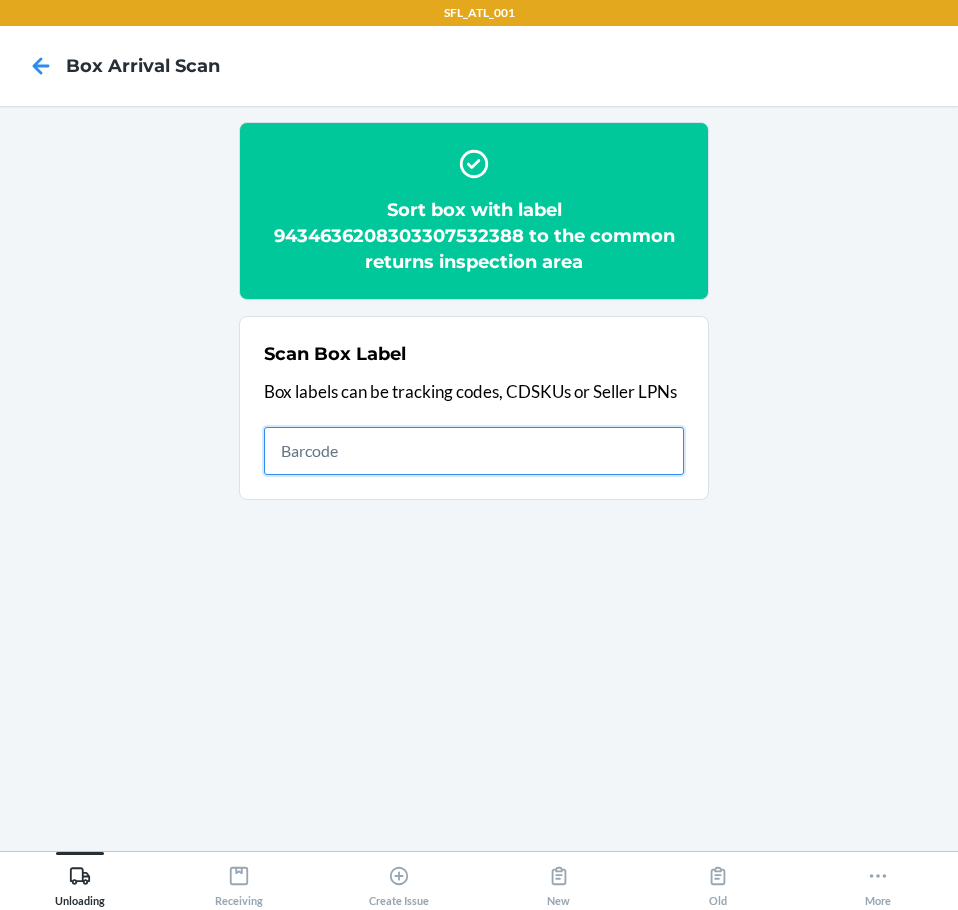 click at bounding box center (474, 451) 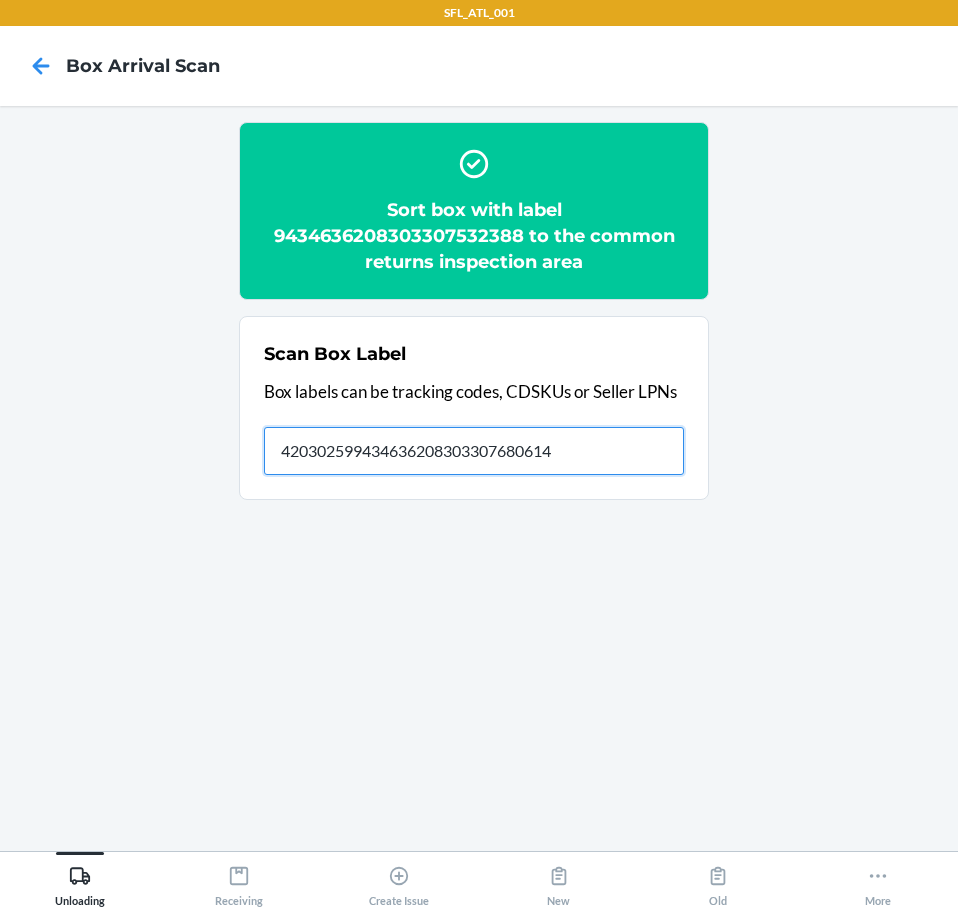 type on "420302599434636208303307680614" 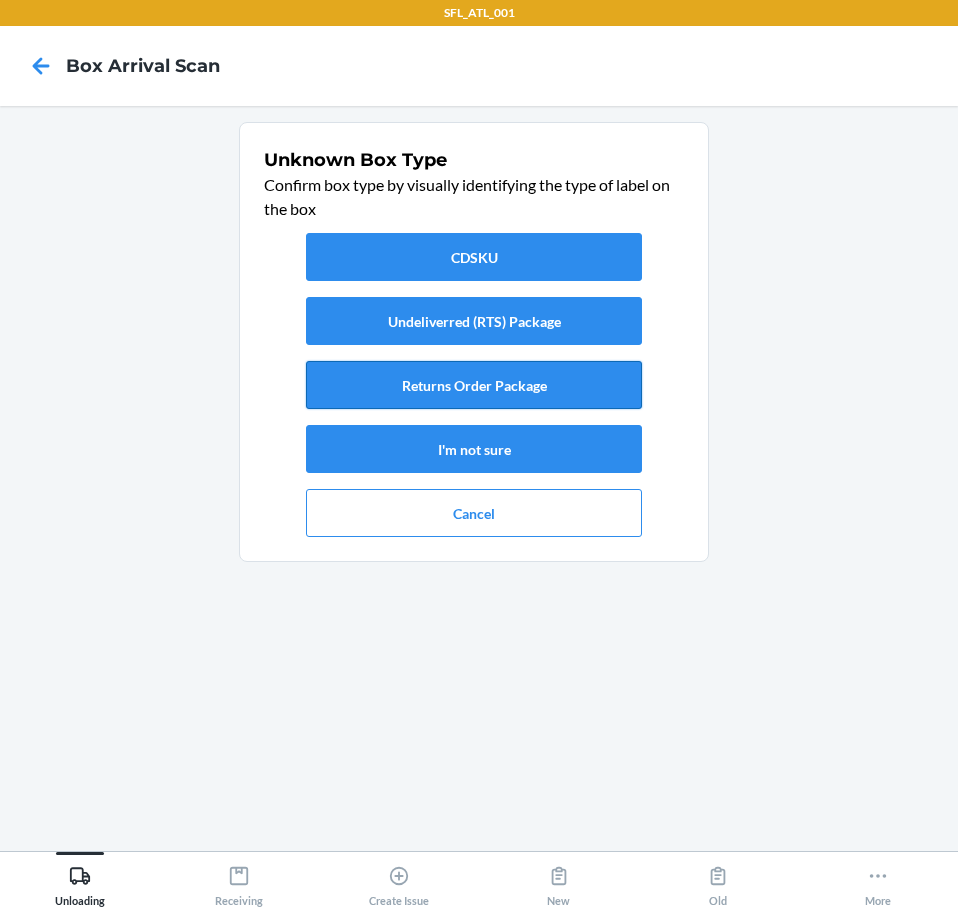 click on "Returns Order Package" at bounding box center (474, 385) 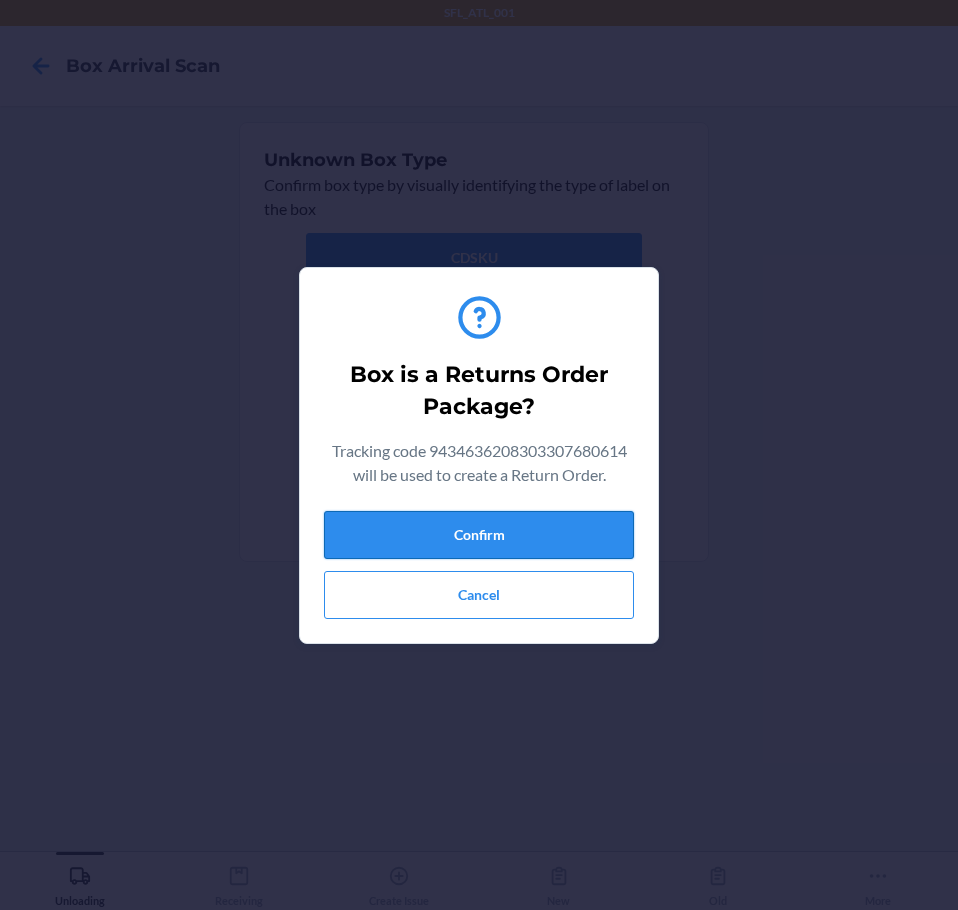 click on "Confirm" at bounding box center [479, 535] 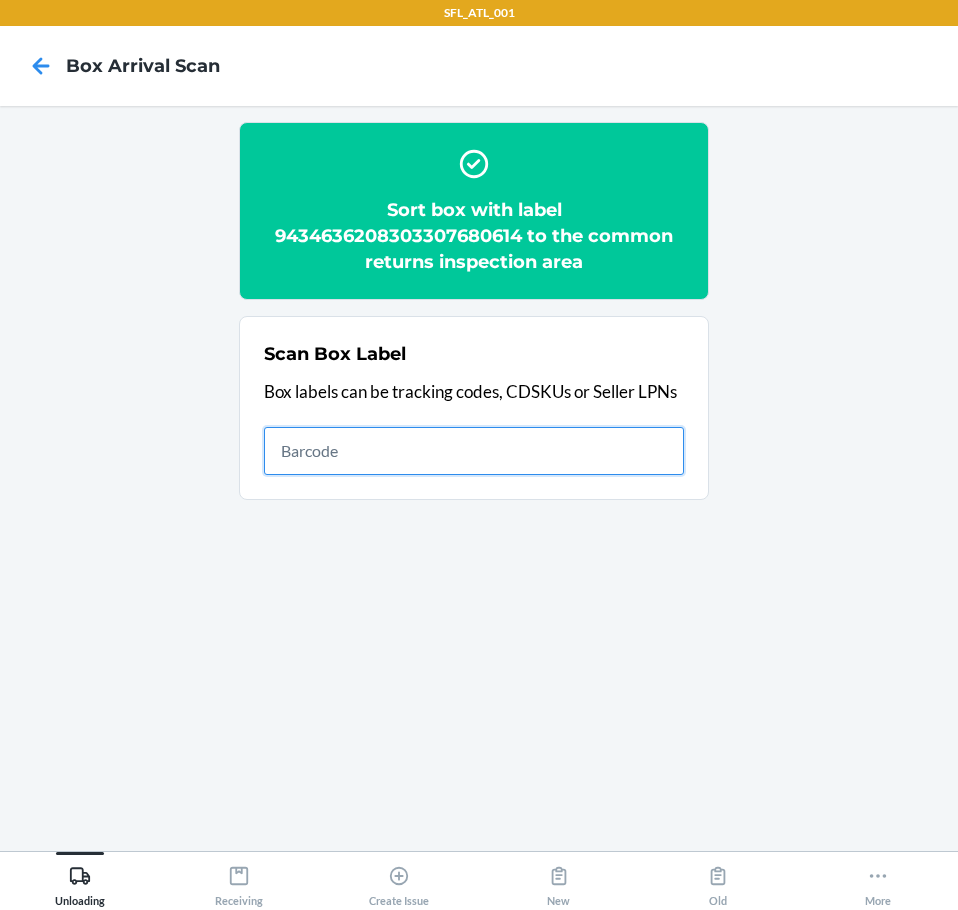 click at bounding box center (474, 451) 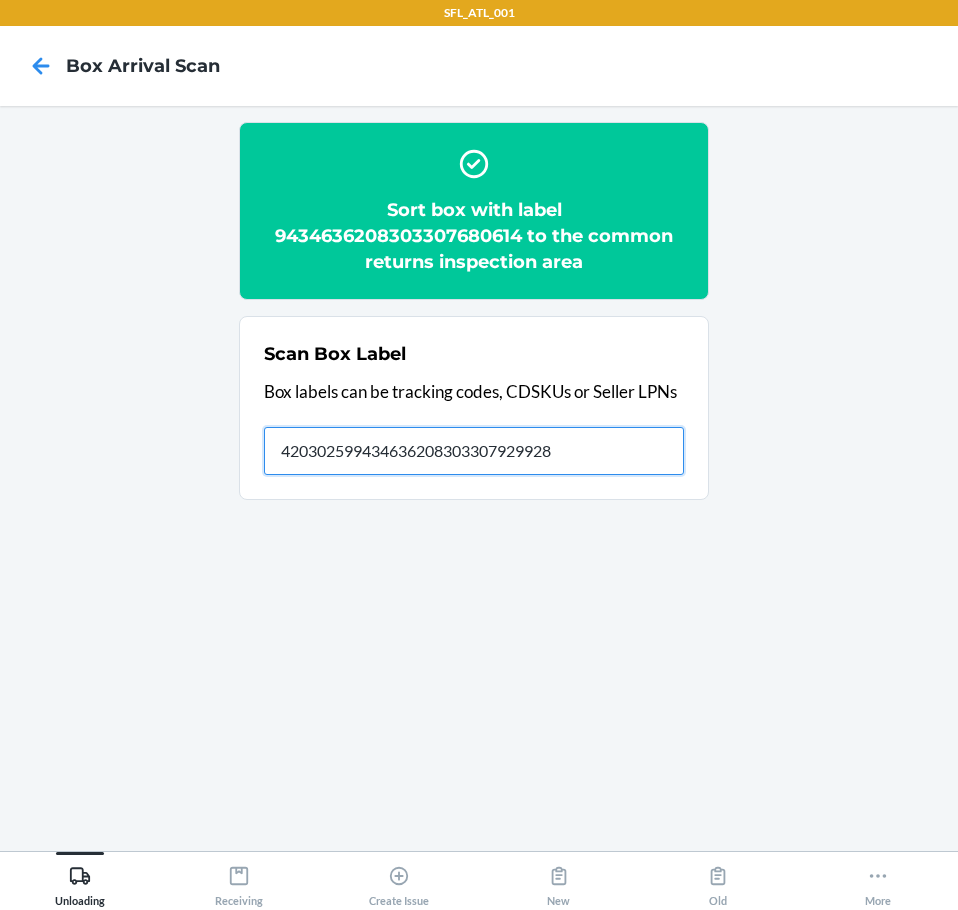 type on "420302599434636208303307929928" 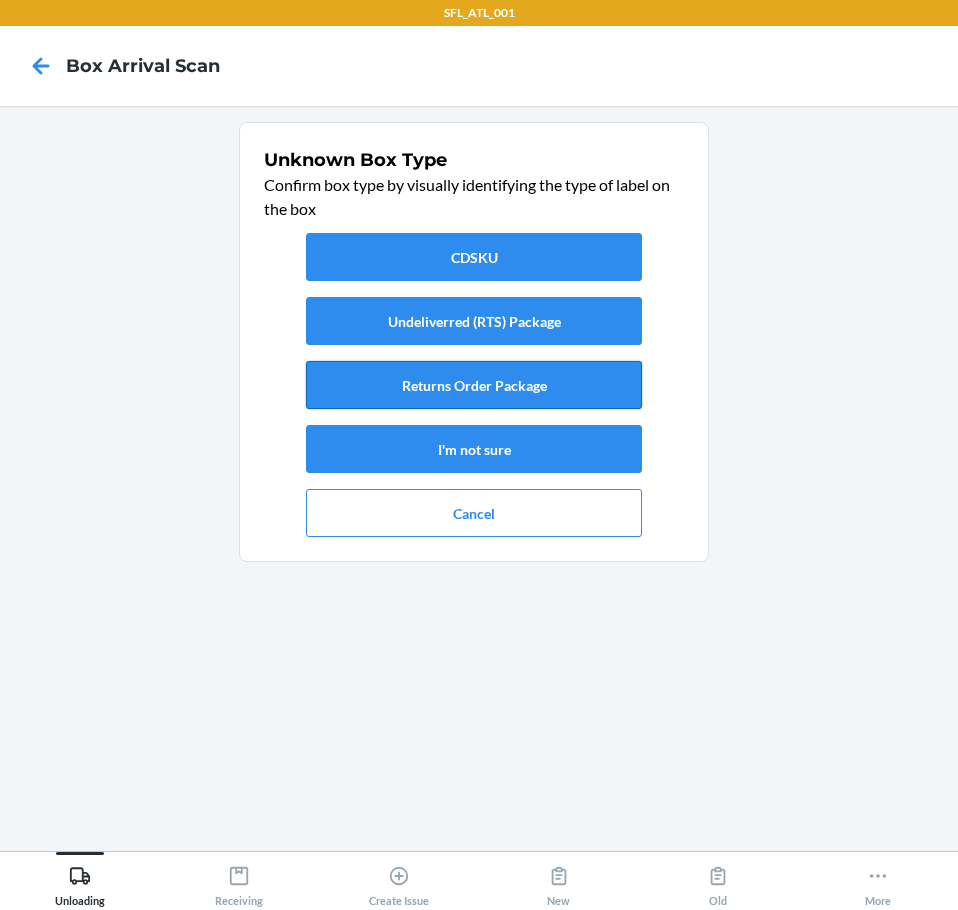 click on "Returns Order Package" at bounding box center [474, 385] 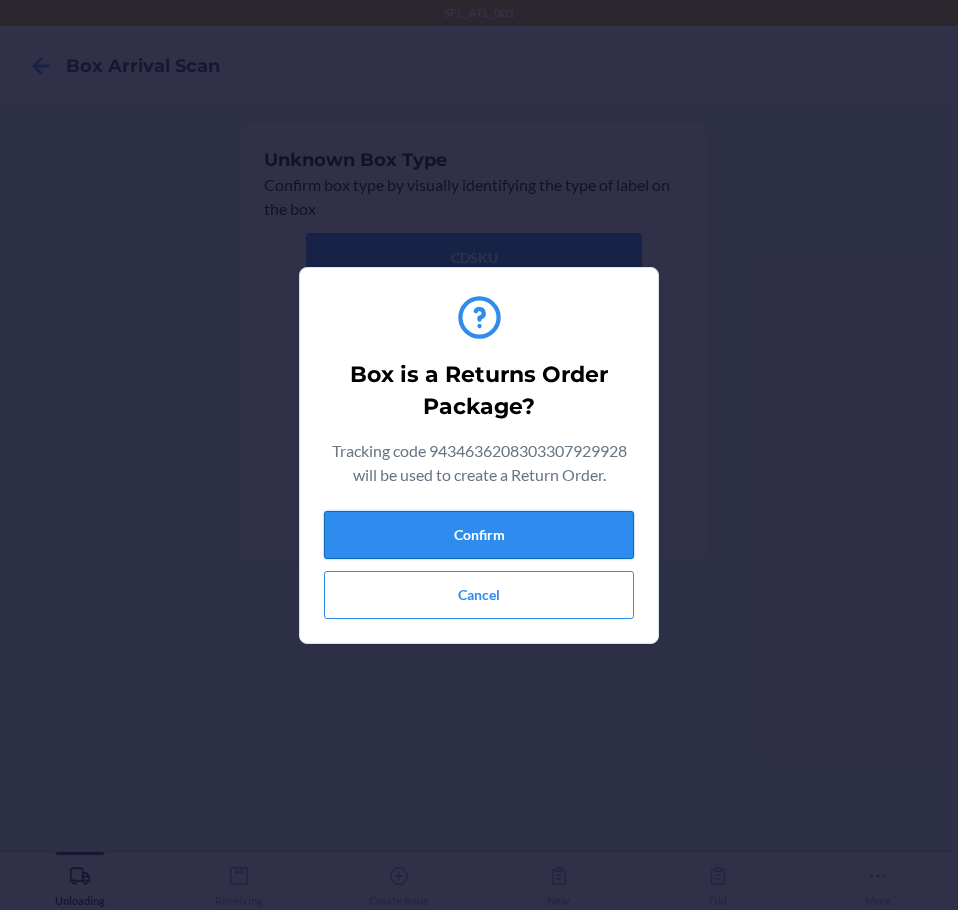 click on "Confirm" at bounding box center (479, 535) 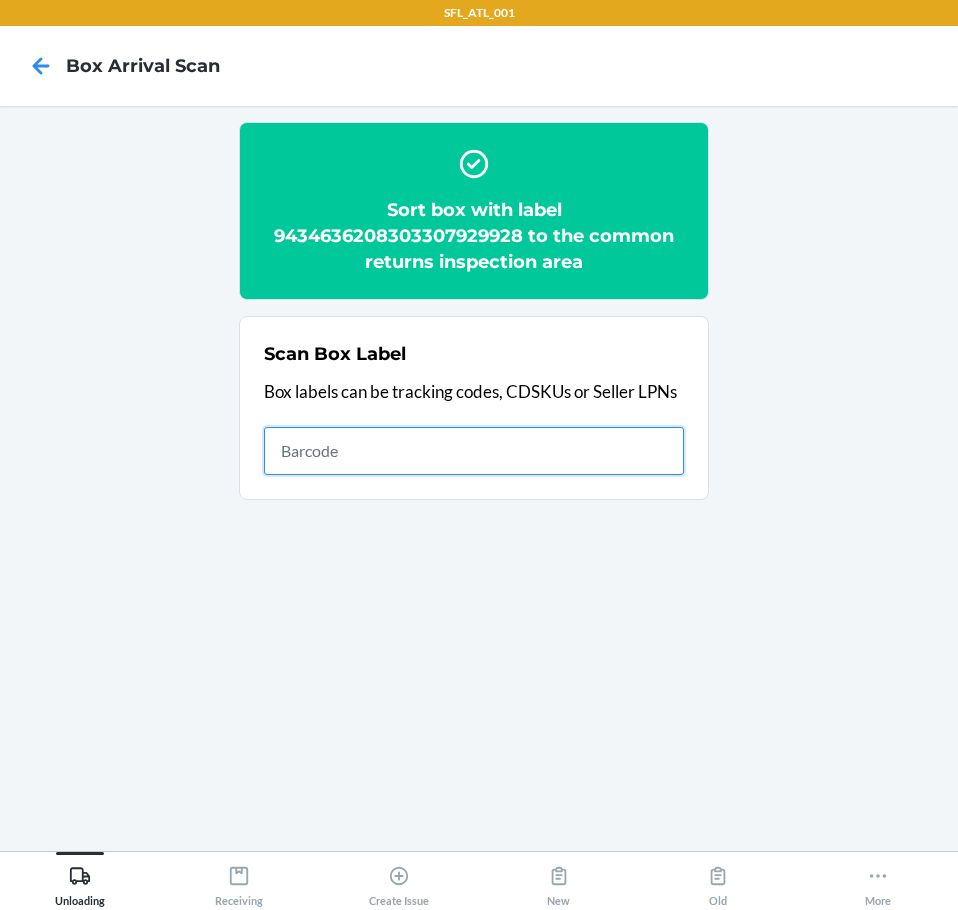 click at bounding box center [474, 451] 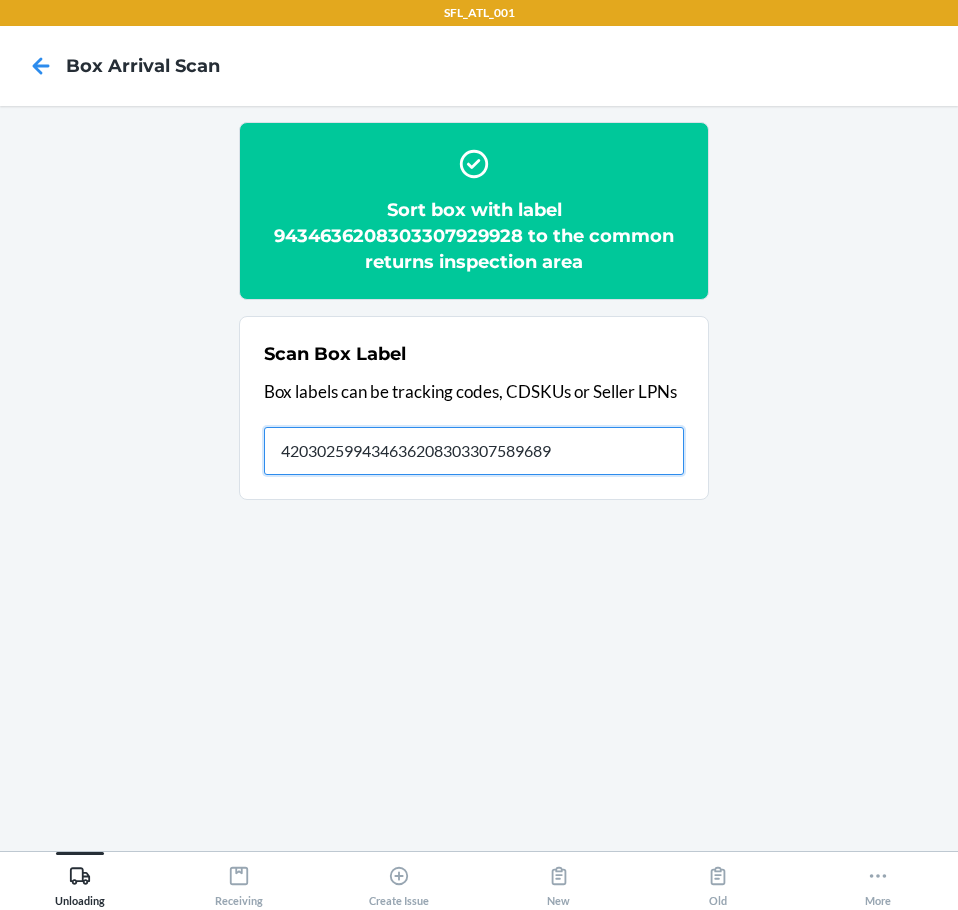 type on "420302599434636208303307589689" 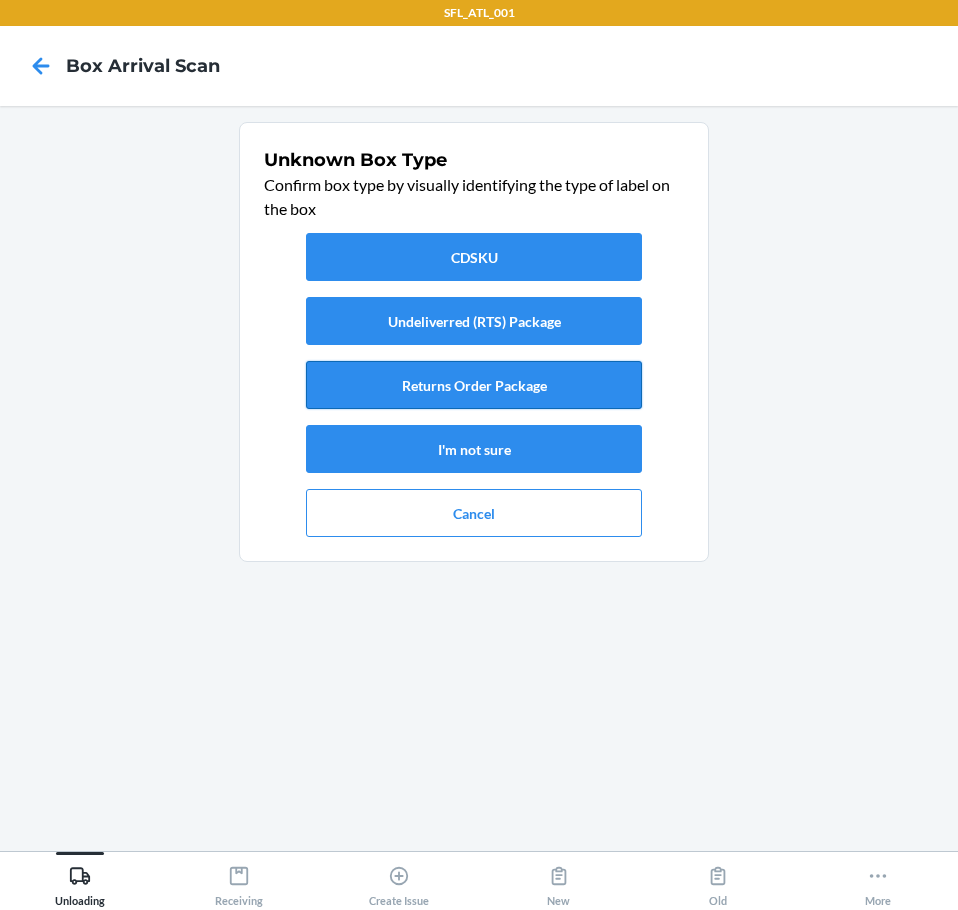 click on "Returns Order Package" at bounding box center (474, 385) 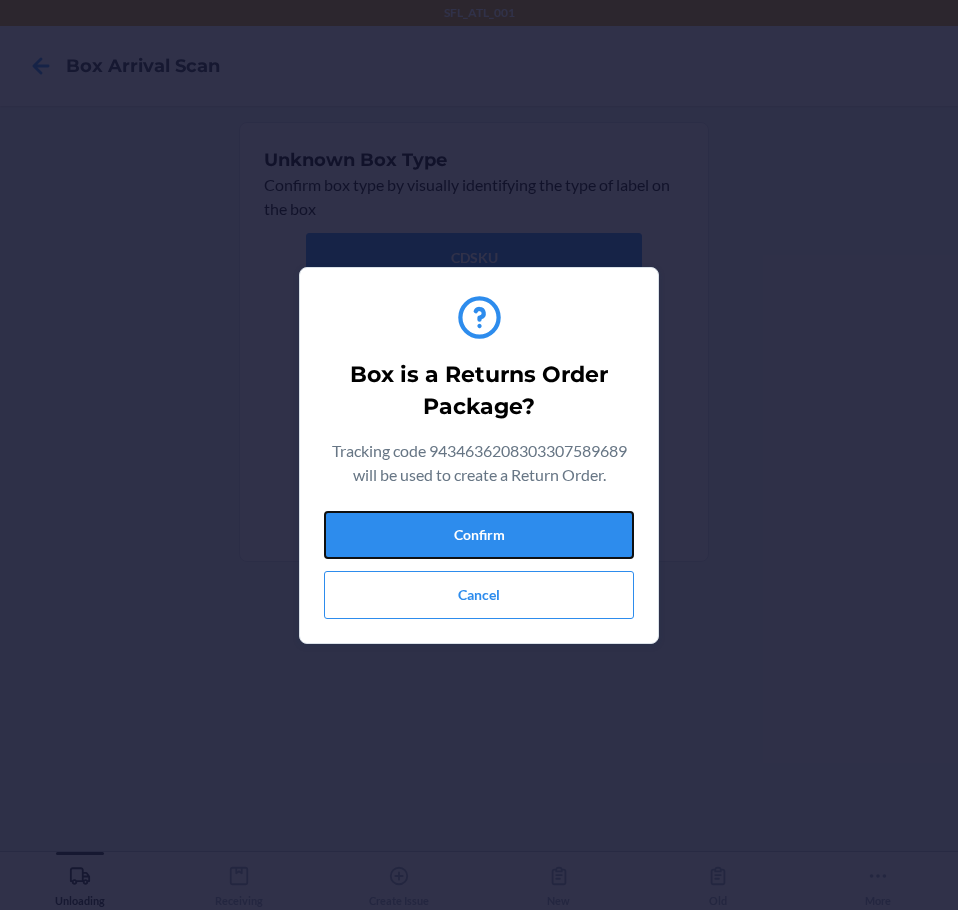 drag, startPoint x: 585, startPoint y: 535, endPoint x: 715, endPoint y: 656, distance: 177.59785 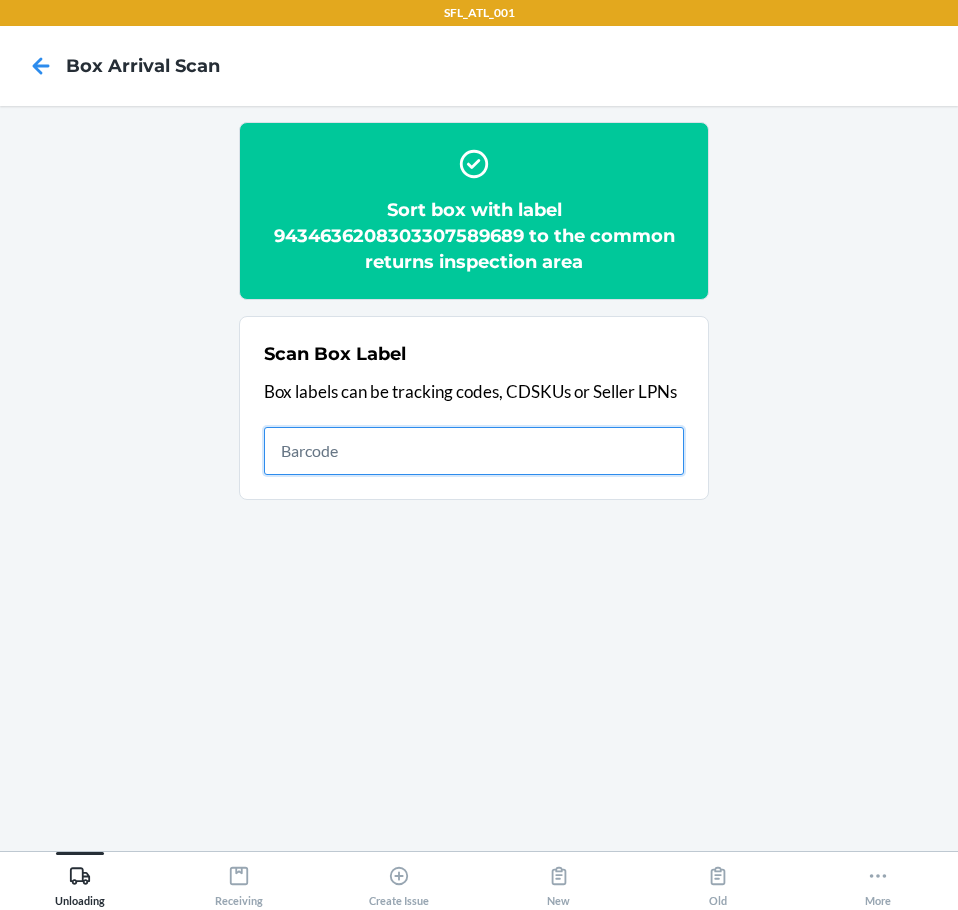 click at bounding box center [474, 451] 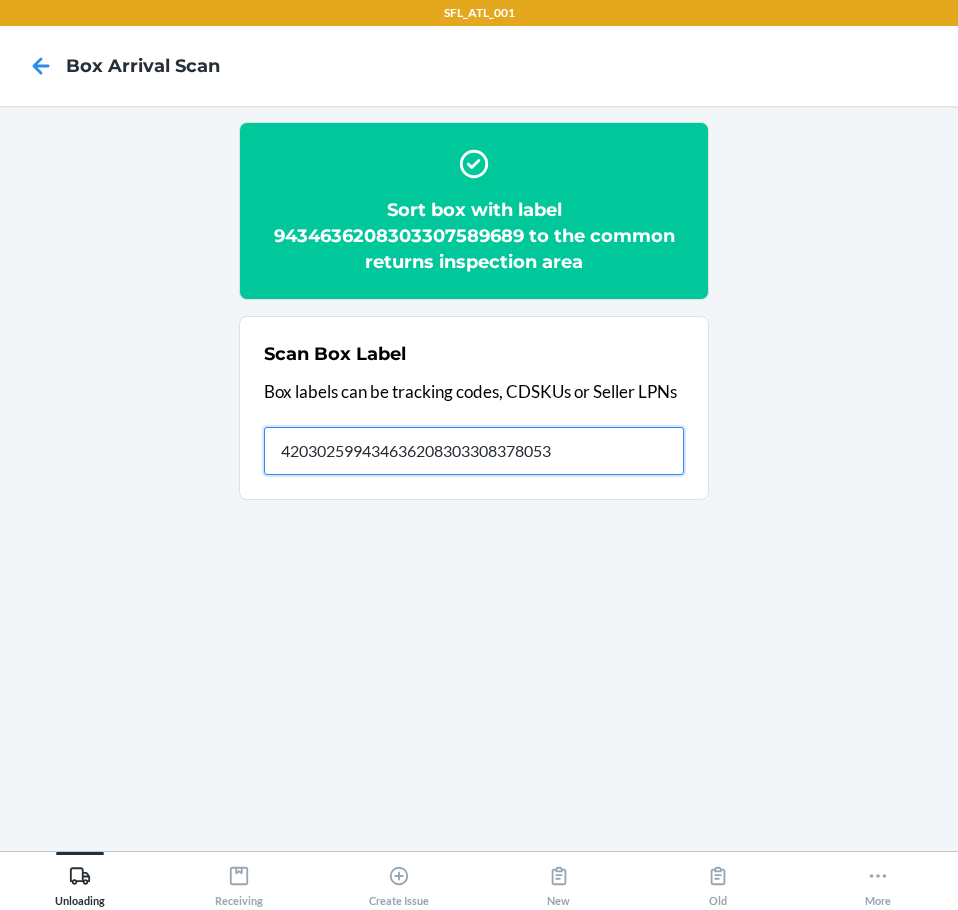 type on "420302599434636208303308378053" 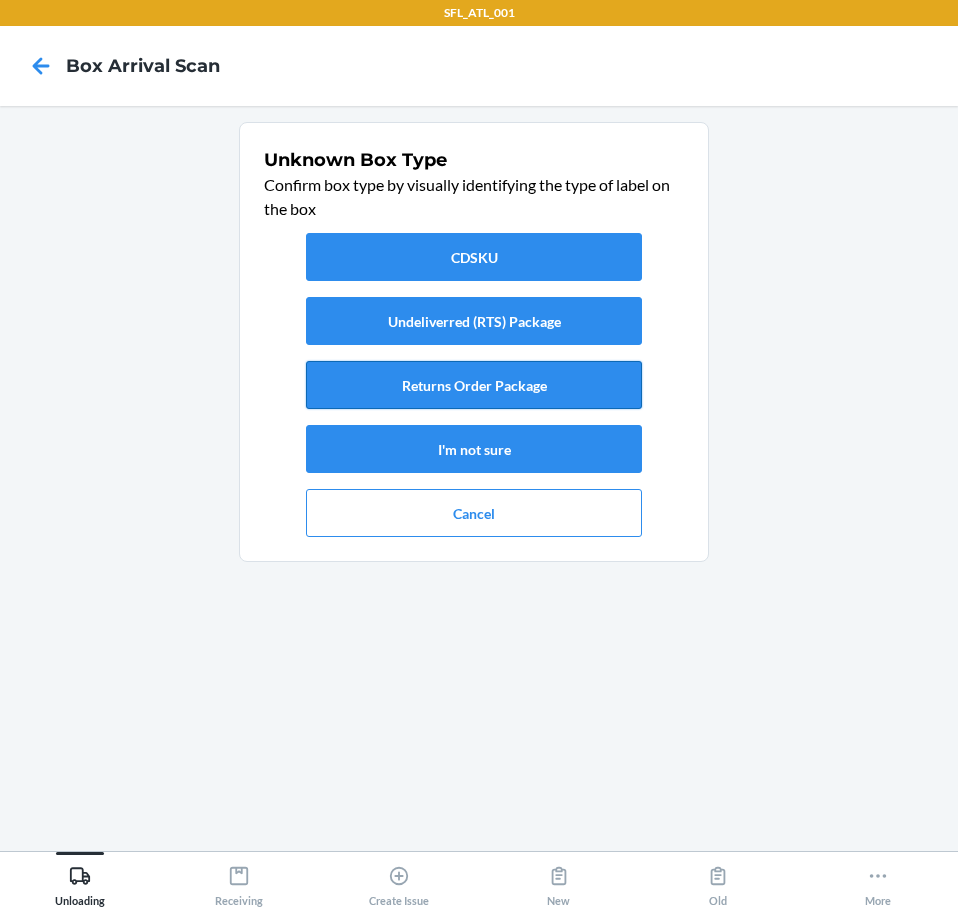 click on "Returns Order Package" at bounding box center (474, 385) 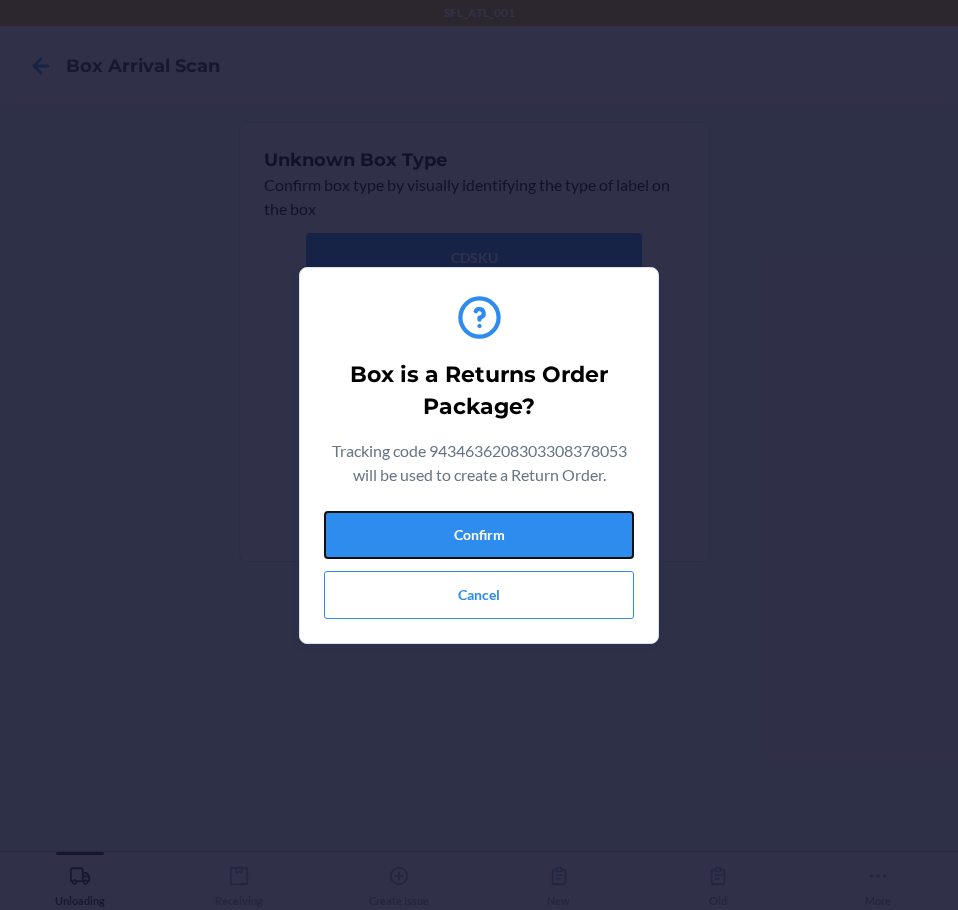 drag, startPoint x: 617, startPoint y: 529, endPoint x: 646, endPoint y: 544, distance: 32.649654 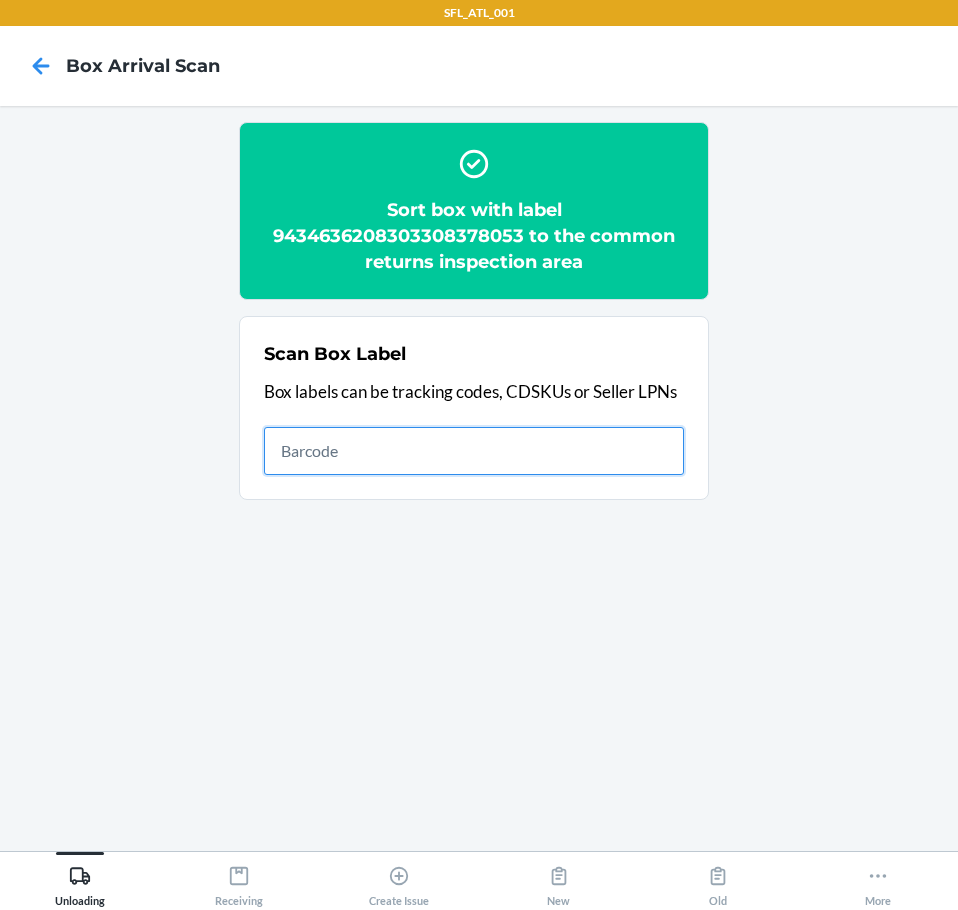 click at bounding box center (474, 451) 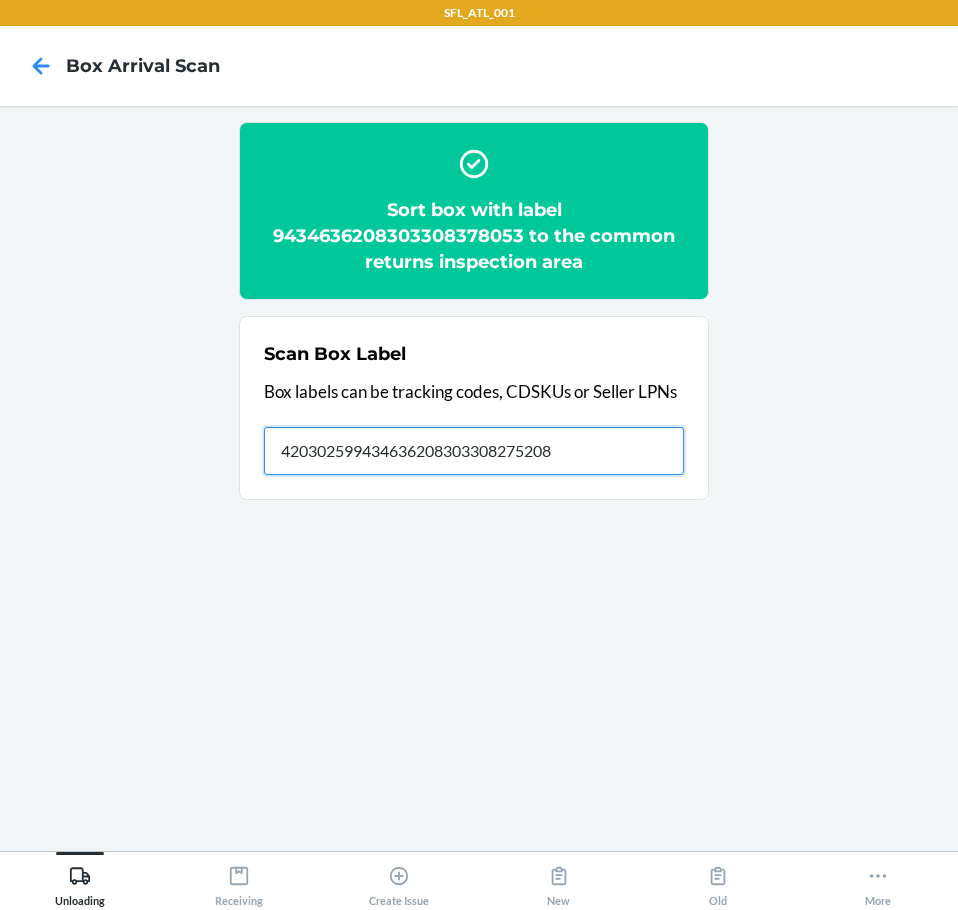 type on "420302599434636208303308275208" 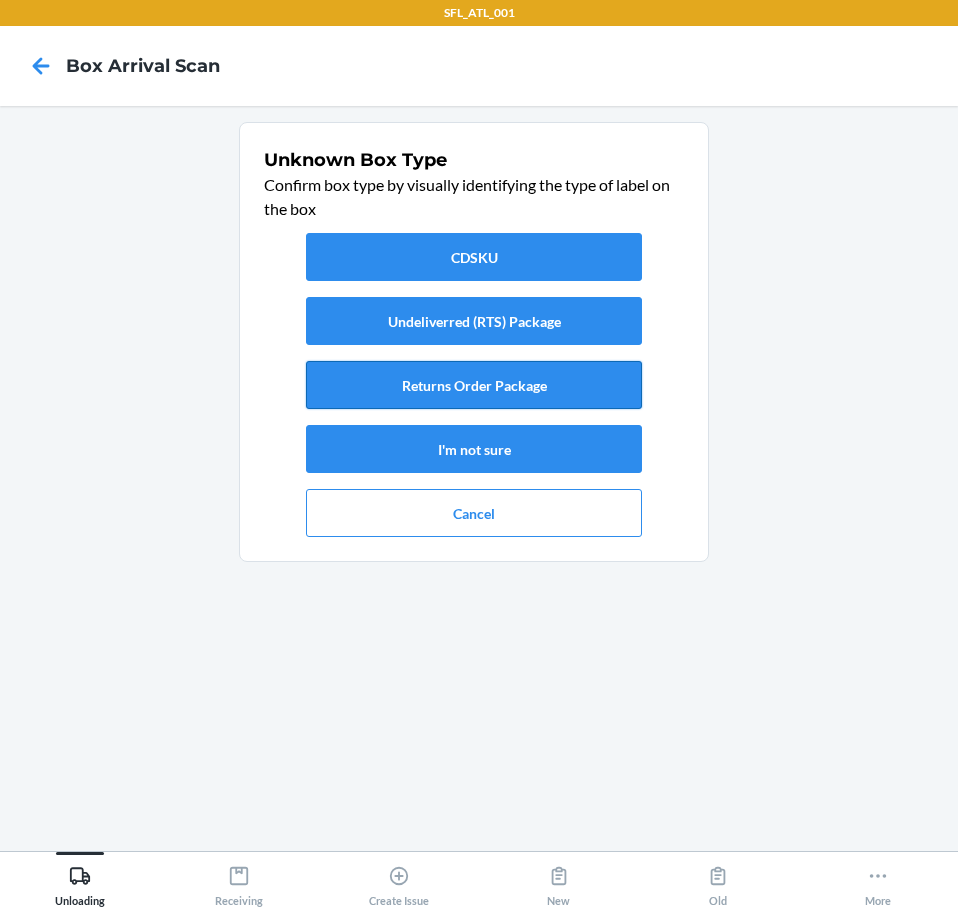 click on "Returns Order Package" at bounding box center [474, 385] 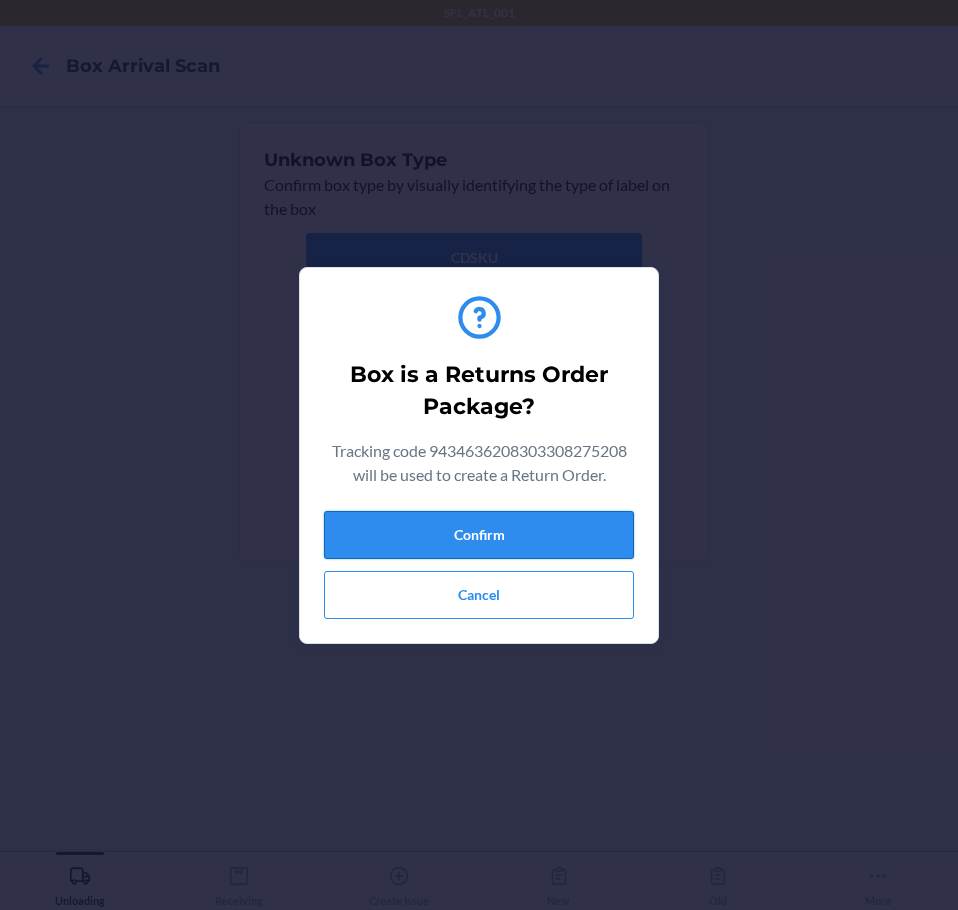 click on "Confirm" at bounding box center (479, 535) 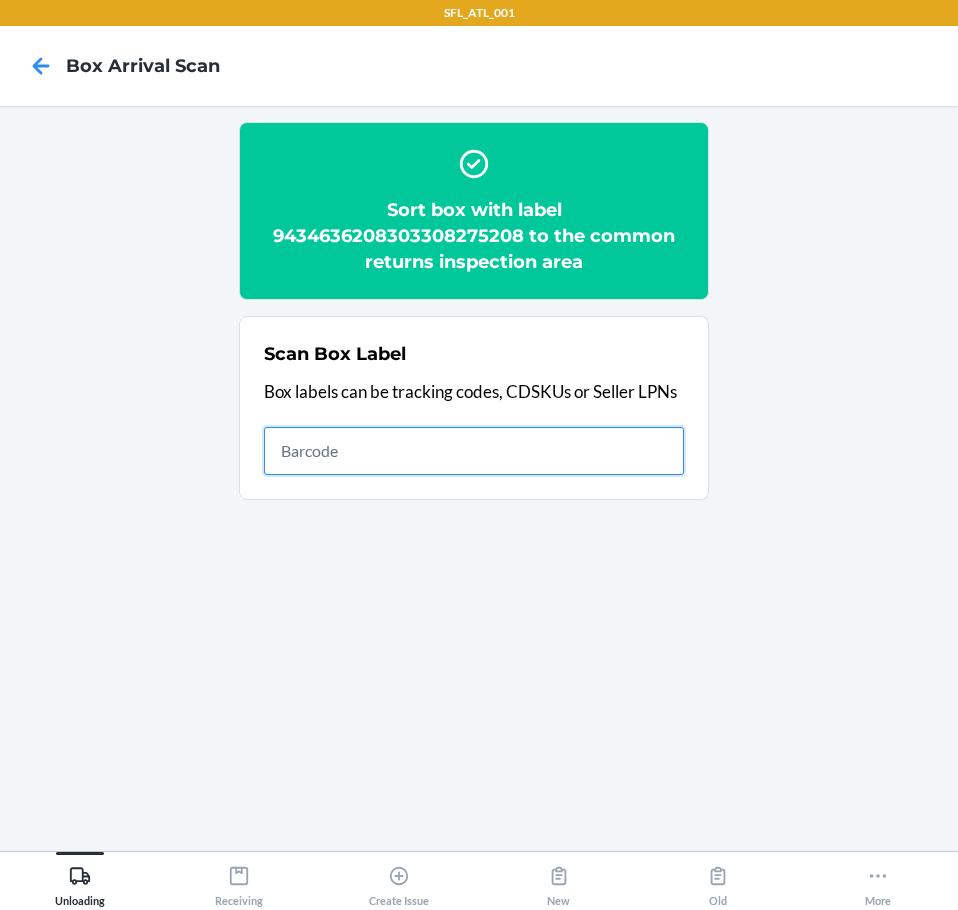 click at bounding box center [474, 451] 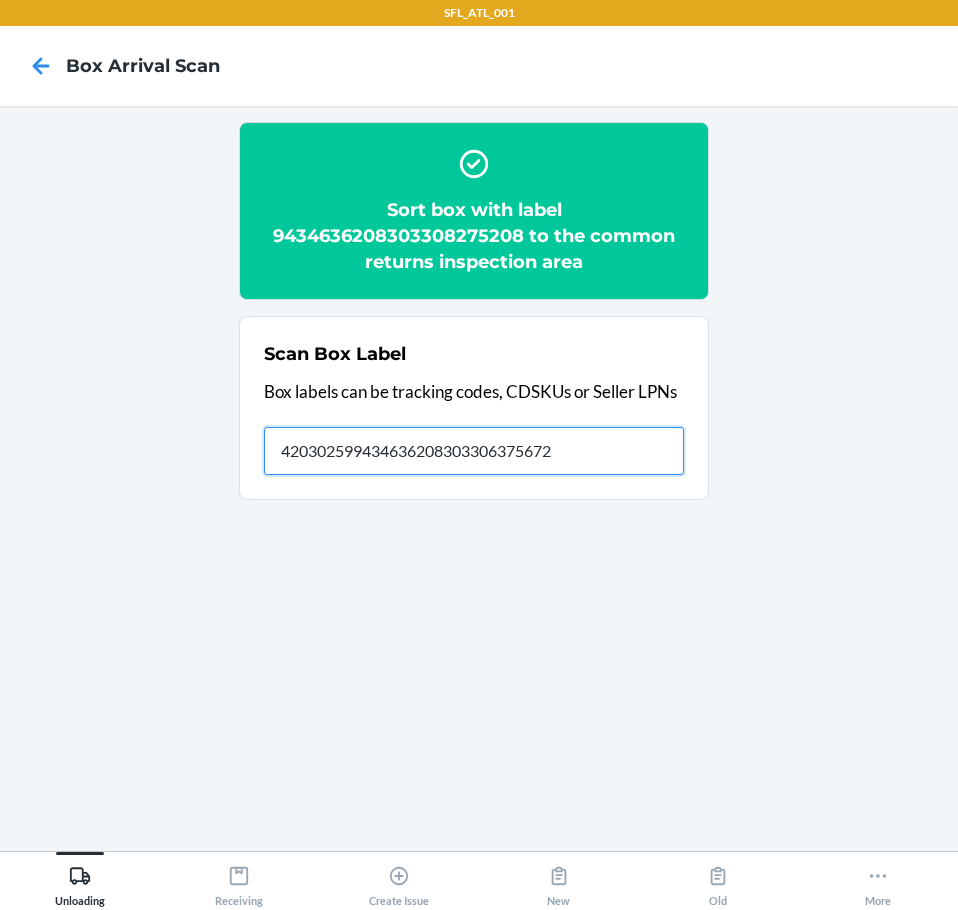type on "420302599434636208303306375672" 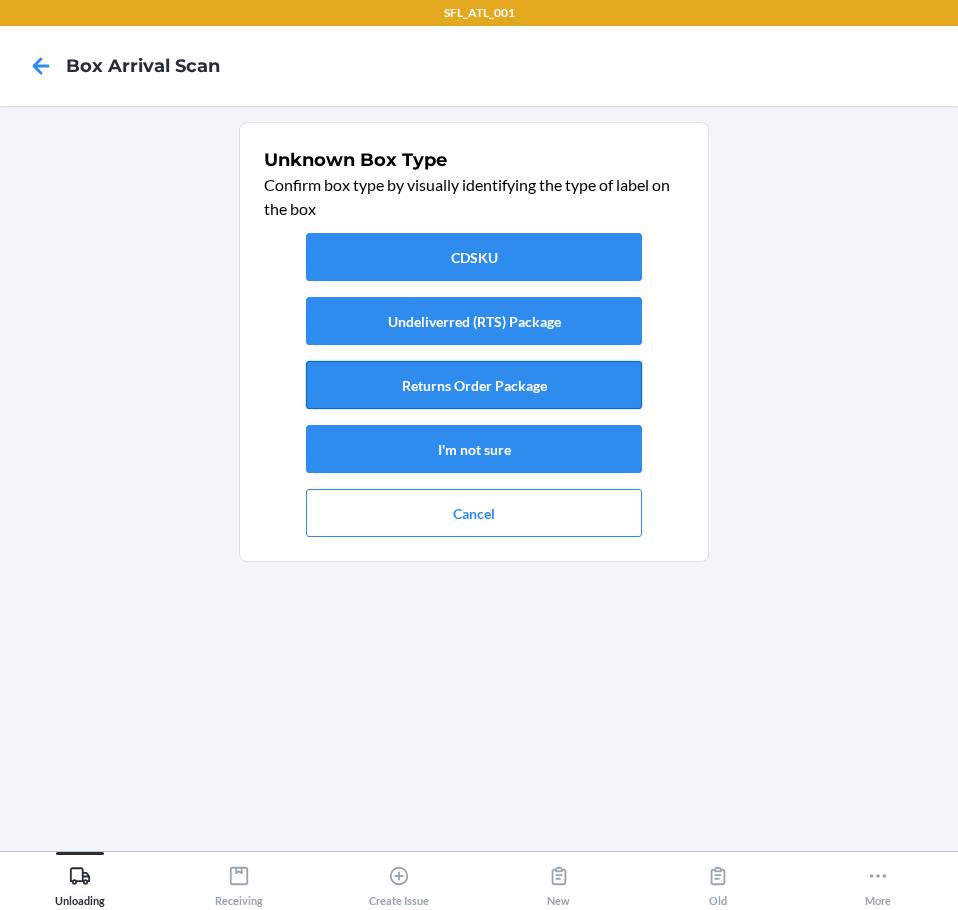 click on "Returns Order Package" at bounding box center (474, 385) 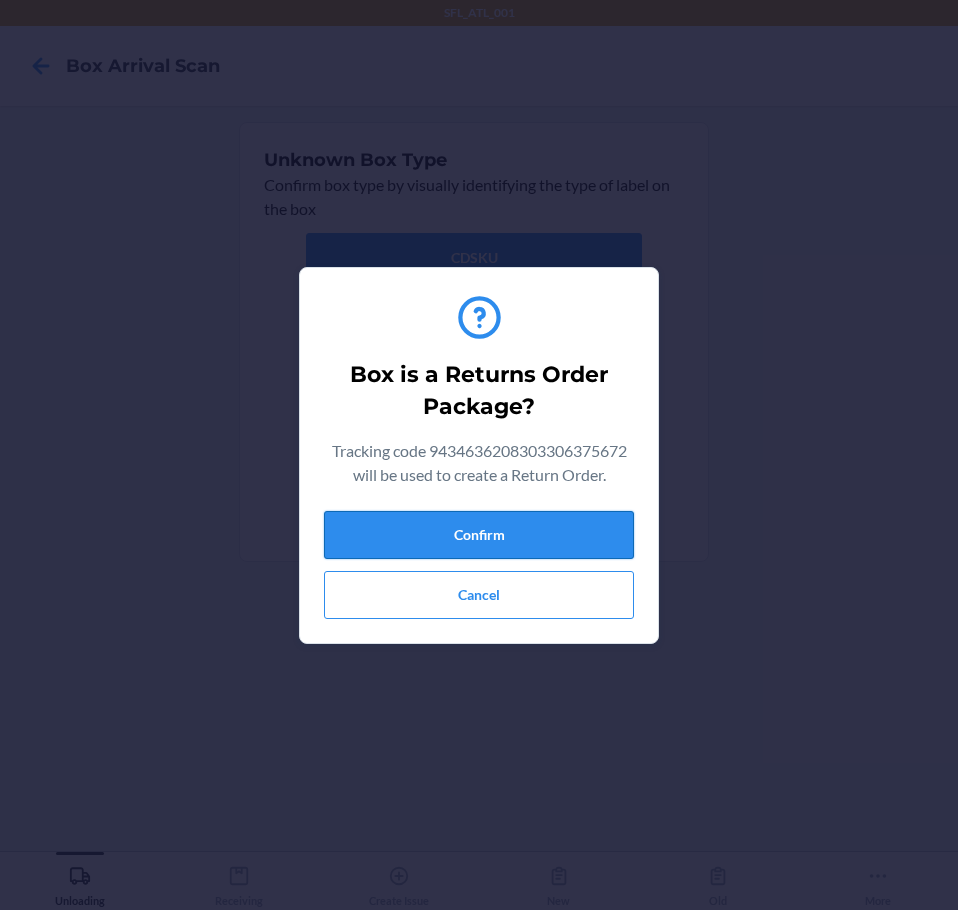 click on "Confirm" at bounding box center (479, 535) 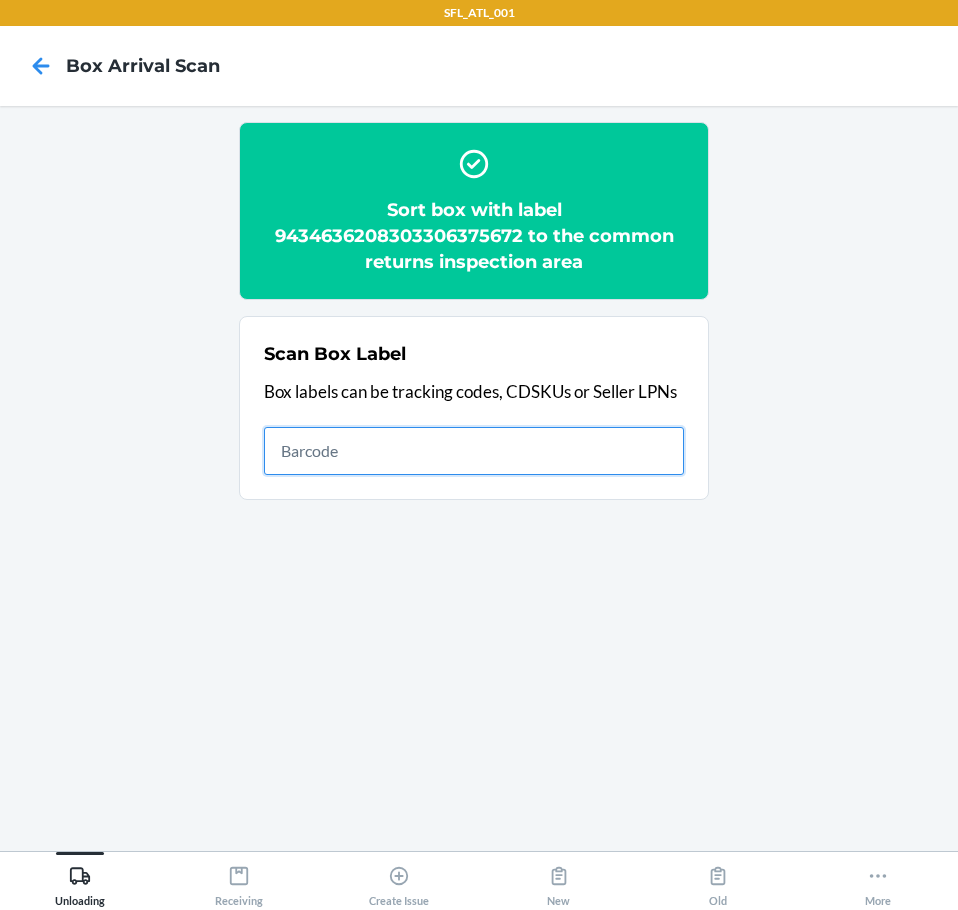 click at bounding box center [474, 451] 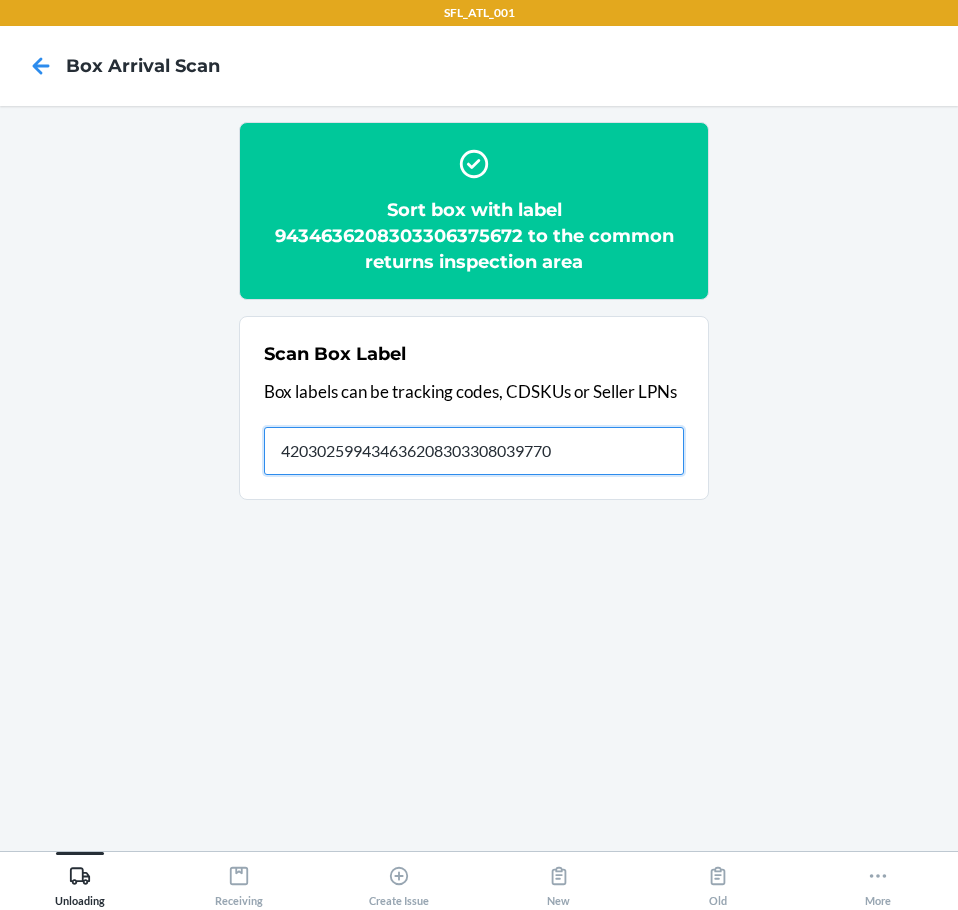type on "420302599434636208303308039770" 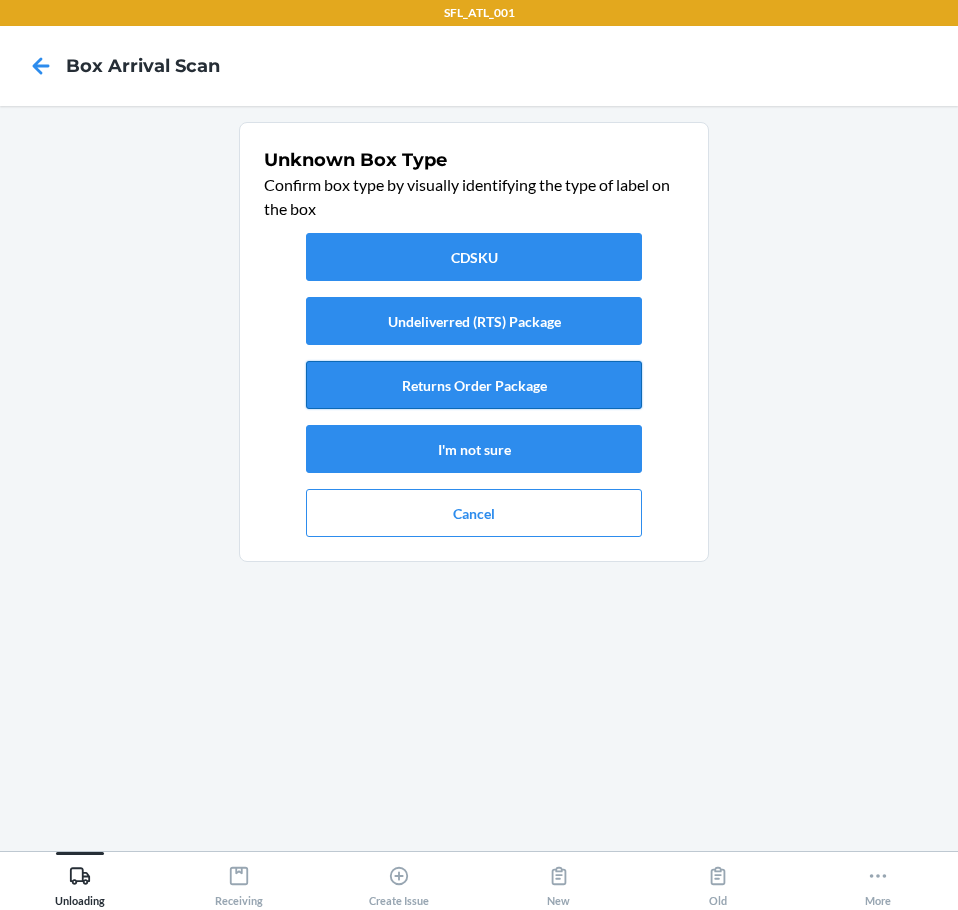 click on "Returns Order Package" at bounding box center [474, 385] 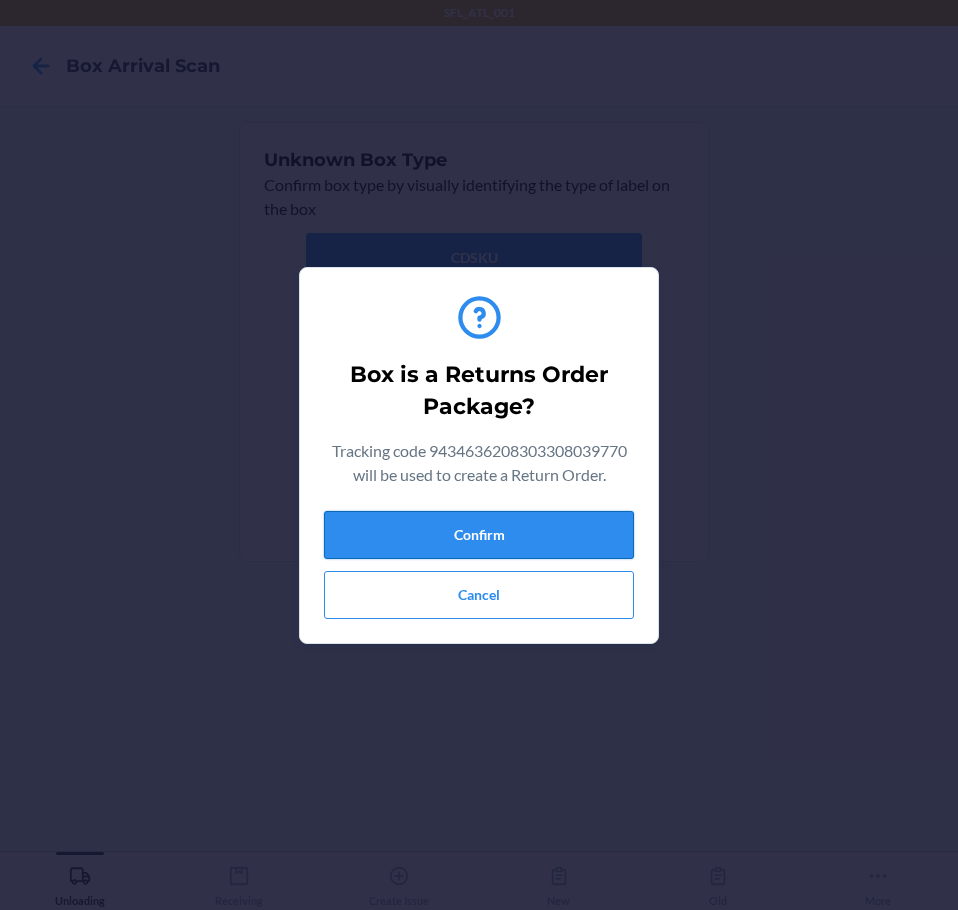 click on "Confirm" at bounding box center [479, 535] 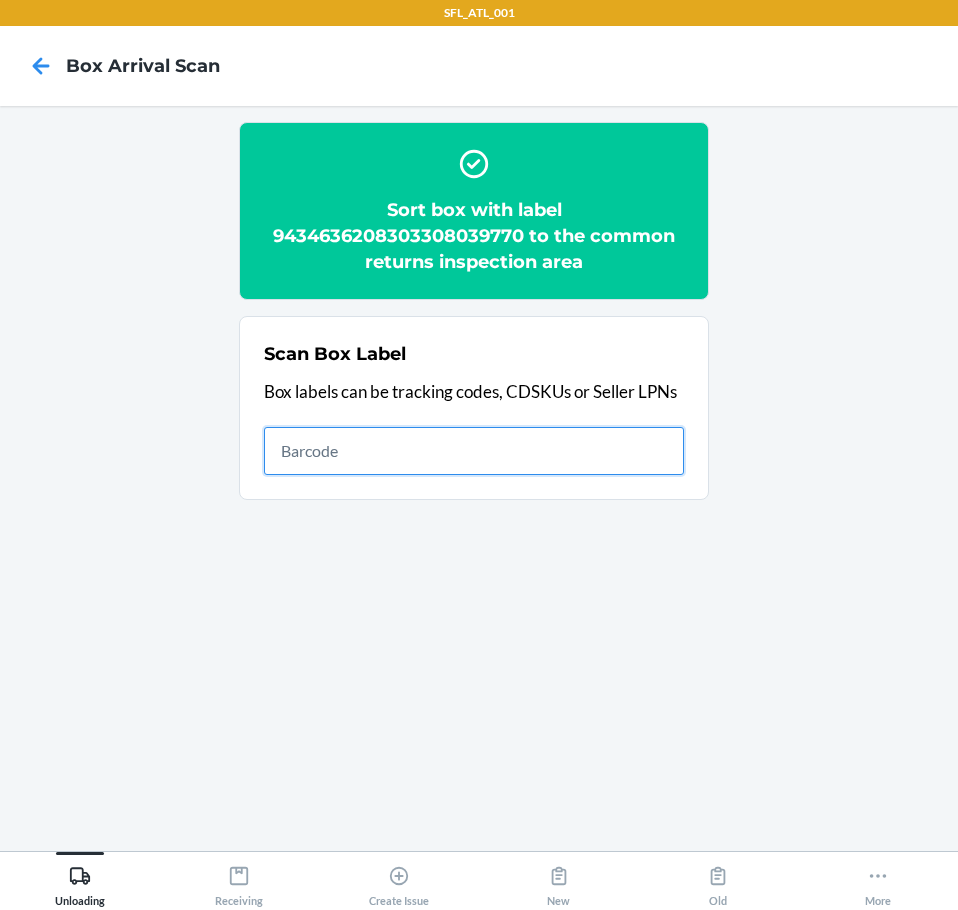 click at bounding box center [474, 451] 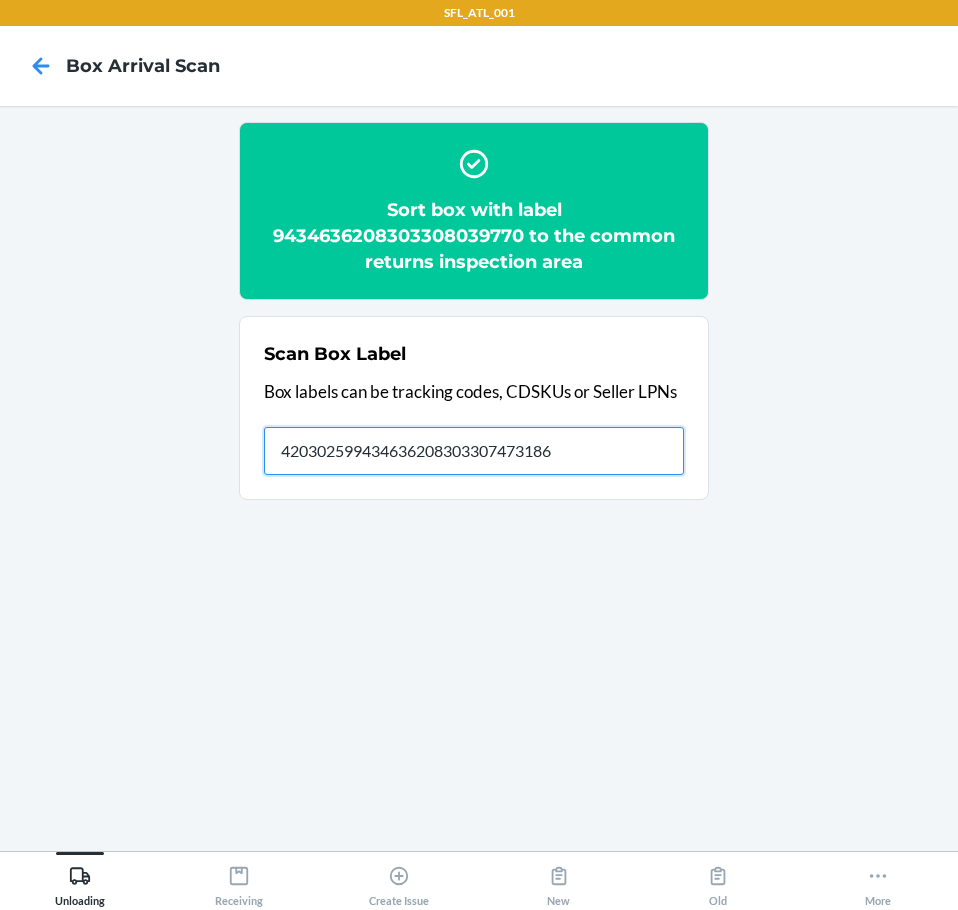 type on "420302599434636208303307473186" 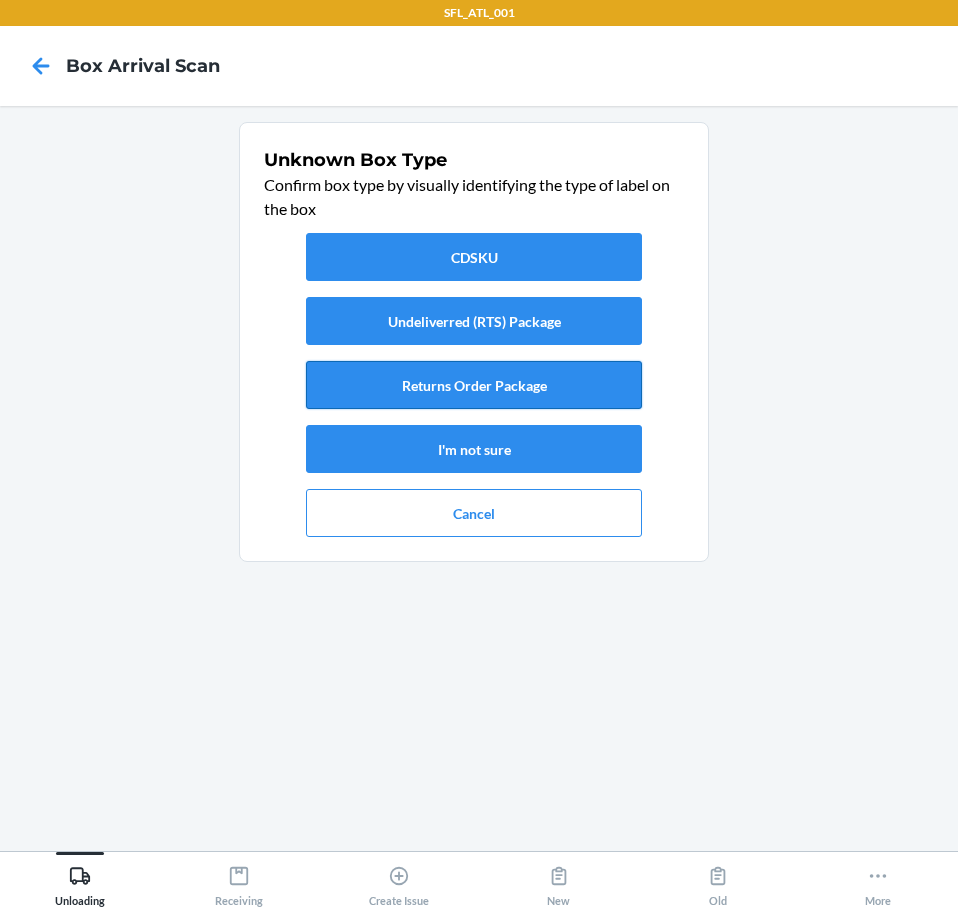click on "Returns Order Package" at bounding box center [474, 385] 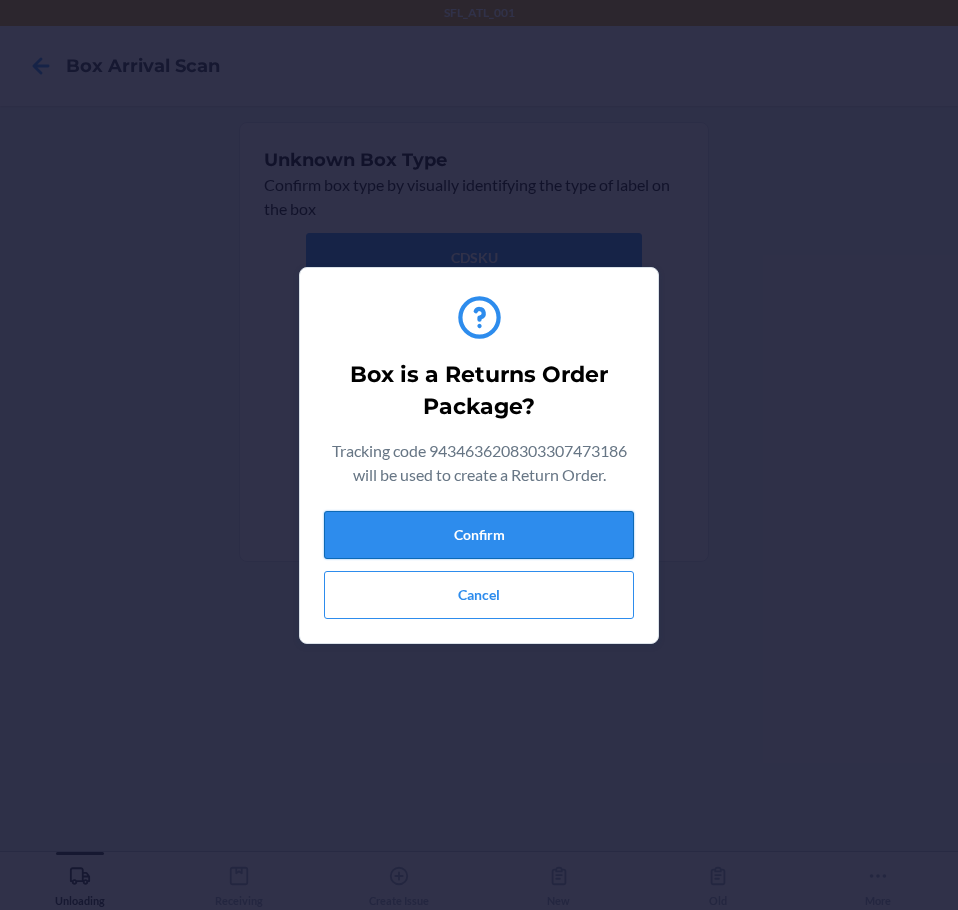 click on "Confirm" at bounding box center (479, 535) 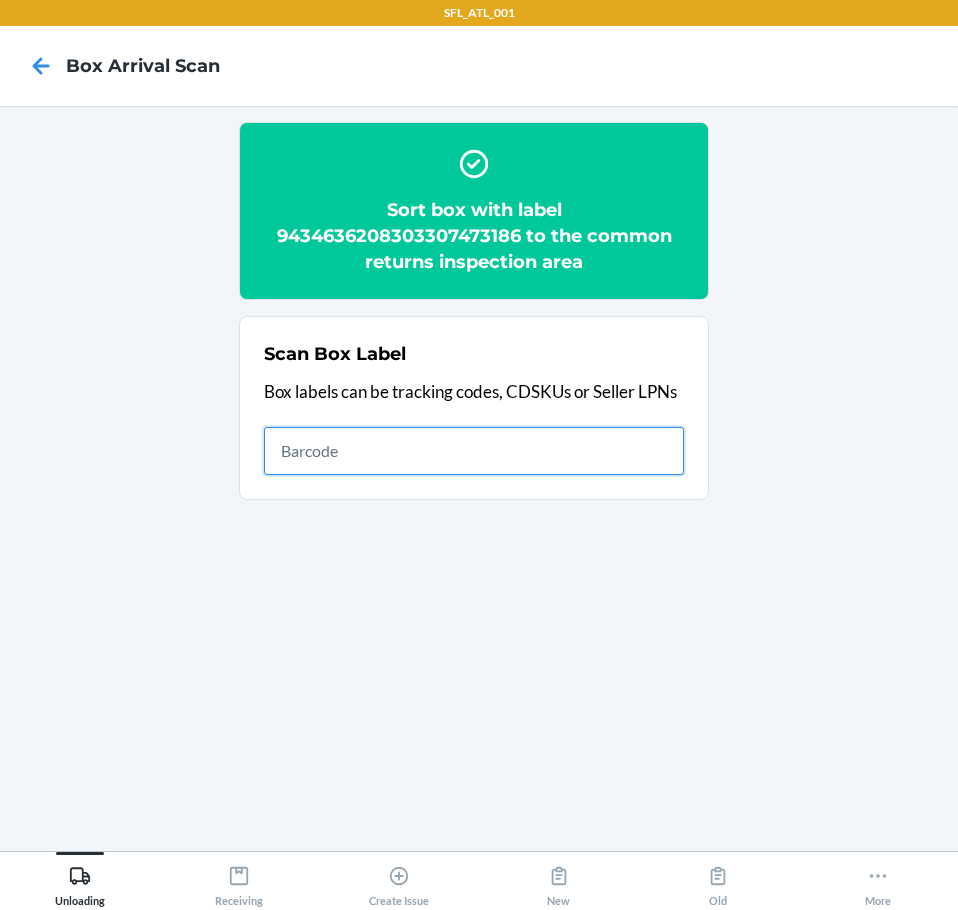 click at bounding box center (474, 451) 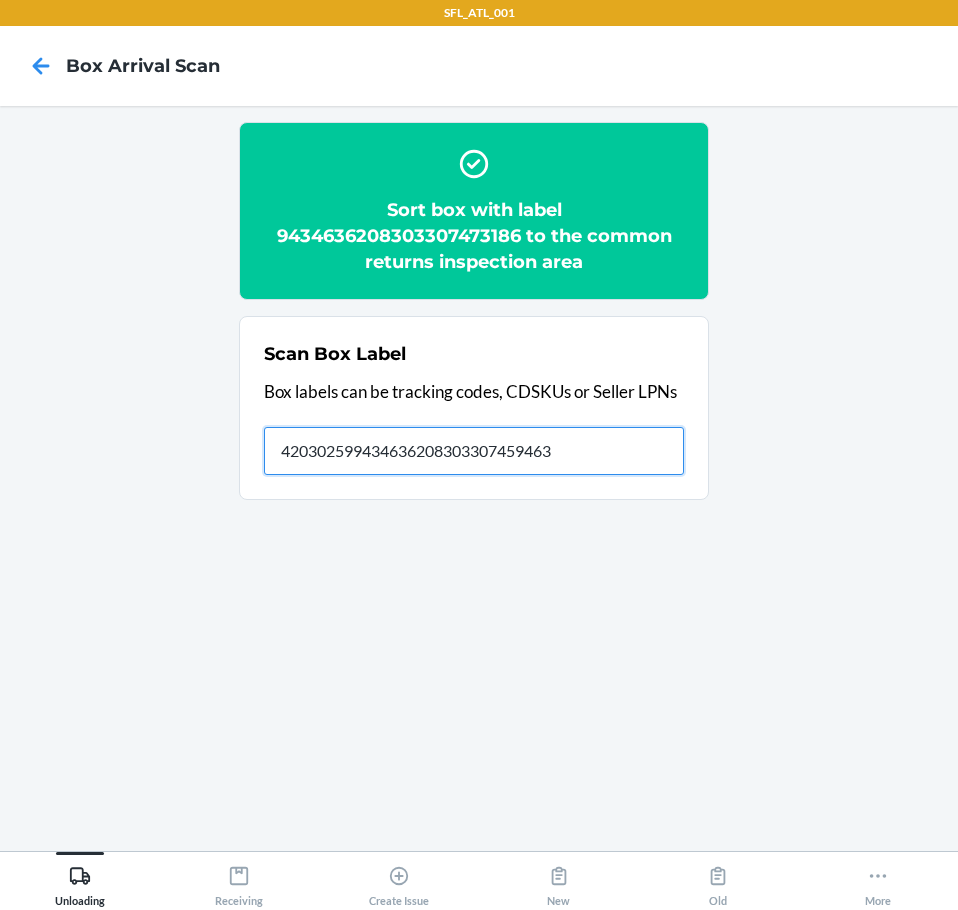 type on "420302599434636208303307459463" 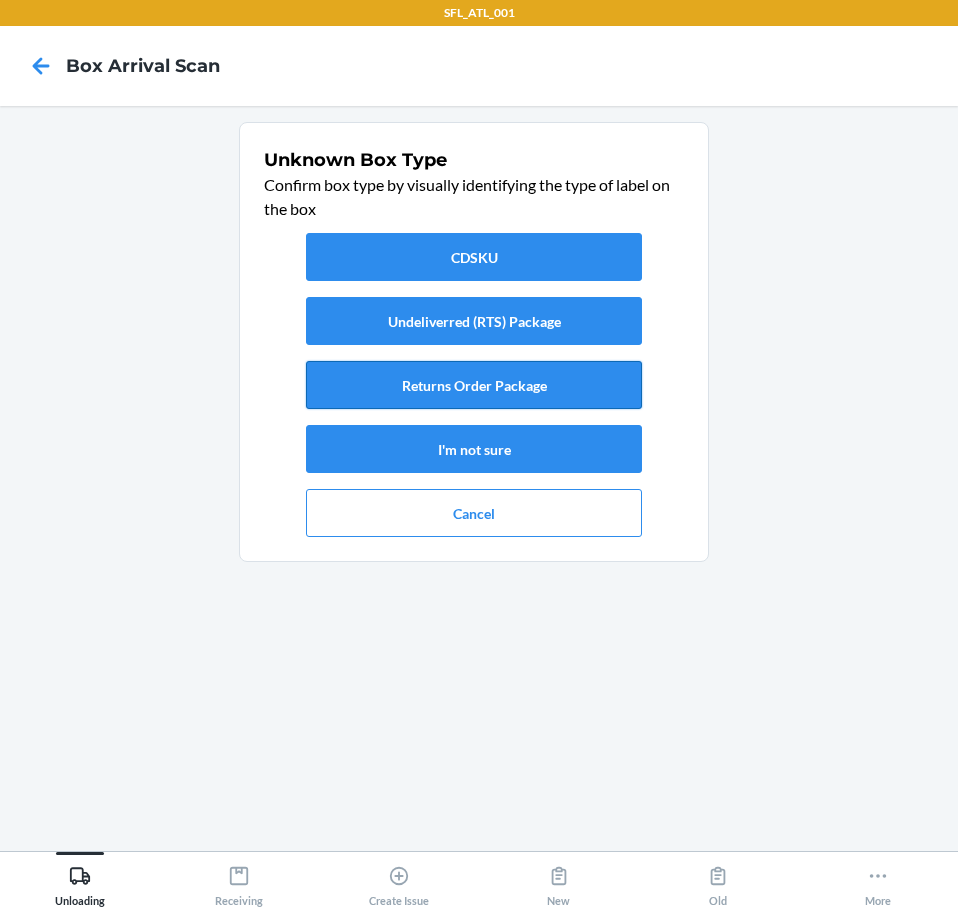 click on "Returns Order Package" at bounding box center (474, 385) 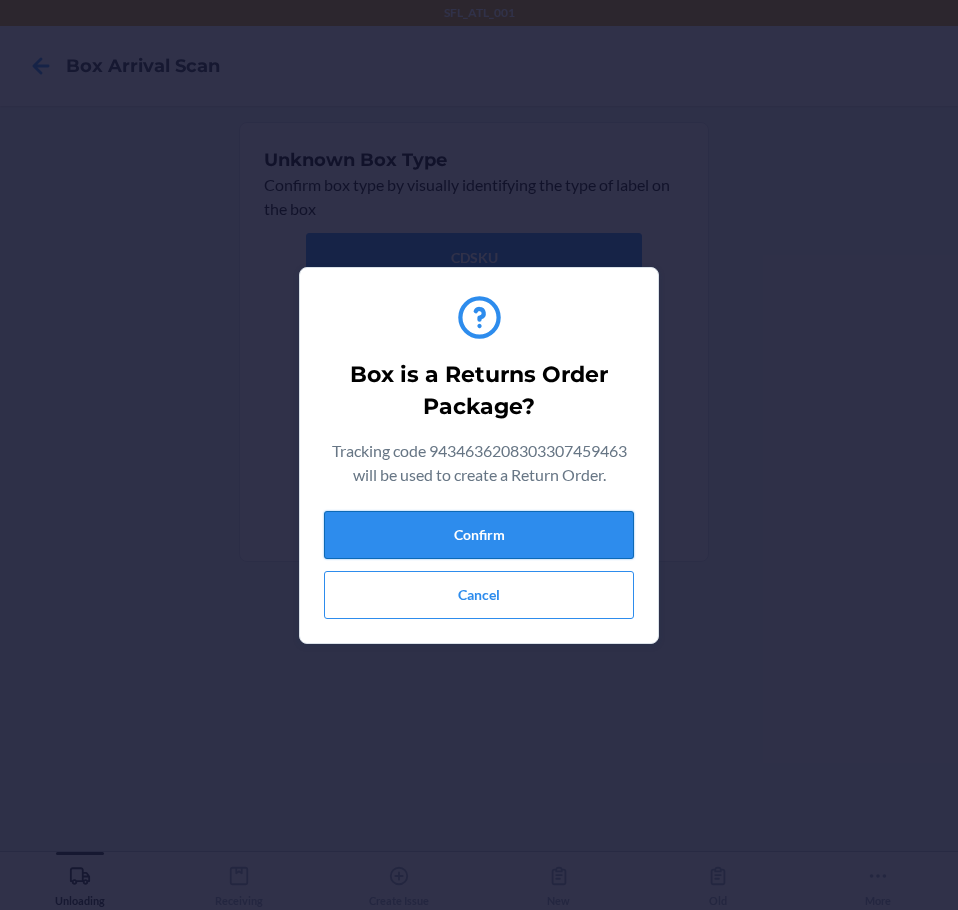 click on "Confirm" at bounding box center [479, 535] 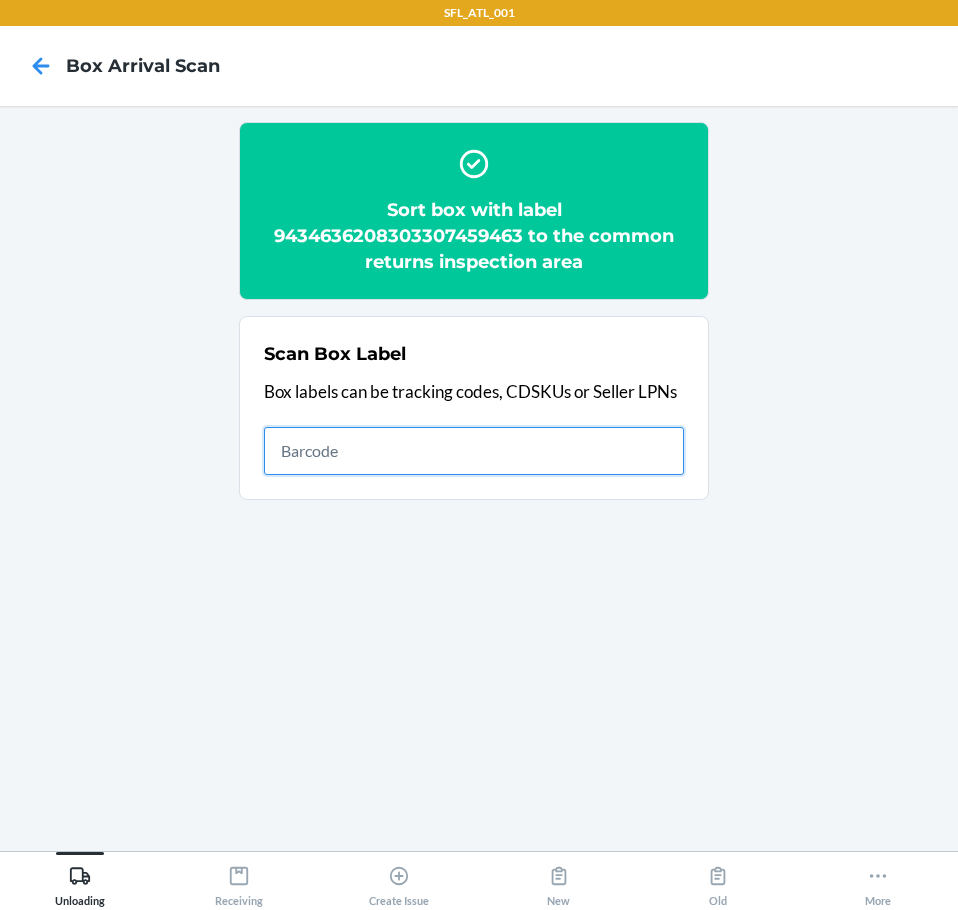 click at bounding box center (474, 451) 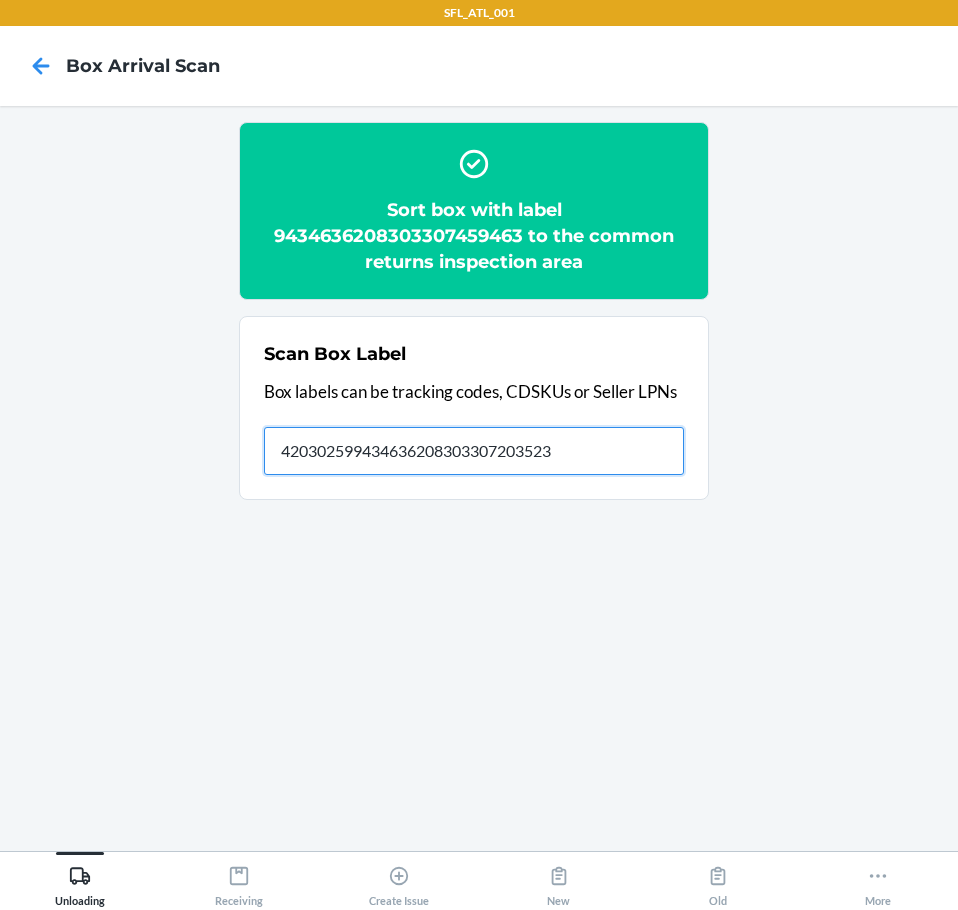 type on "420302599434636208303307203523" 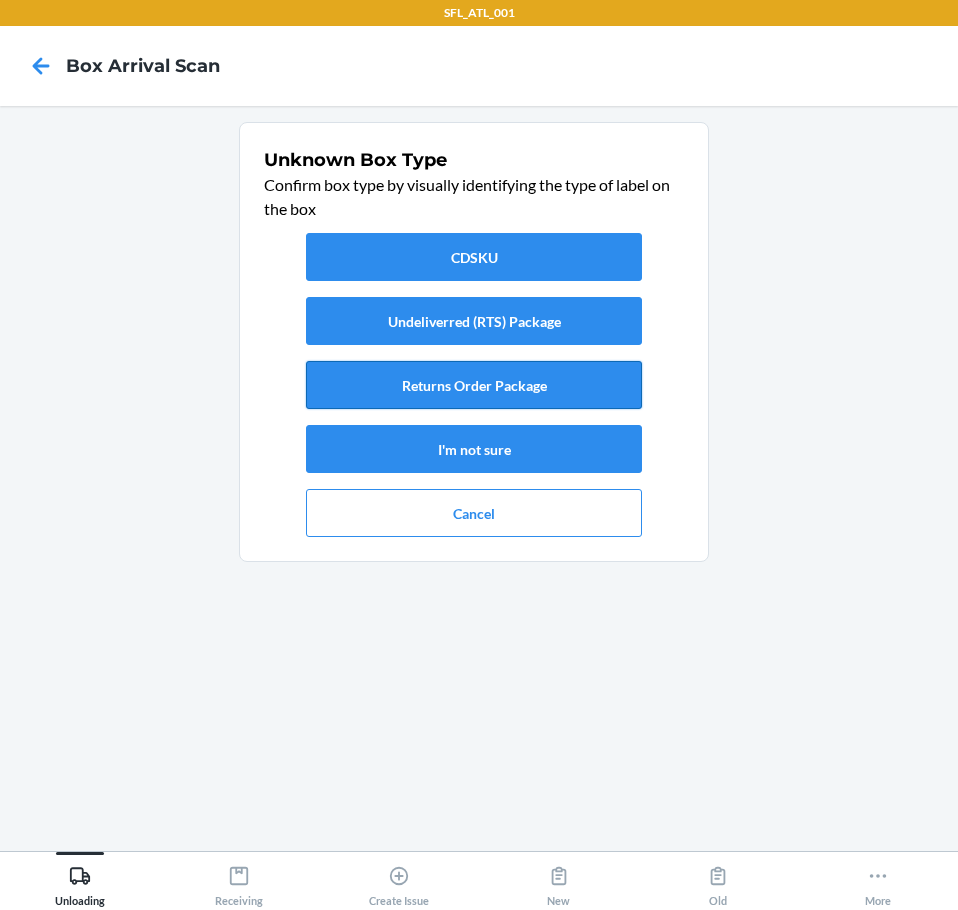 click on "Returns Order Package" at bounding box center [474, 385] 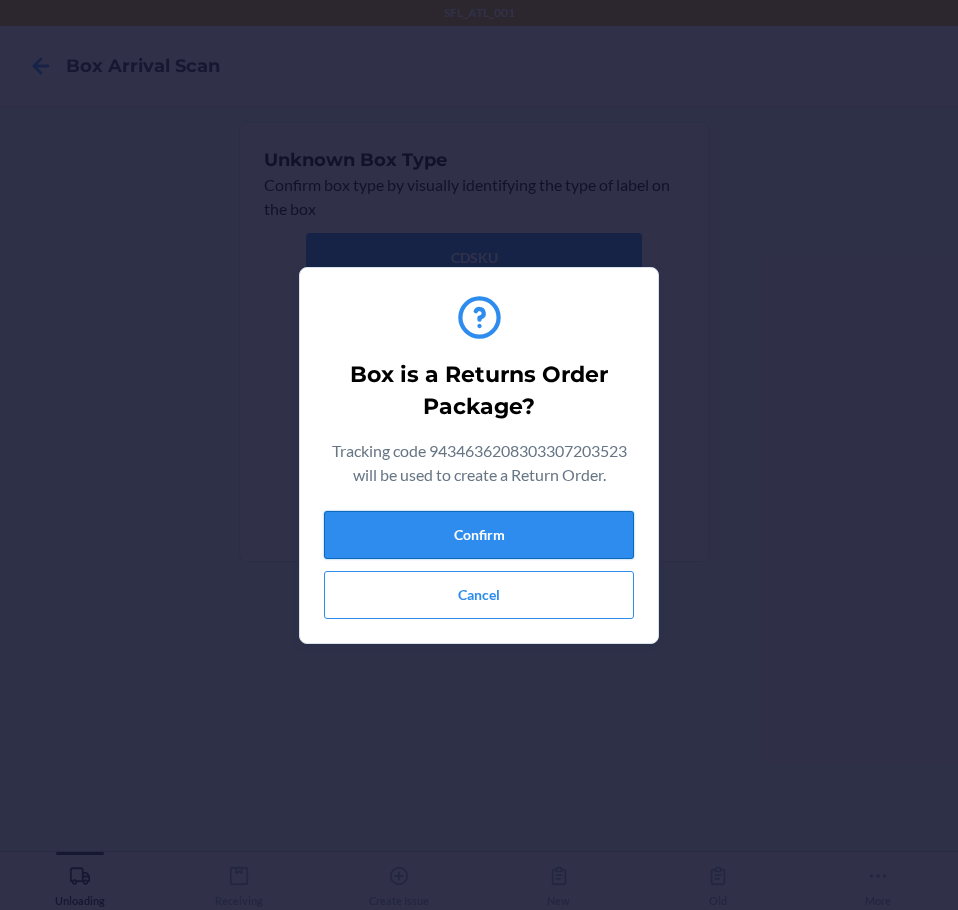 click on "Confirm" at bounding box center (479, 535) 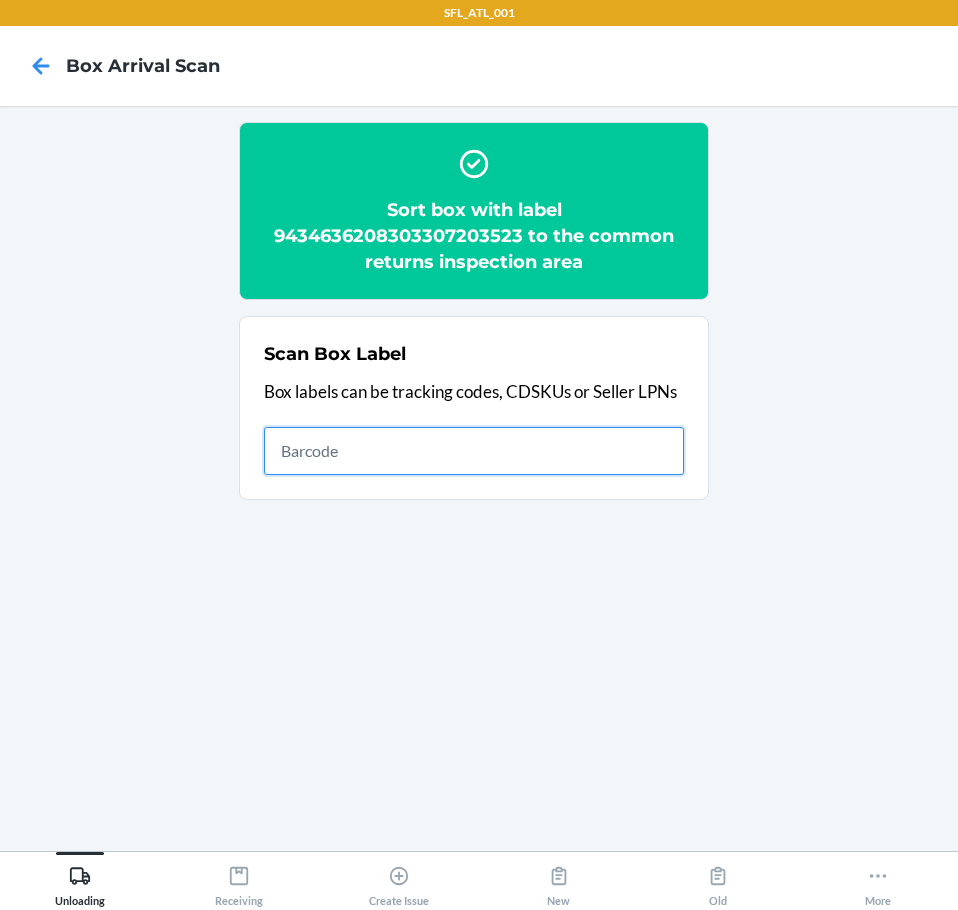 click at bounding box center [474, 451] 